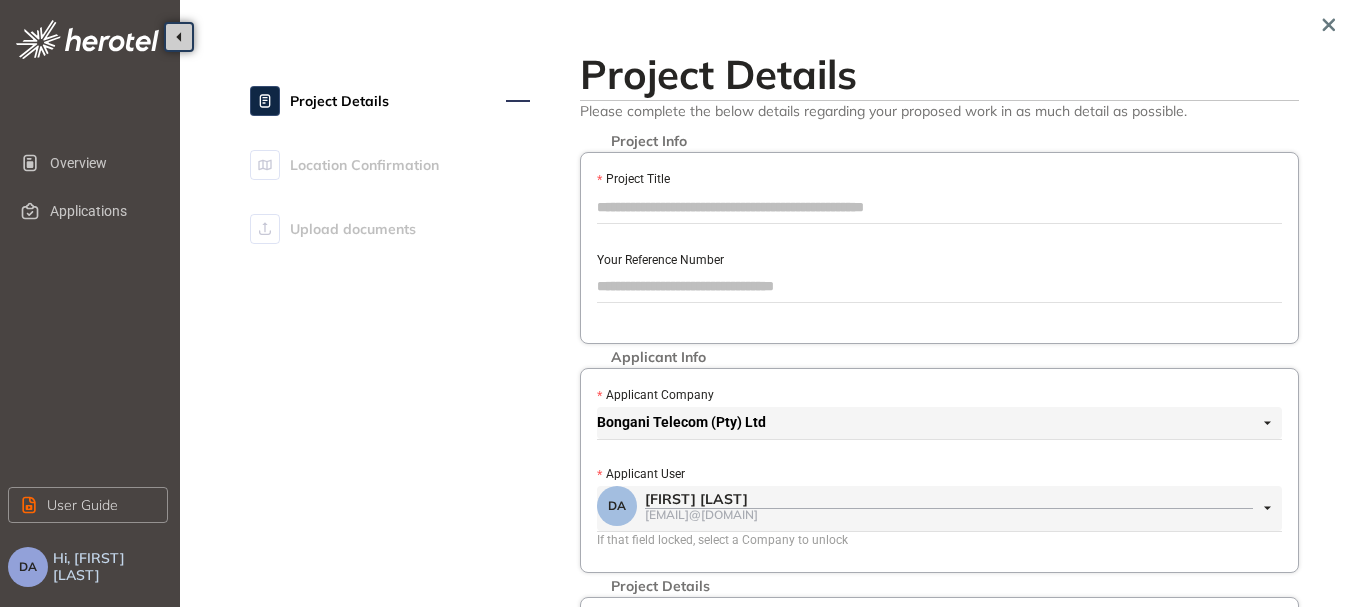 scroll, scrollTop: 0, scrollLeft: 0, axis: both 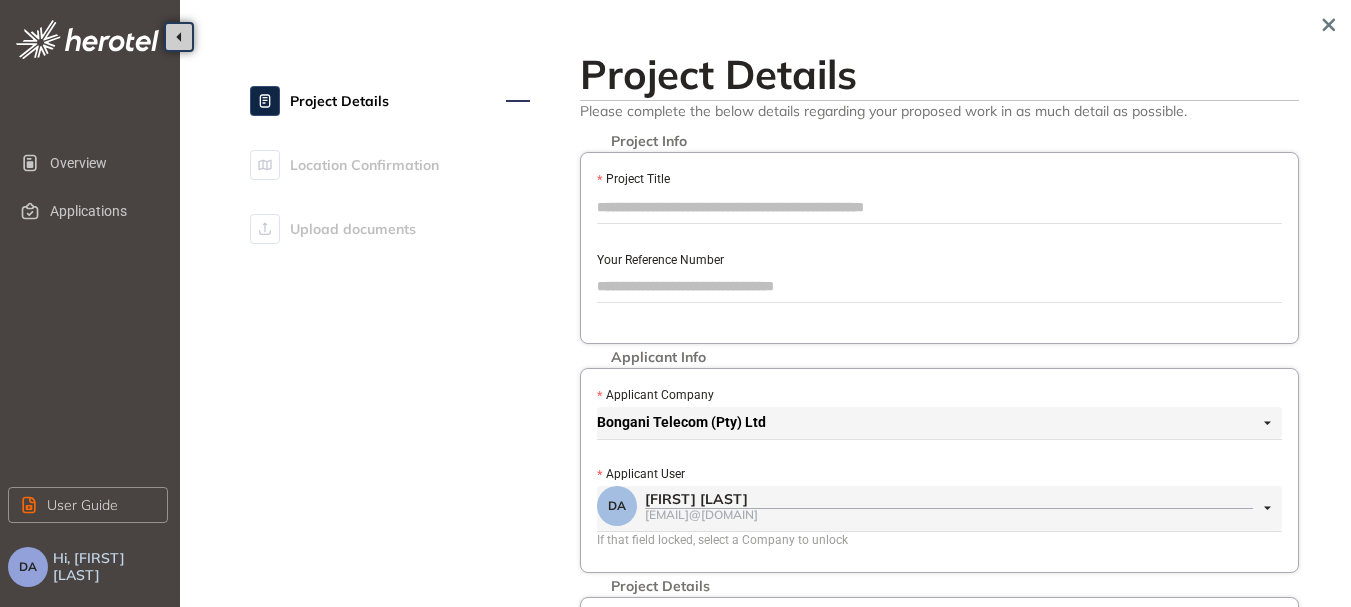 paste on "*********" 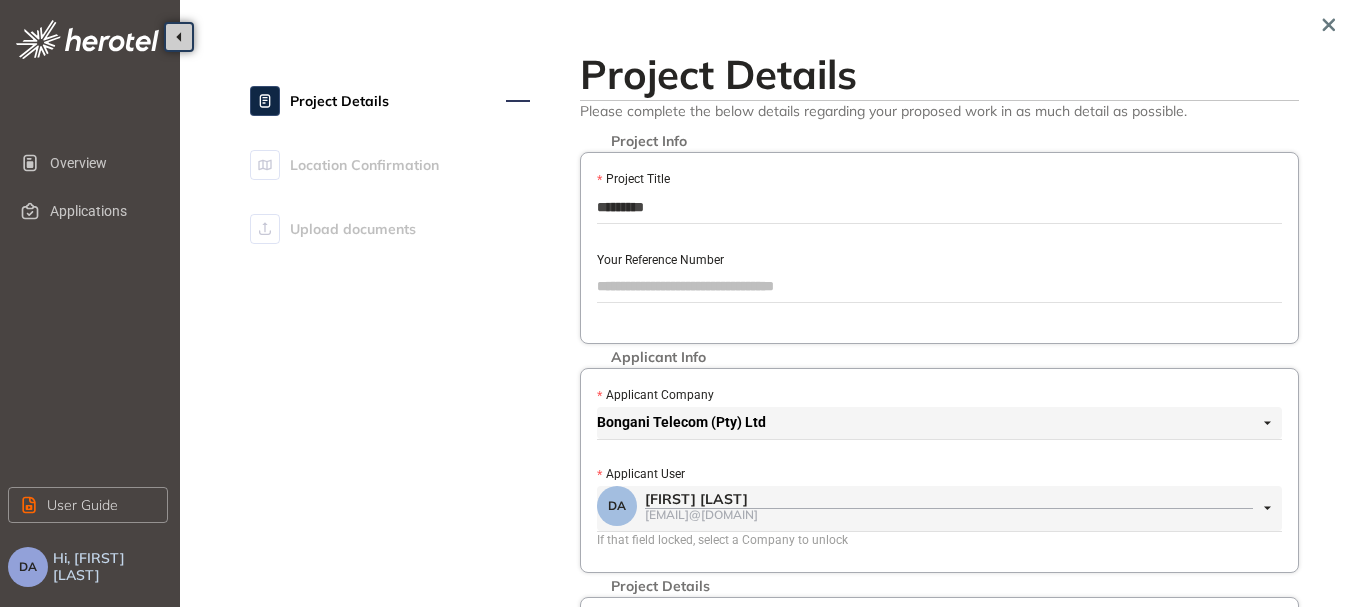type on "*********" 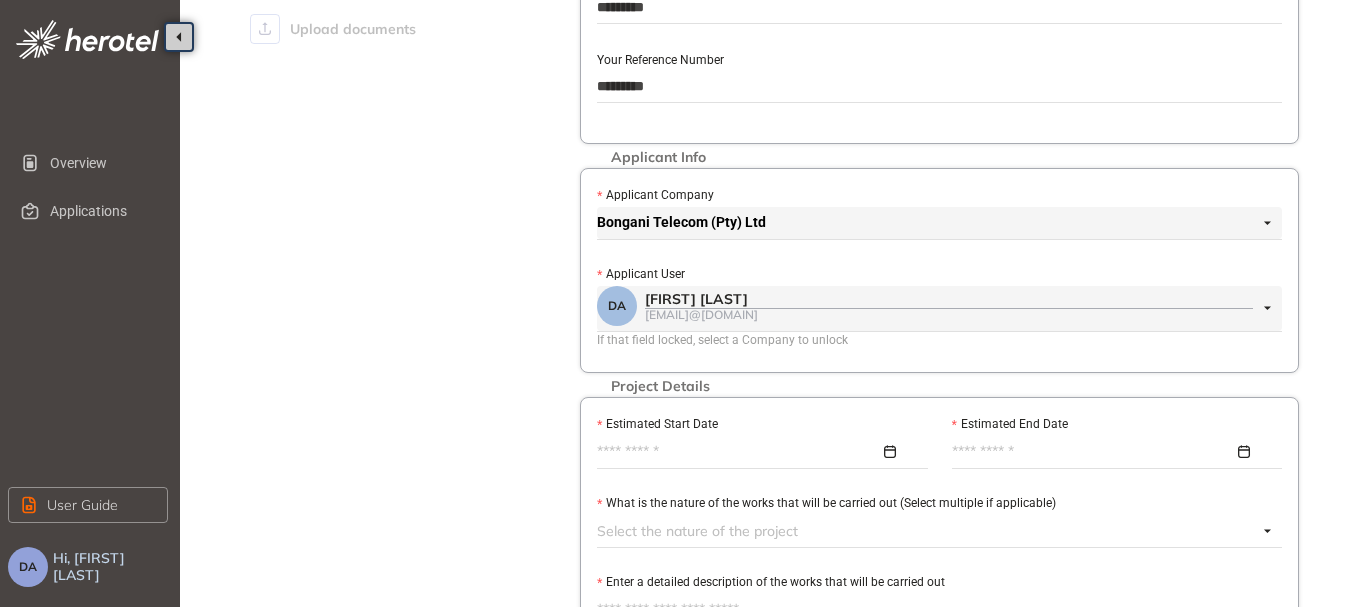 scroll, scrollTop: 300, scrollLeft: 0, axis: vertical 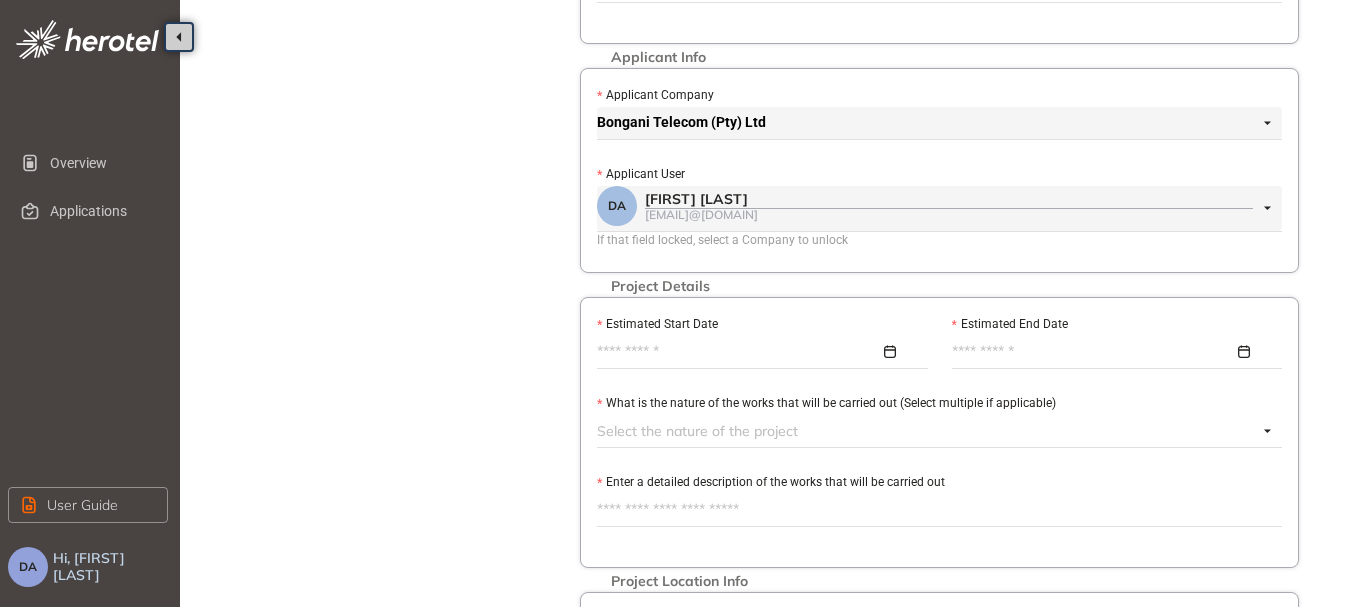 type on "*********" 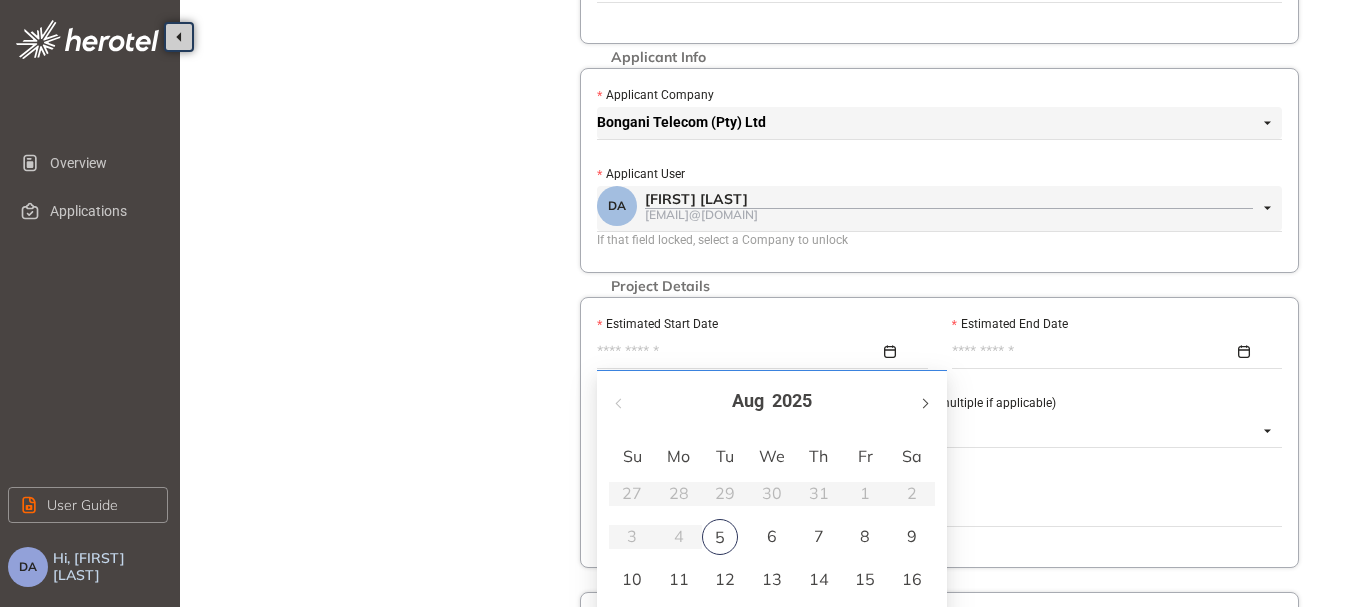 click at bounding box center (924, 401) 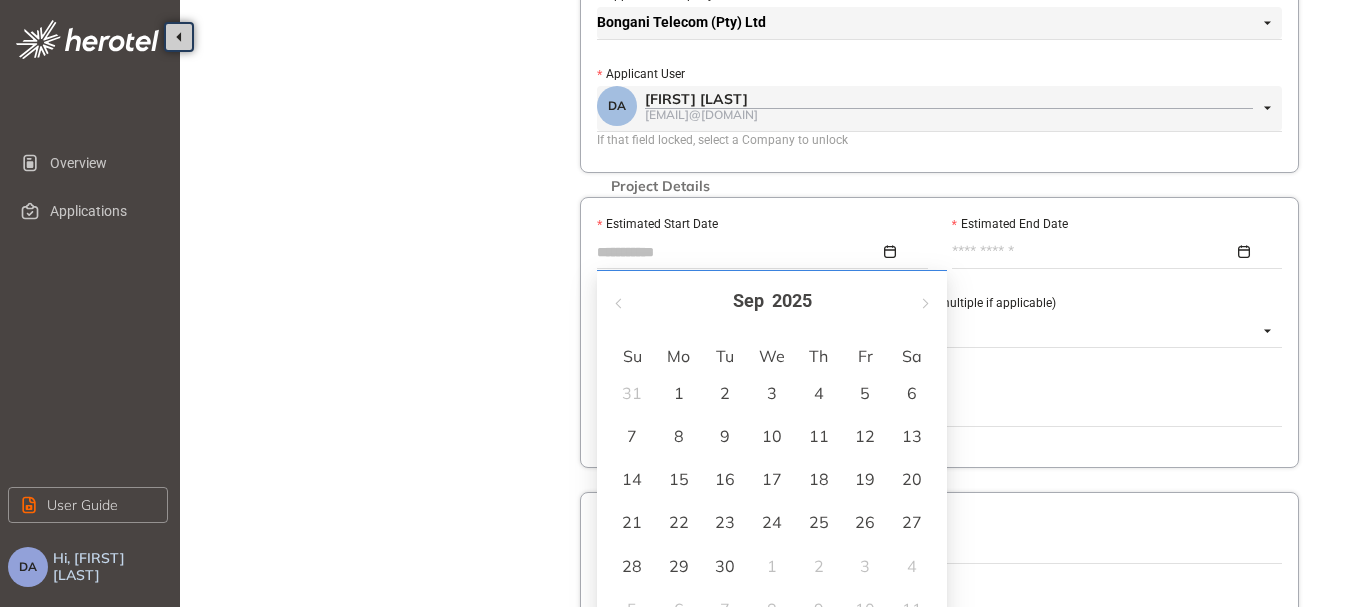 scroll, scrollTop: 500, scrollLeft: 0, axis: vertical 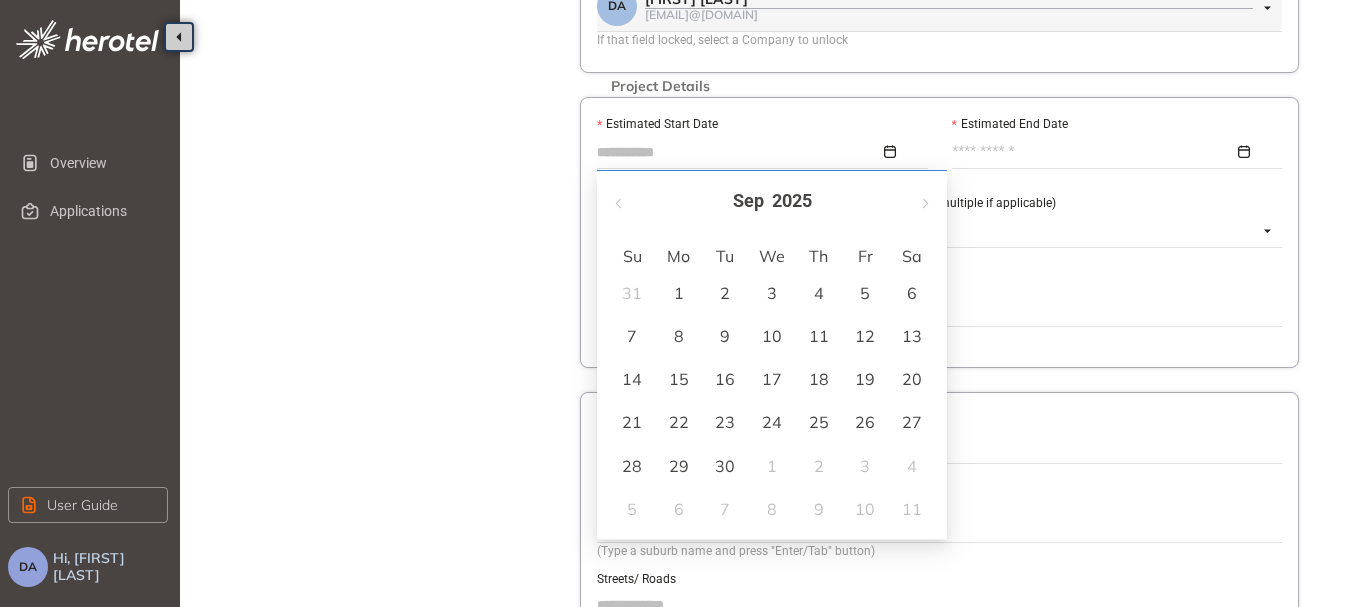 type on "**********" 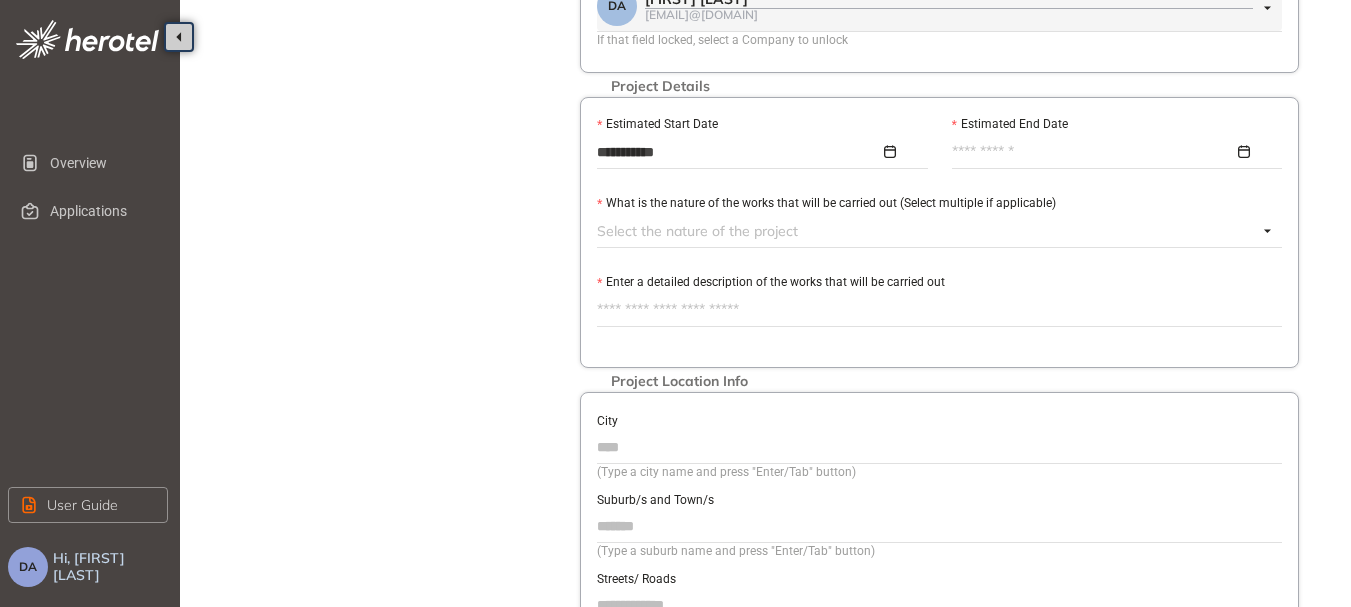 click at bounding box center [1112, 152] 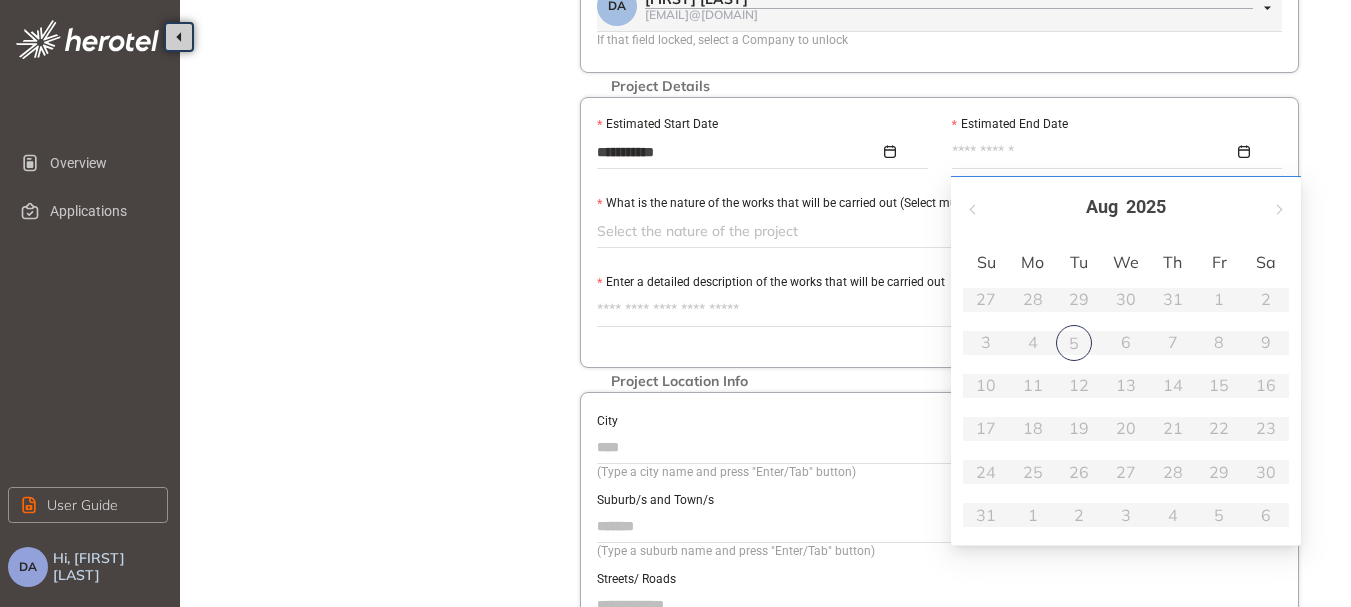 click at bounding box center [1112, 152] 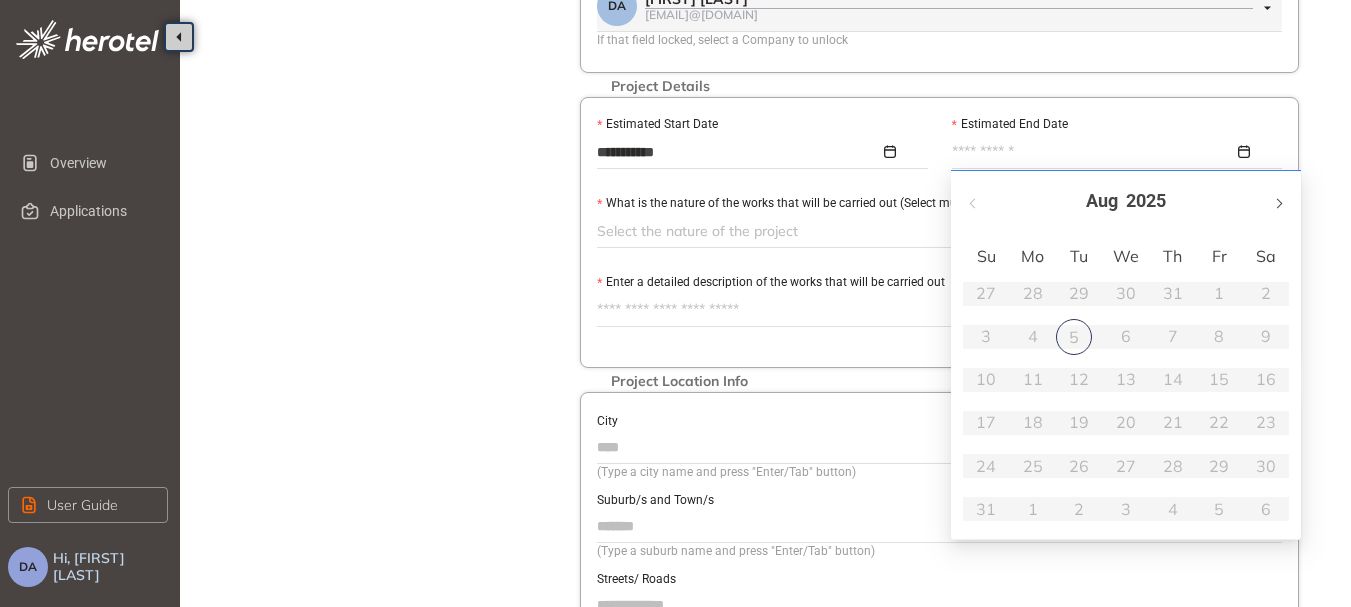 click at bounding box center [1278, 203] 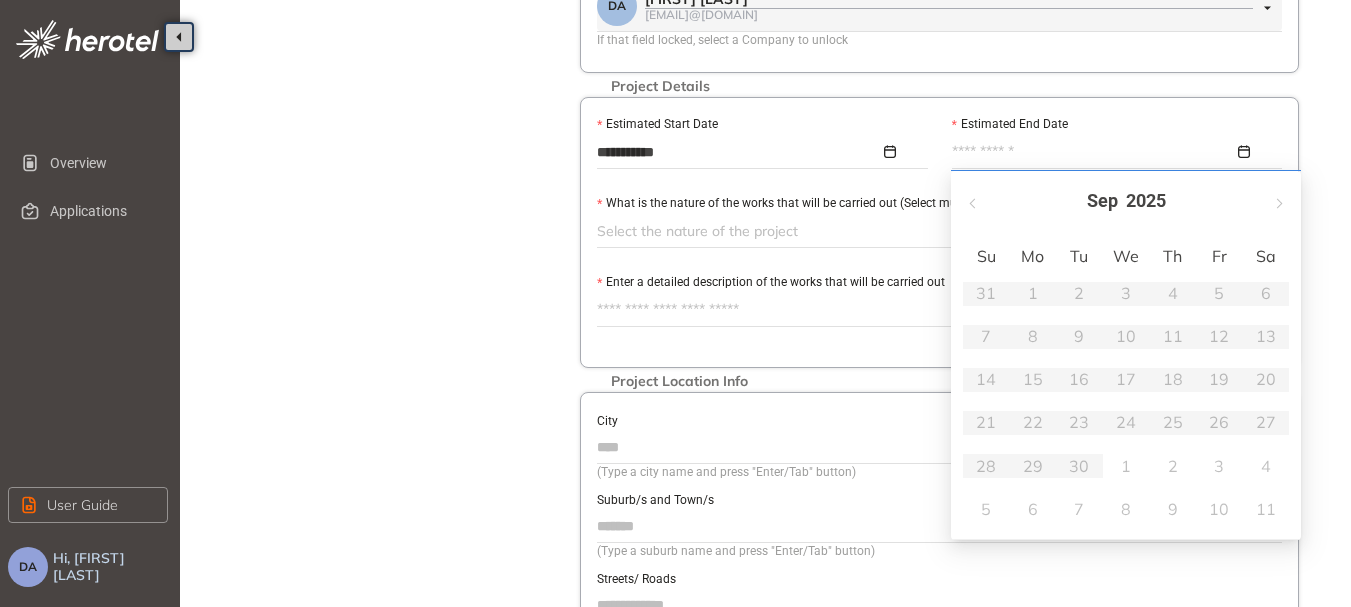 type on "**********" 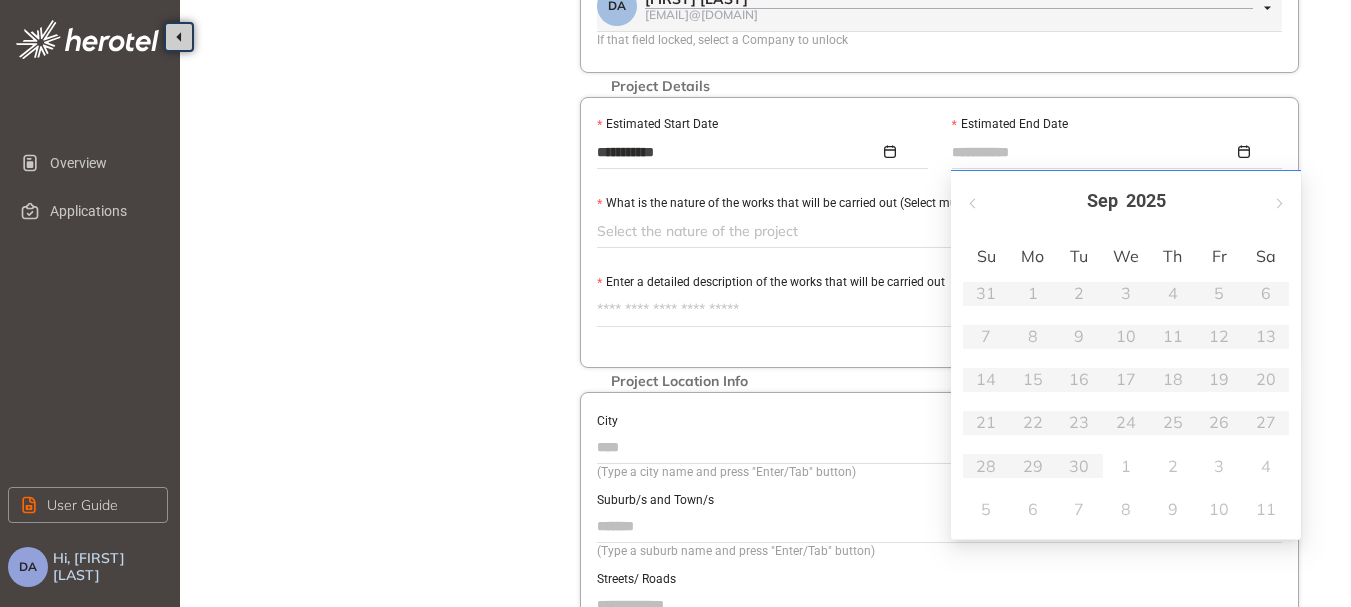 type on "**********" 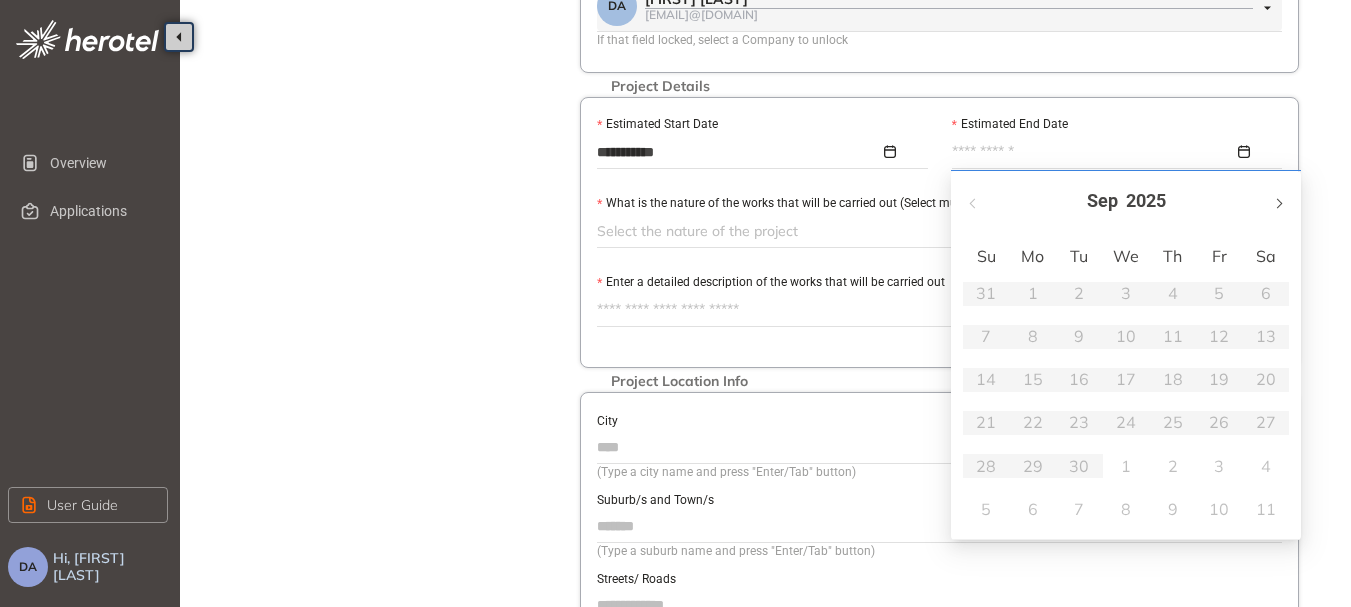 click at bounding box center [1278, 201] 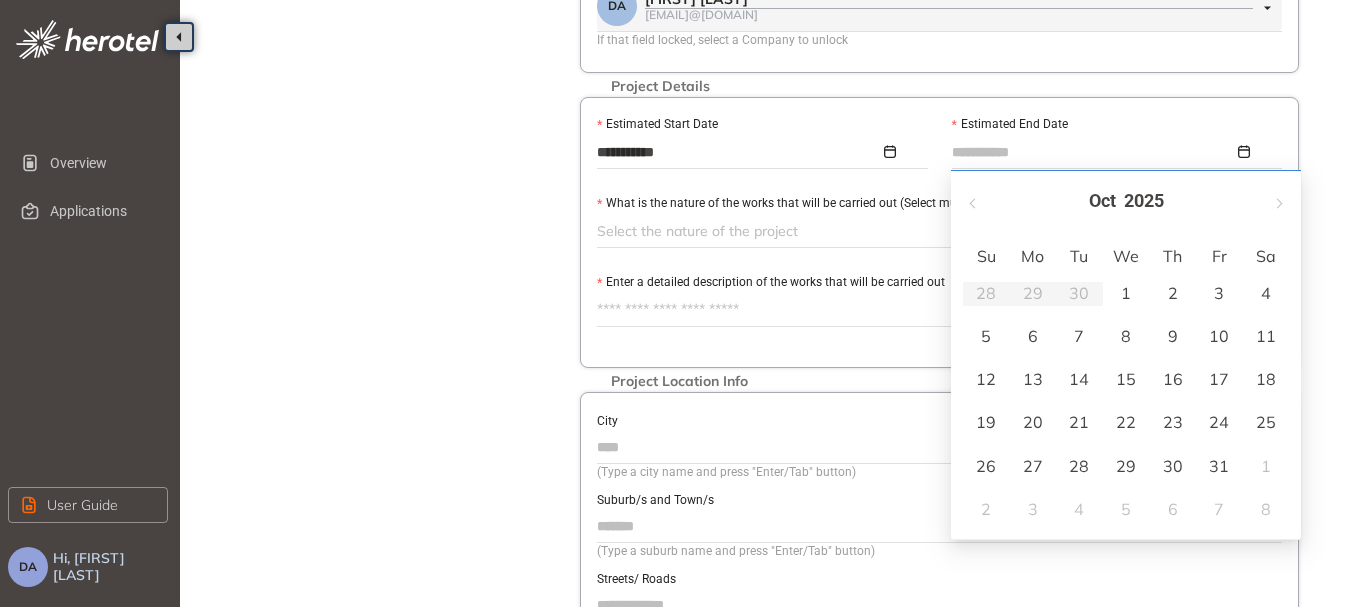 type on "**********" 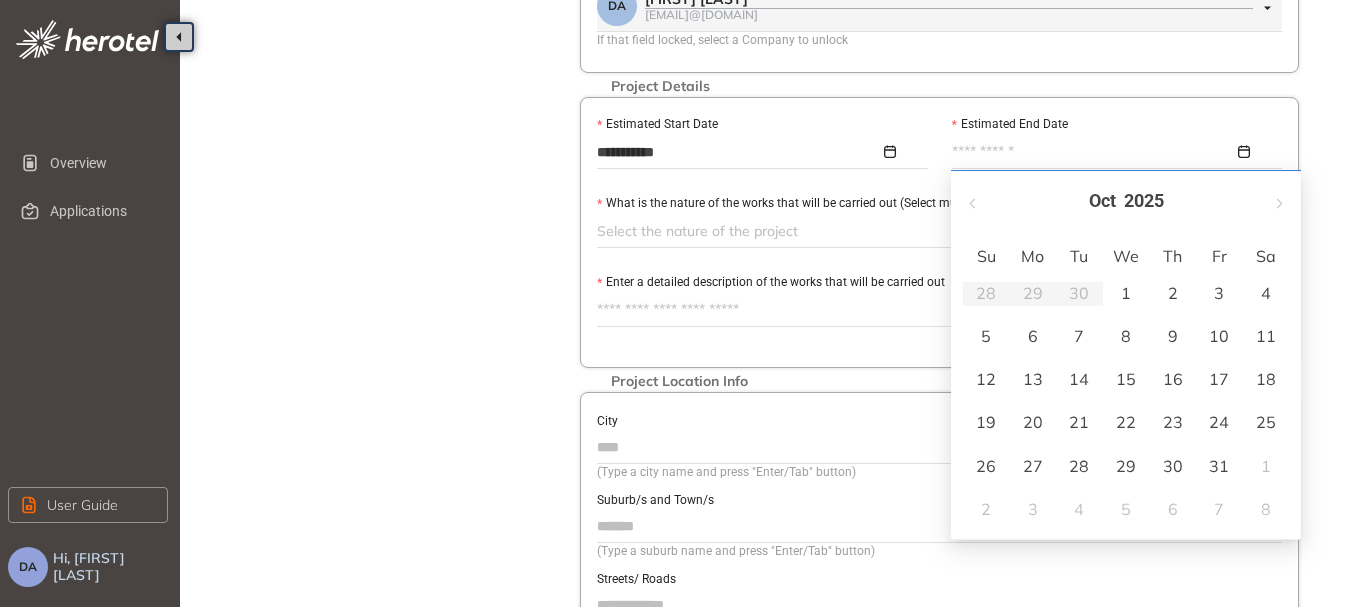 type on "**********" 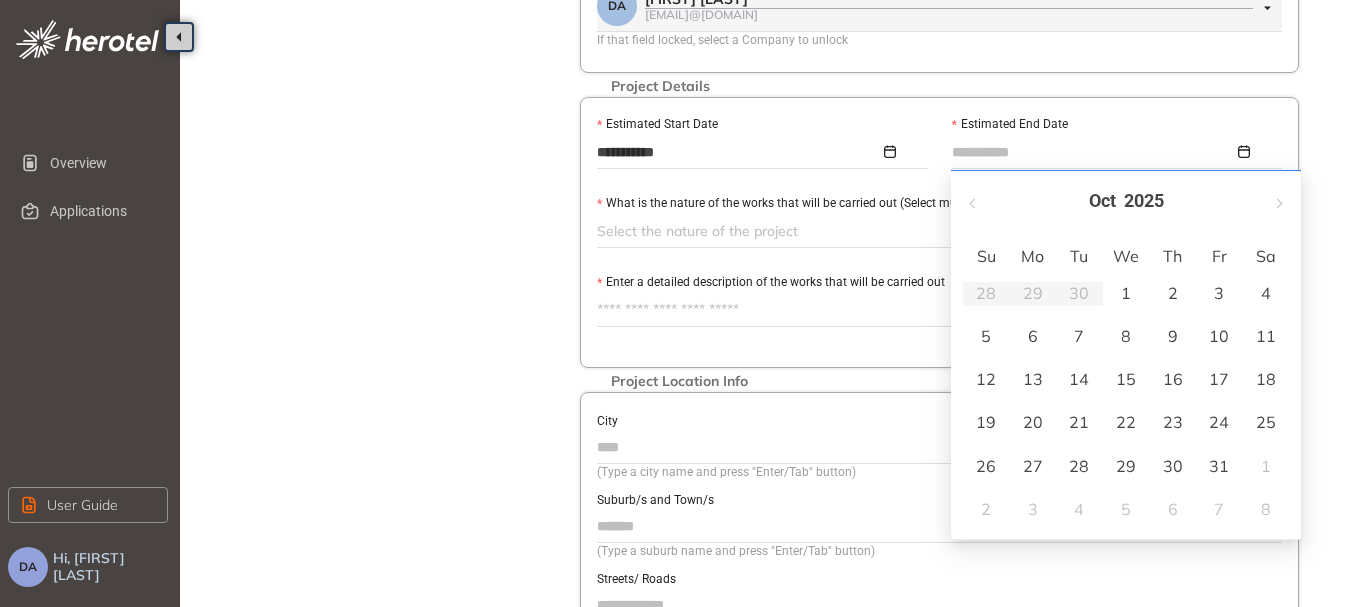 click on "1" at bounding box center [1126, 293] 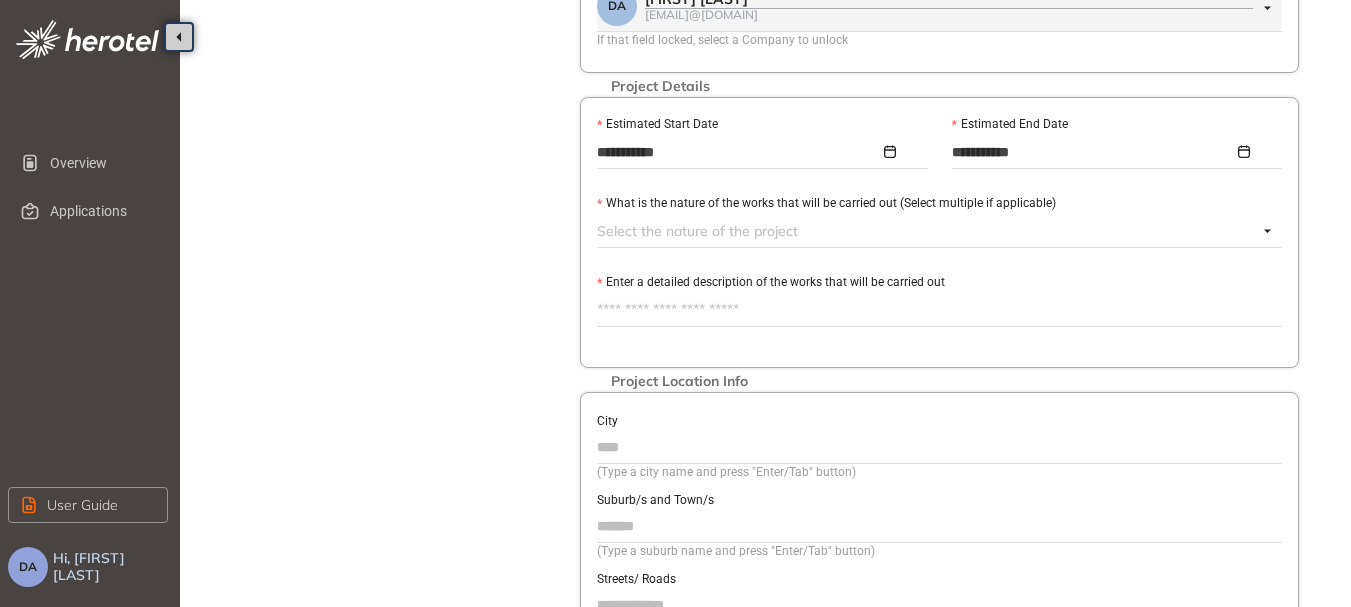click at bounding box center [927, 231] 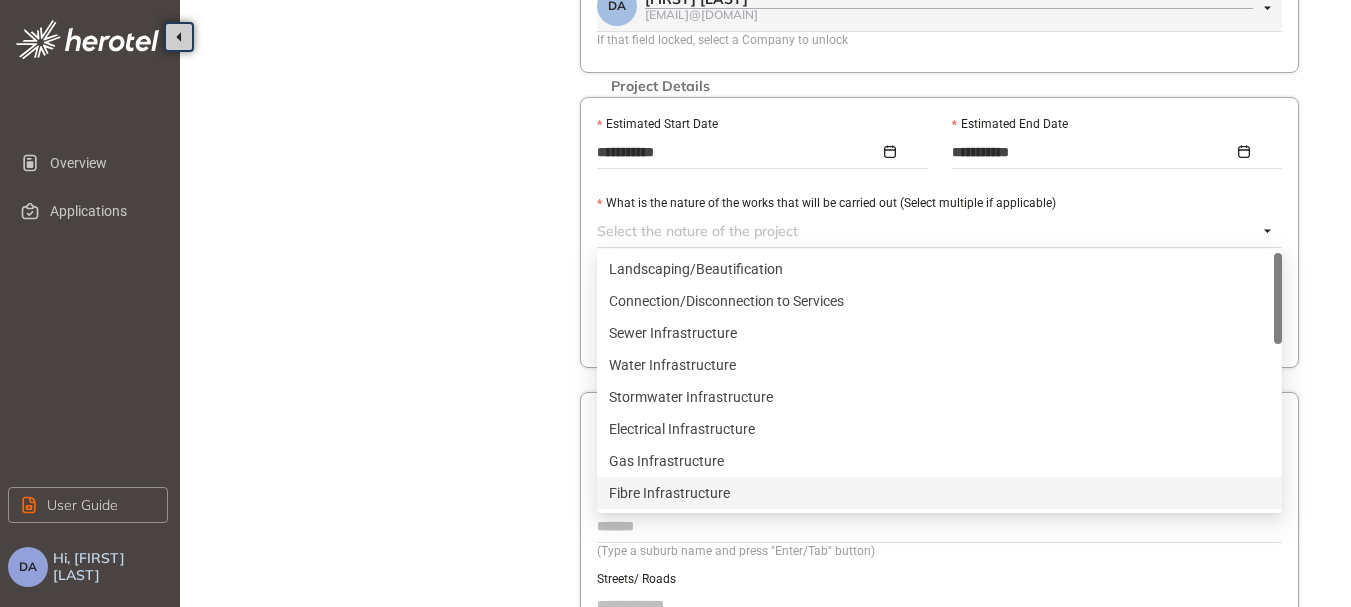 click on "Fibre Infrastructure" at bounding box center (939, 493) 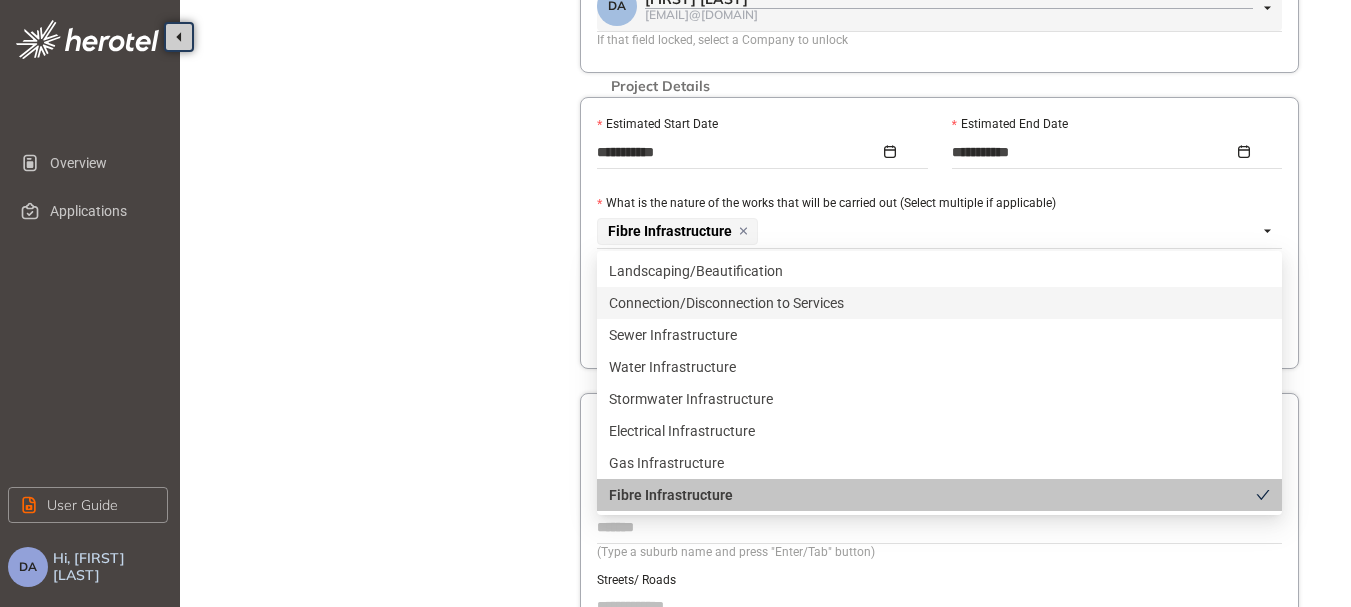 click on "Project Details Location Confirmation Upload documents" at bounding box center (390, 187) 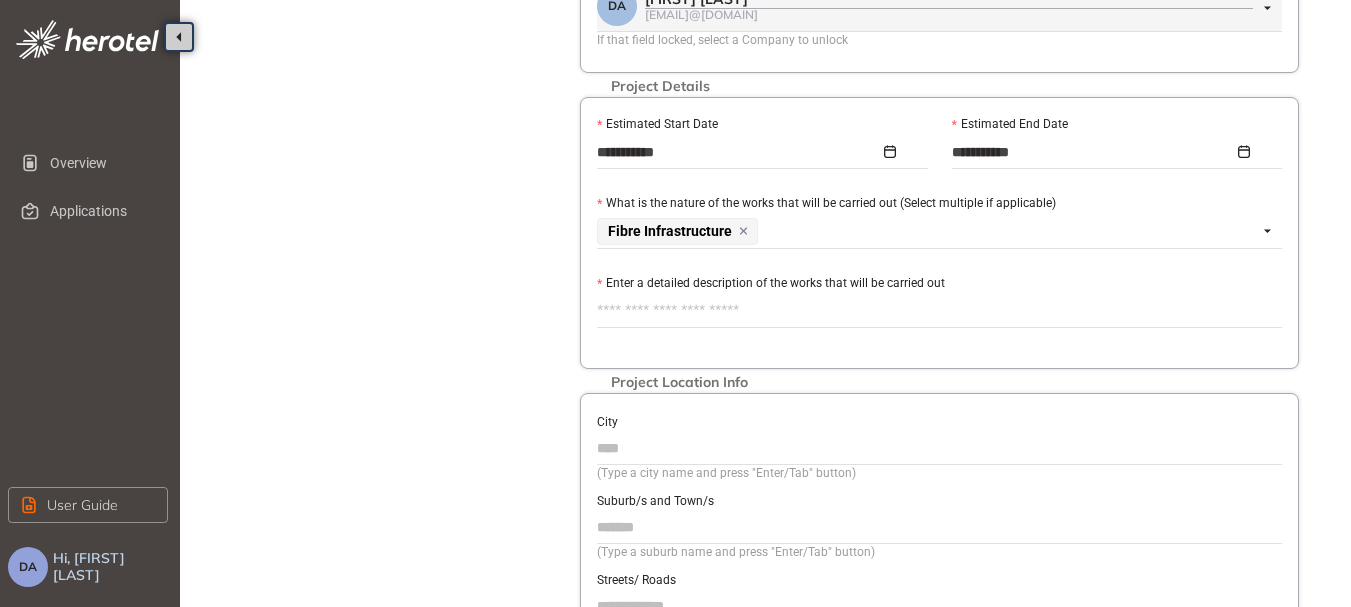 click on "Enter a detailed description of the works that will be carried out" at bounding box center (939, 311) 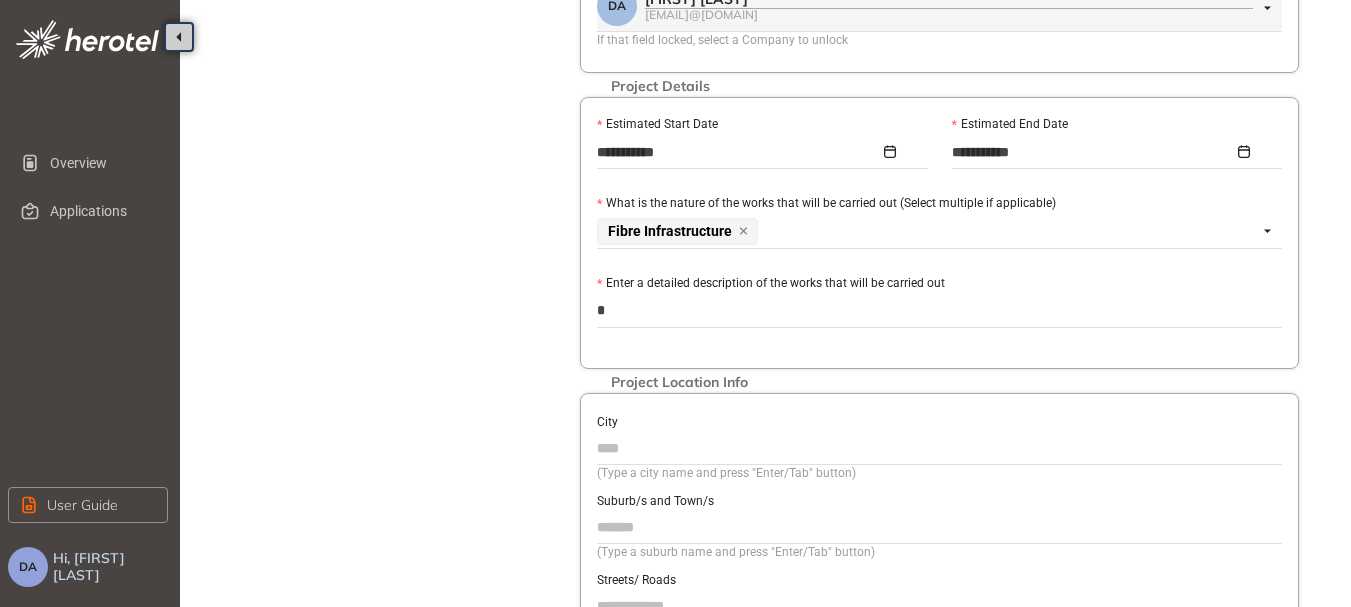 type on "**" 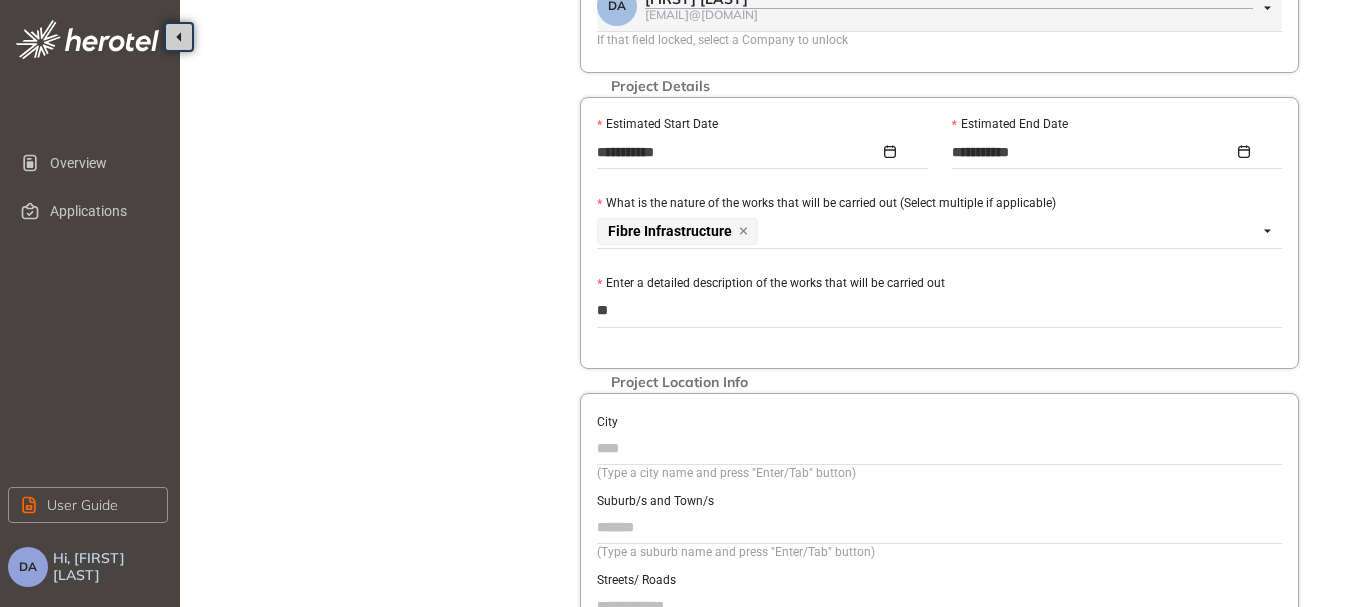 type on "***" 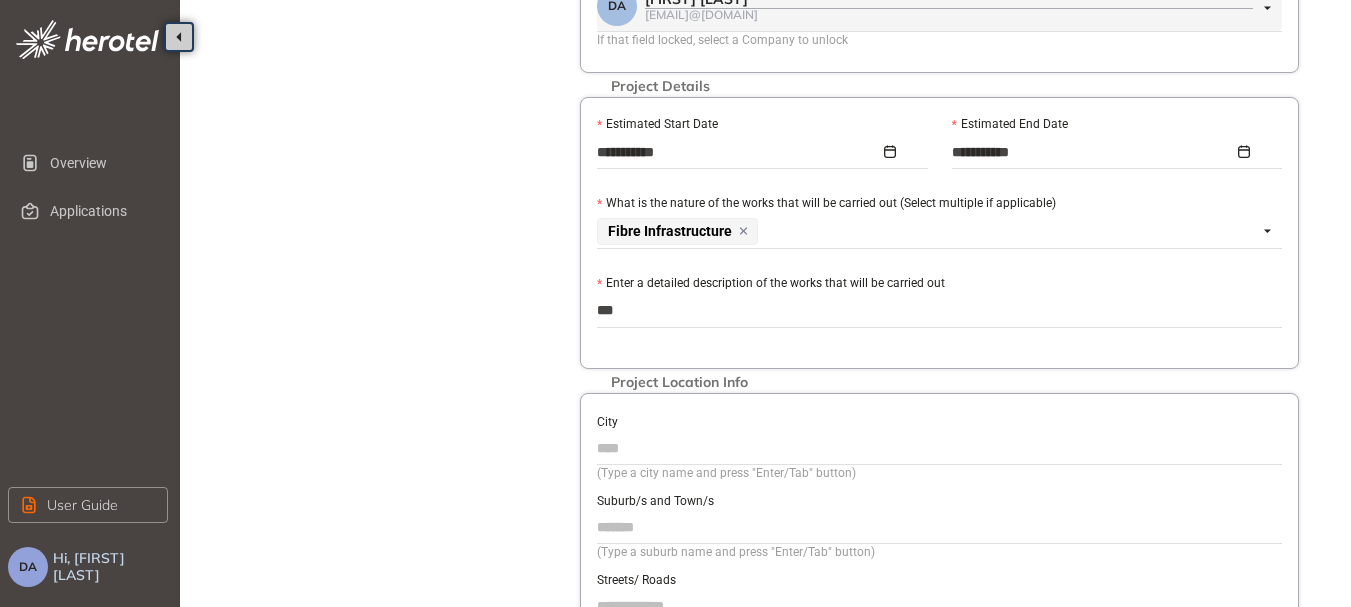 type on "****" 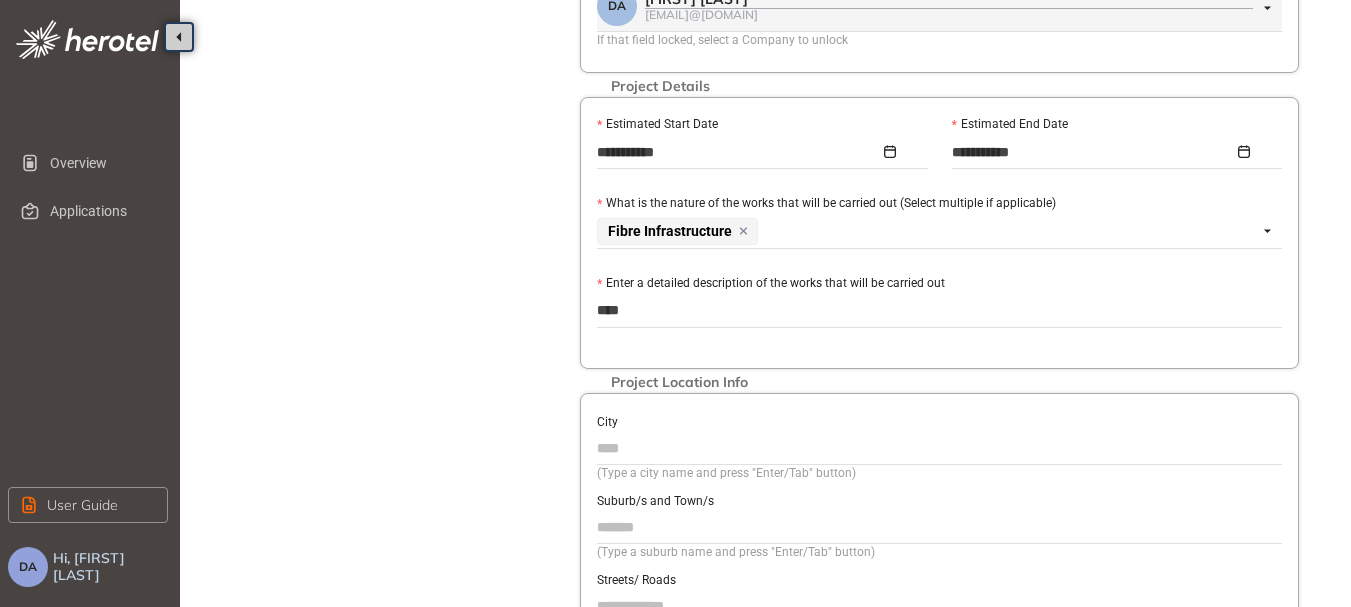 type on "*****" 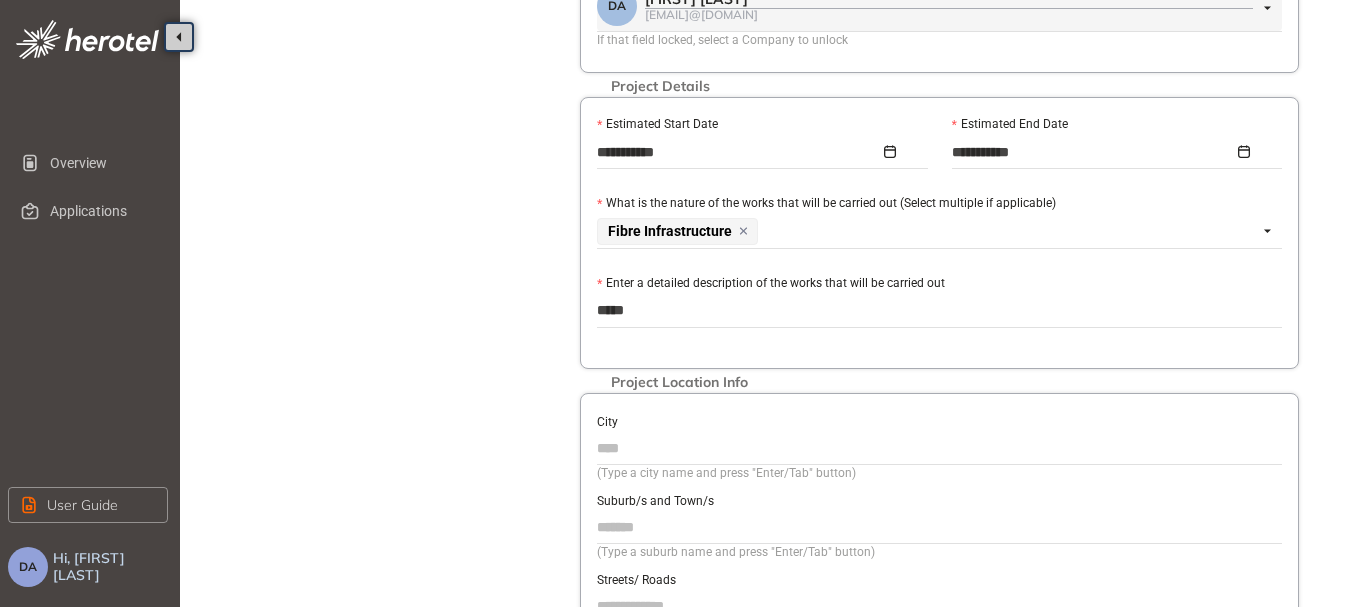 type on "******" 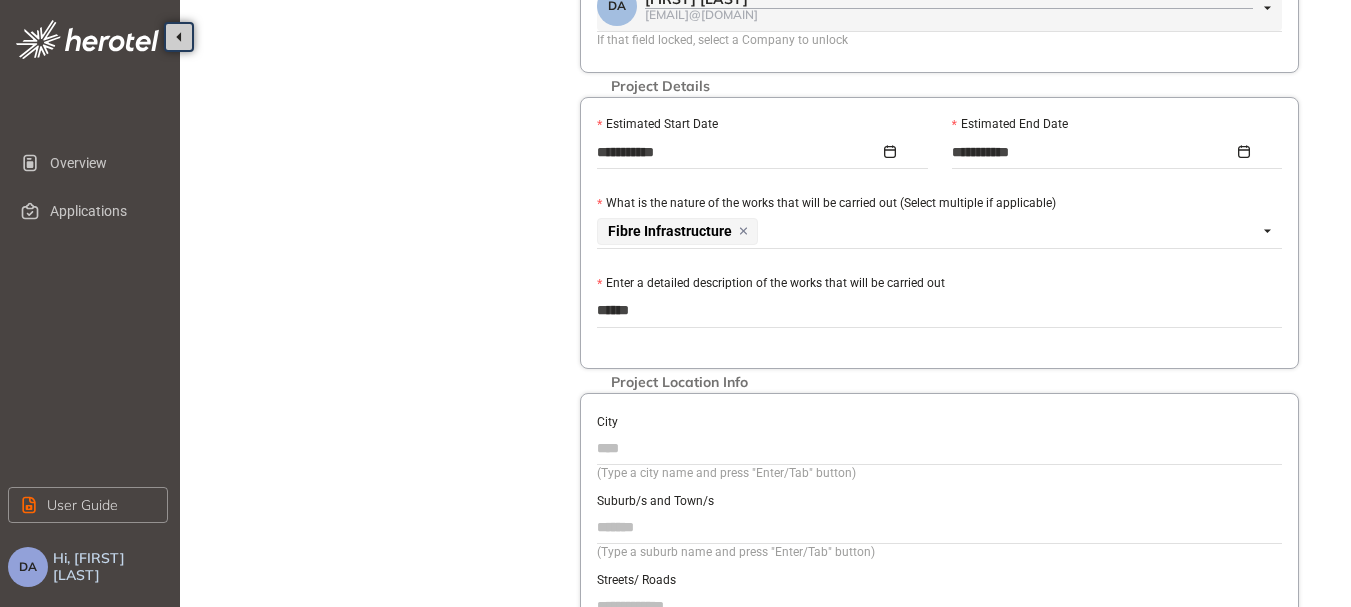 type on "*******" 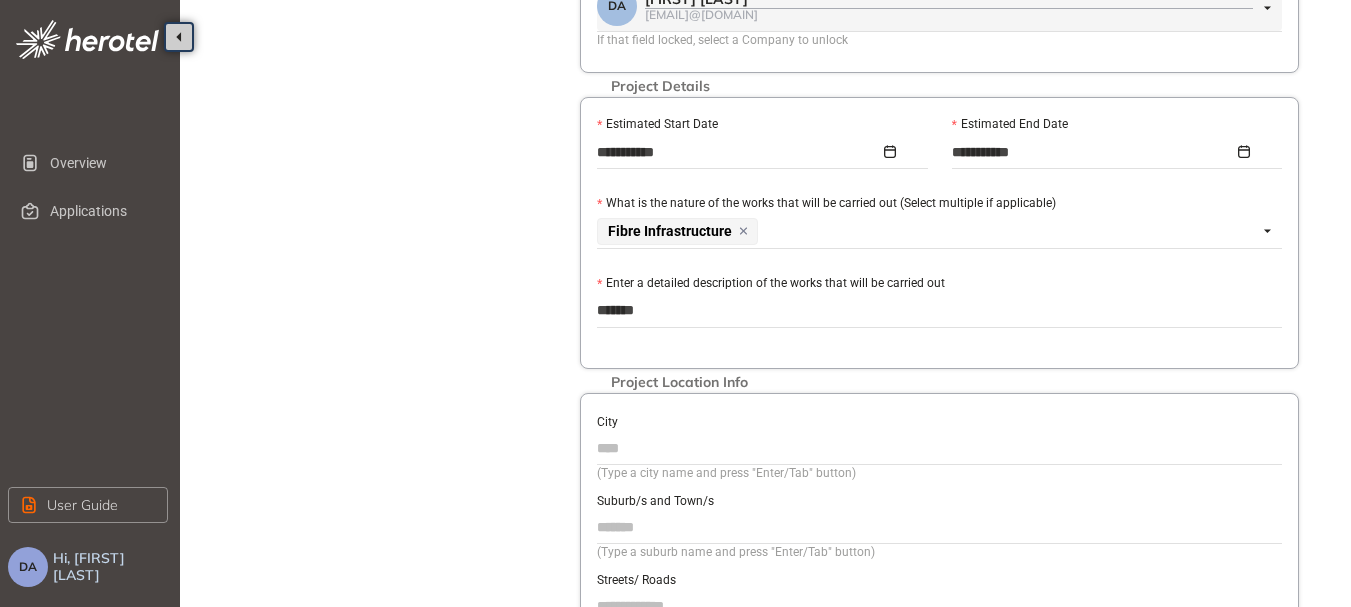 type on "********" 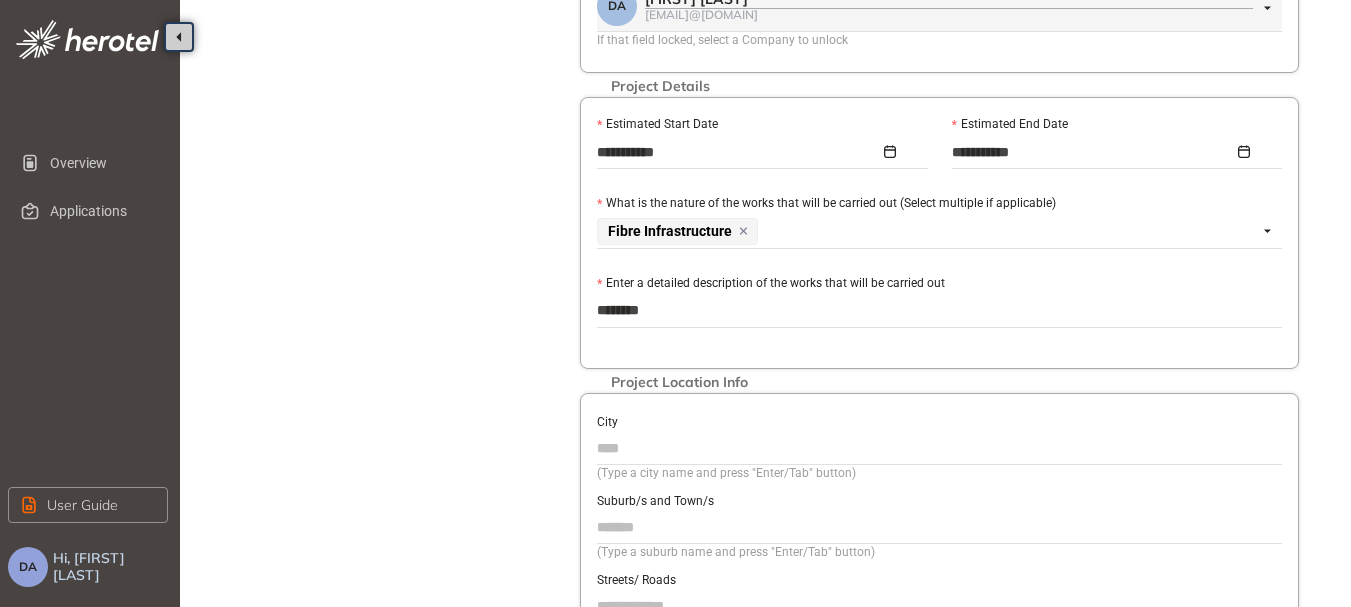 type on "********" 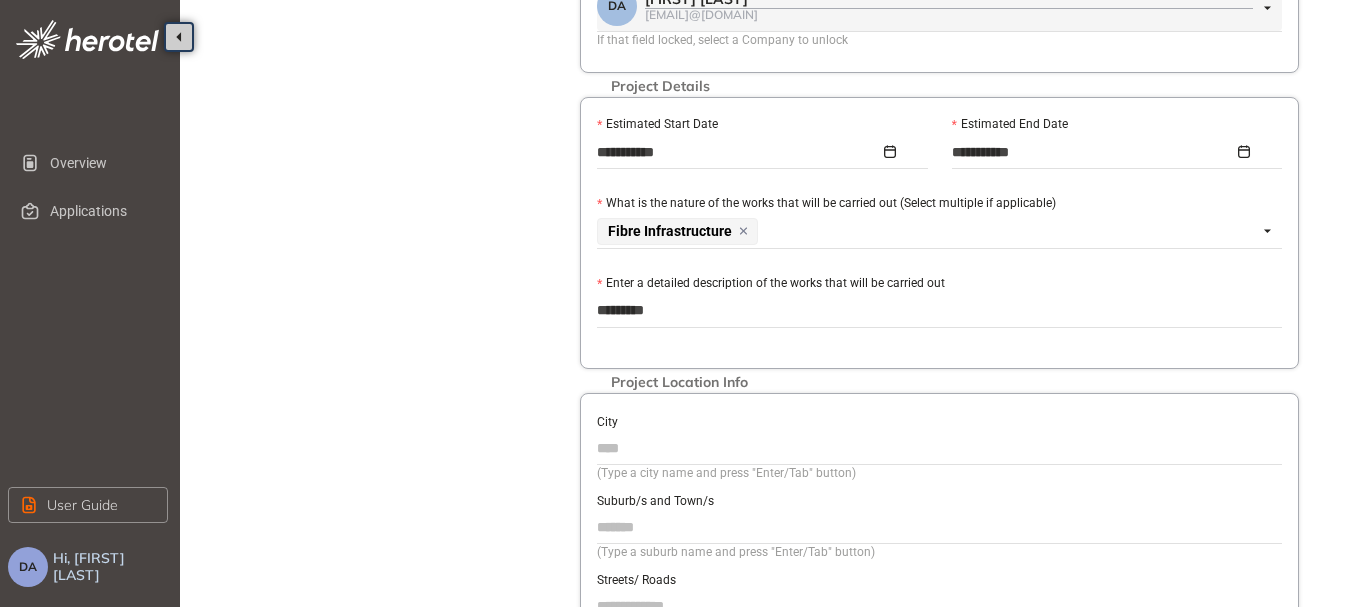 type on "********" 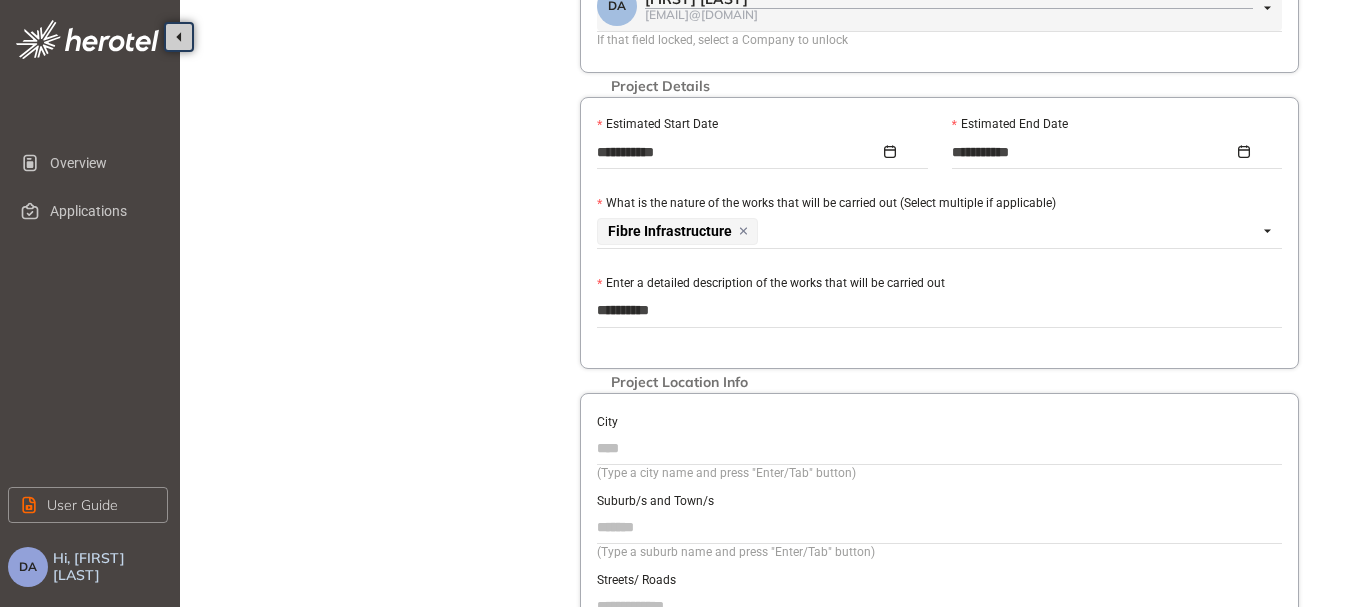 type on "**********" 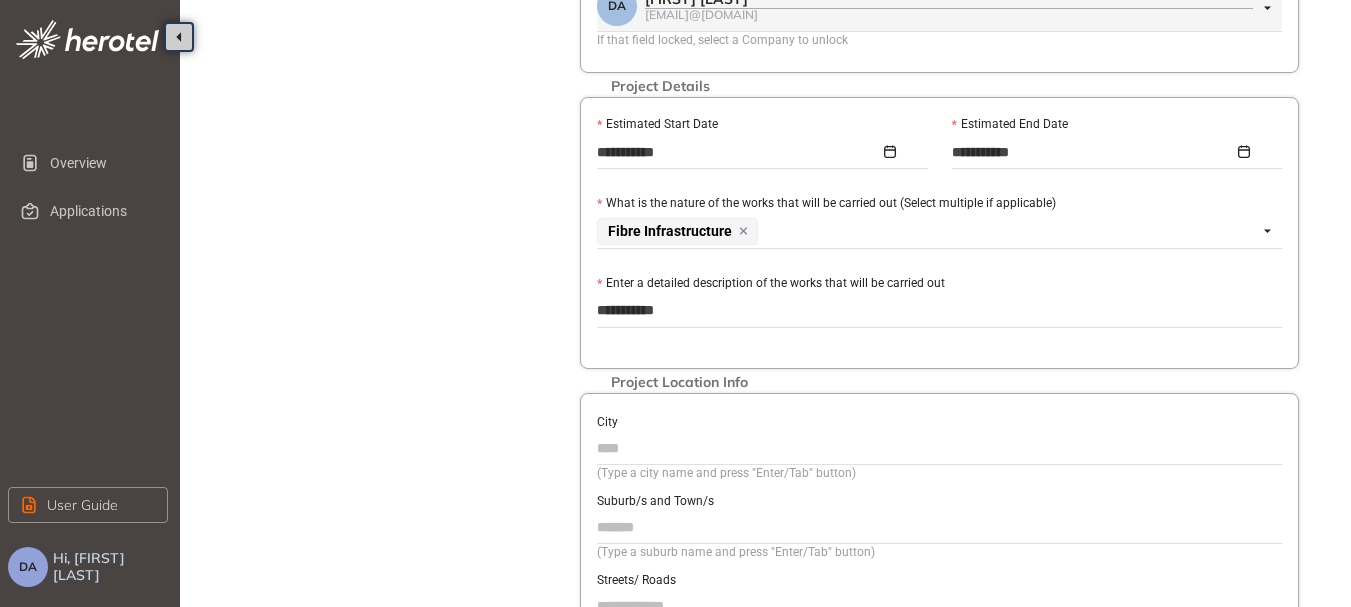 type on "**********" 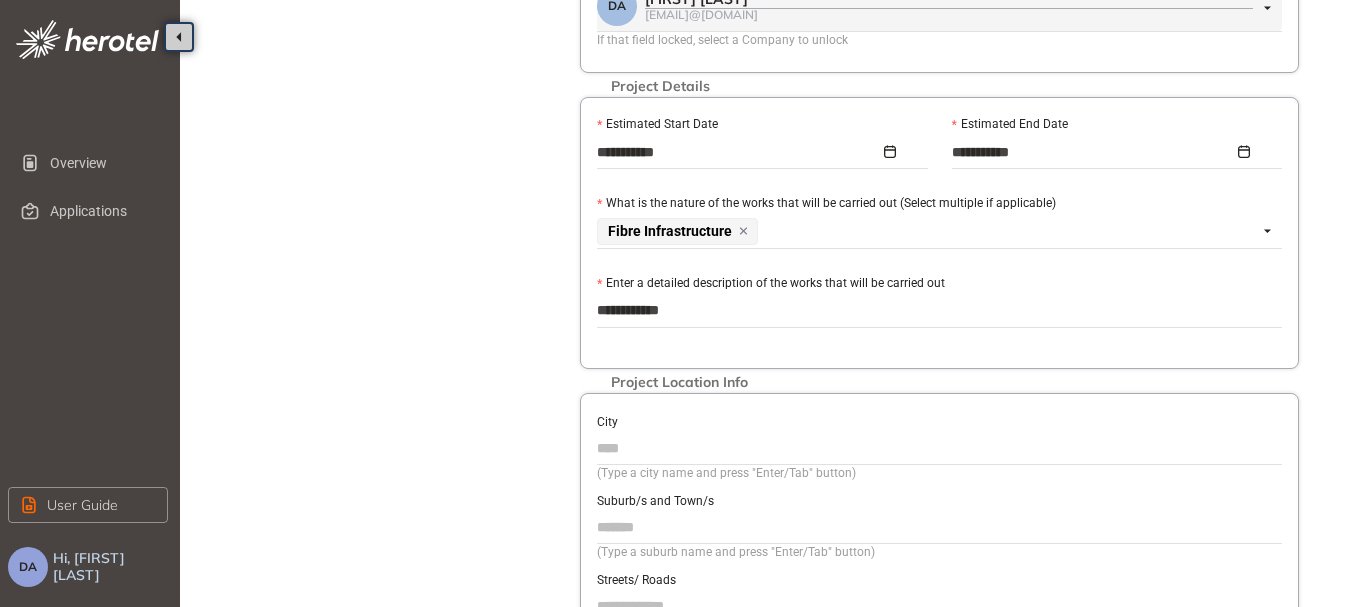 type on "**********" 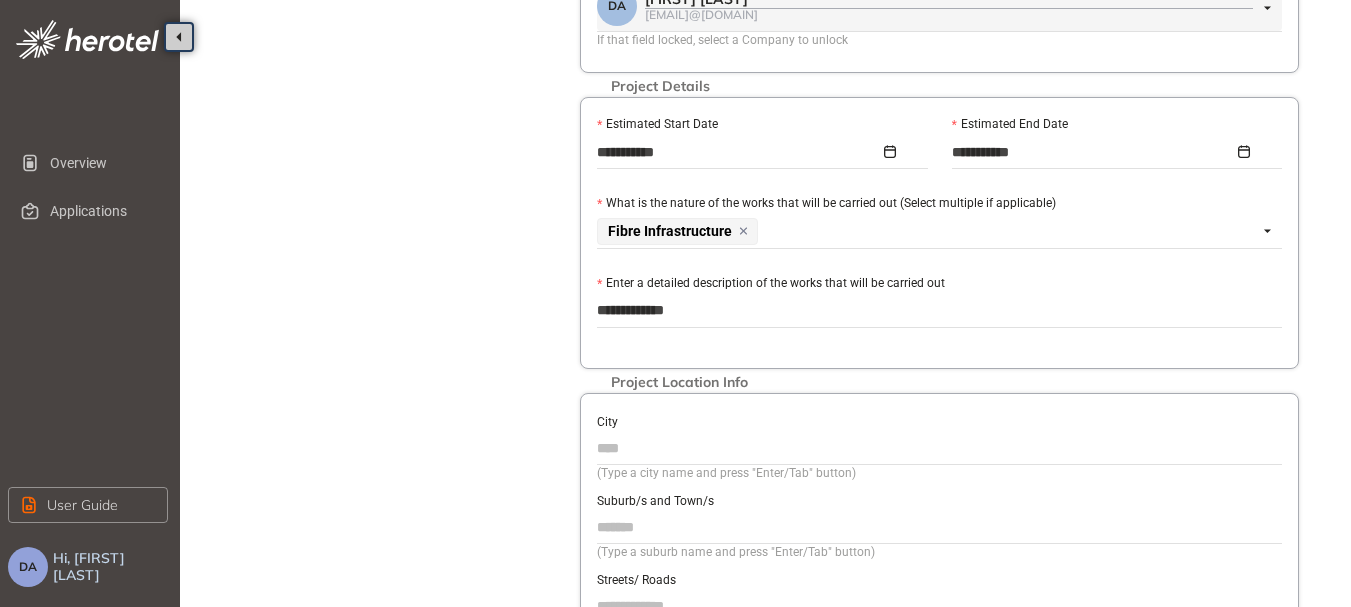 type on "**********" 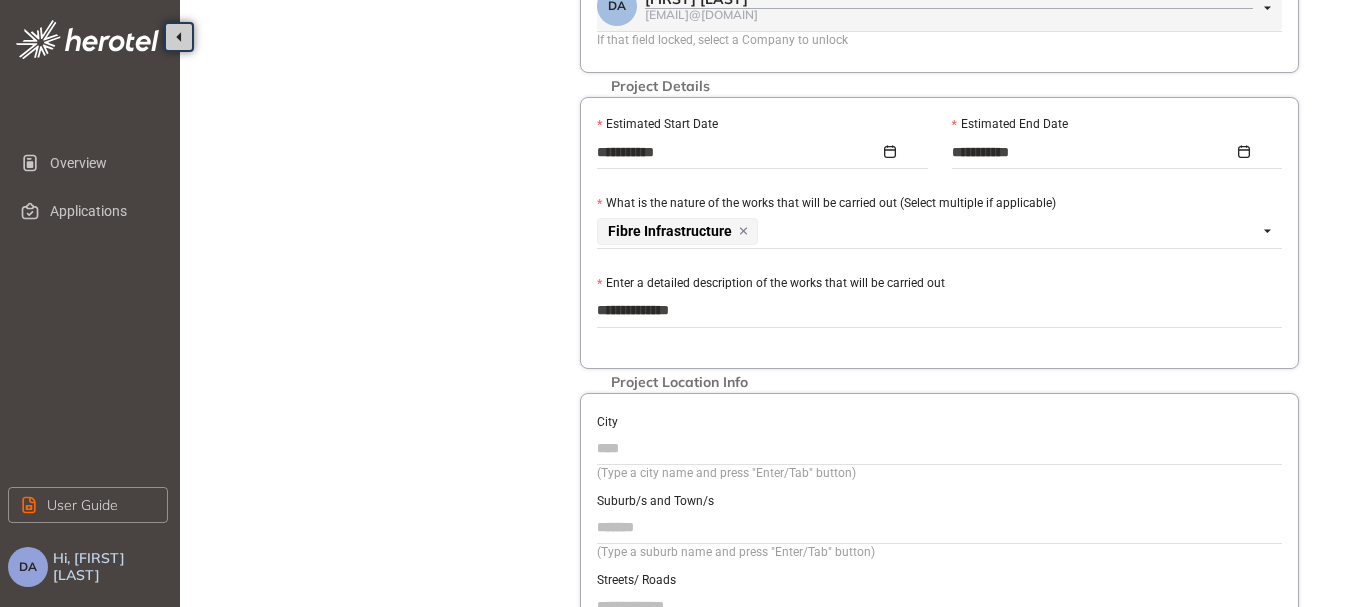 type on "**********" 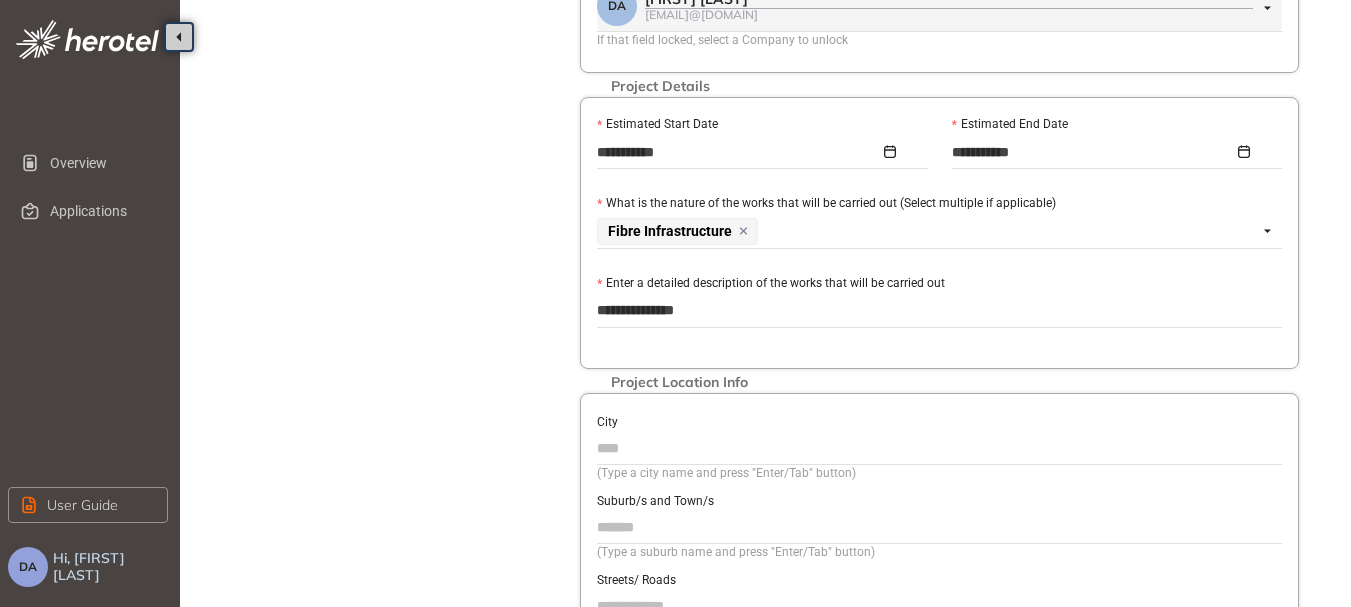 type on "**********" 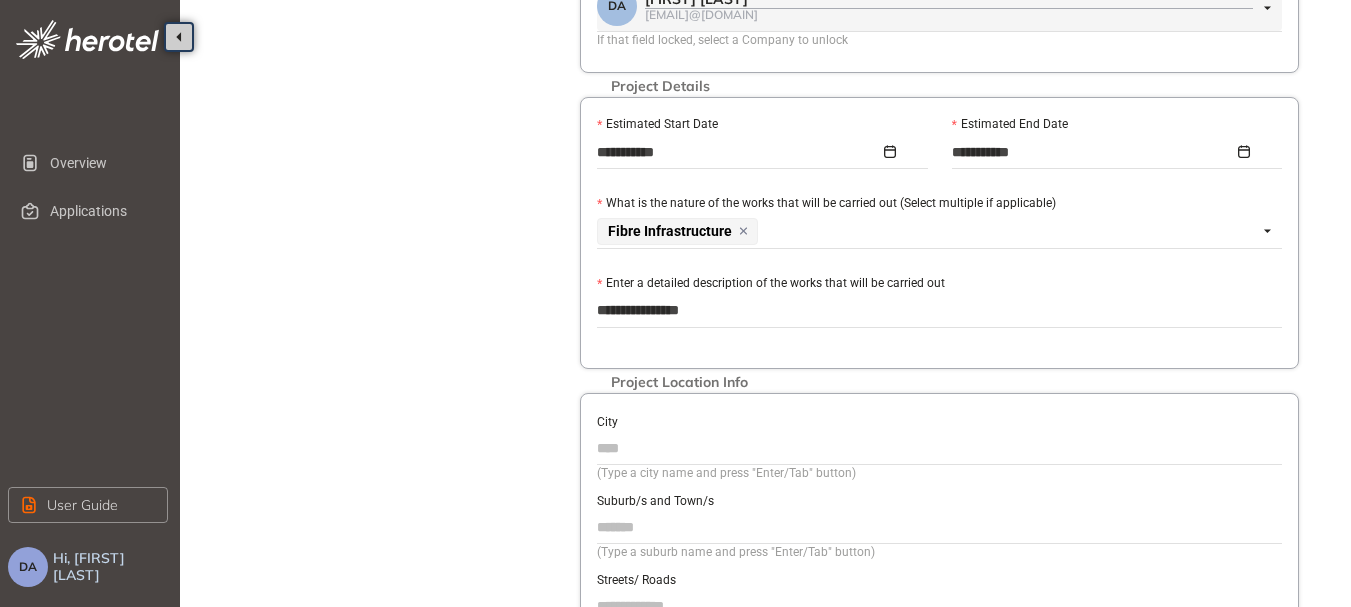 type on "**********" 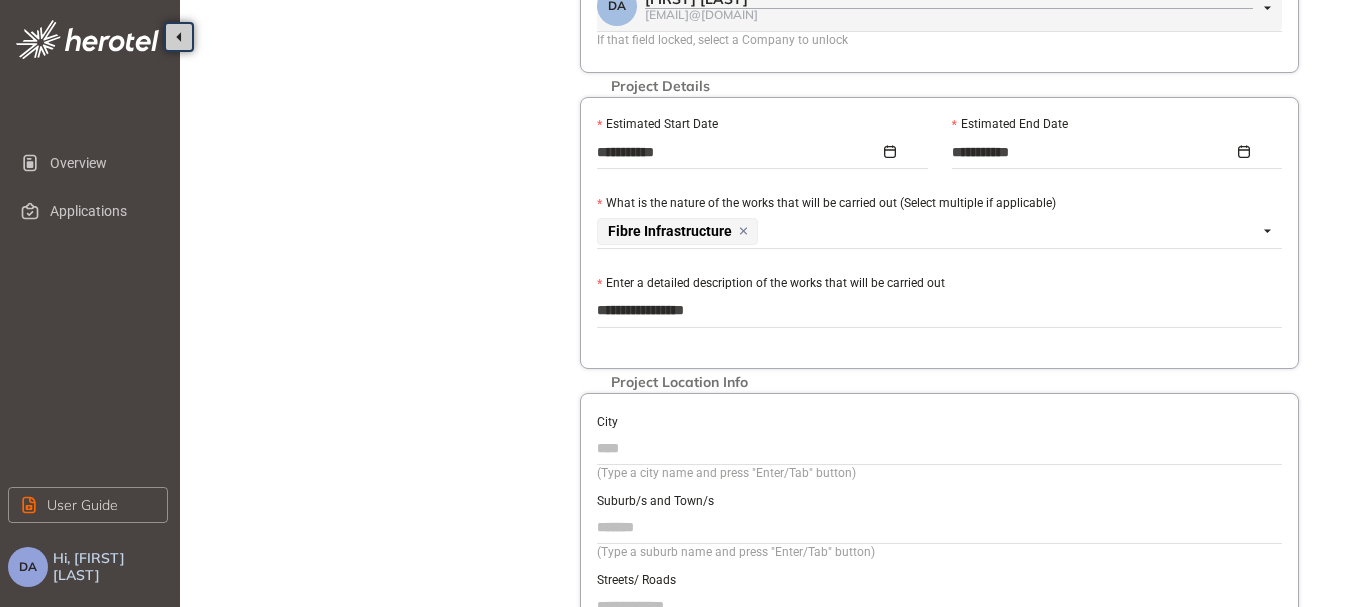 type on "**********" 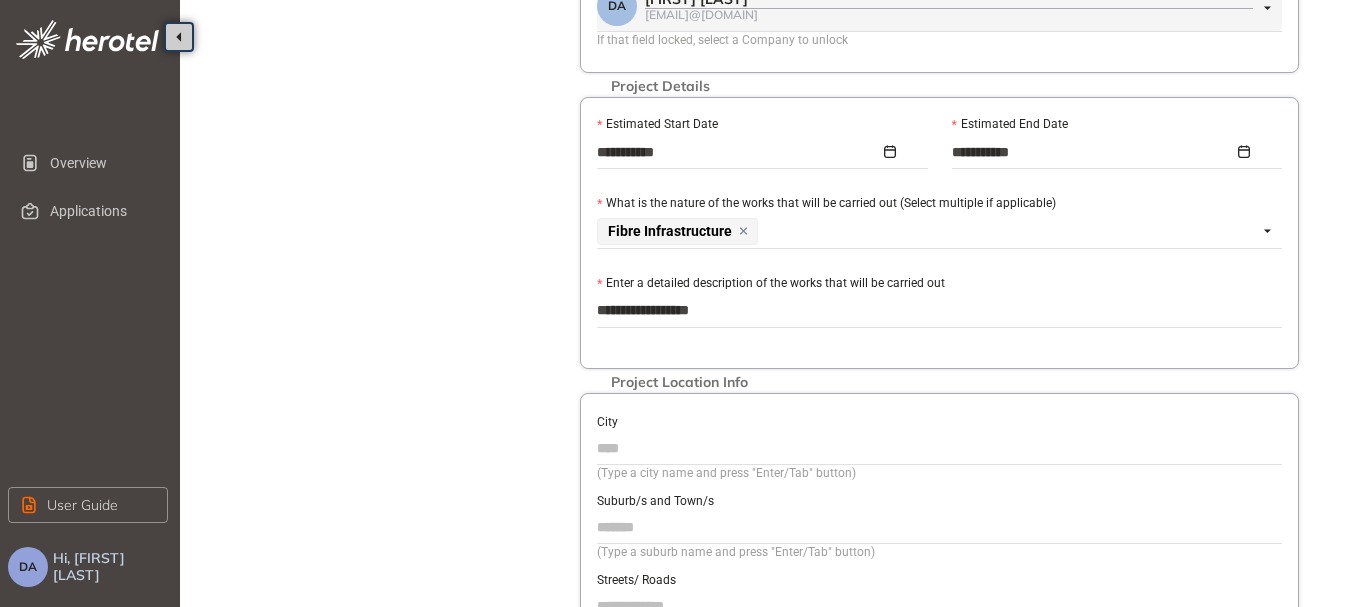 type on "**********" 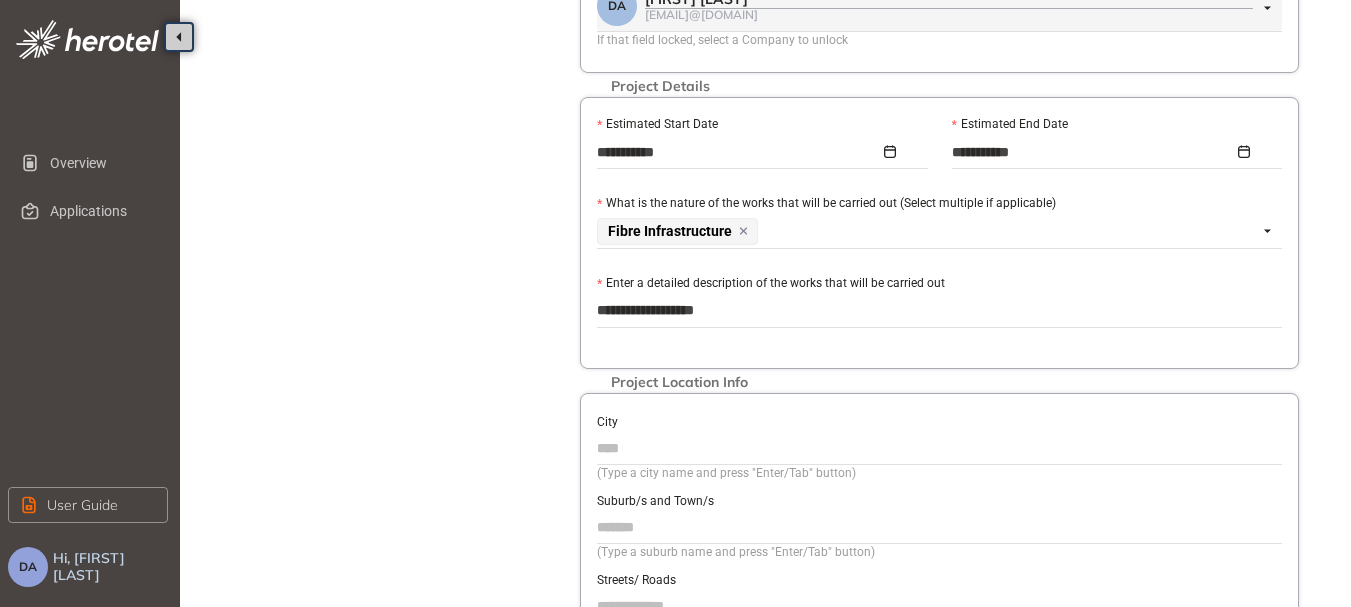 type on "**********" 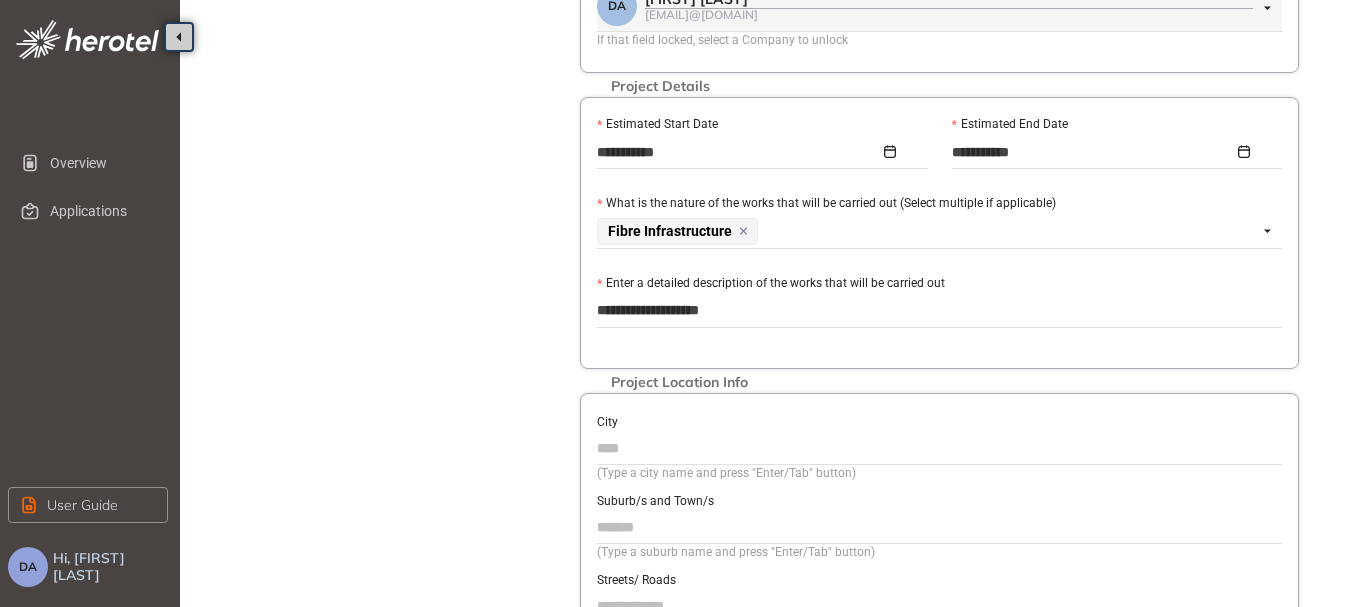 type on "**********" 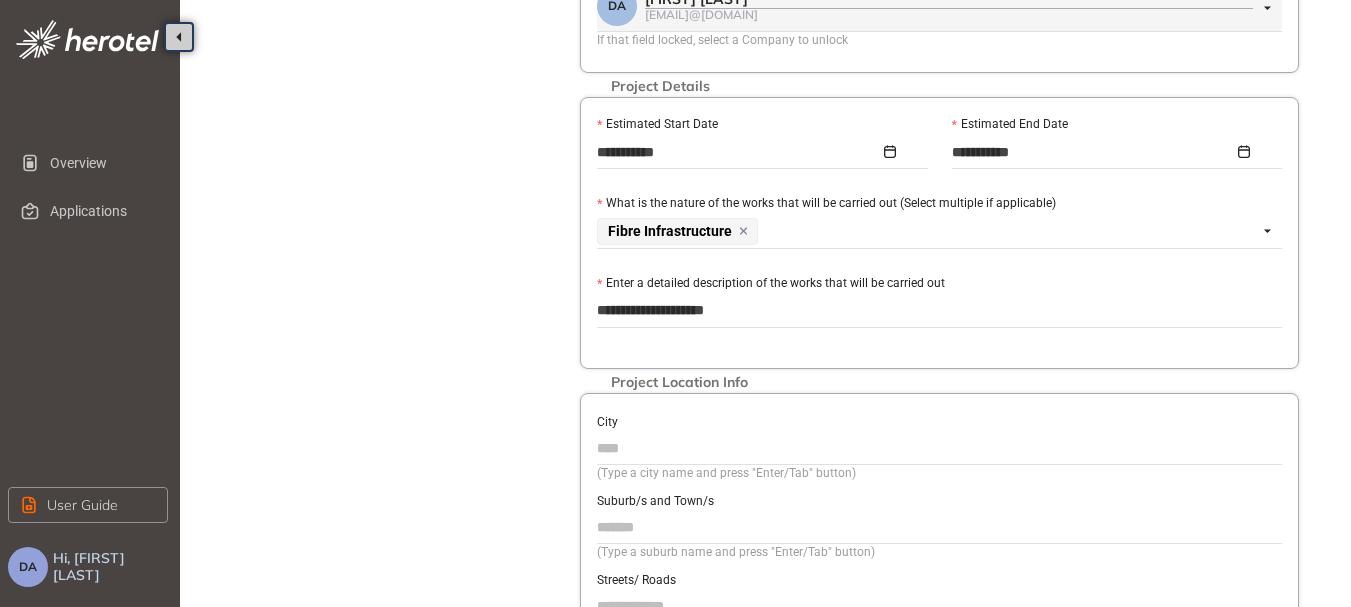 type on "**********" 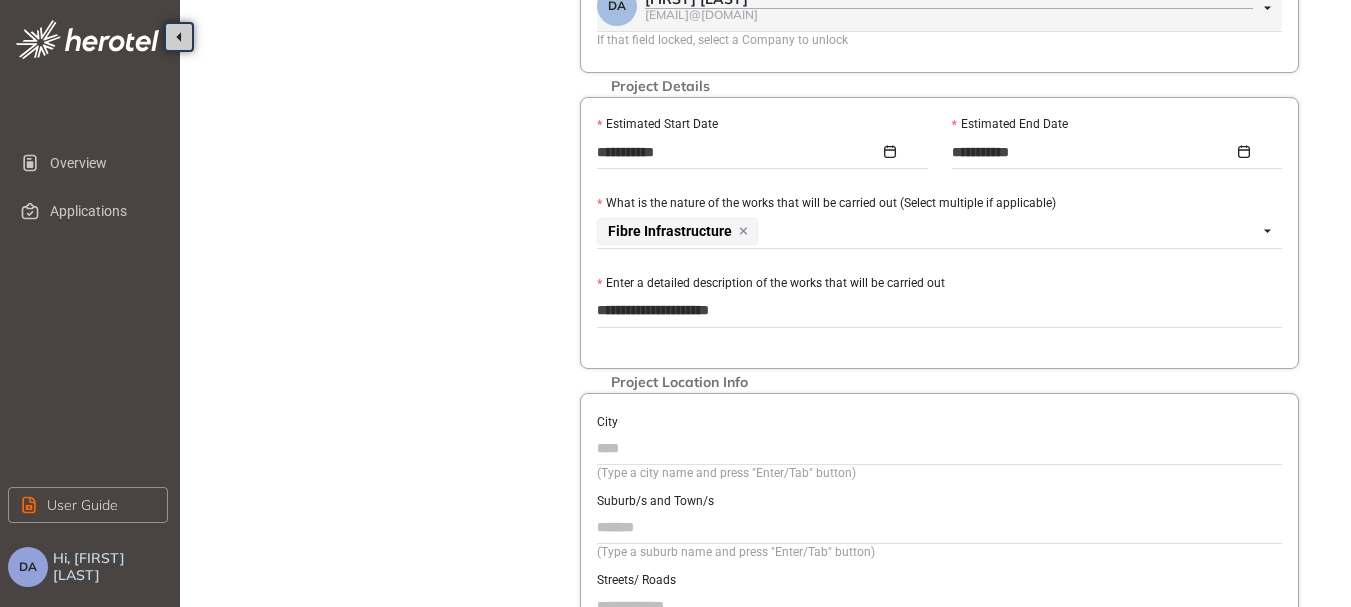 type on "**********" 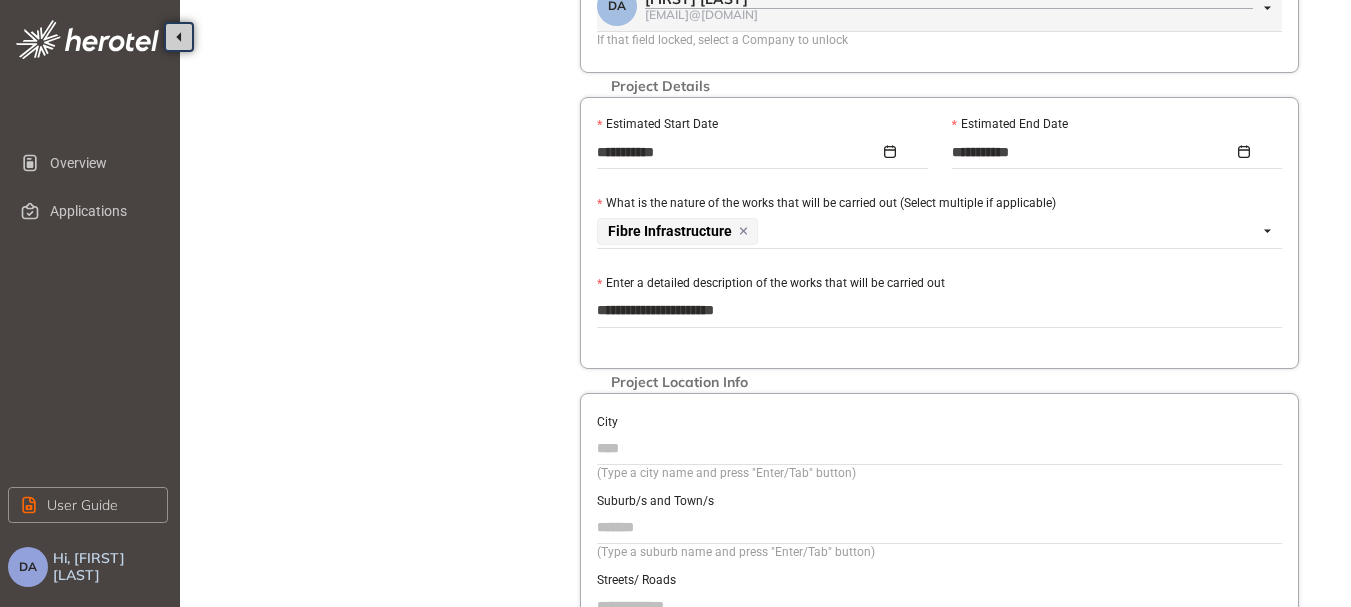 type on "**********" 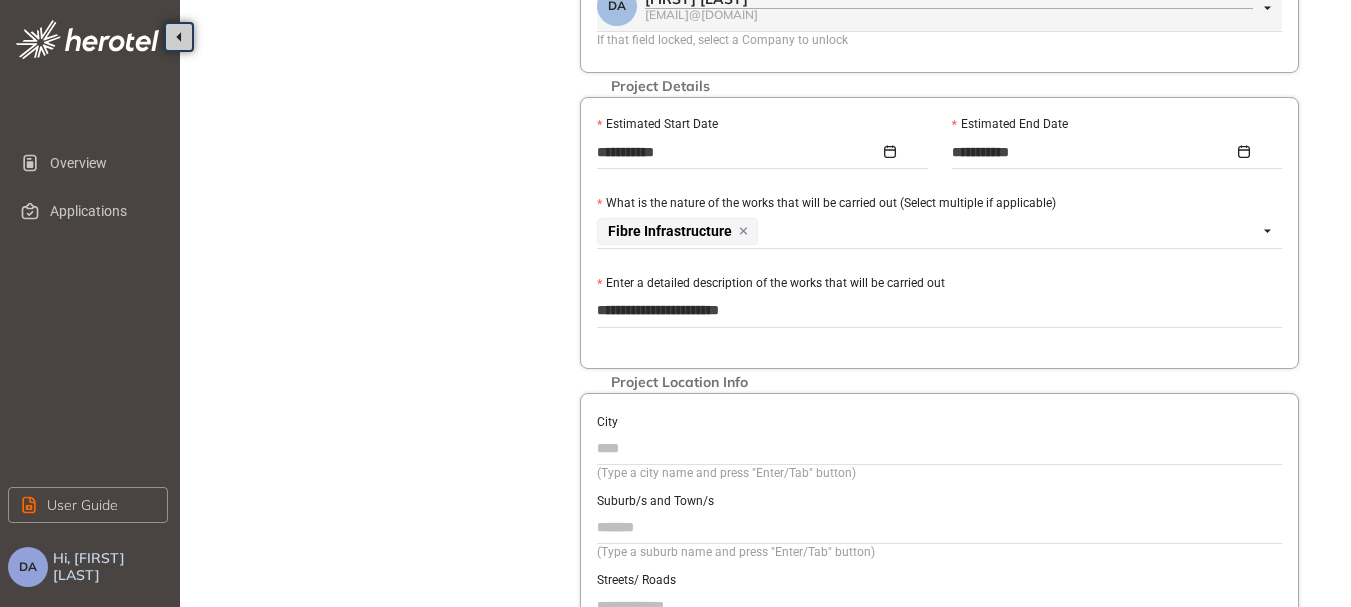 type on "**********" 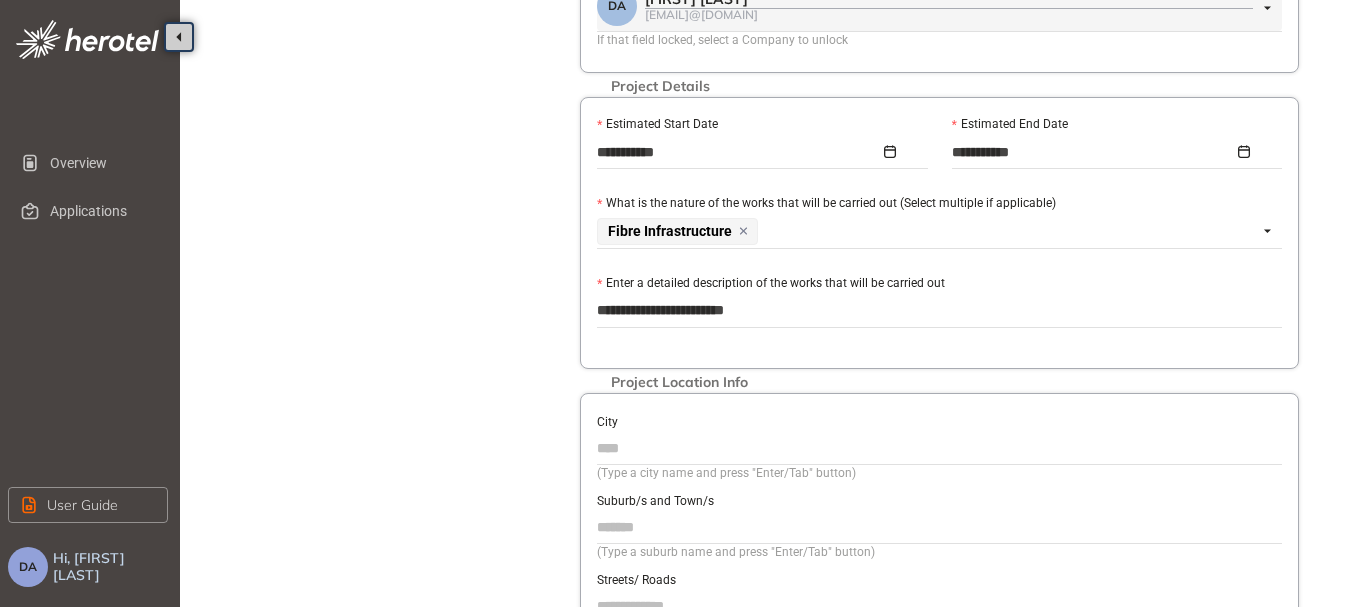 type on "**********" 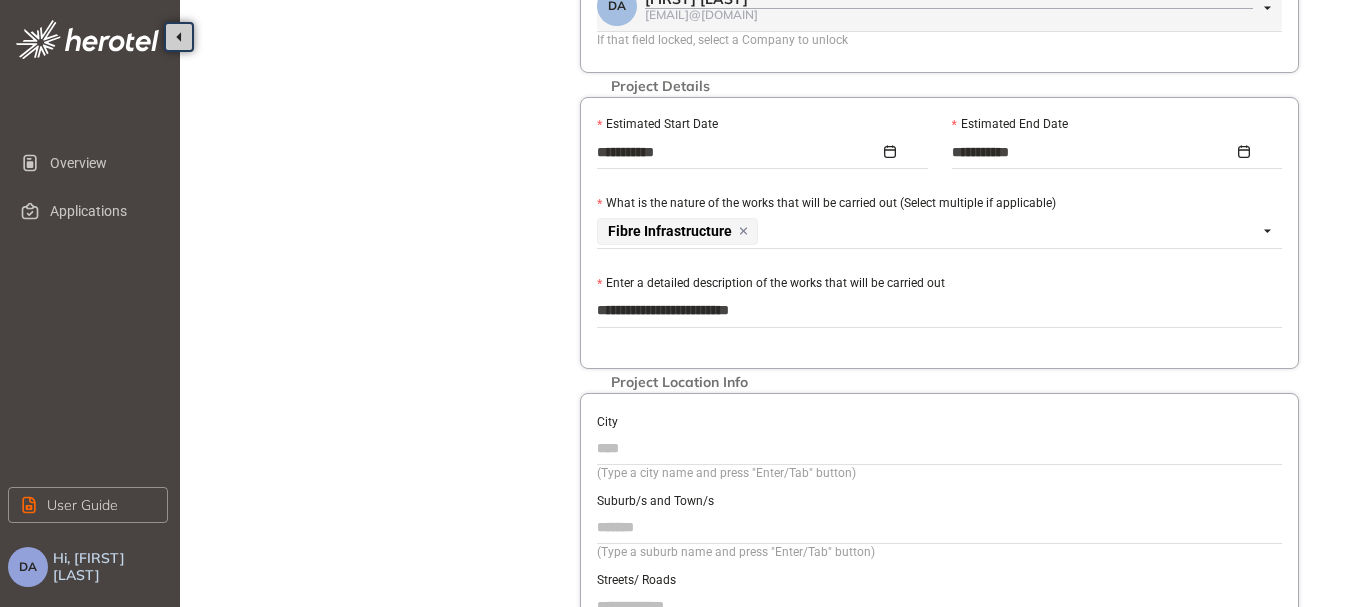 type on "**********" 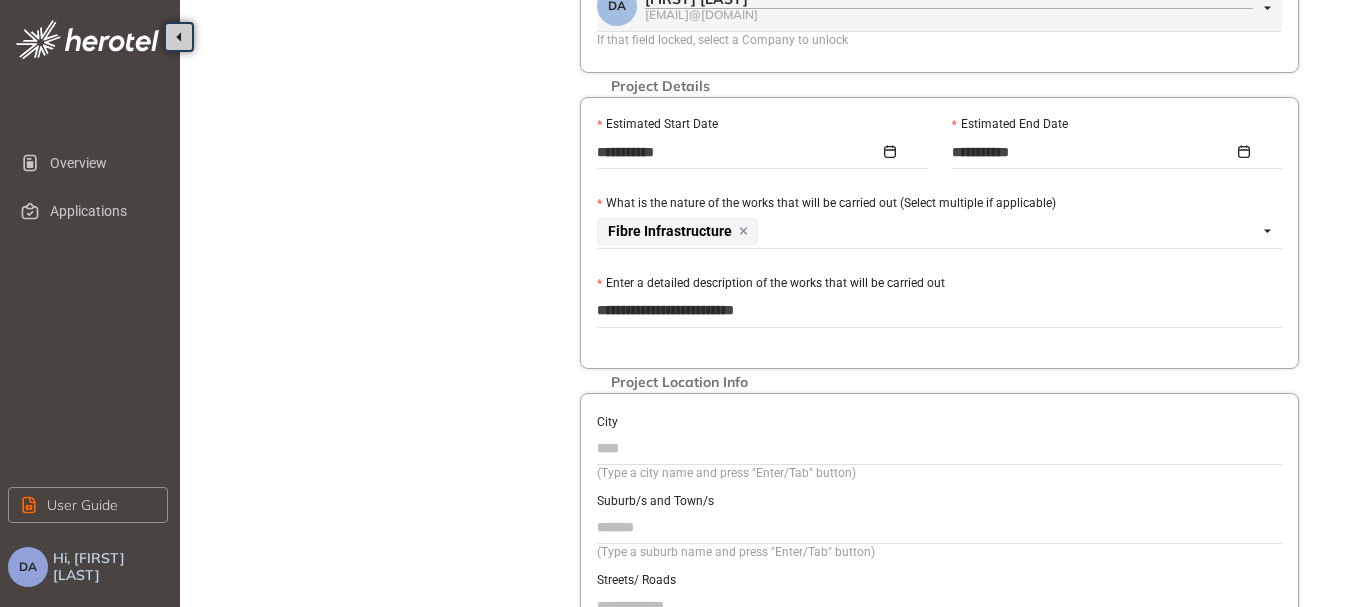 type on "**********" 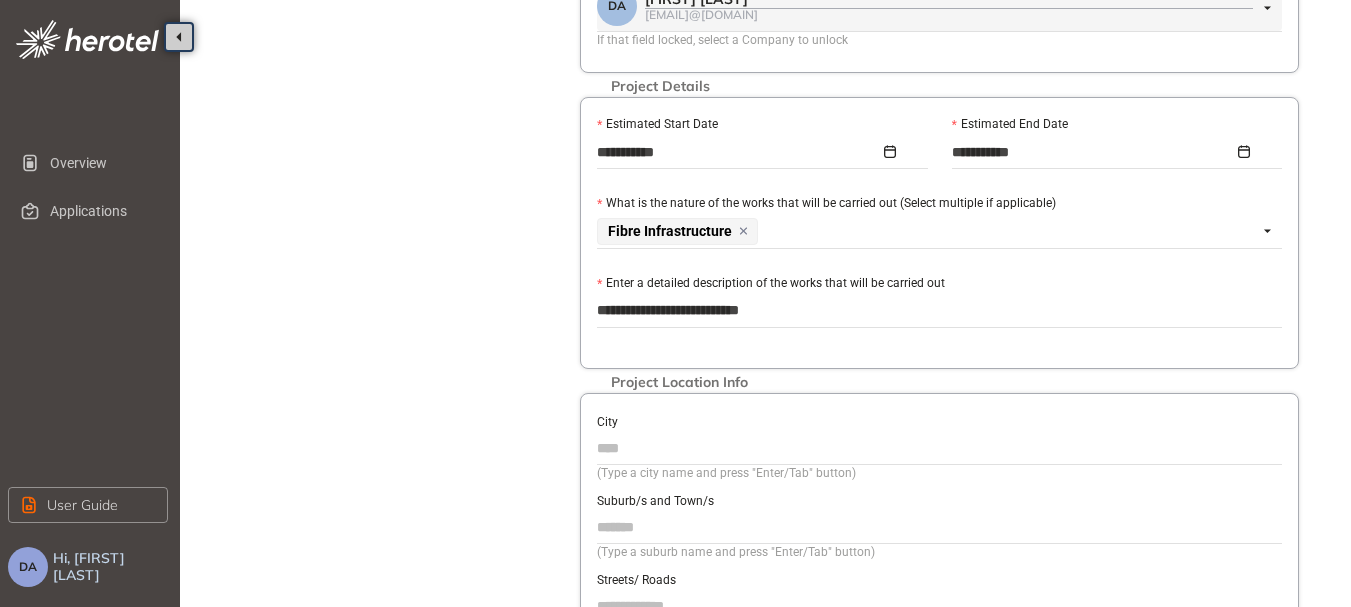 type on "**********" 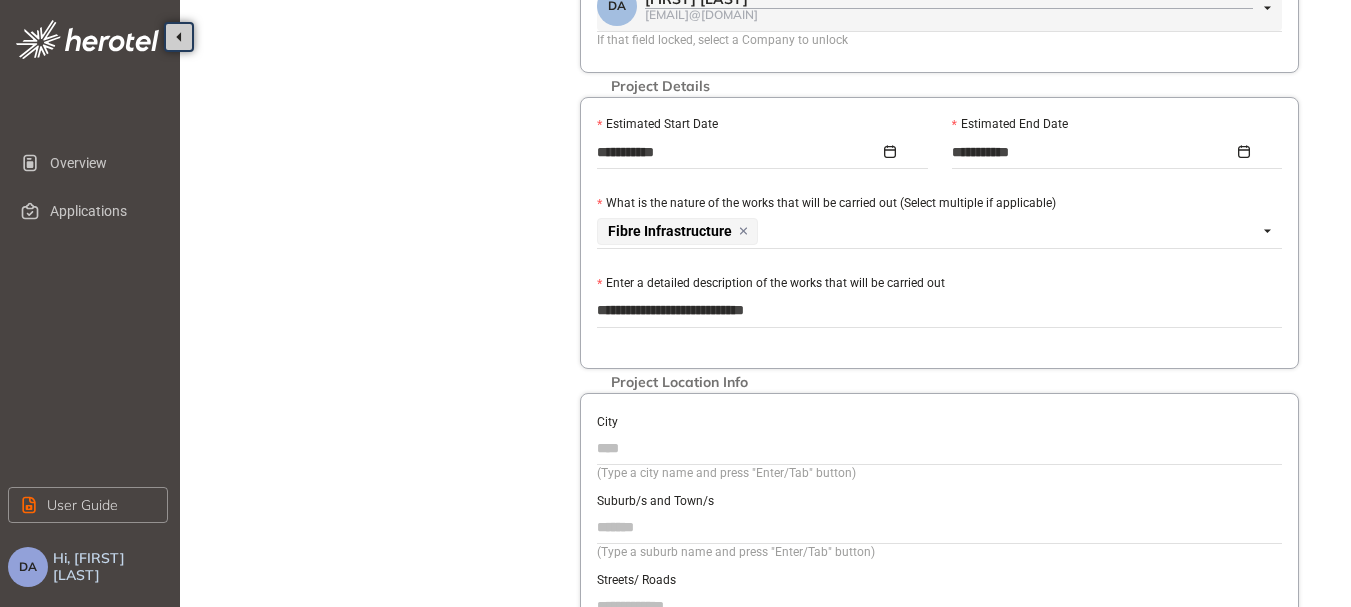 type on "**********" 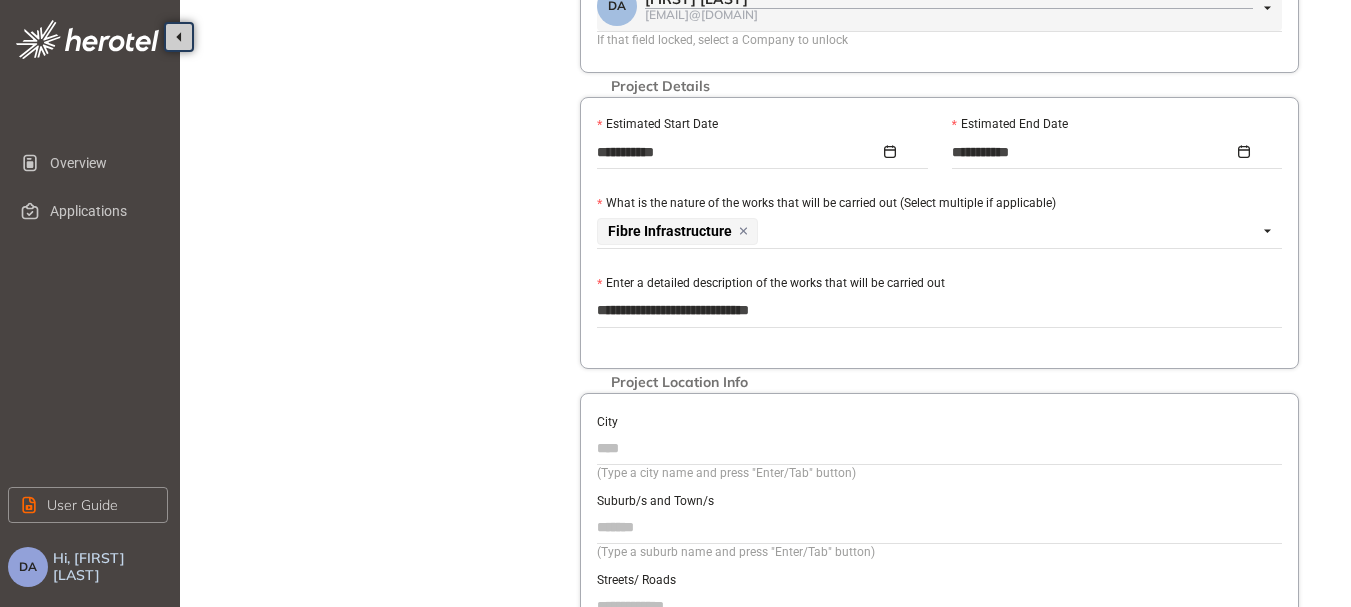 type on "**********" 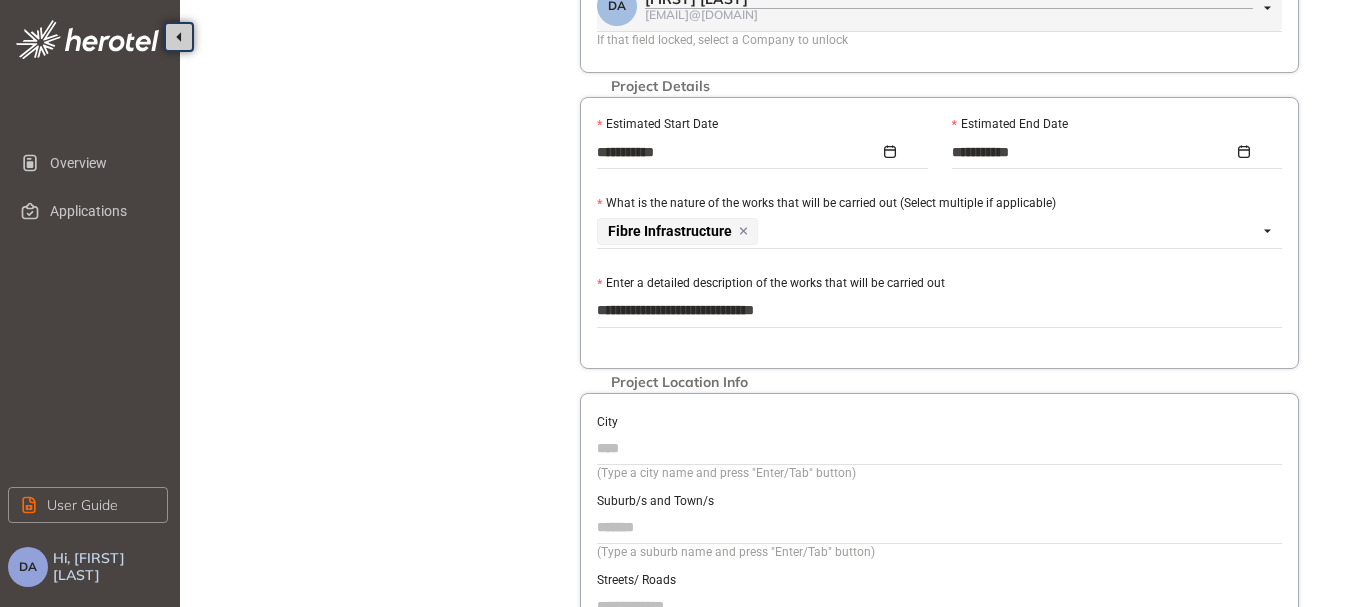 type on "**********" 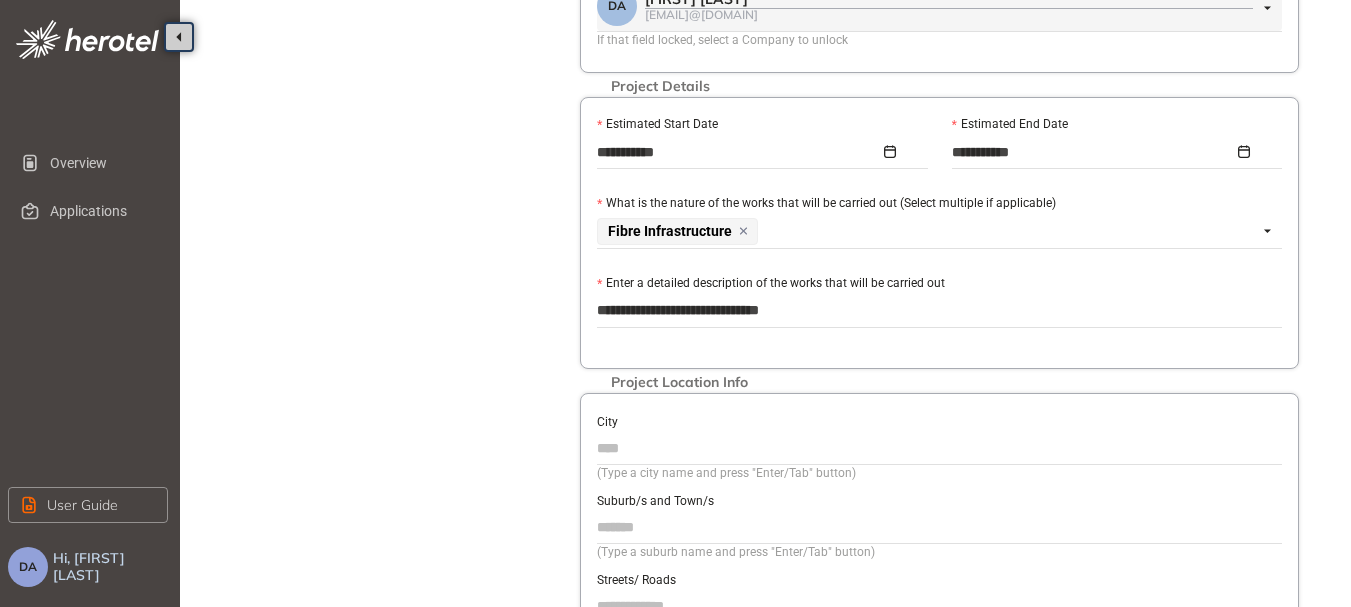 type on "**********" 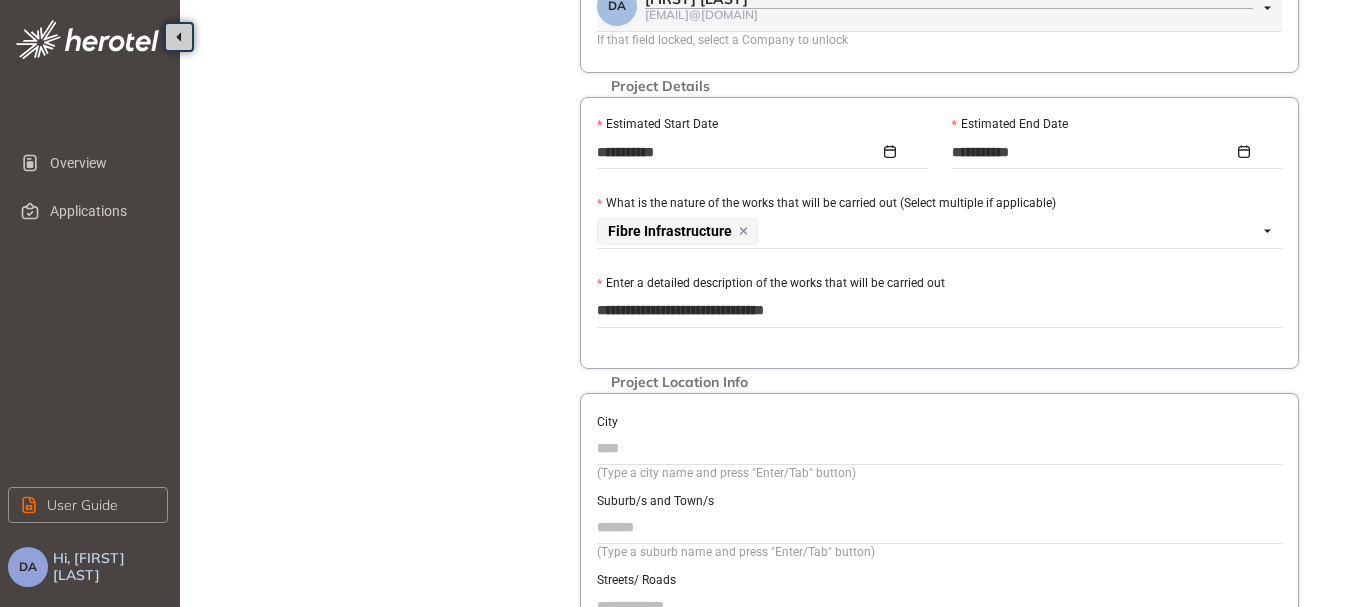 type on "**********" 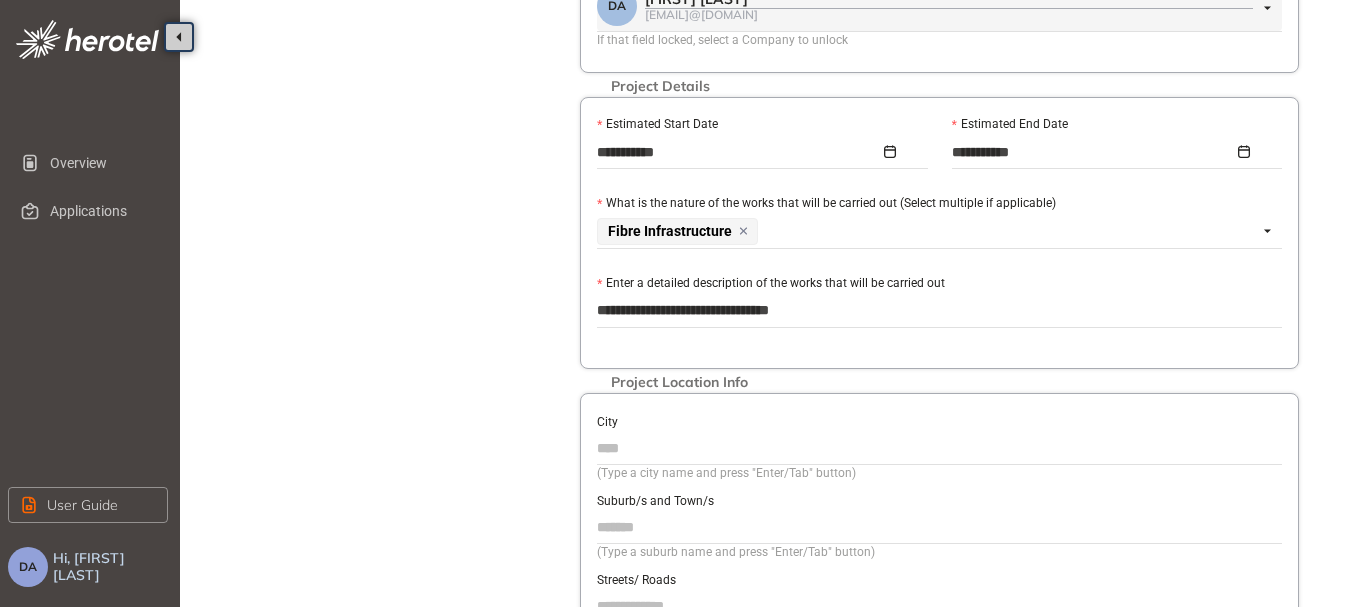 type on "**********" 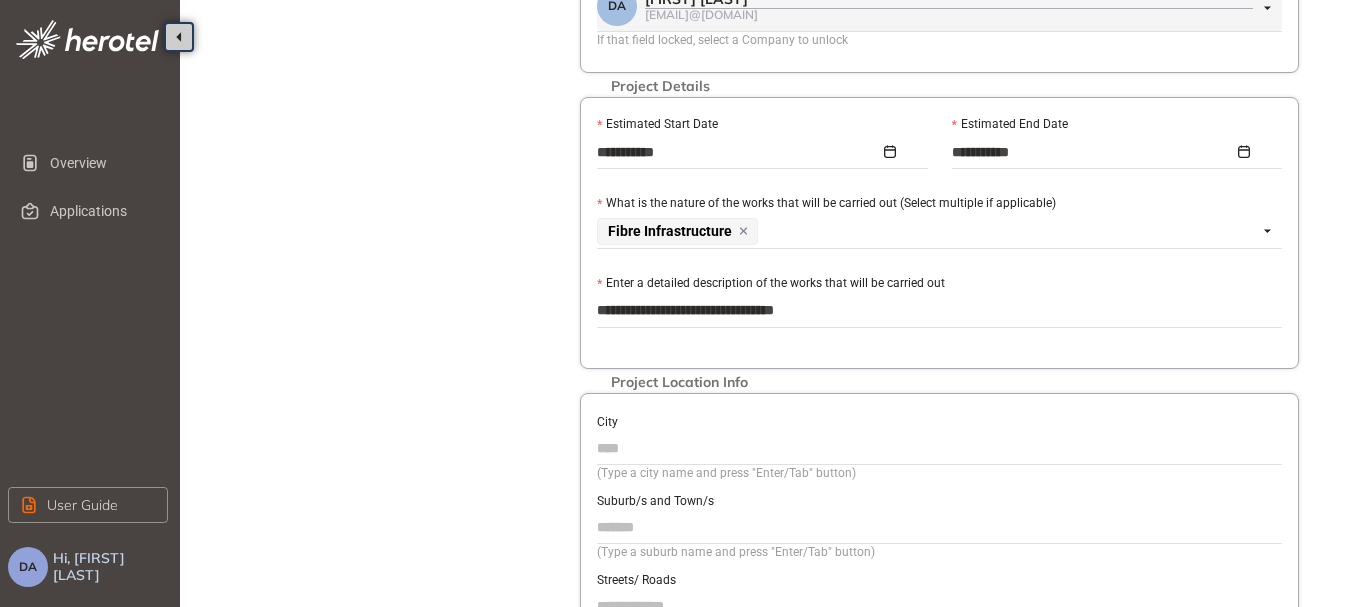 type on "**********" 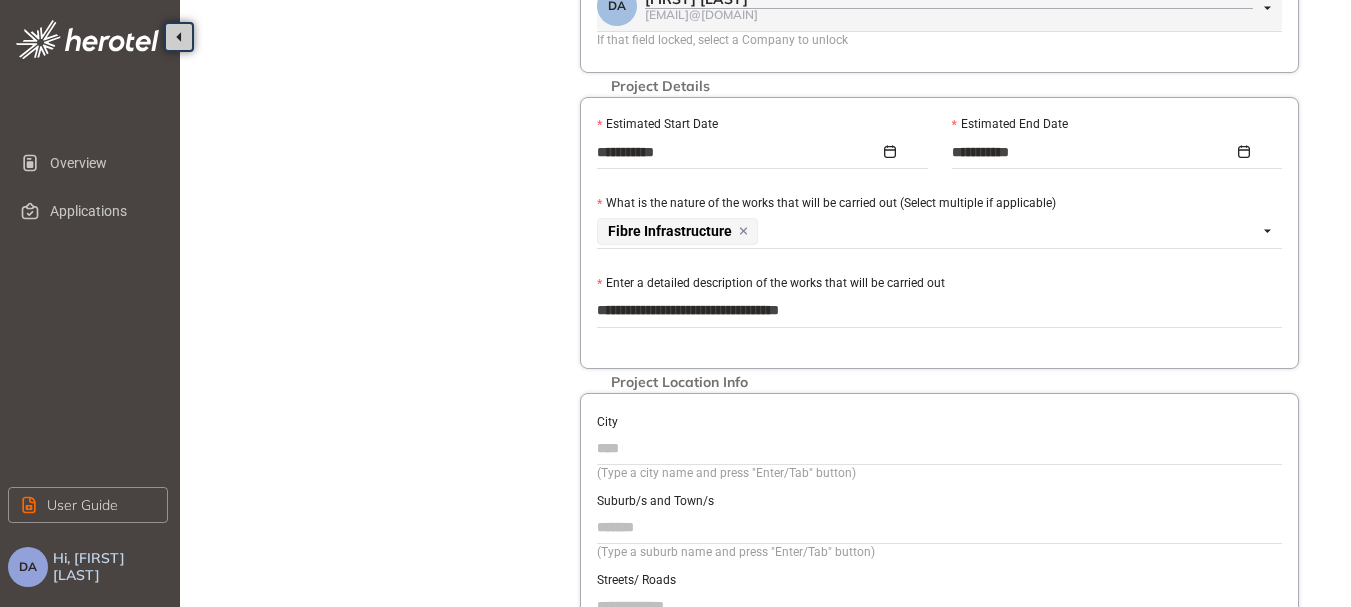 type on "**********" 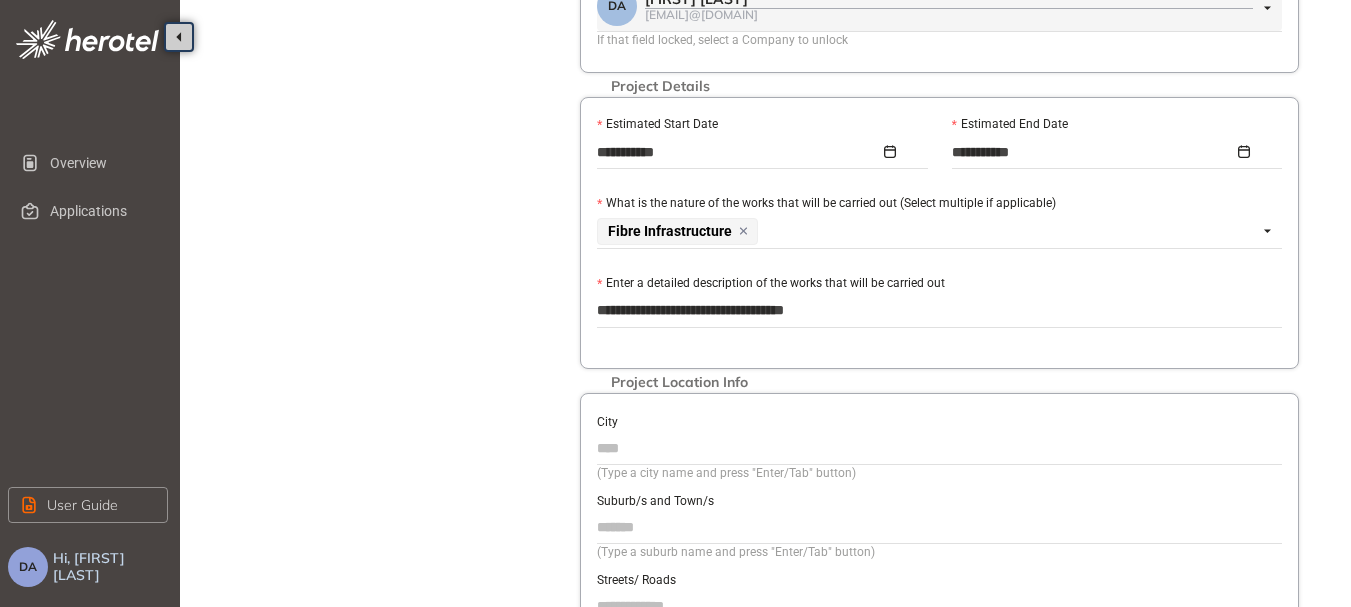 type on "**********" 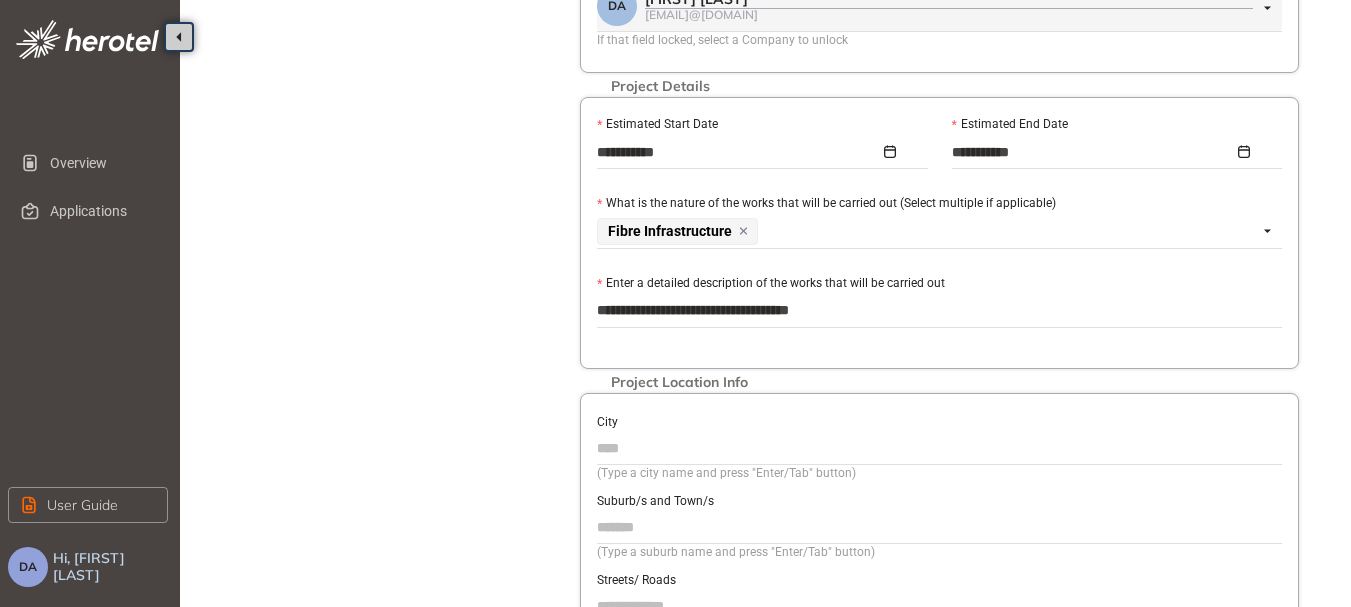 type on "**********" 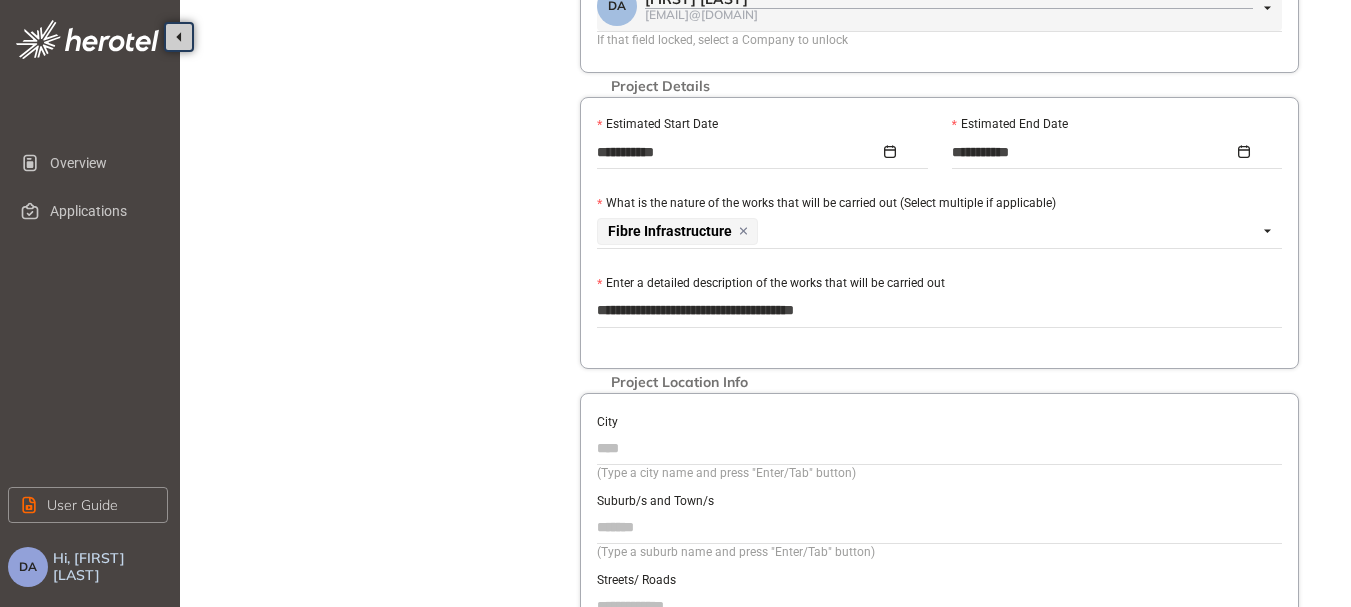 type on "**********" 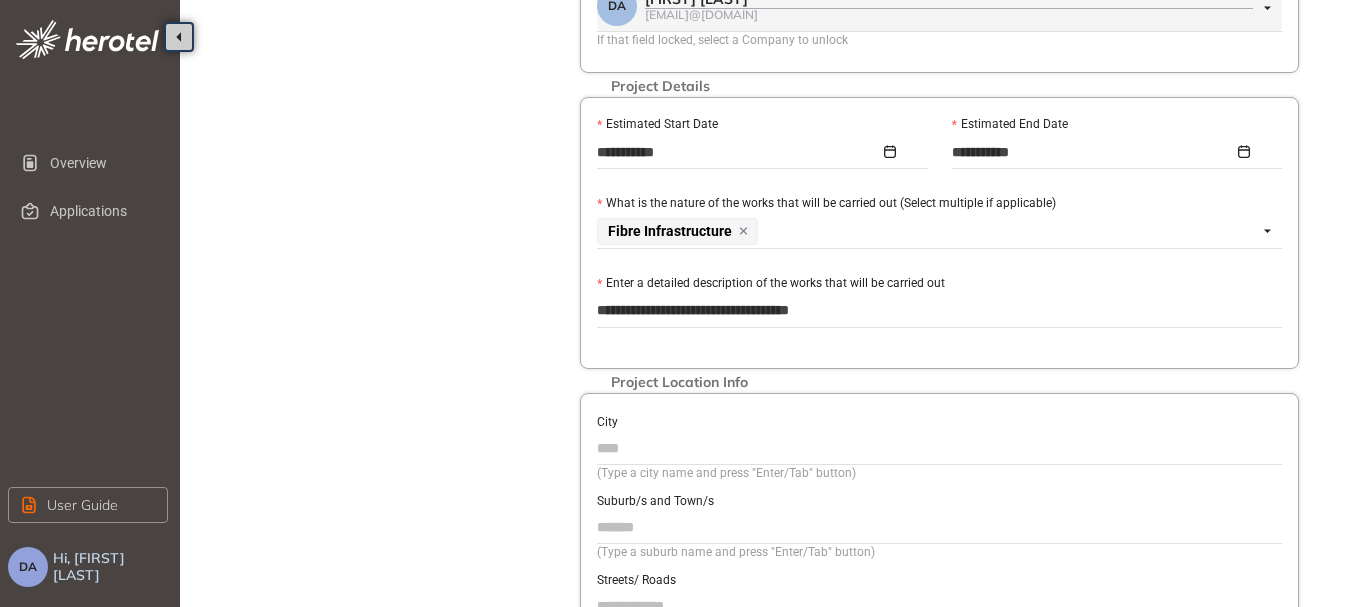type on "**********" 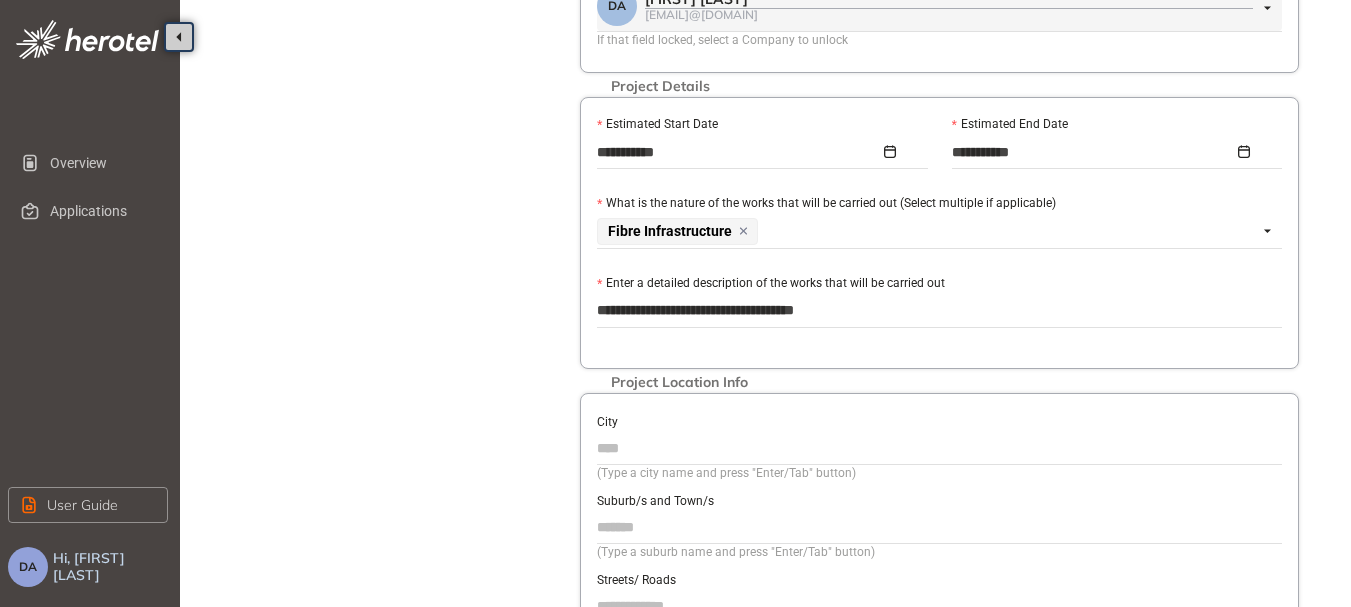 type on "**********" 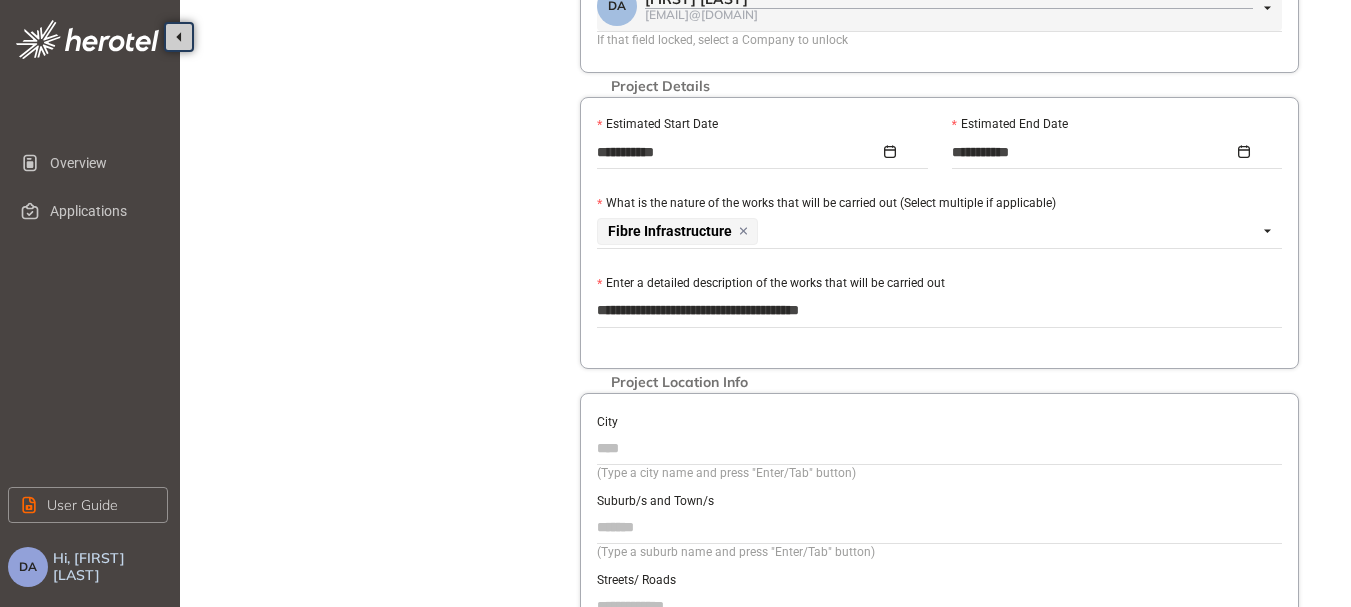 type on "**********" 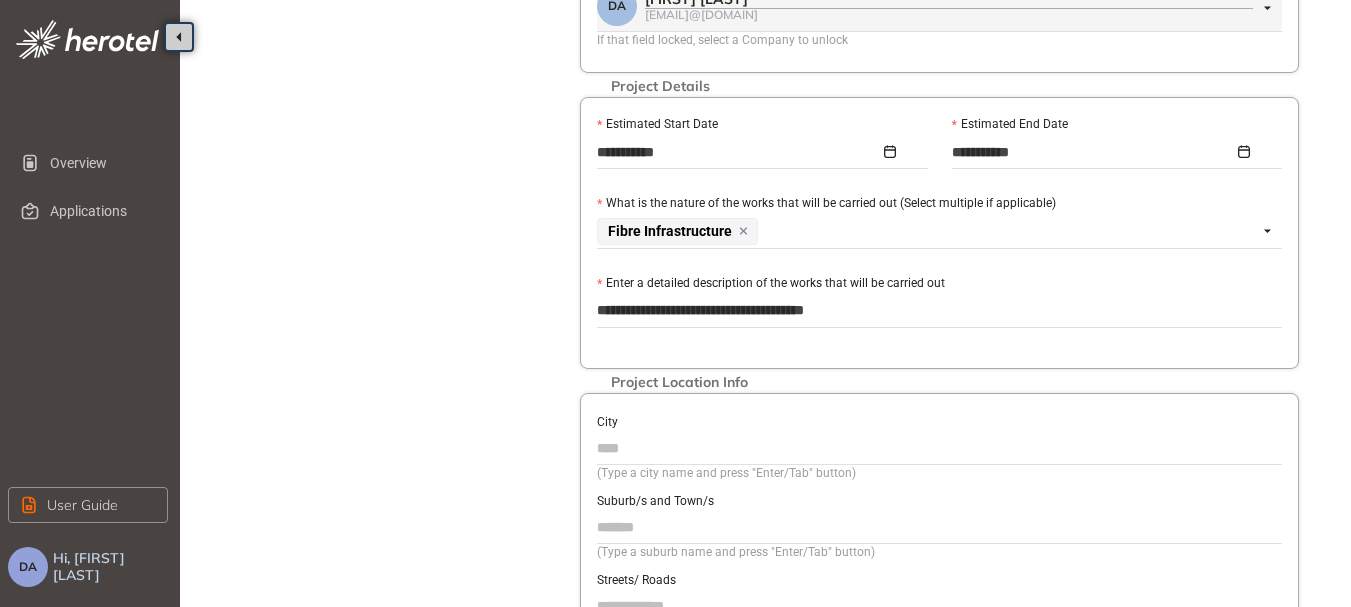type on "**********" 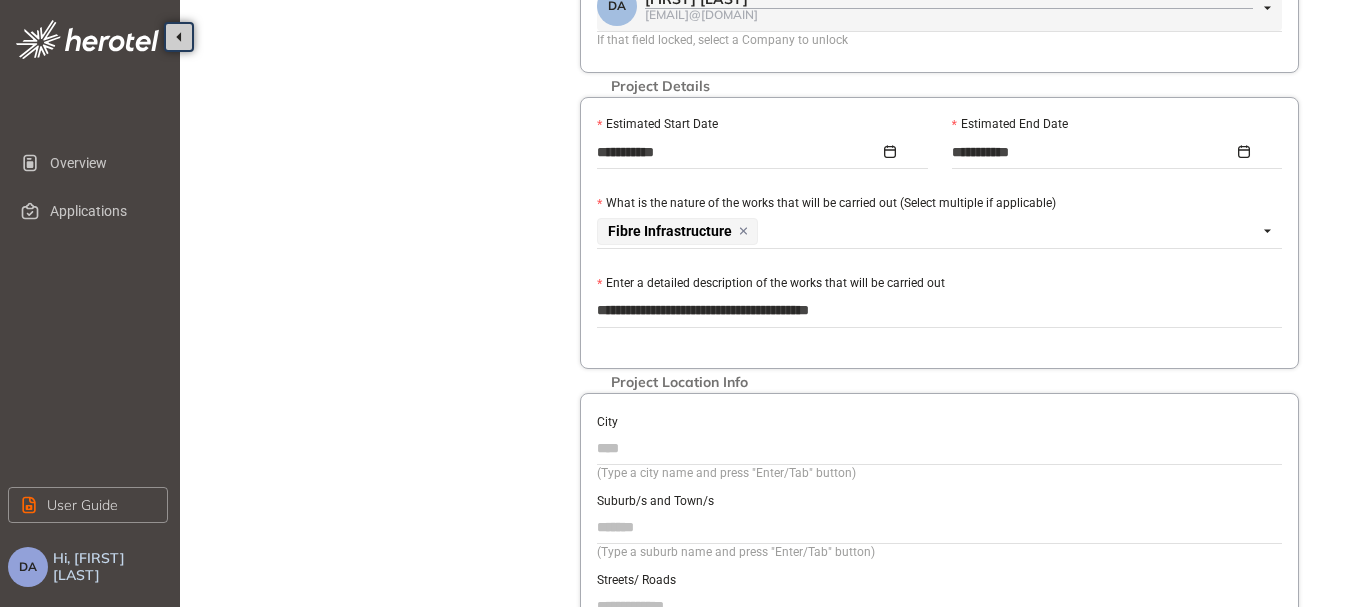 type on "**********" 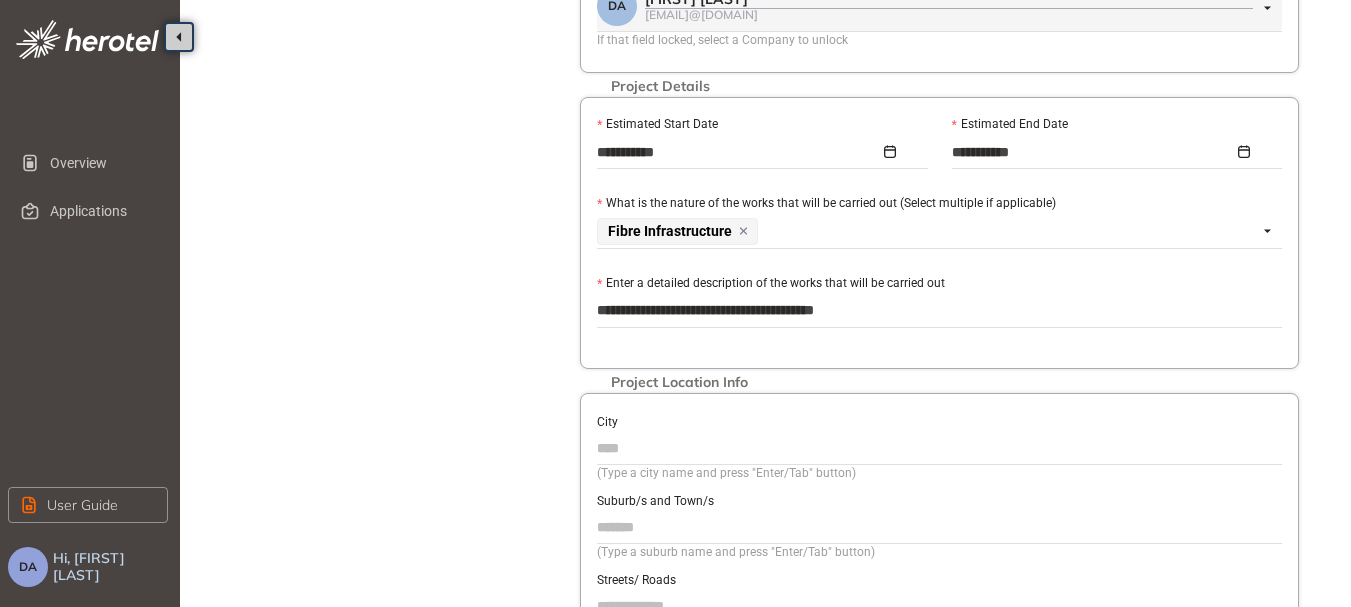 type on "**********" 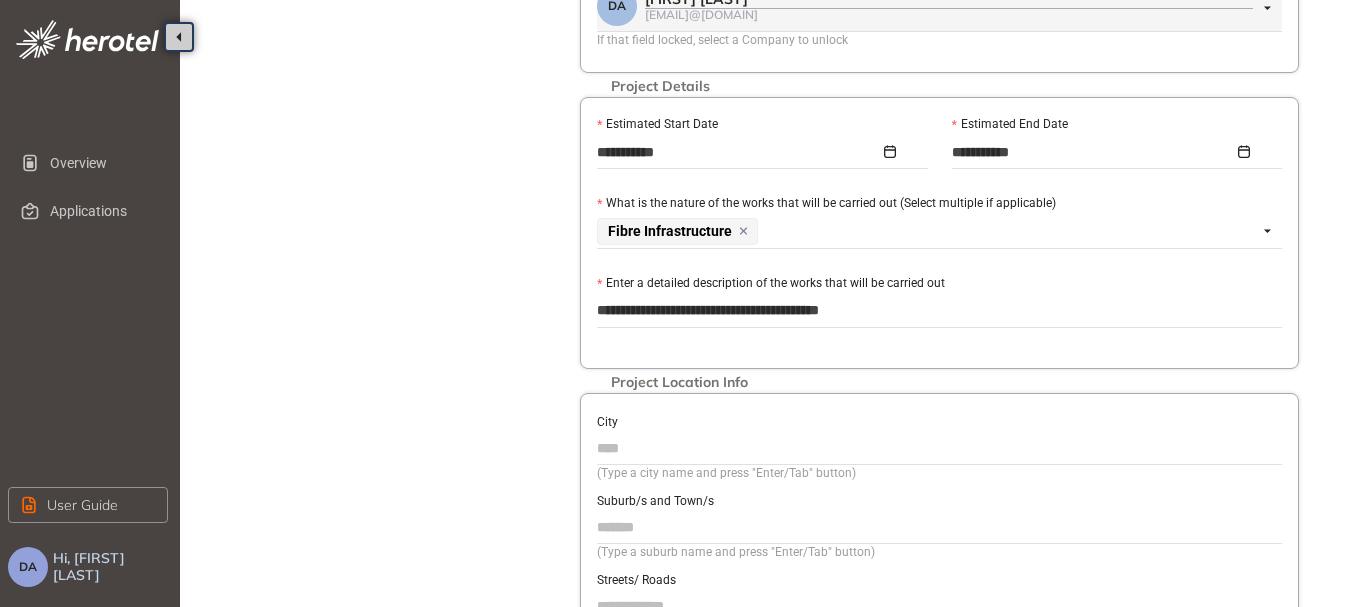 type on "**********" 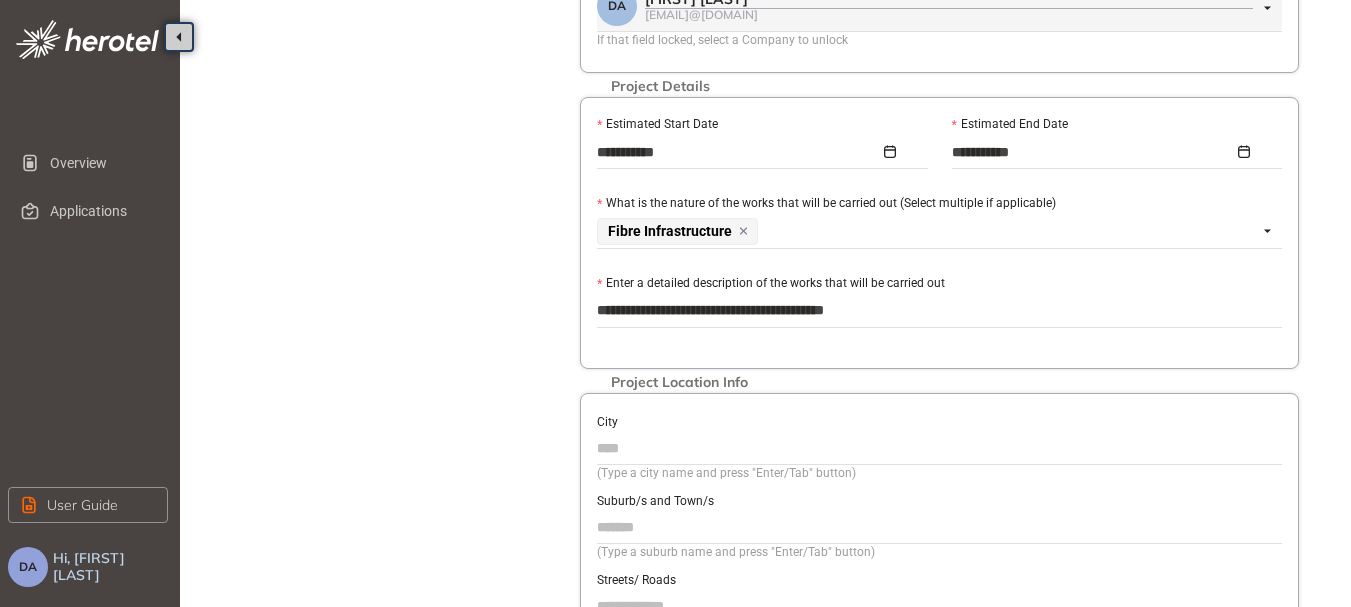 type on "**********" 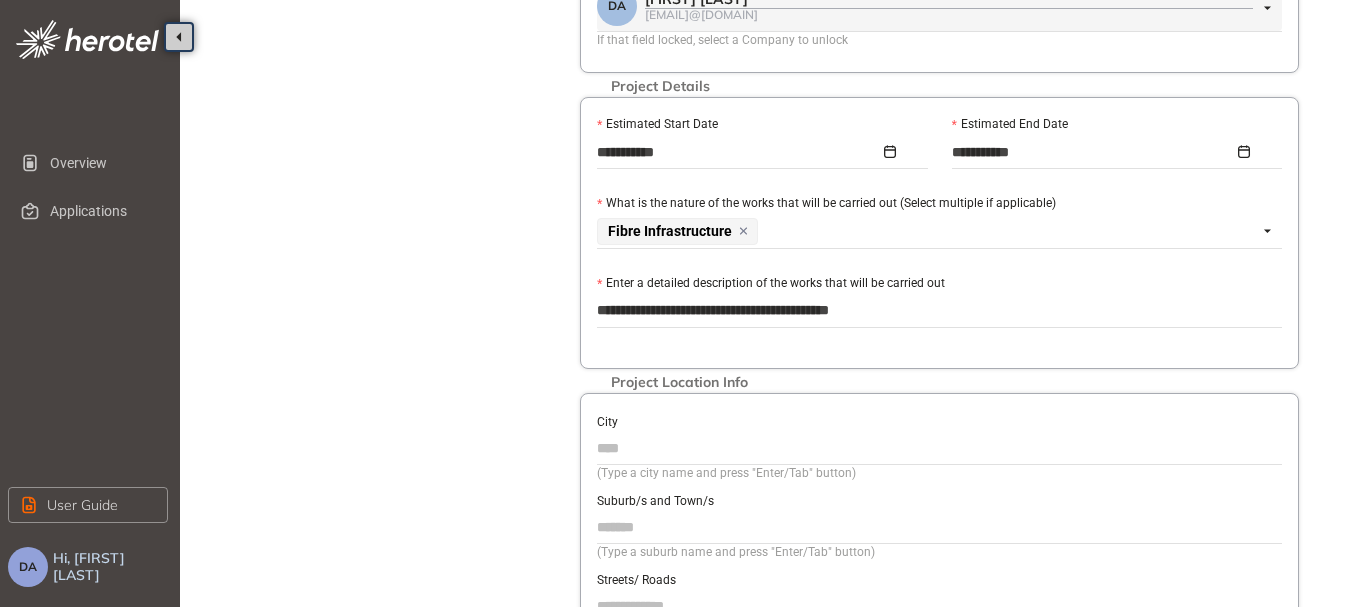 type on "**********" 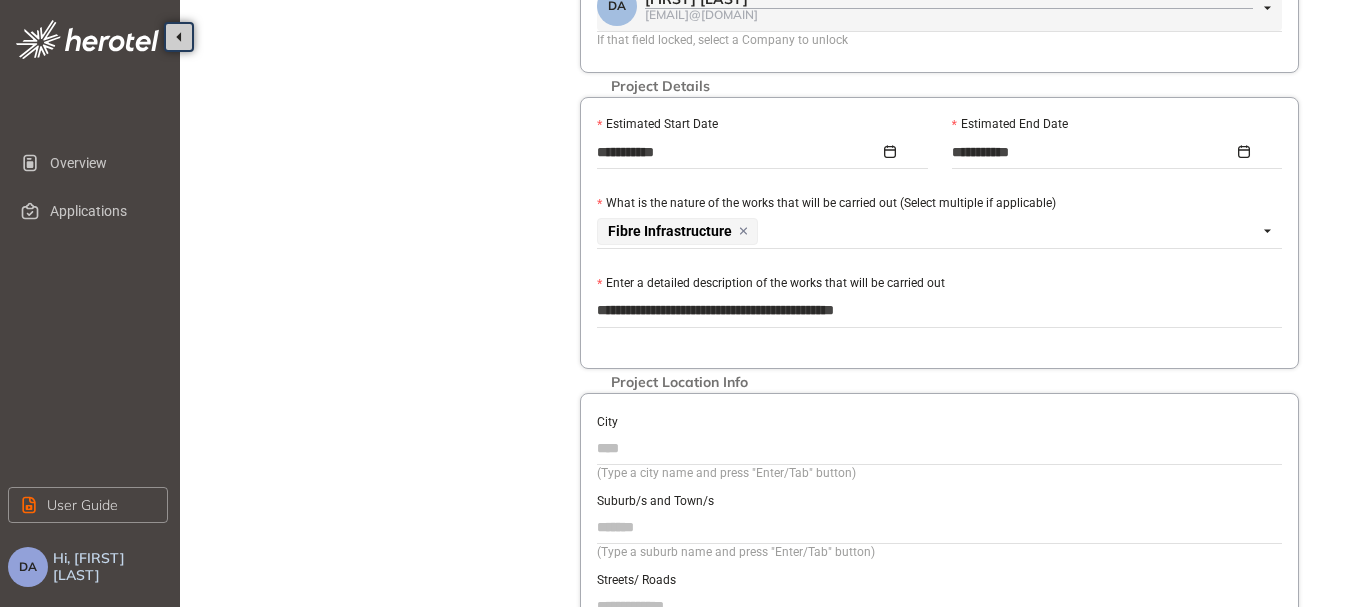 type on "**********" 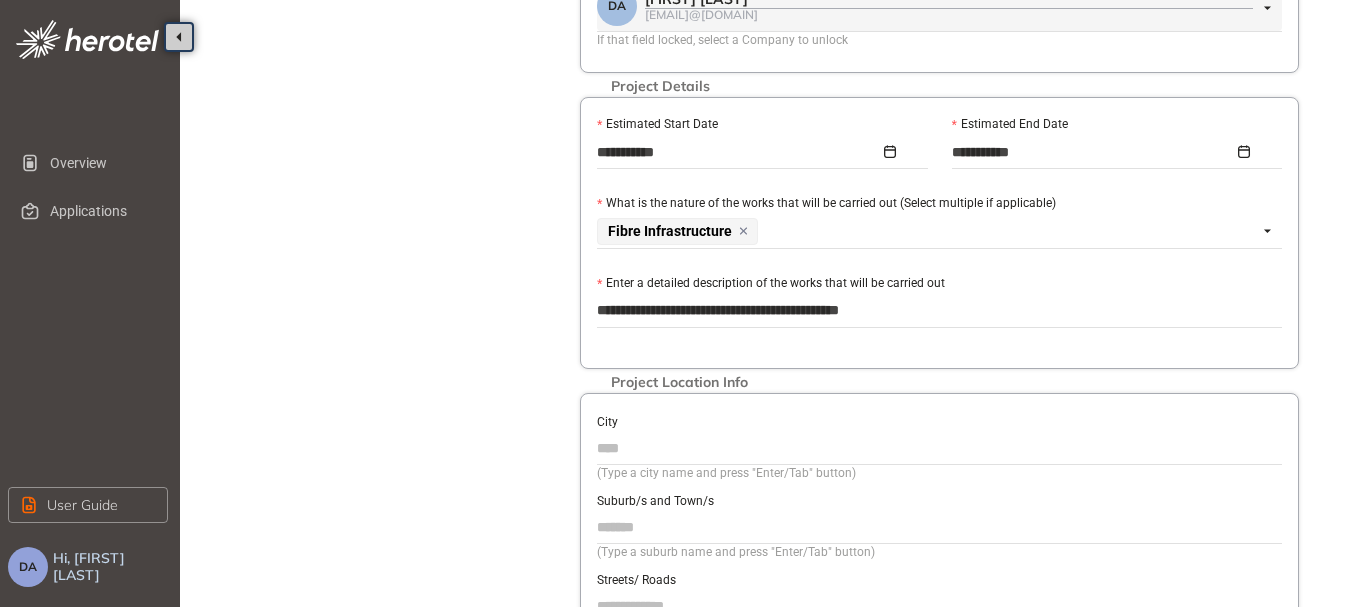 type on "**********" 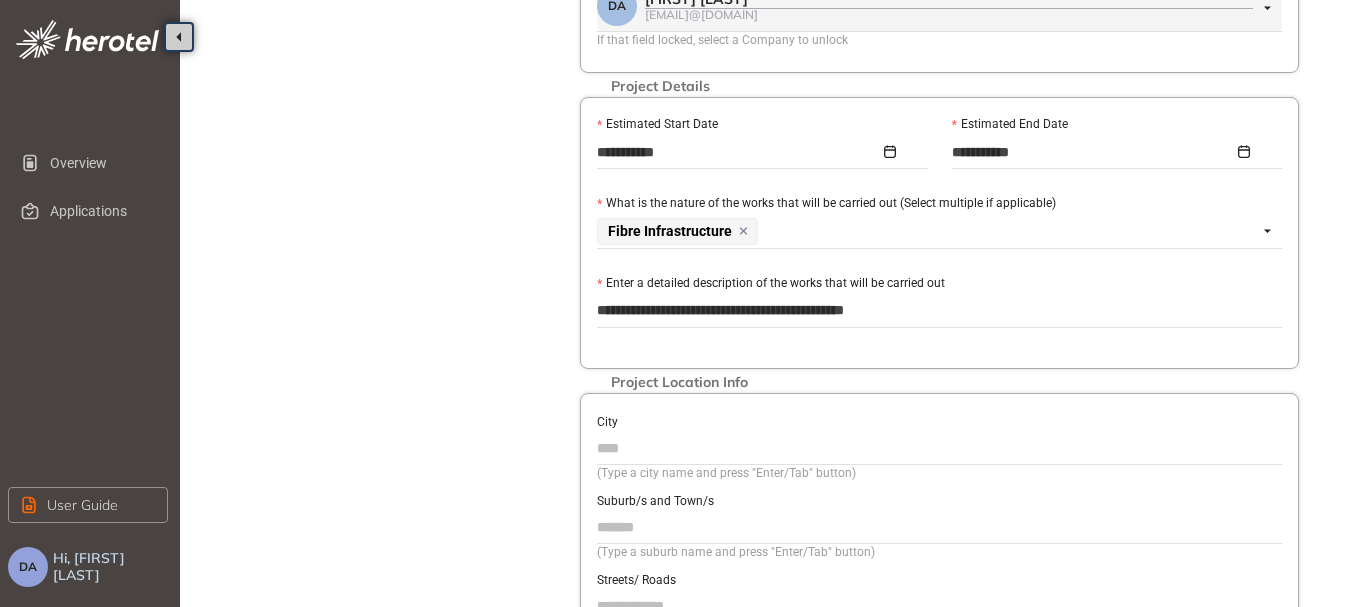 type on "**********" 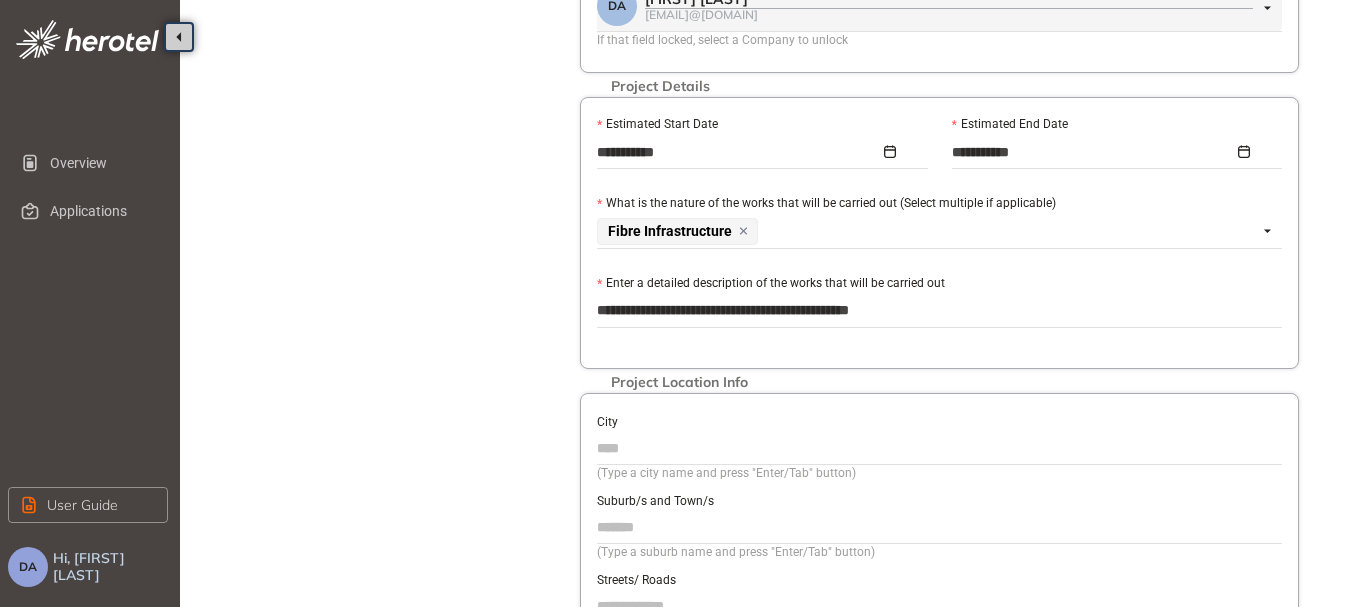 type on "**********" 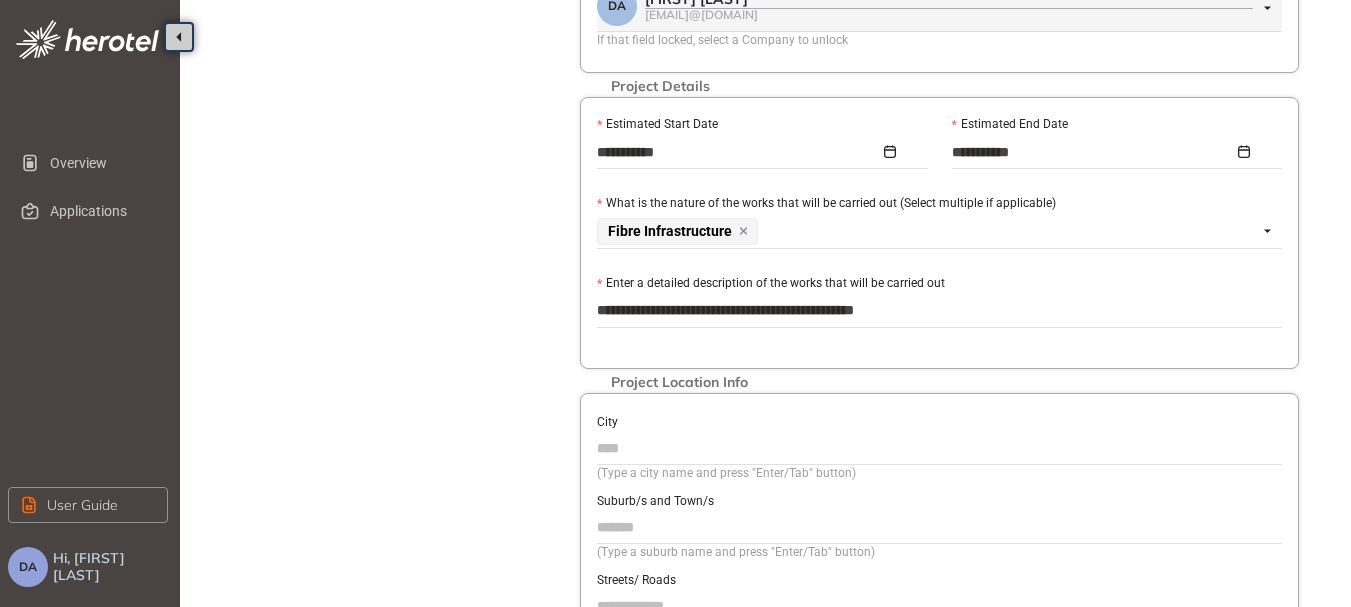 type on "**********" 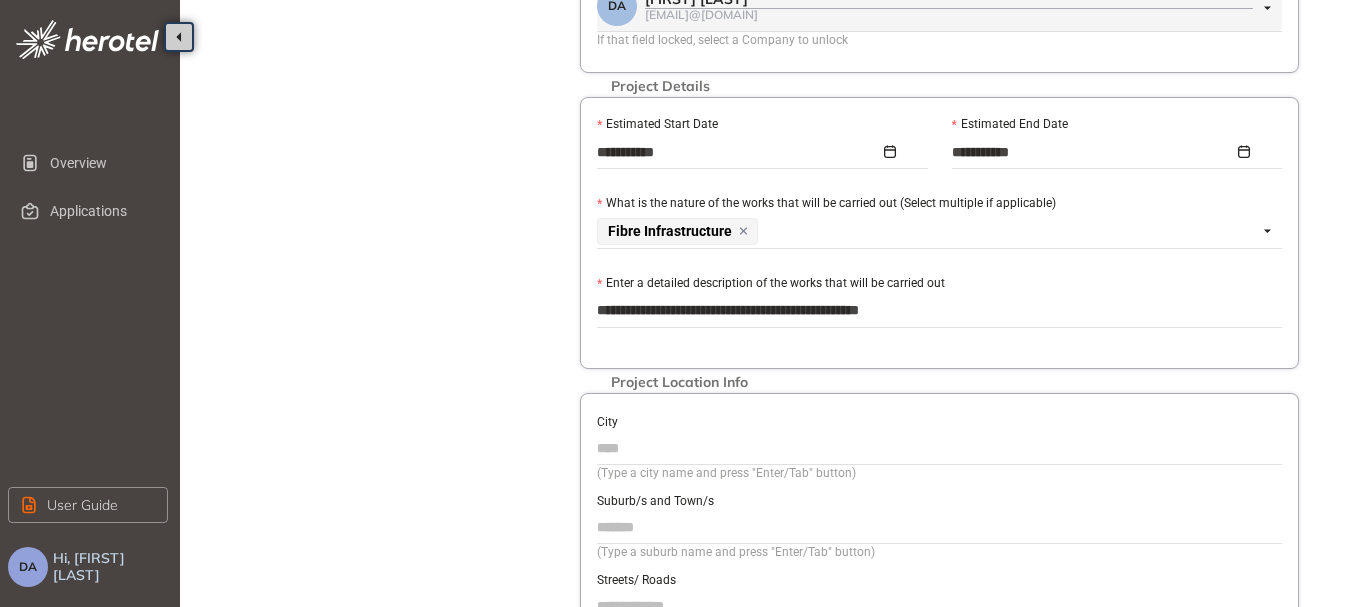 type on "**********" 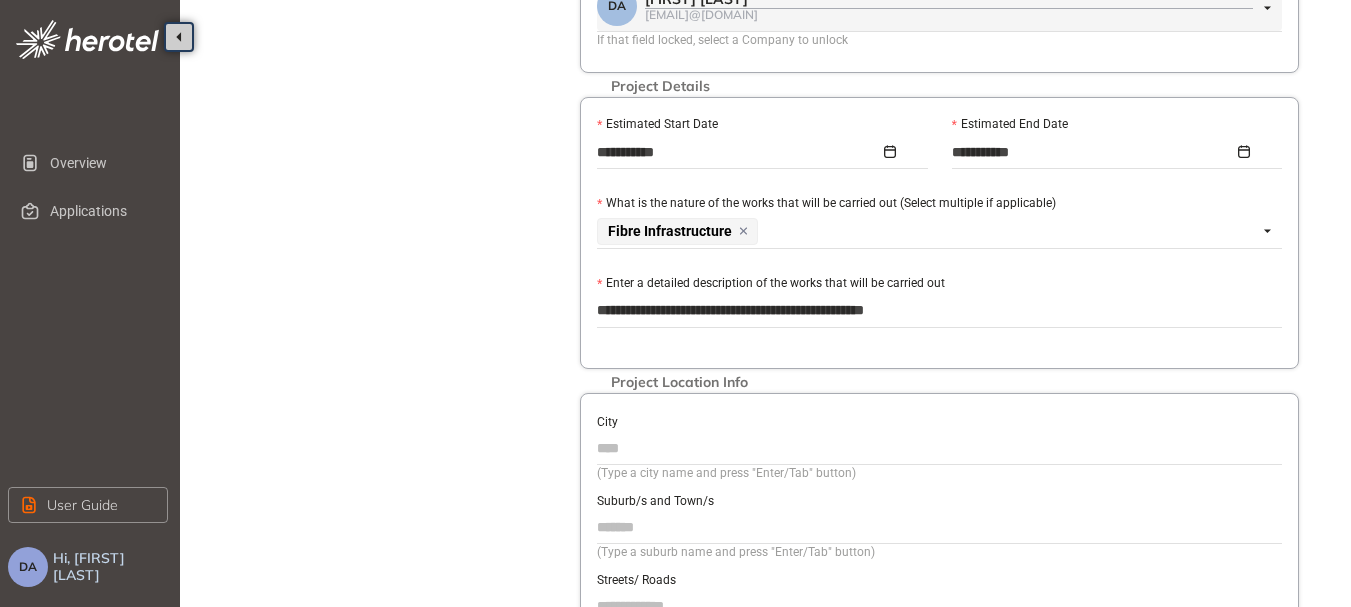 type on "**********" 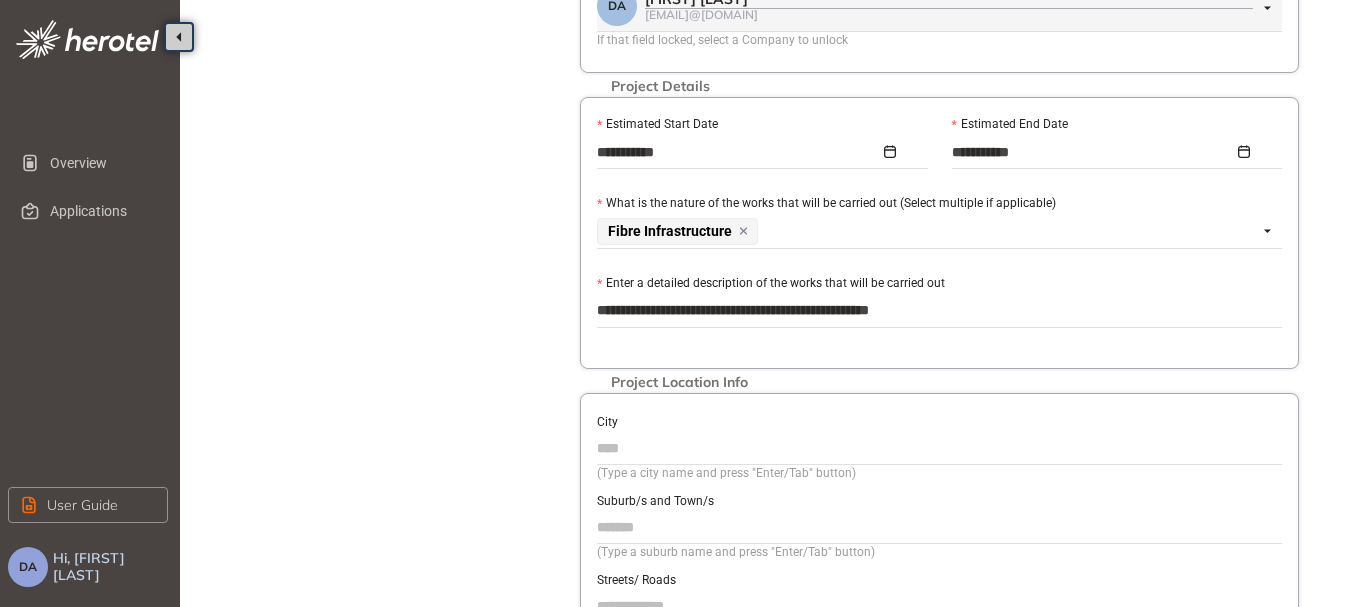 type on "**********" 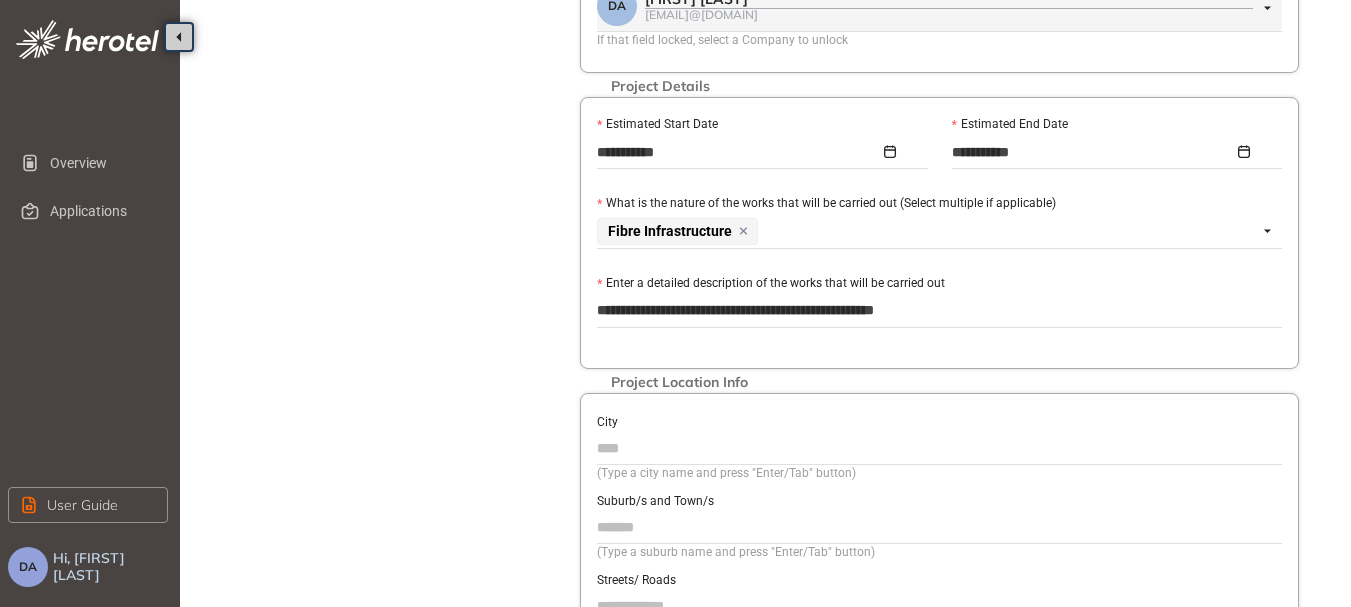 type on "**********" 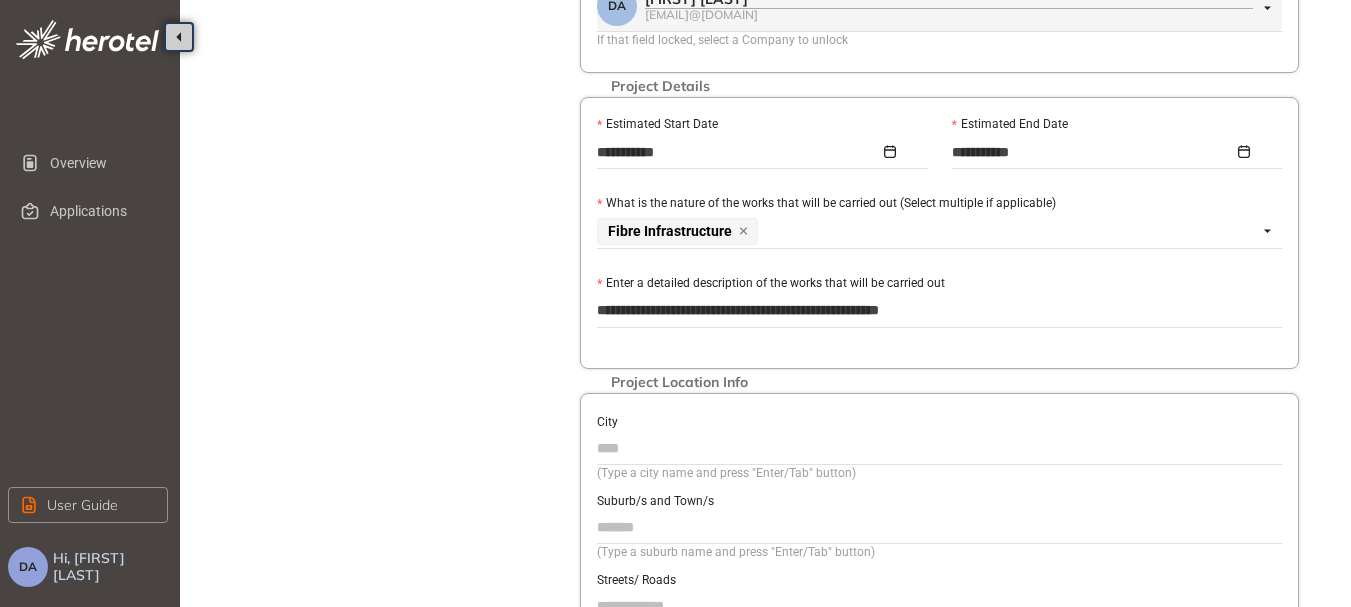 type on "**********" 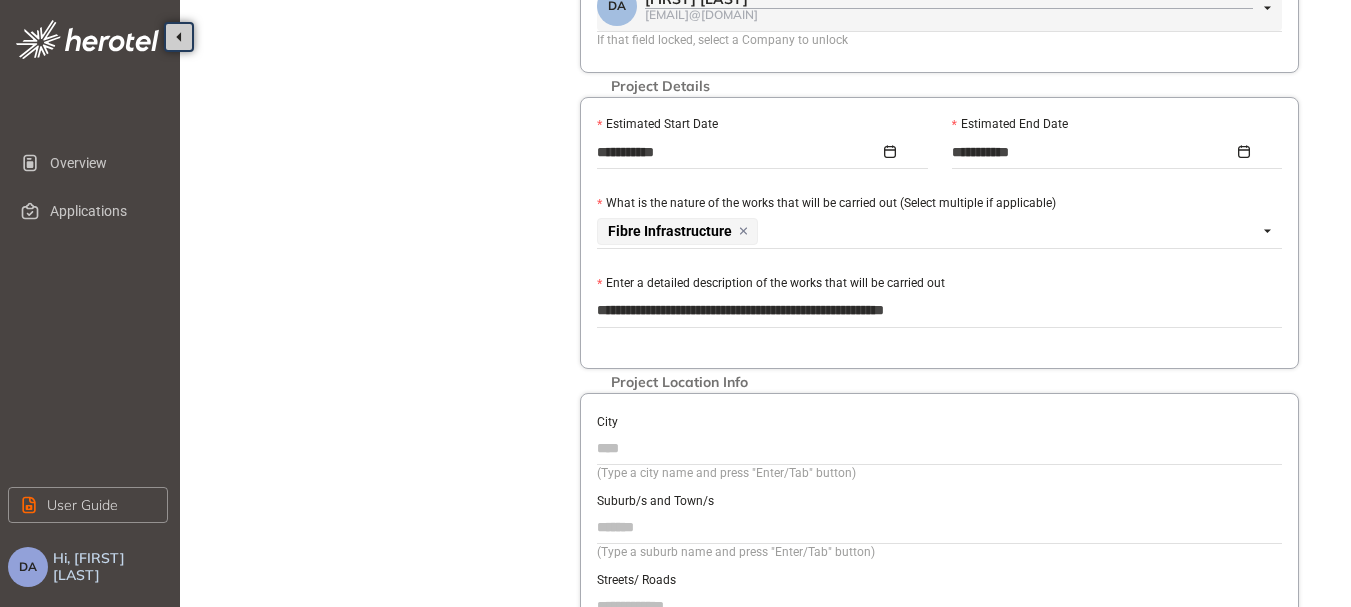 type on "**********" 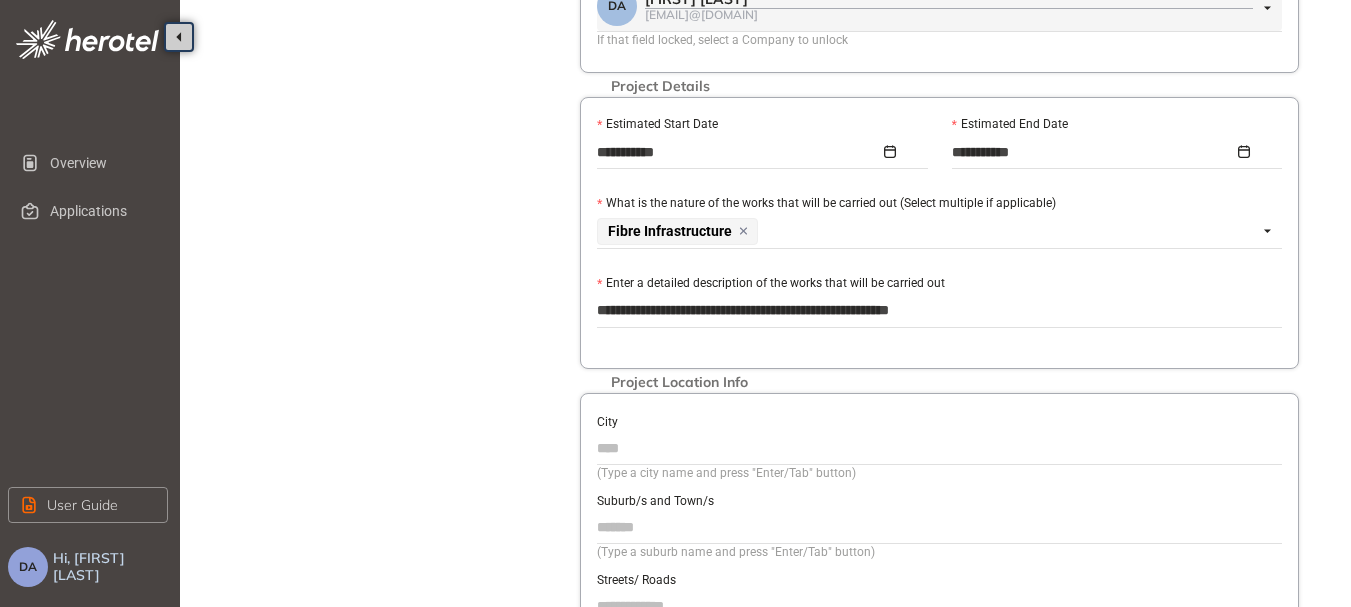 type on "**********" 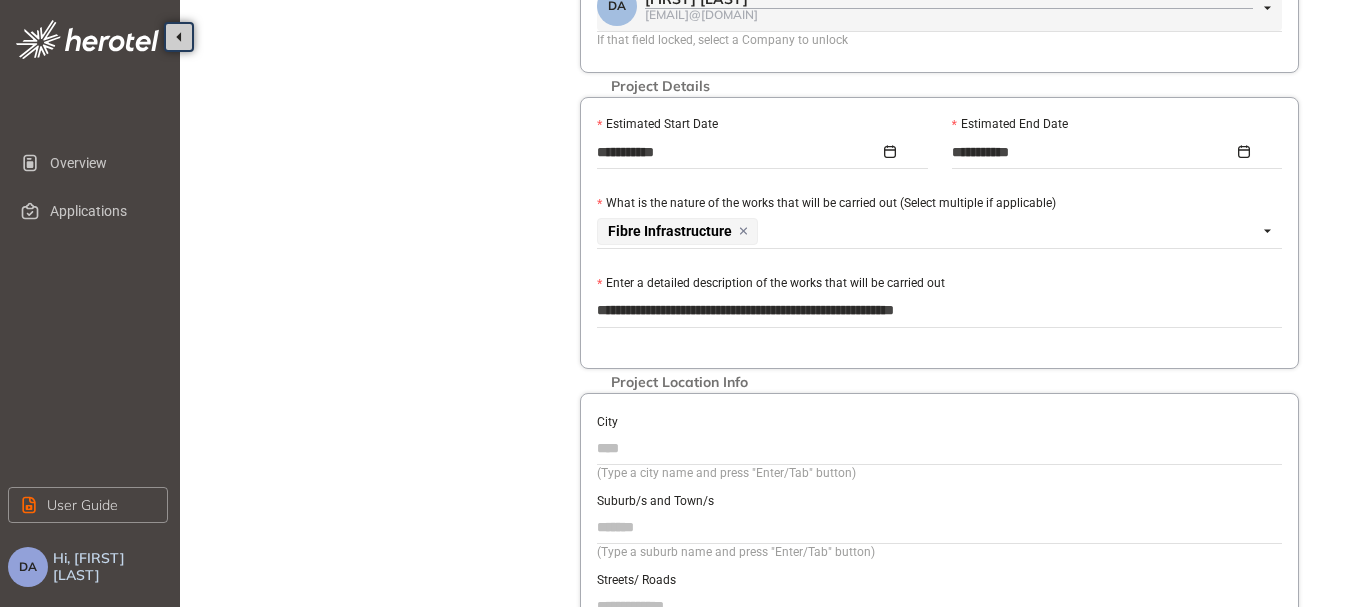type on "**********" 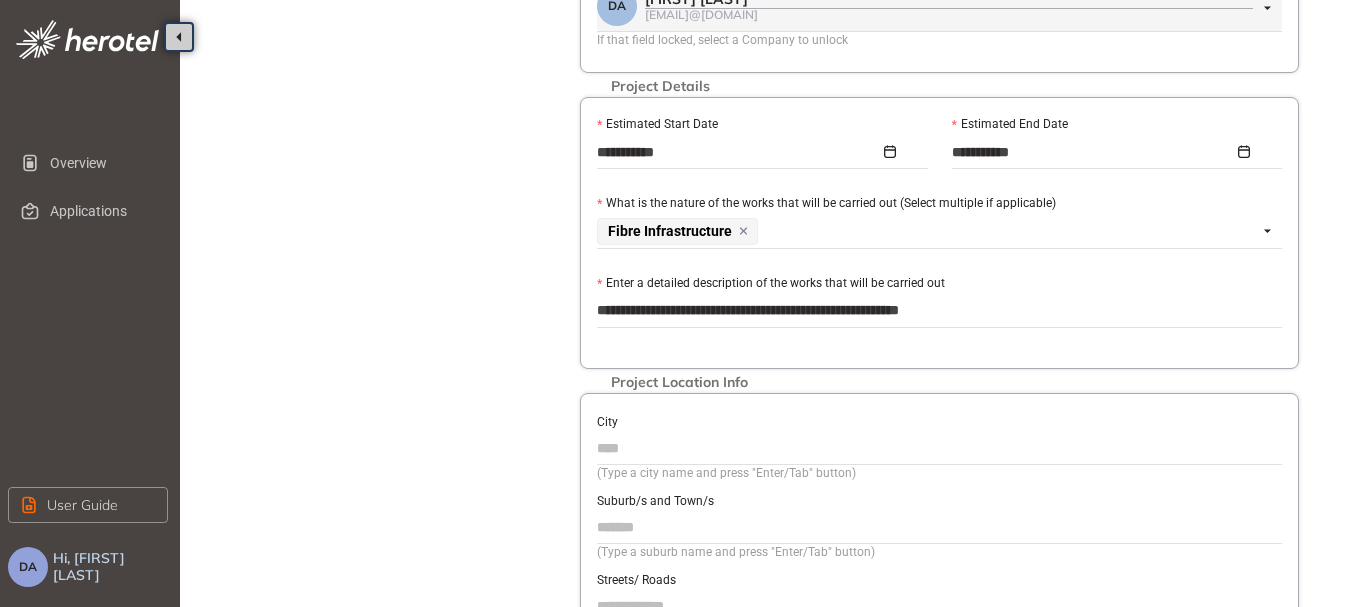 type on "**********" 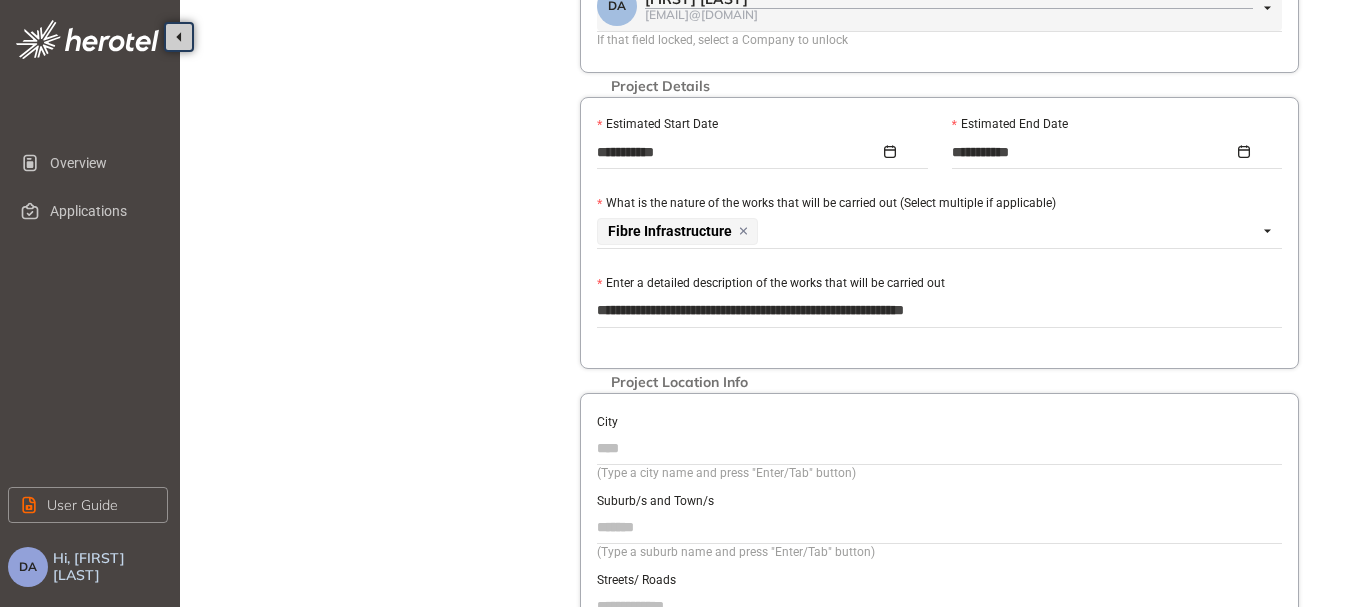 type on "**********" 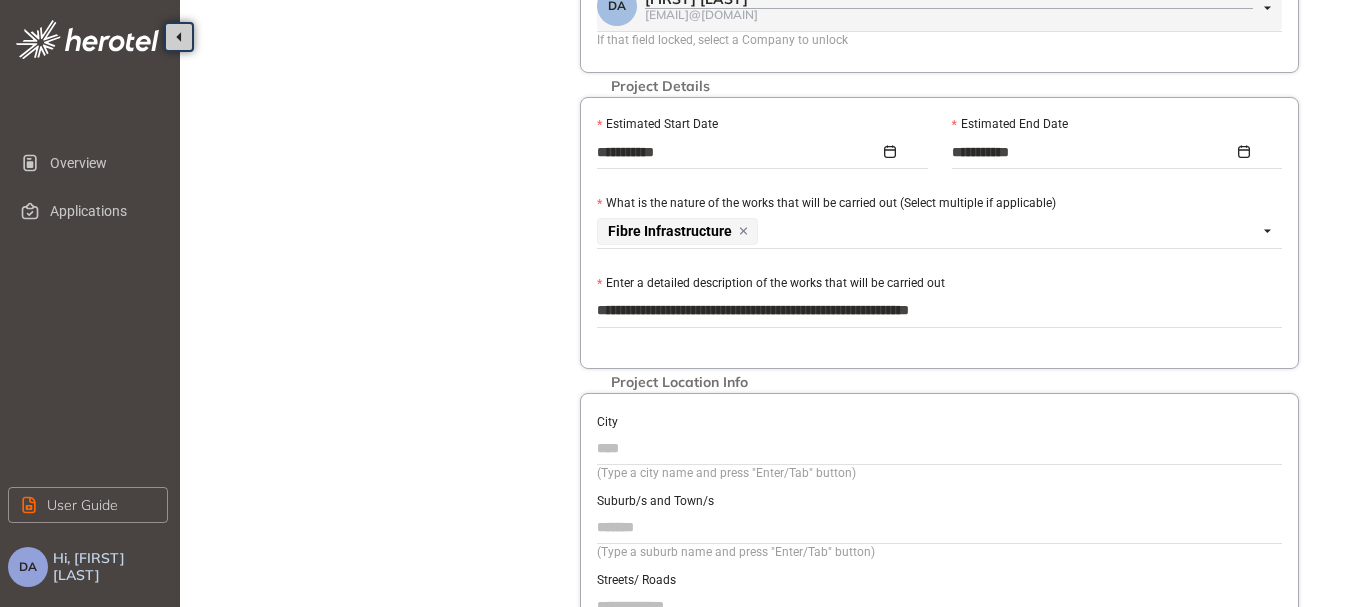 type on "**********" 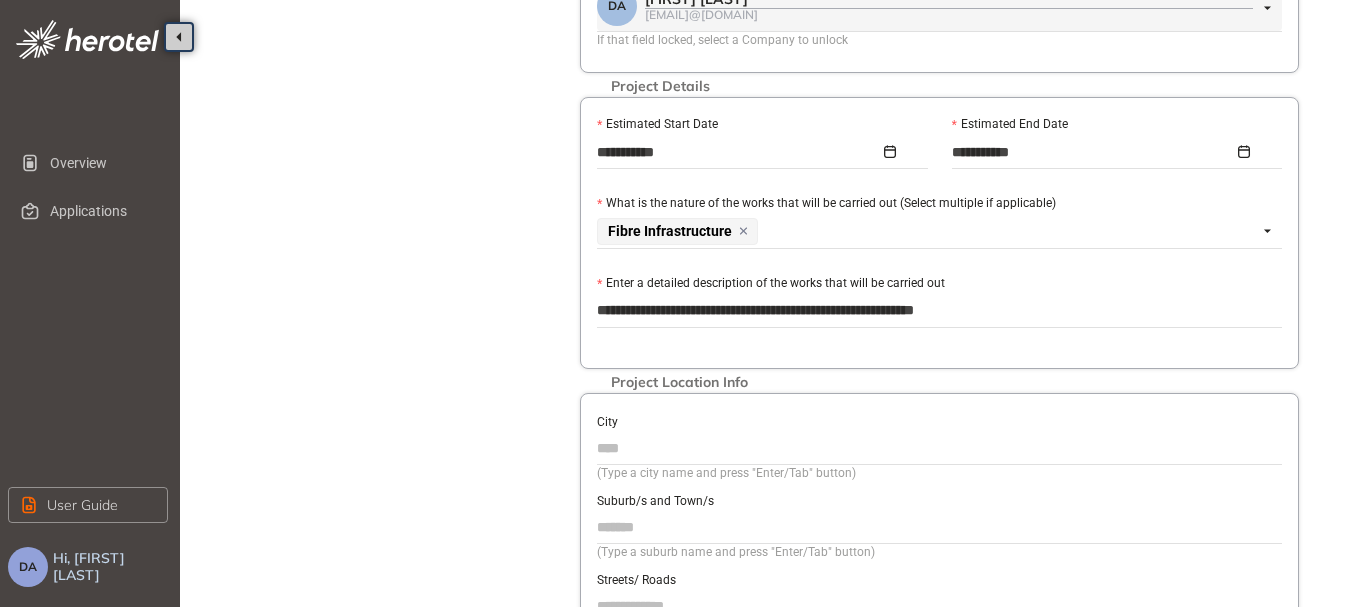 type on "**********" 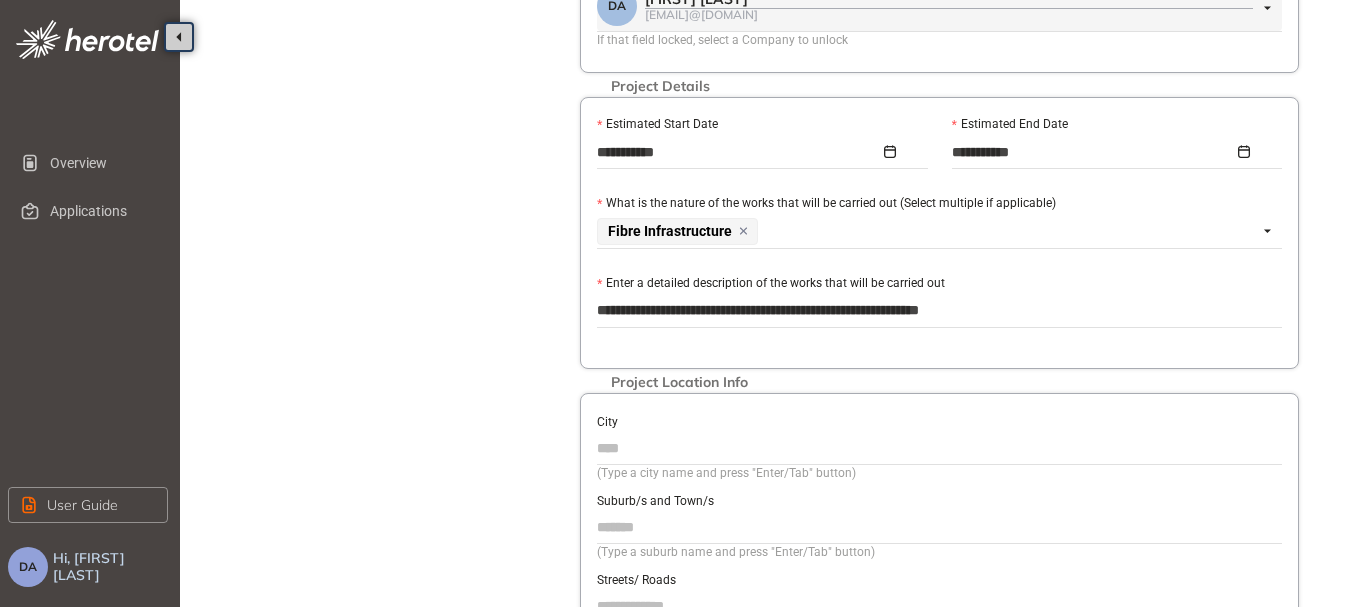 type on "**********" 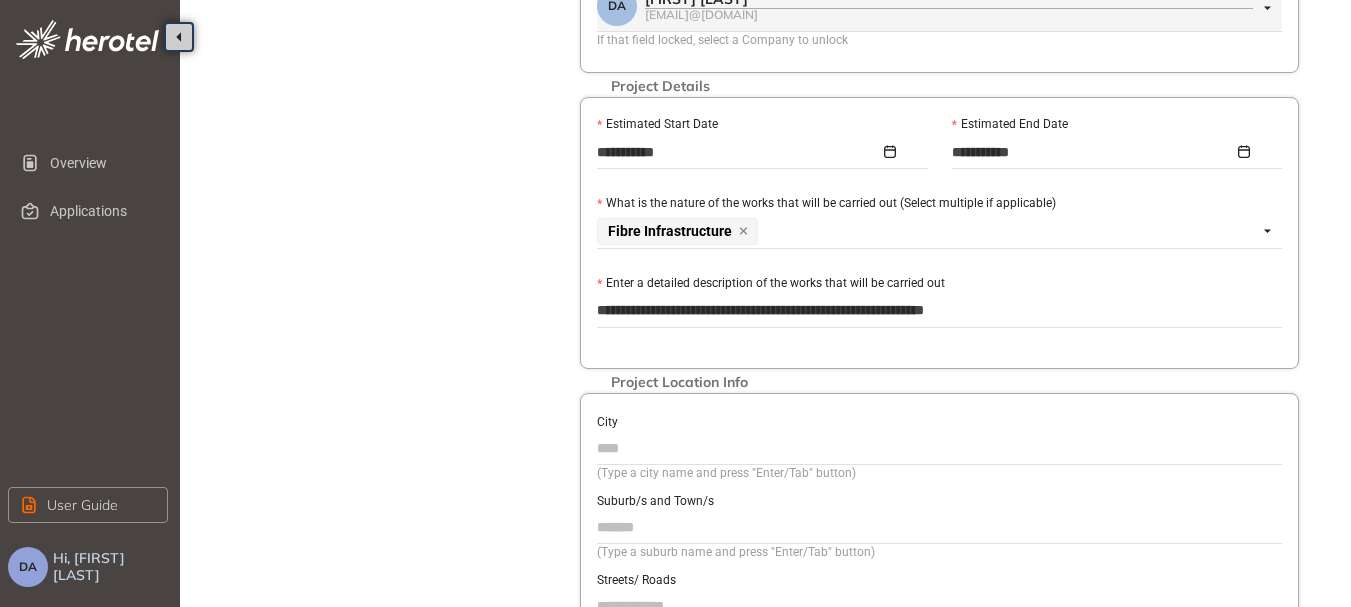type on "**********" 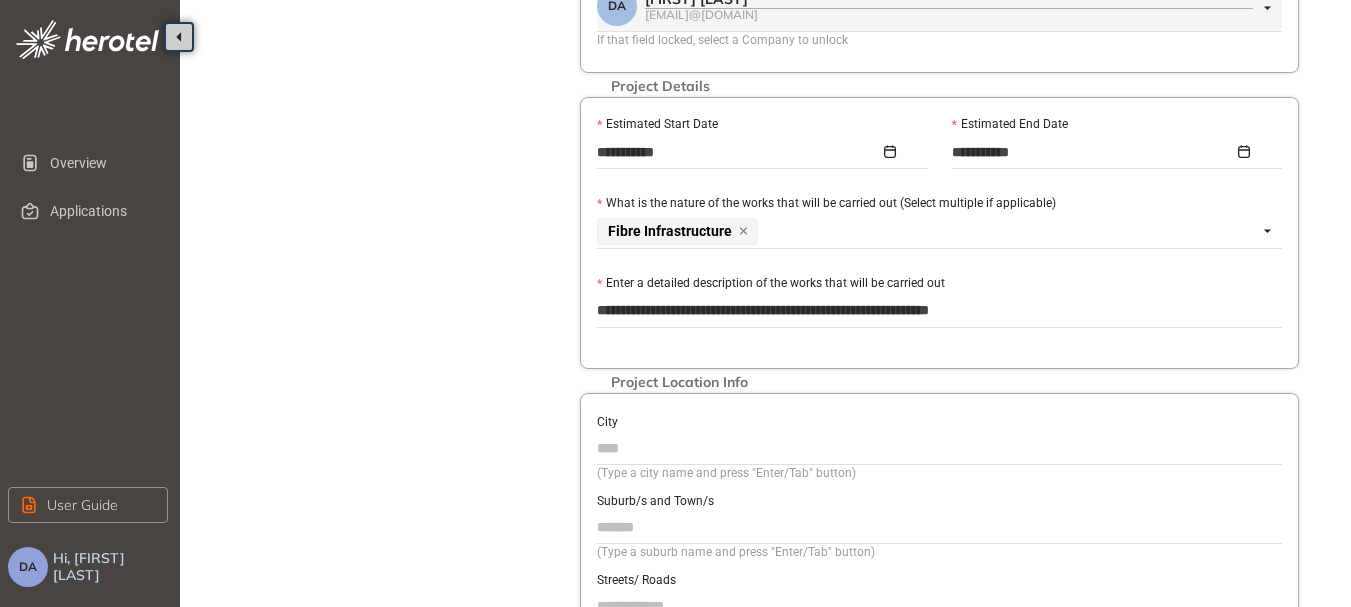 type on "**********" 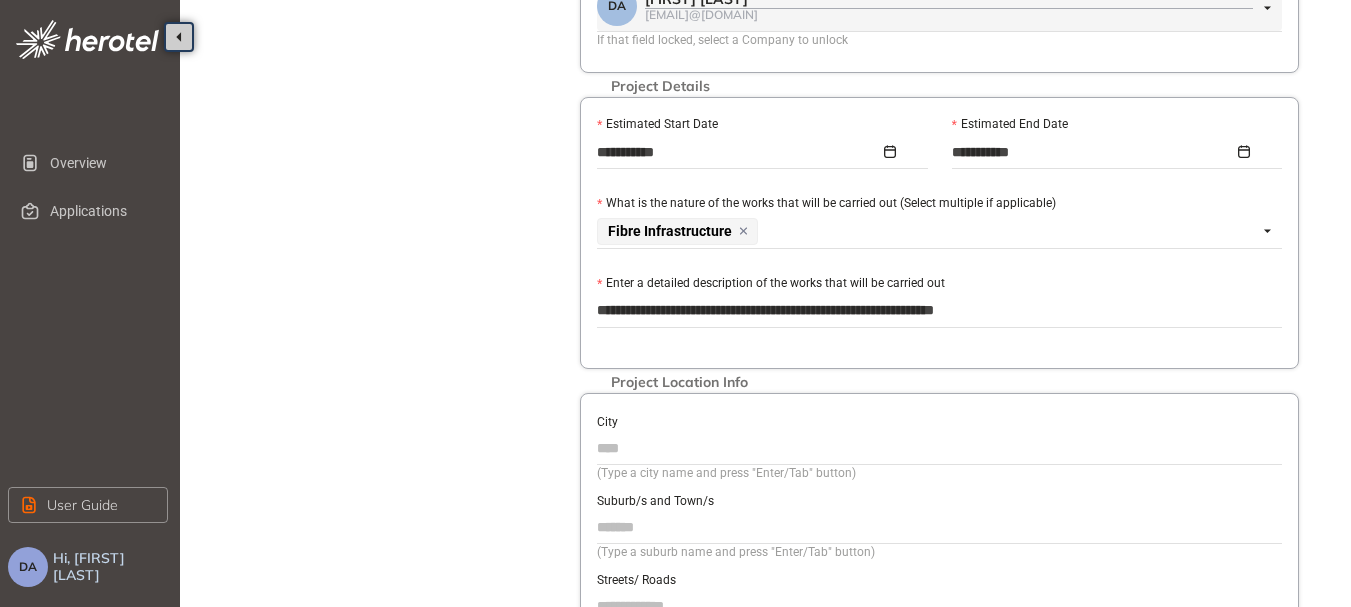 type on "**********" 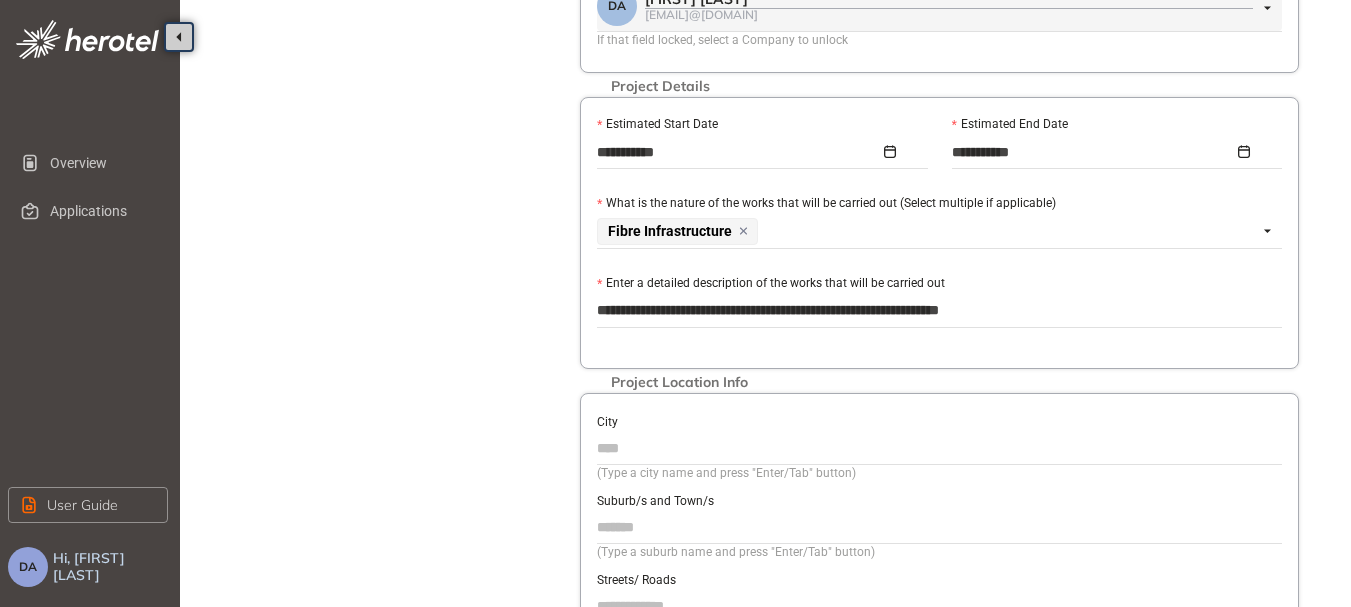 type on "**********" 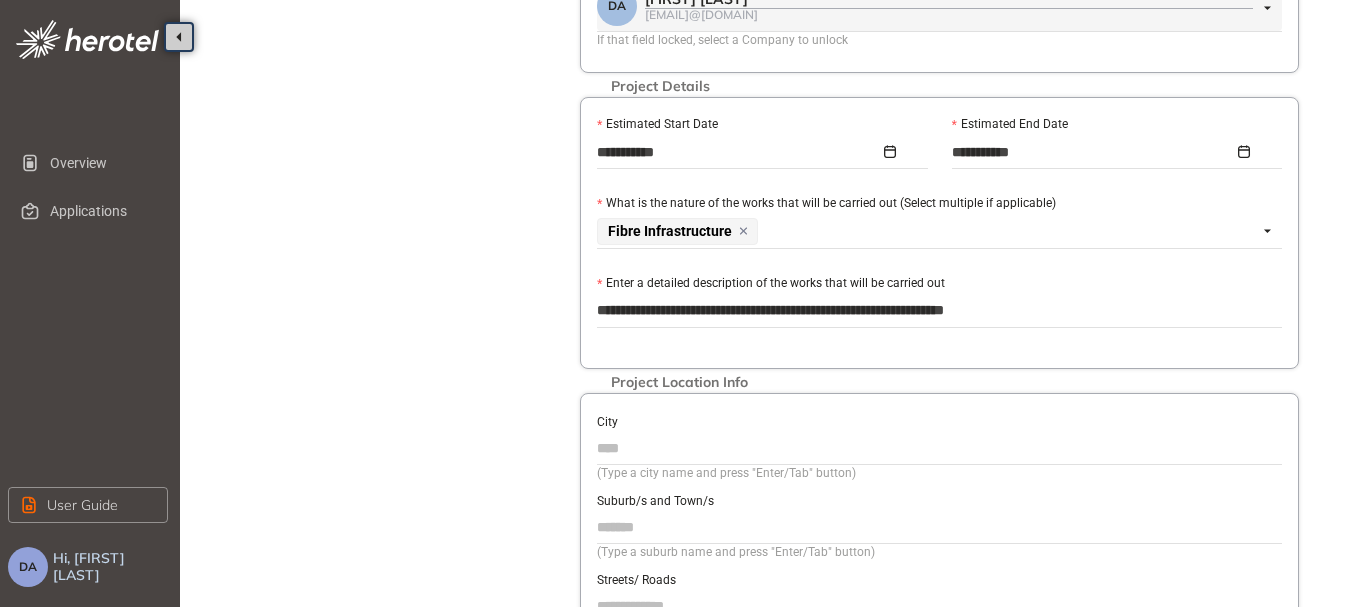 type on "**********" 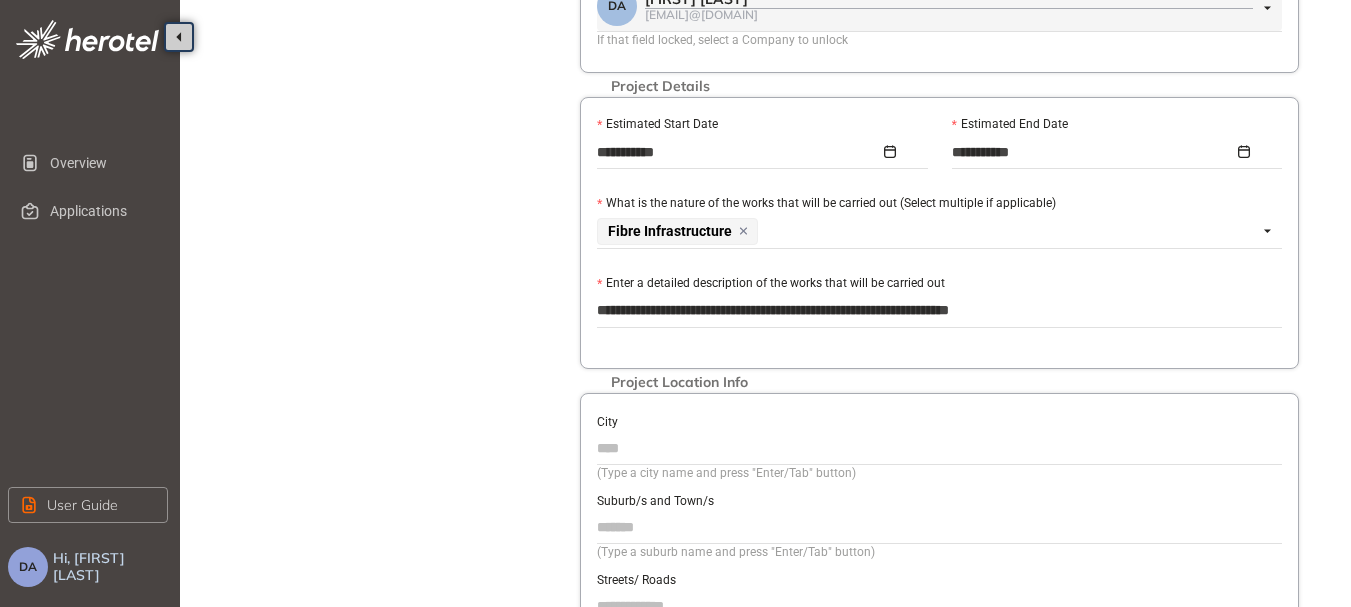 type on "**********" 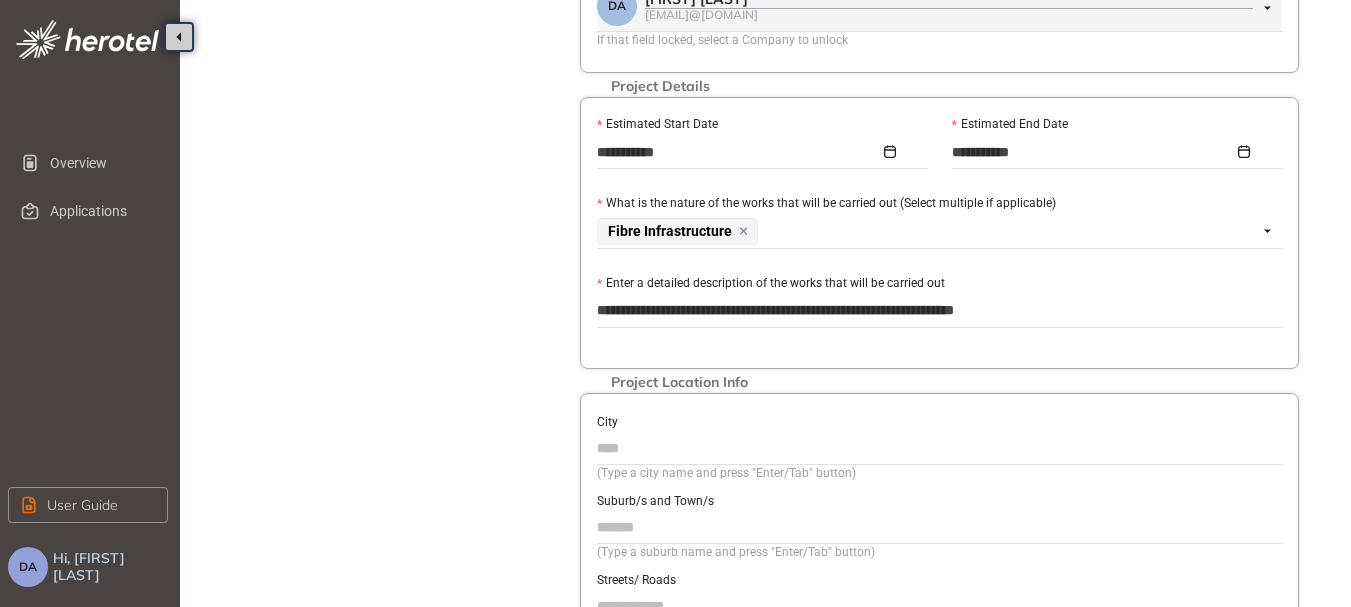 type on "**********" 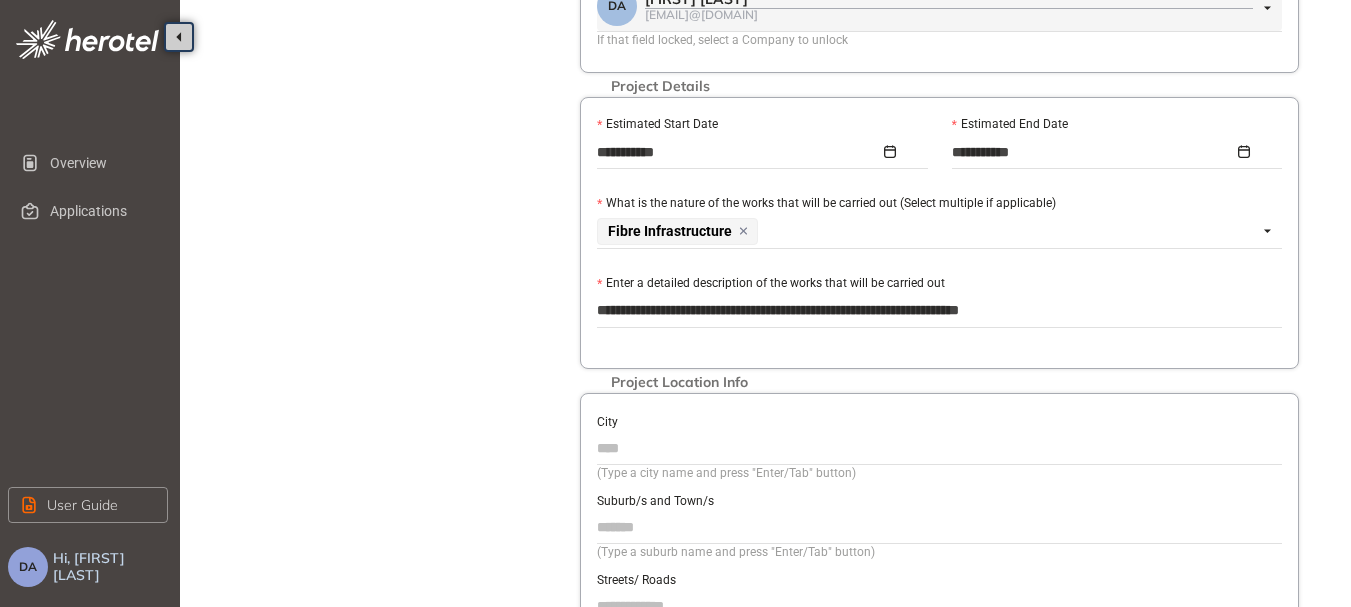 type on "**********" 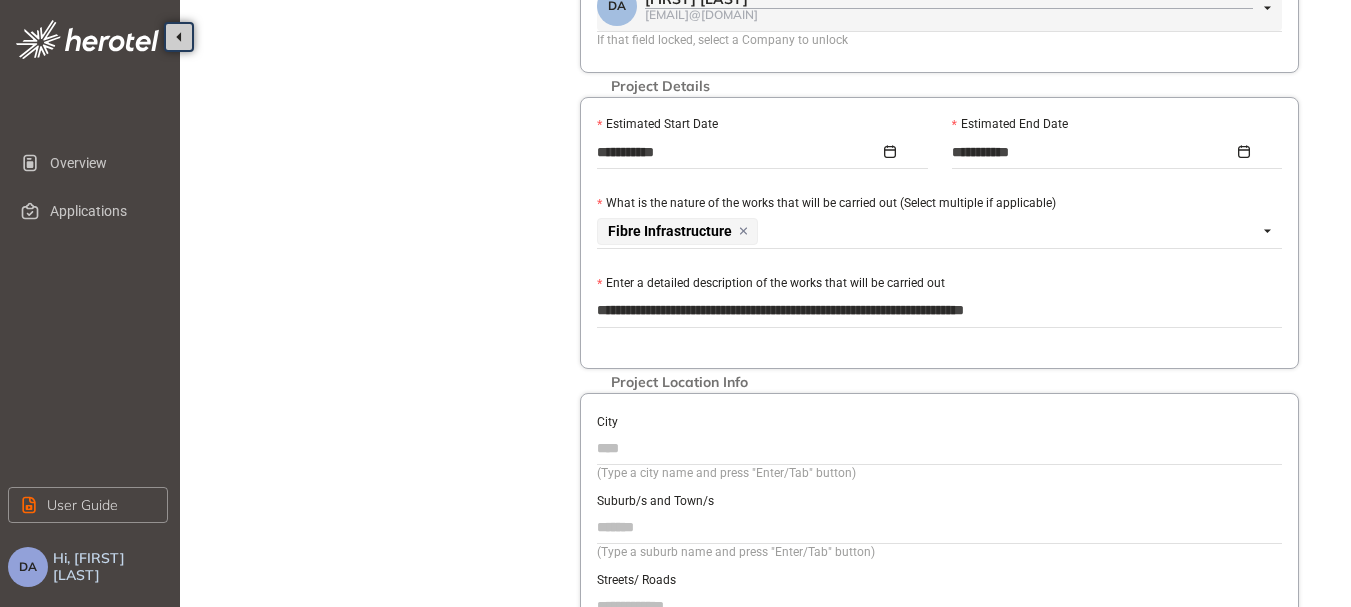 type on "**********" 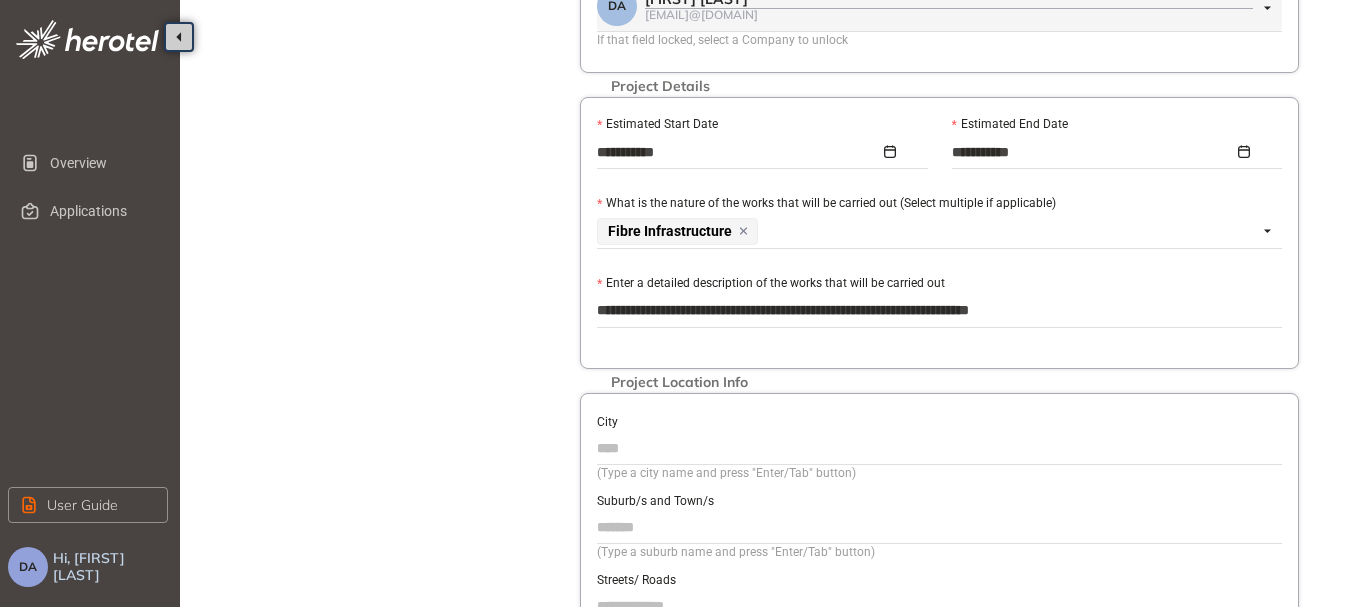 type on "**********" 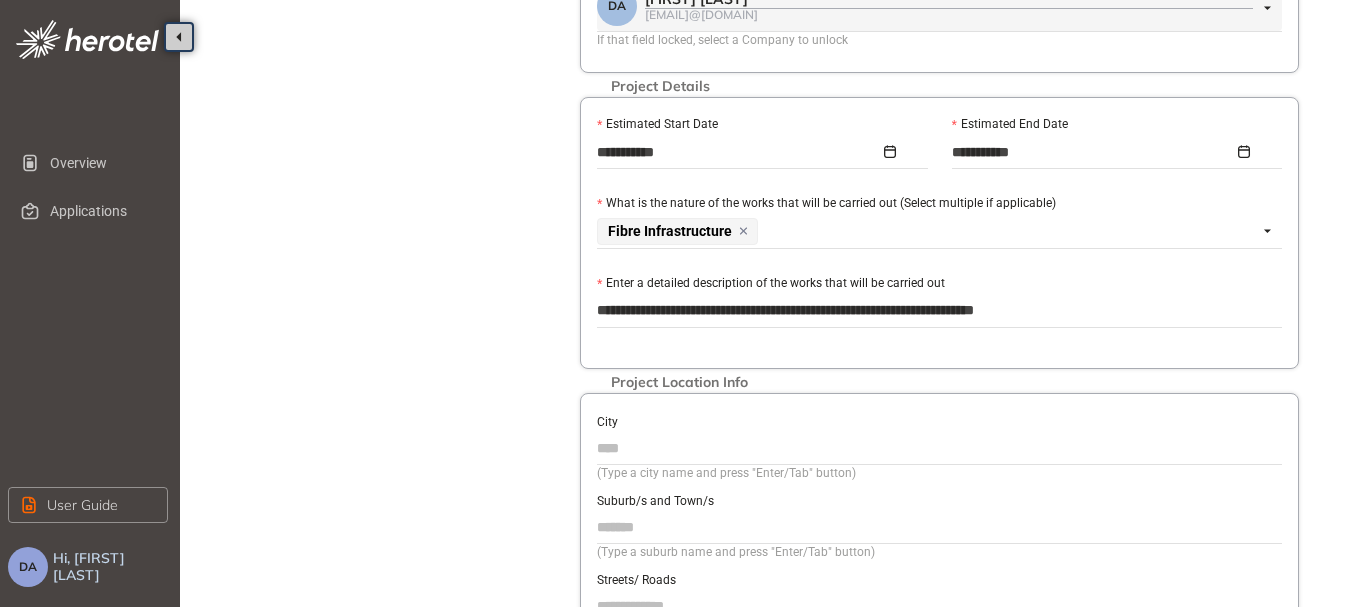 type on "**********" 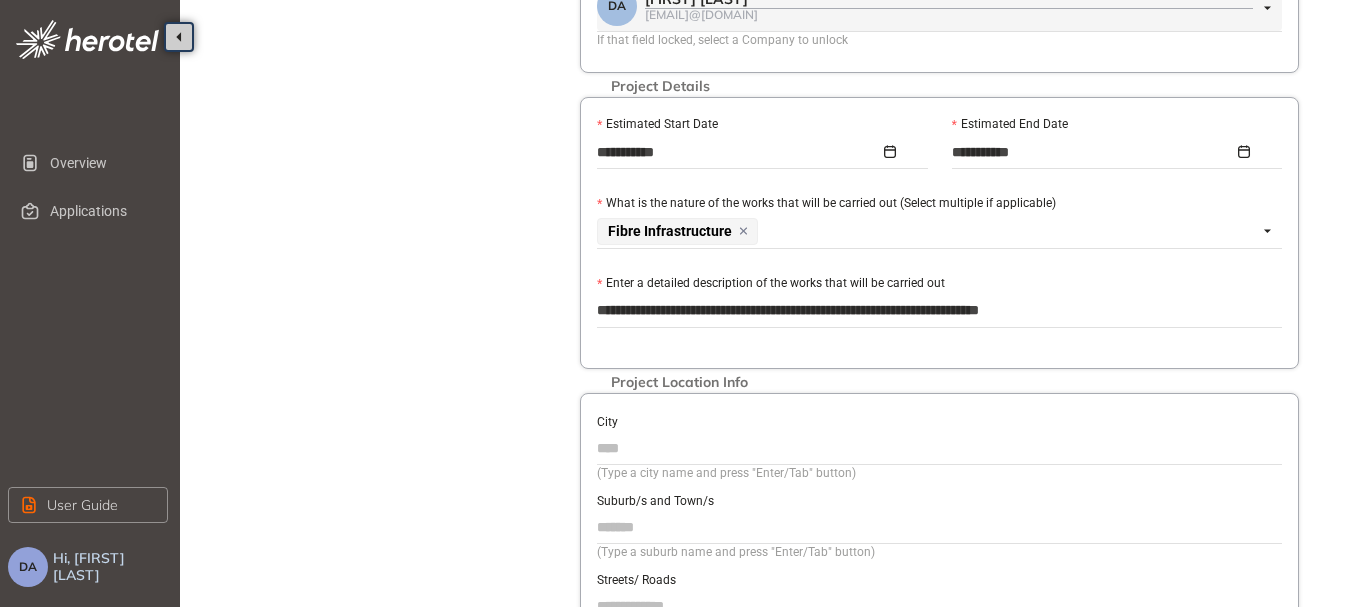type on "**********" 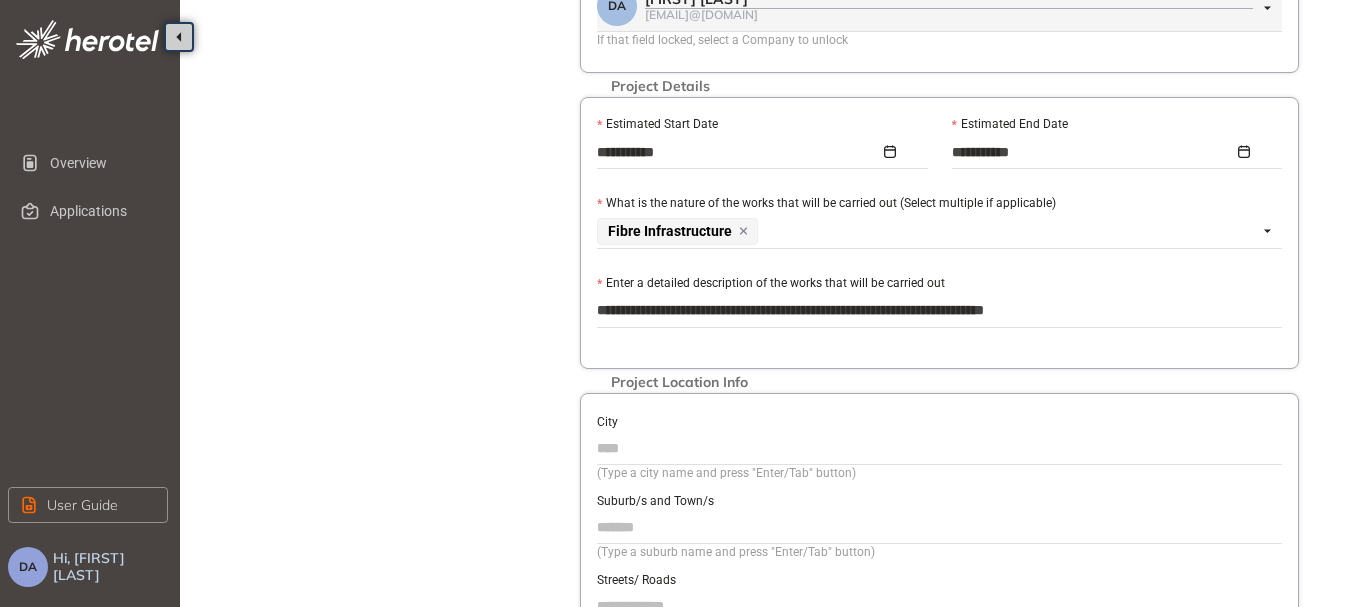 type on "**********" 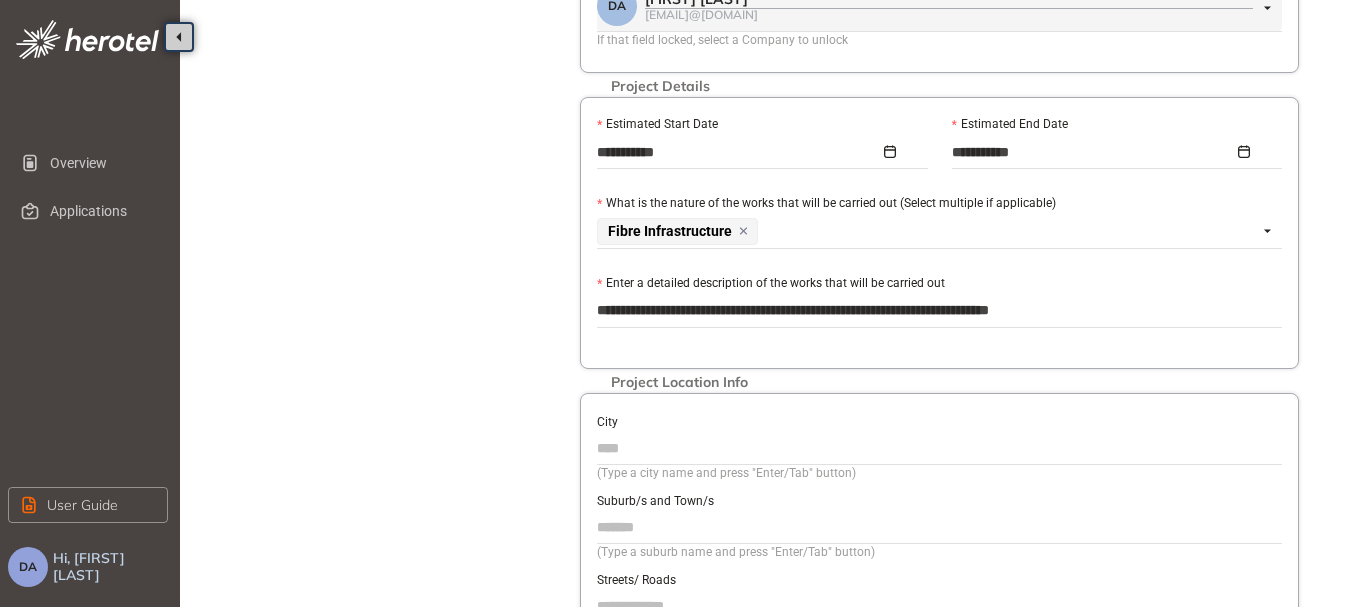 type on "**********" 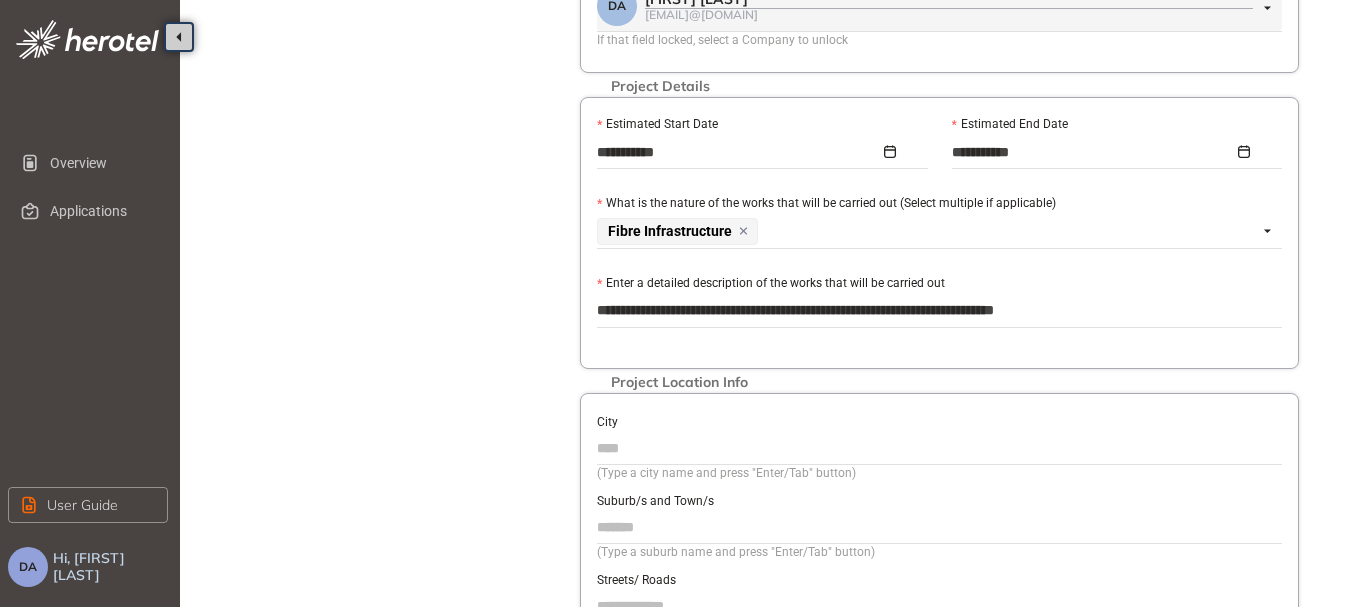 type on "**********" 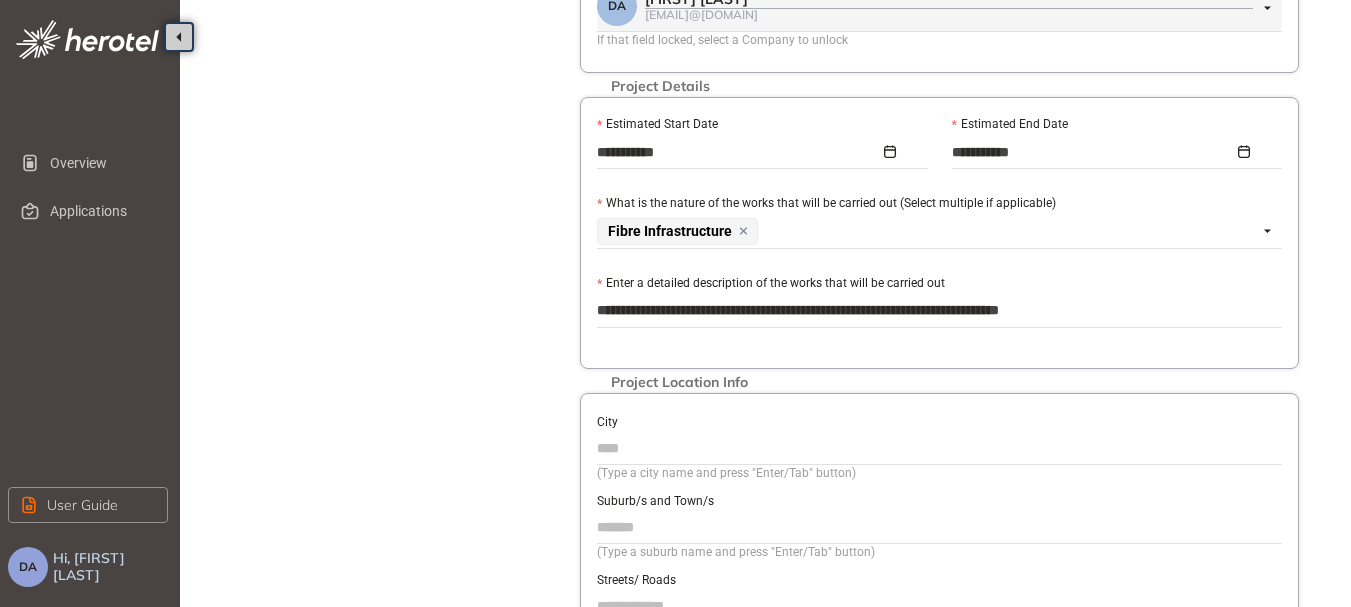 type on "**********" 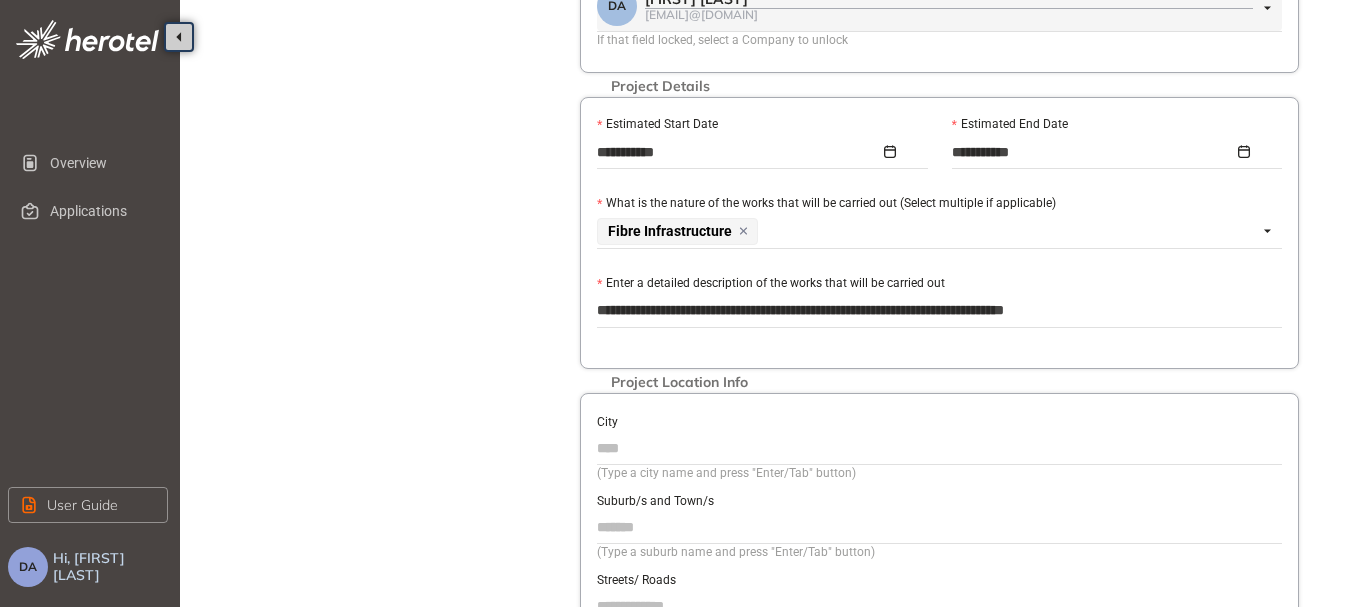 type on "**********" 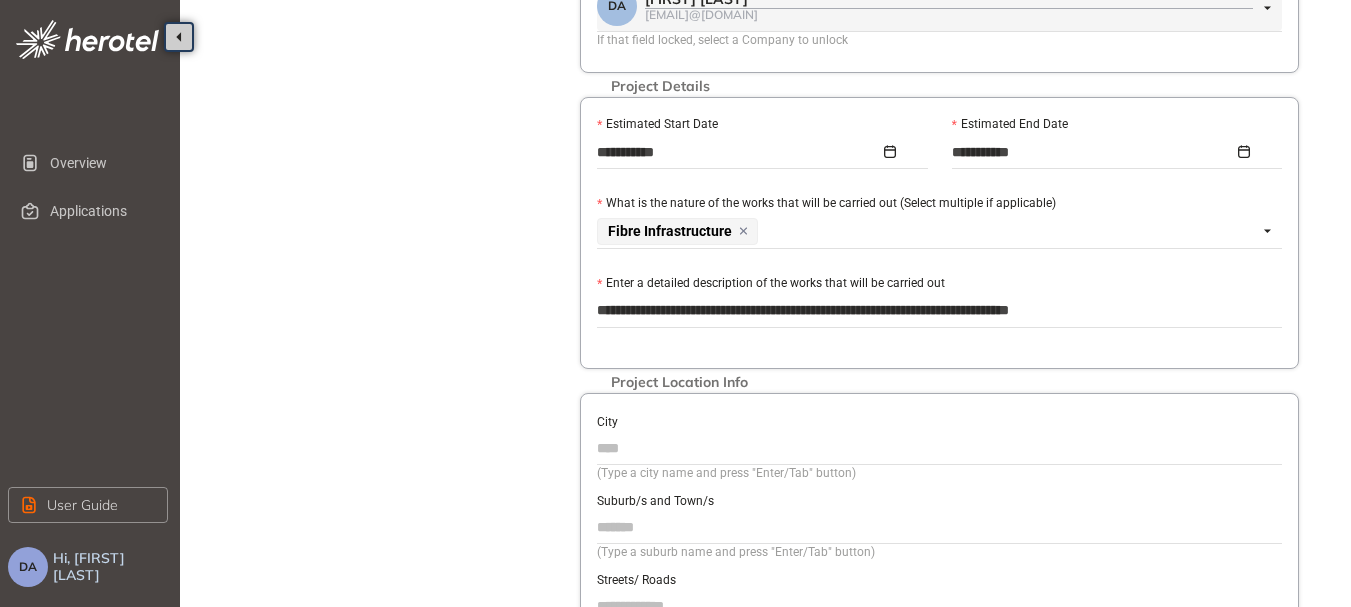 type on "**********" 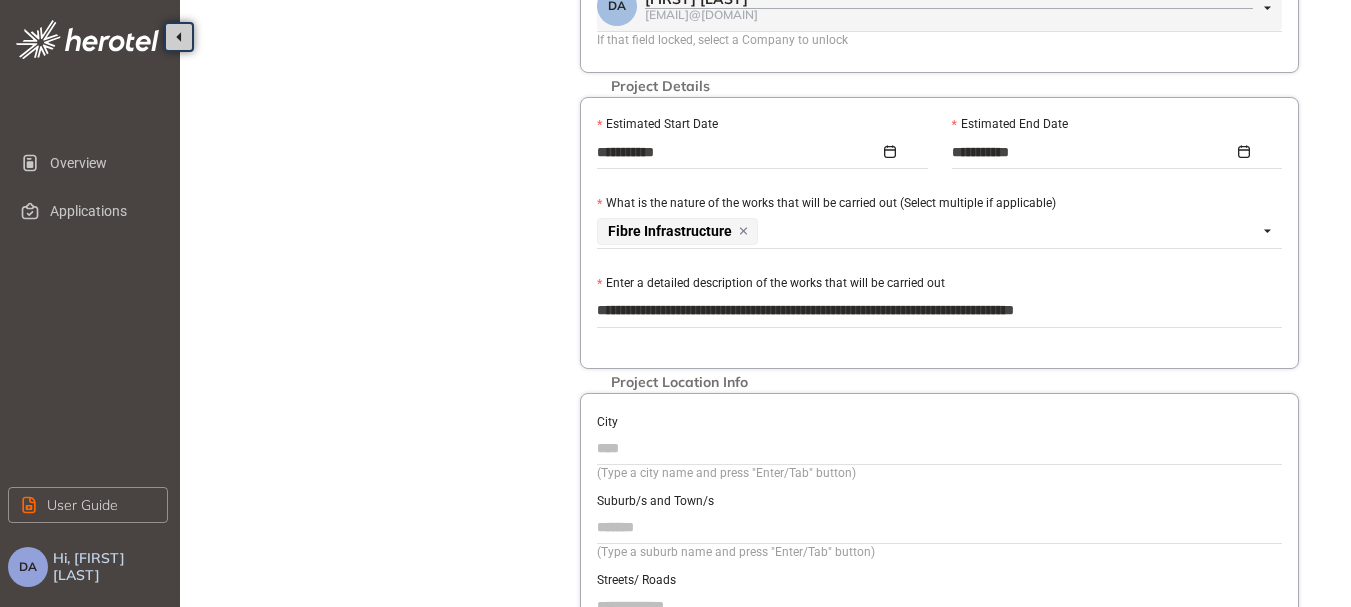type on "**********" 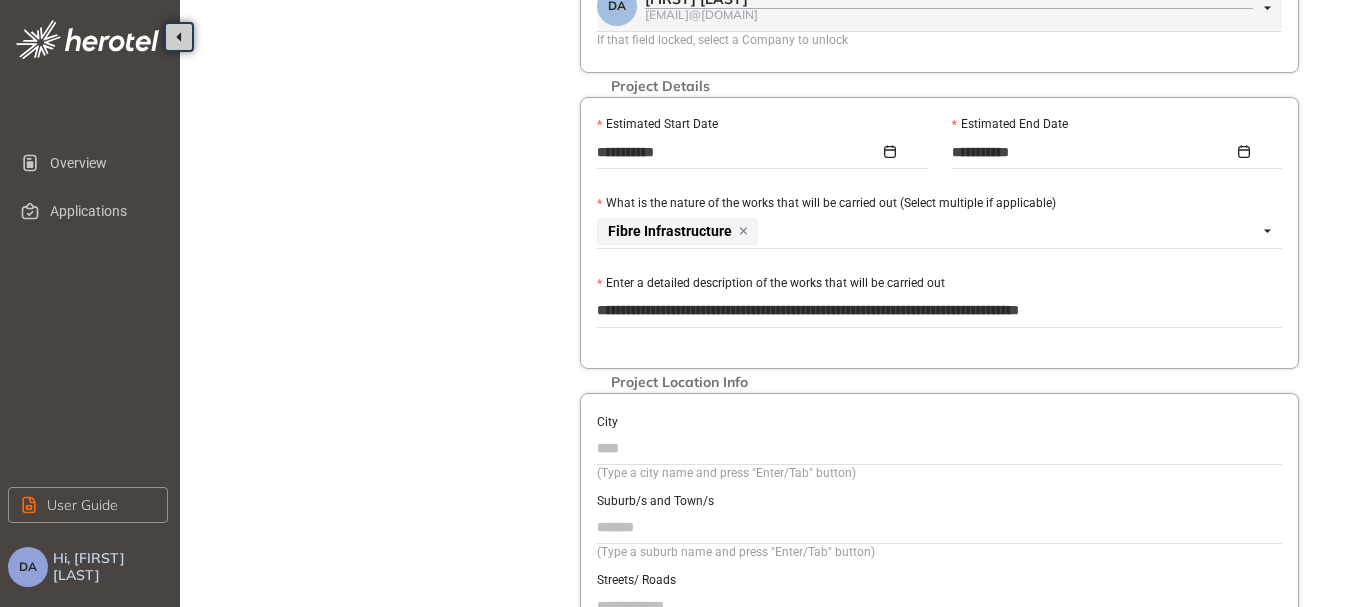 type on "**********" 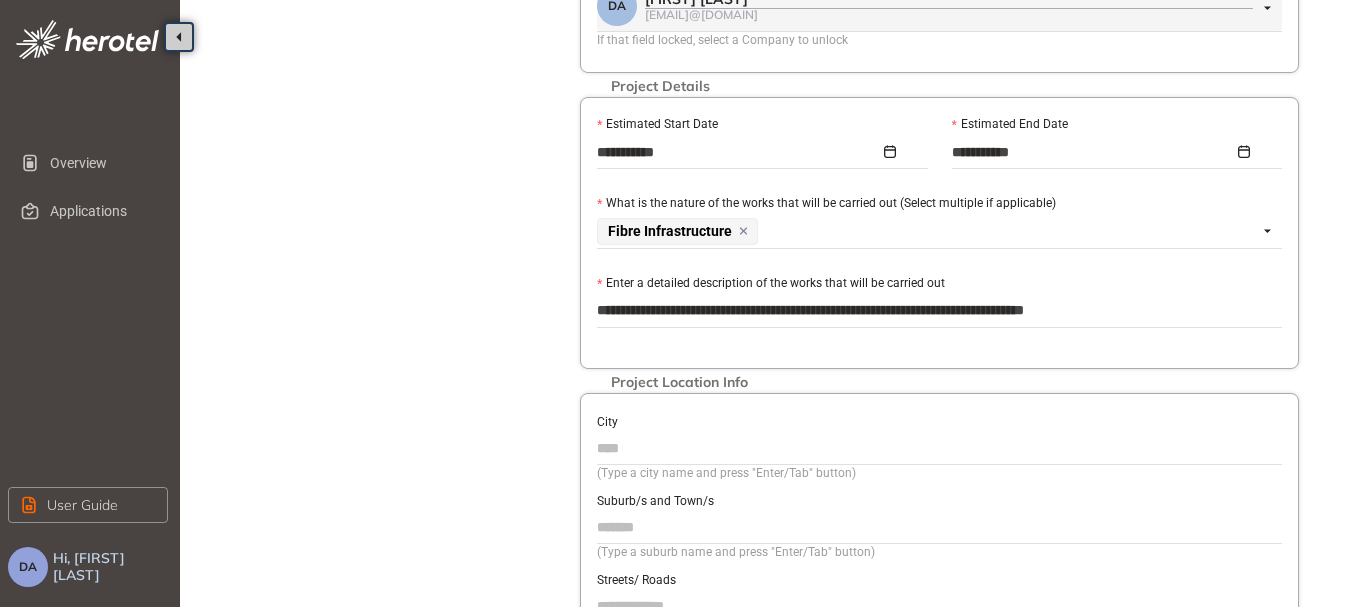 type on "**********" 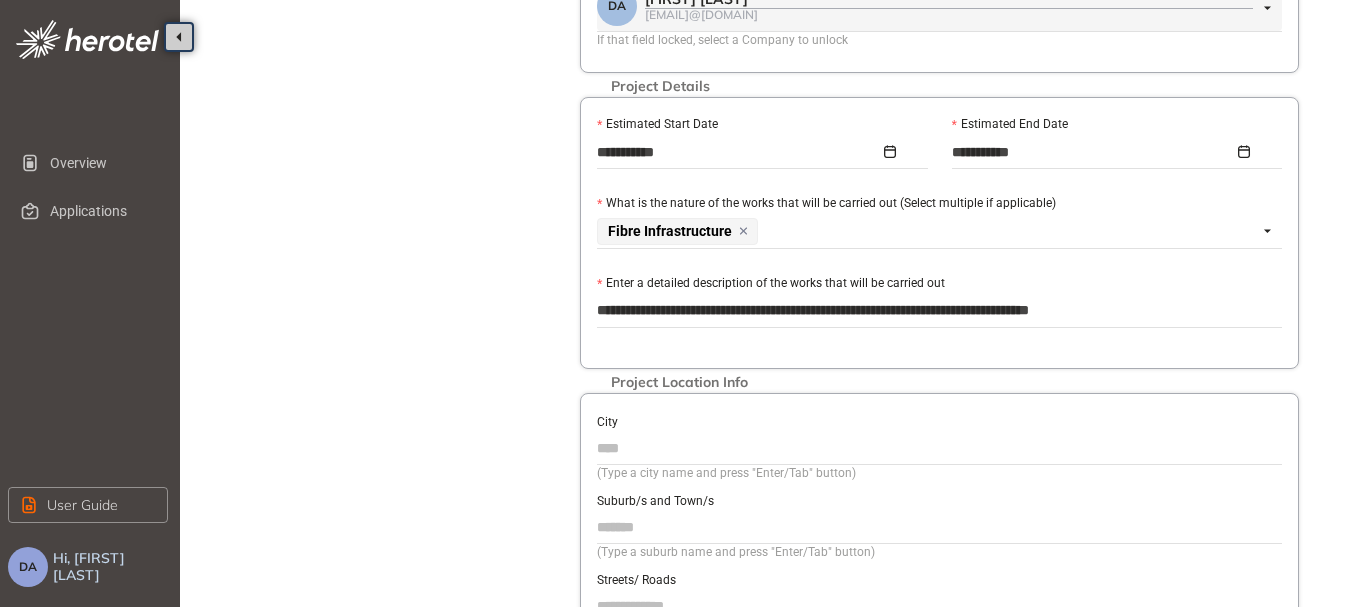 type on "**********" 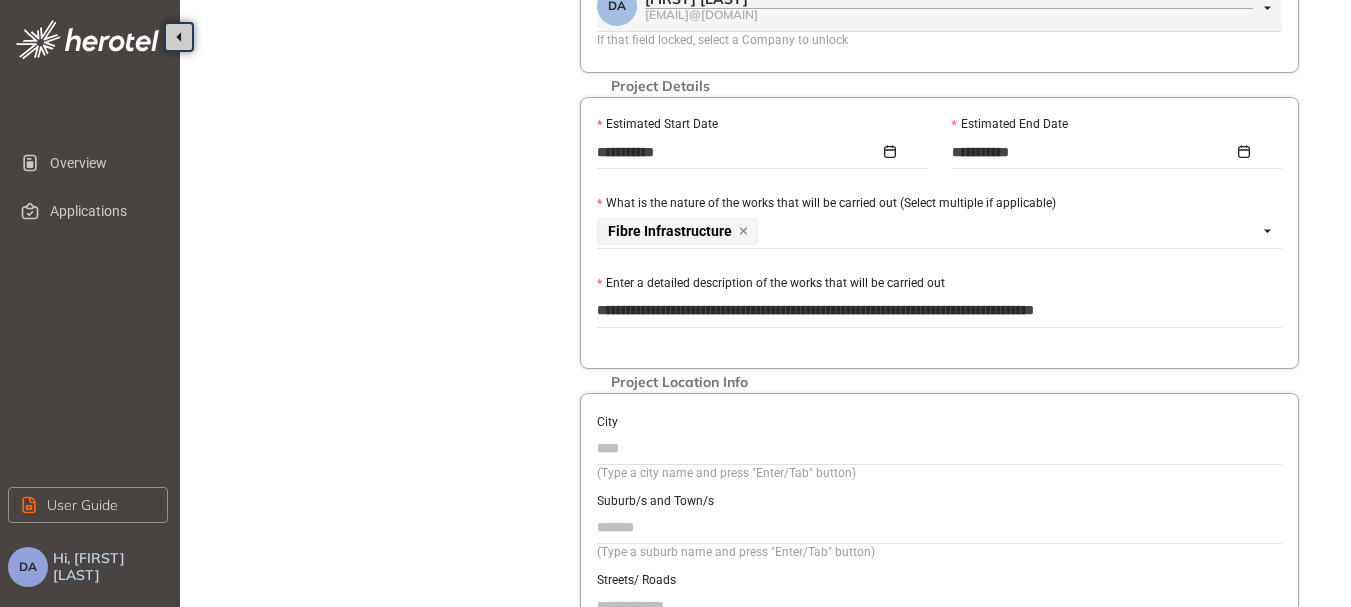 type on "**********" 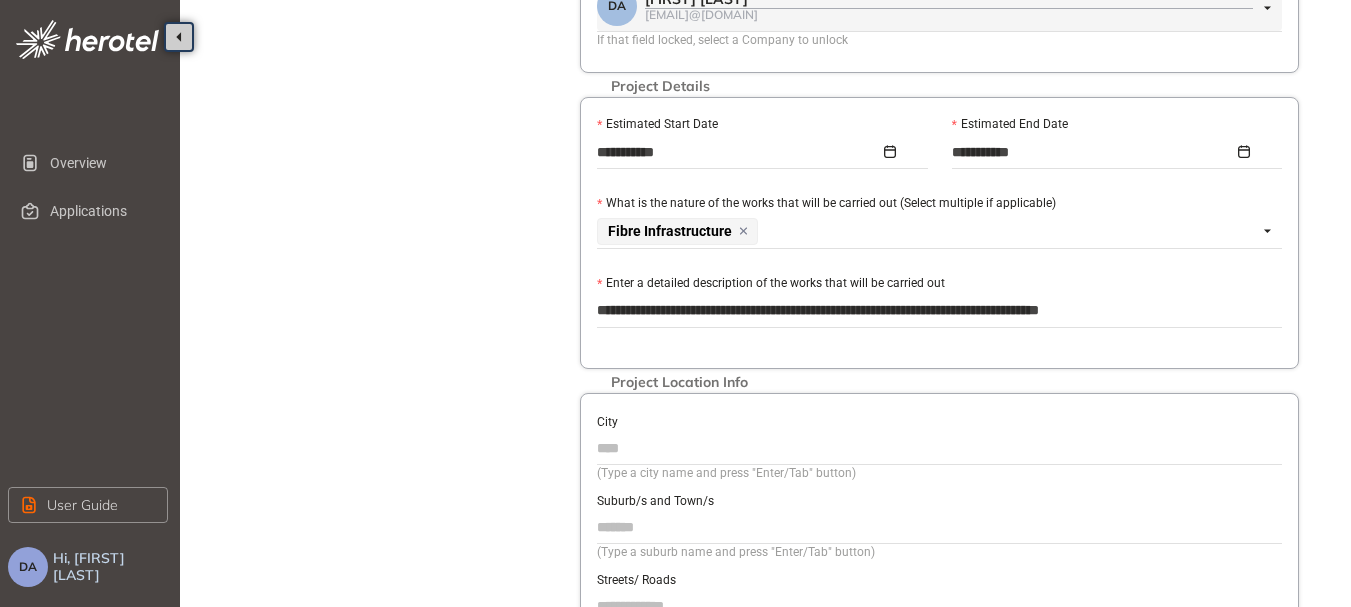 type on "**********" 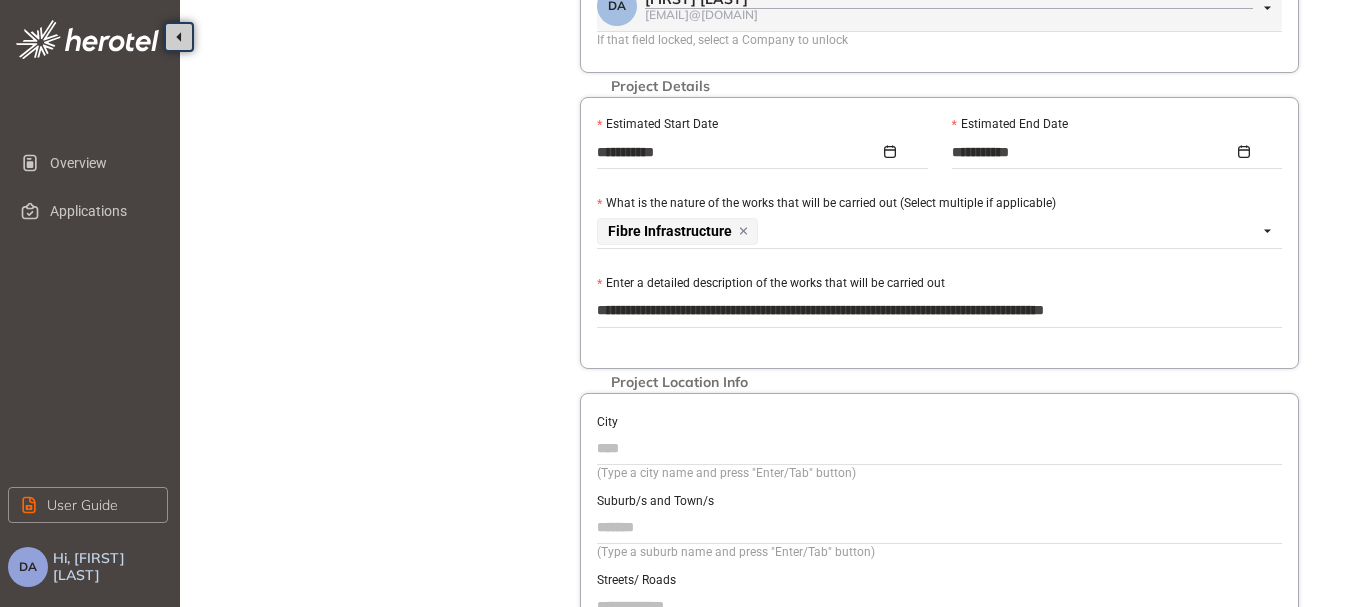 type on "**********" 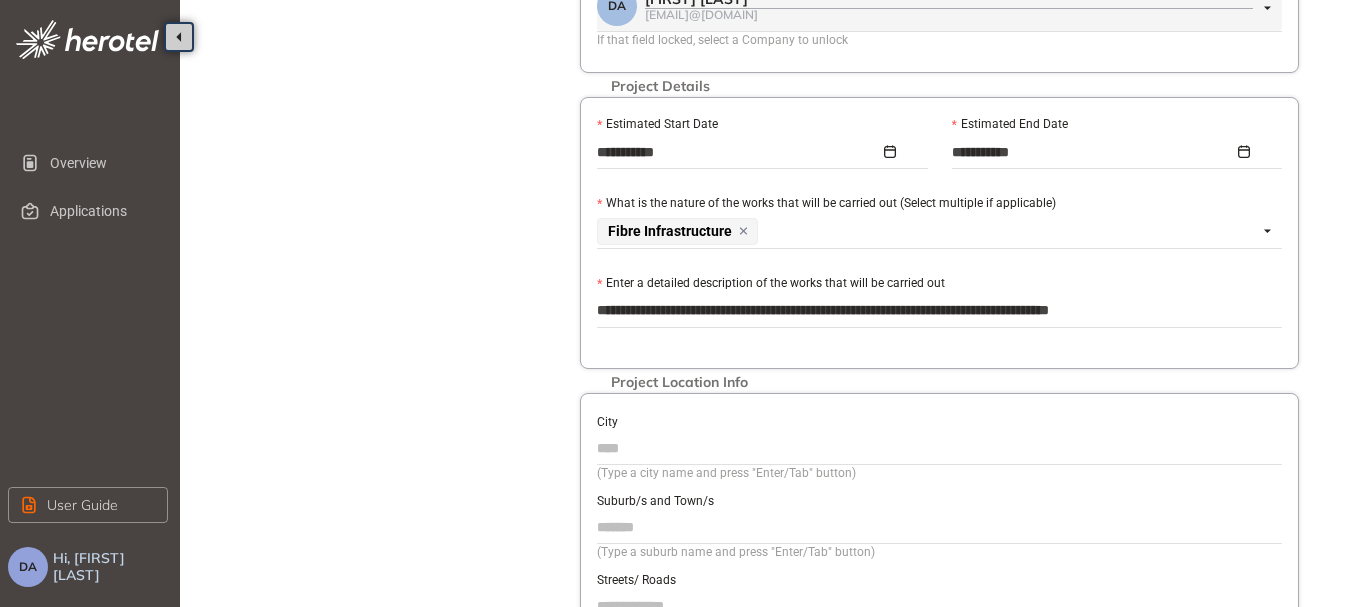 type on "**********" 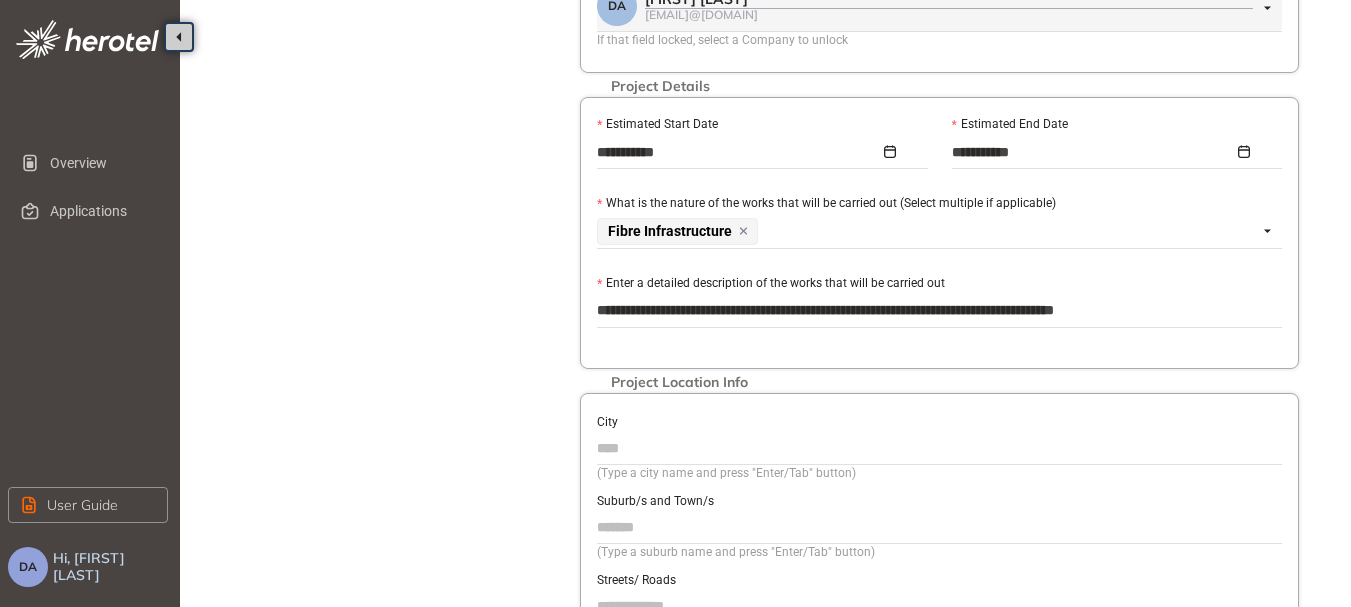 type on "**********" 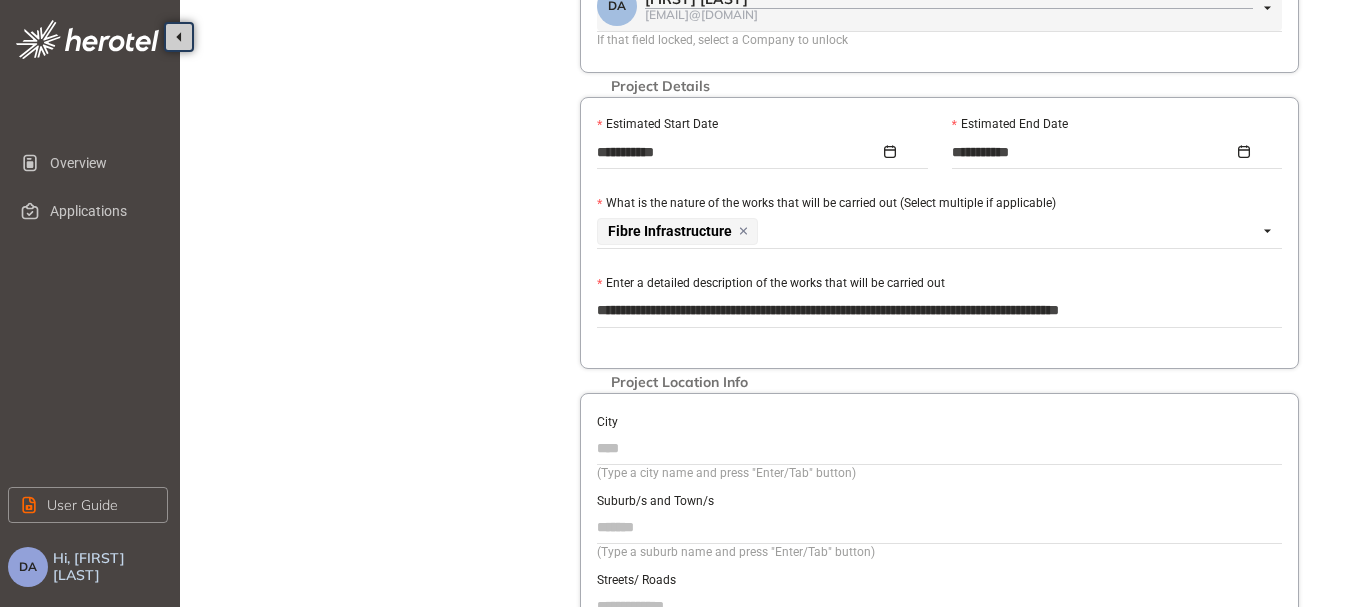 type on "**********" 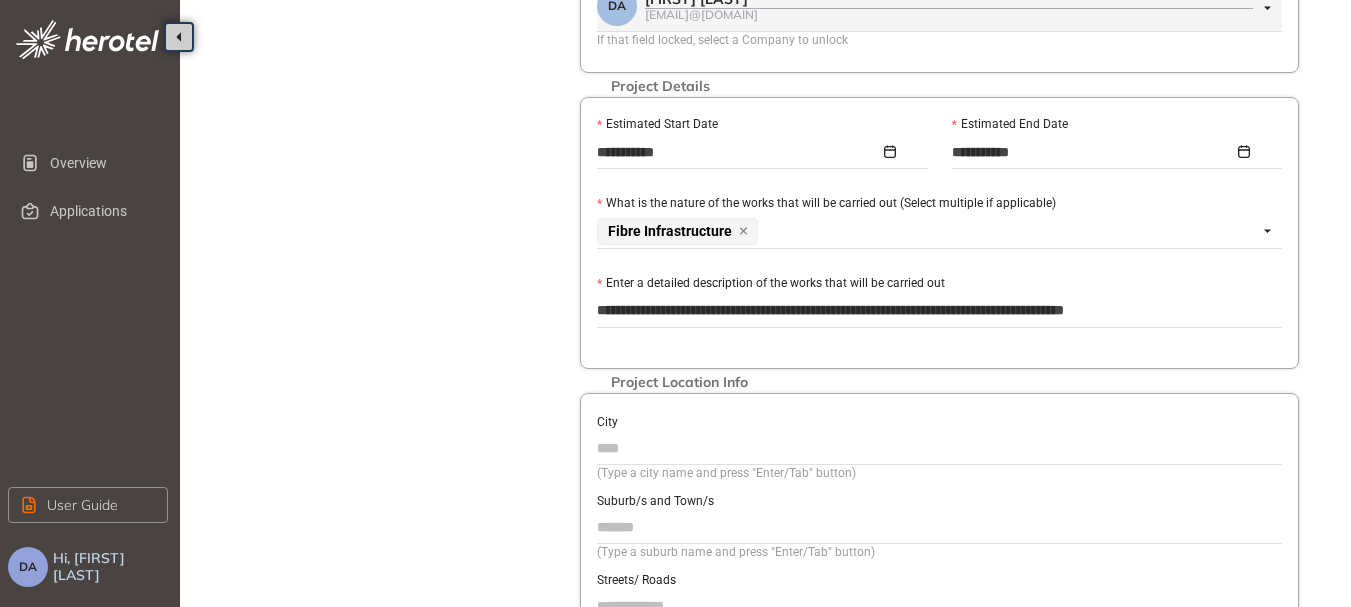 type on "**********" 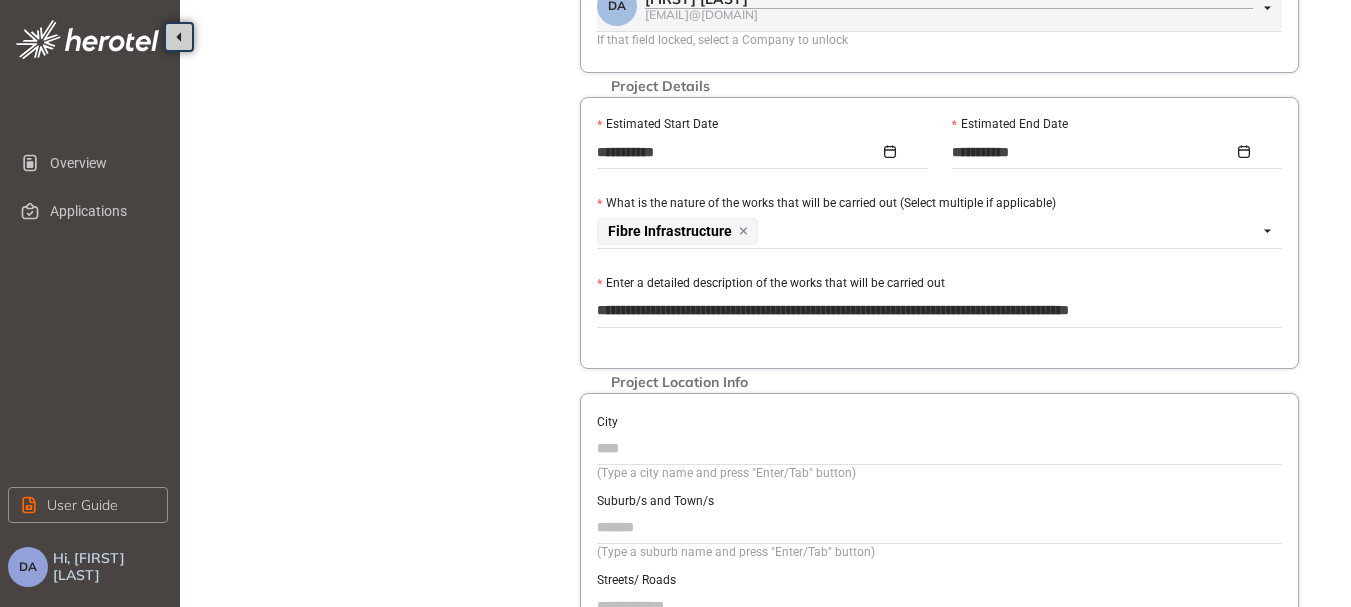 type on "**********" 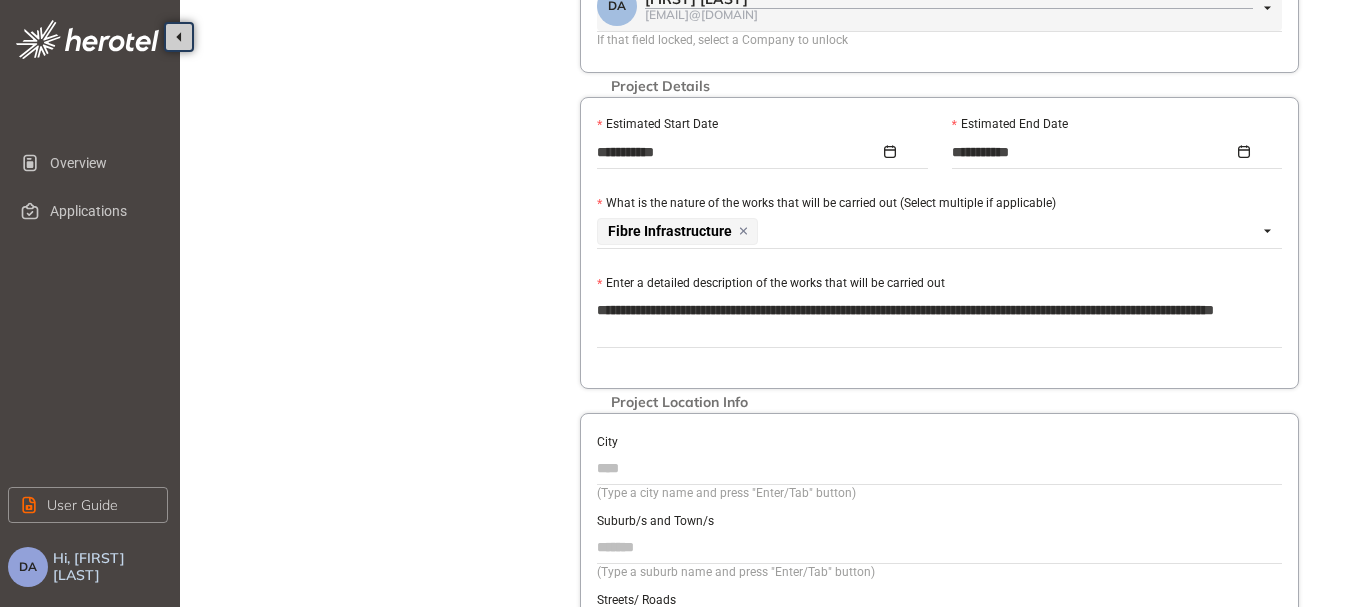 click on "City" at bounding box center [939, 468] 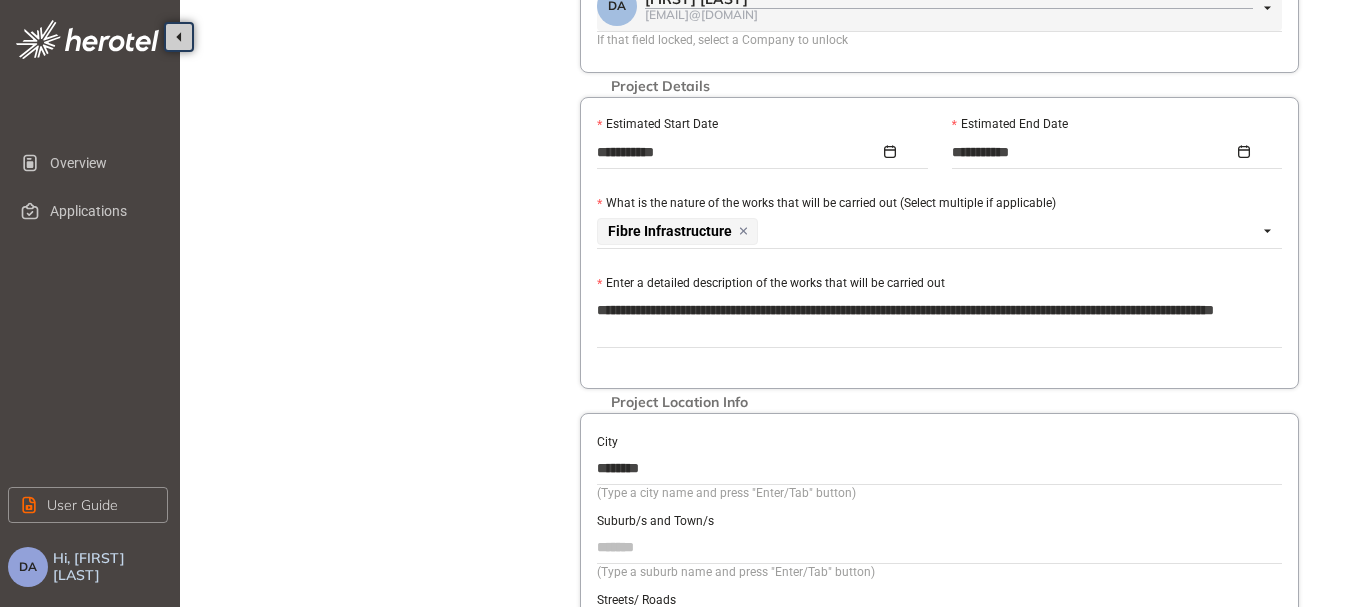 click on "Suburb/s and Town/s" at bounding box center [939, 547] 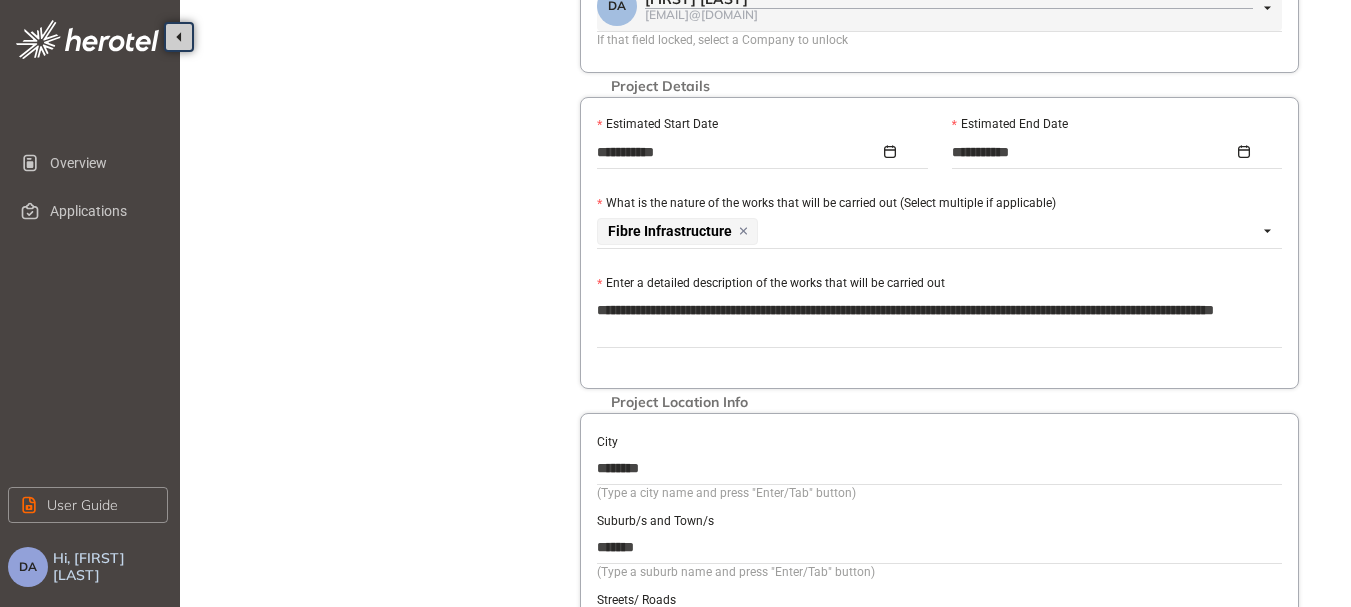 scroll, scrollTop: 700, scrollLeft: 0, axis: vertical 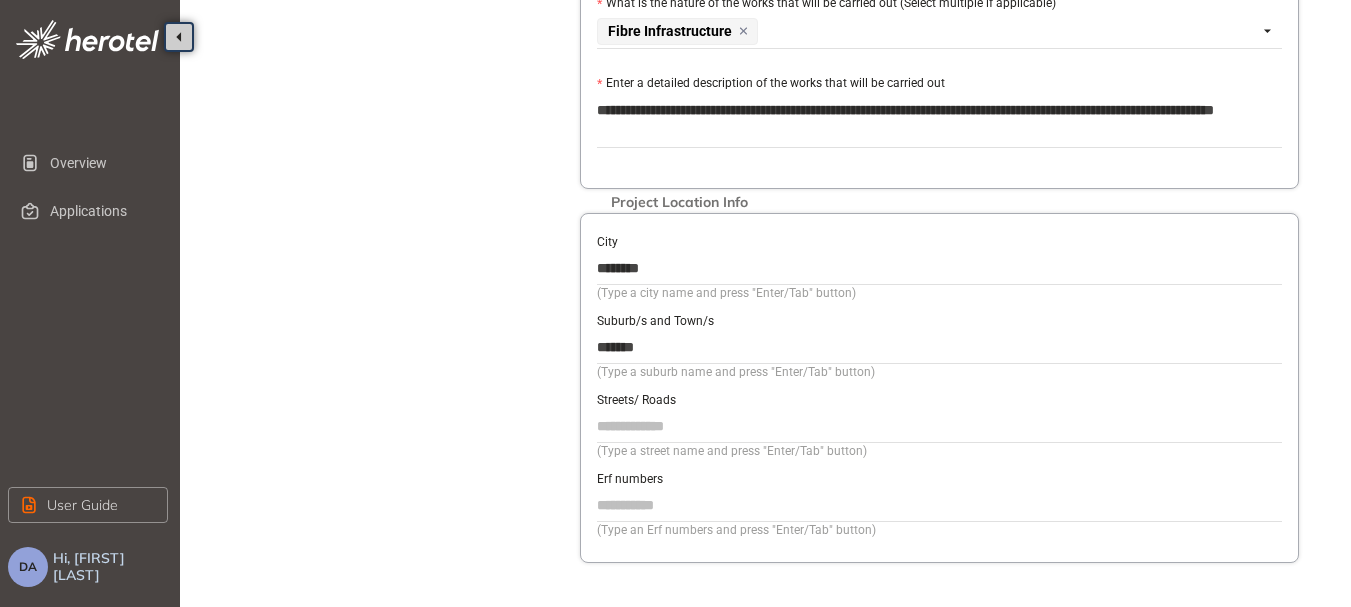 click on "Streets/ Roads" at bounding box center (939, 426) 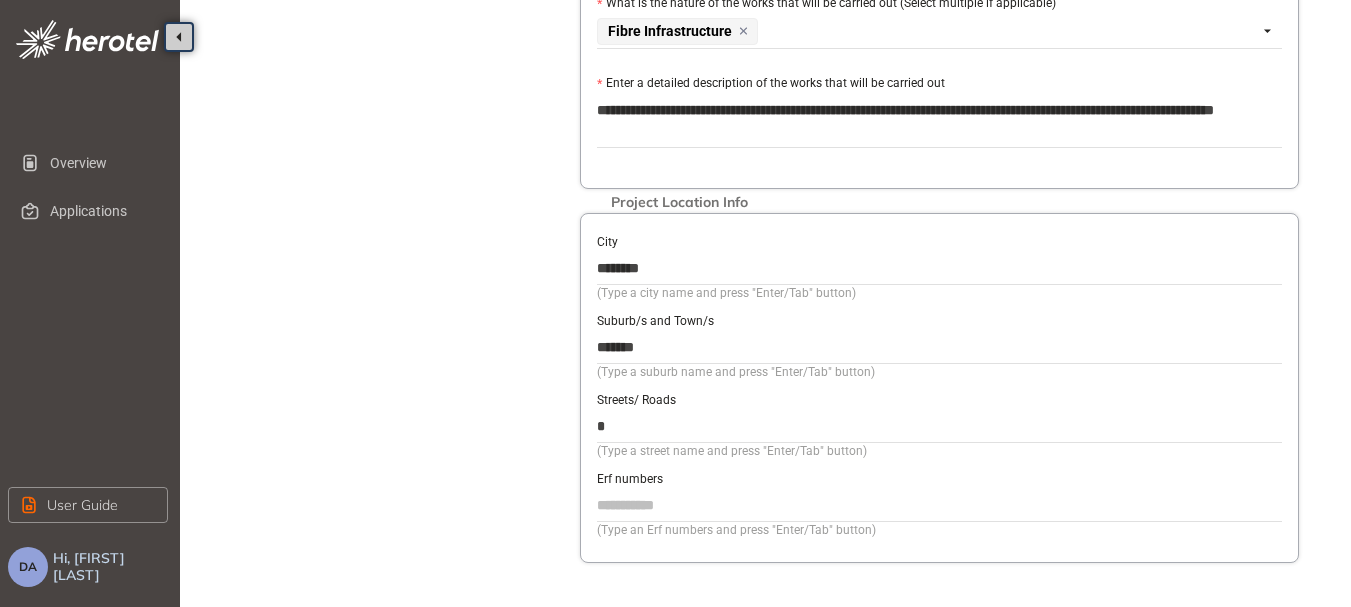 paste on "**********" 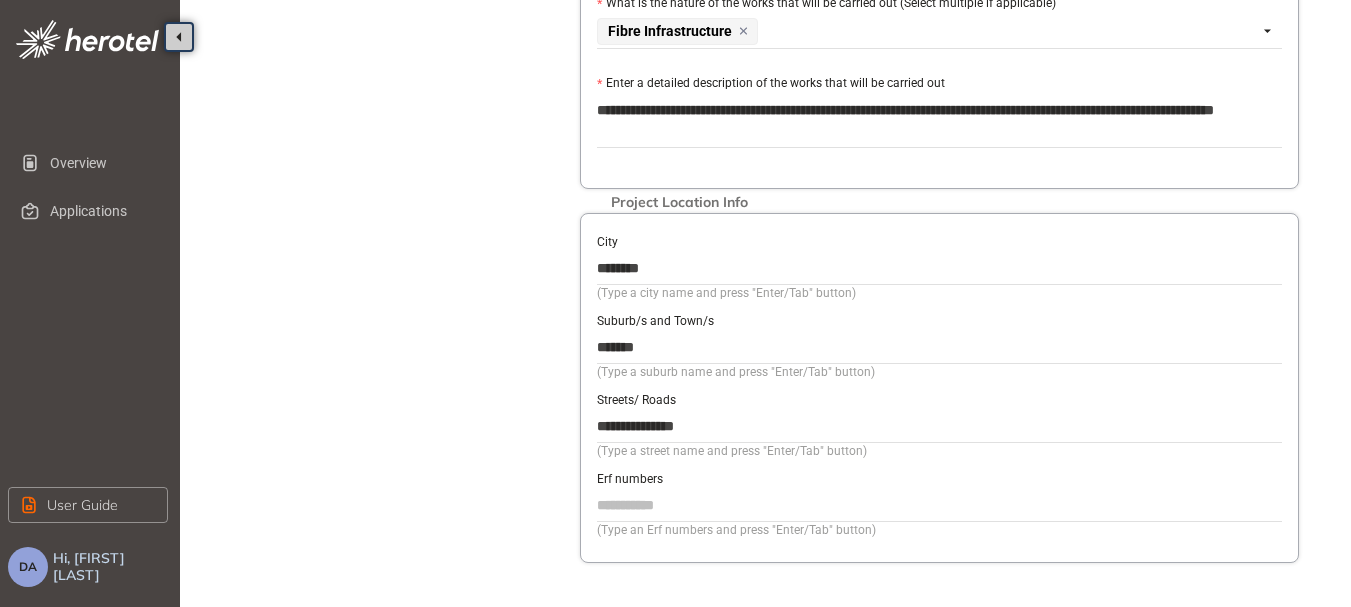 click on "**********" at bounding box center (939, 426) 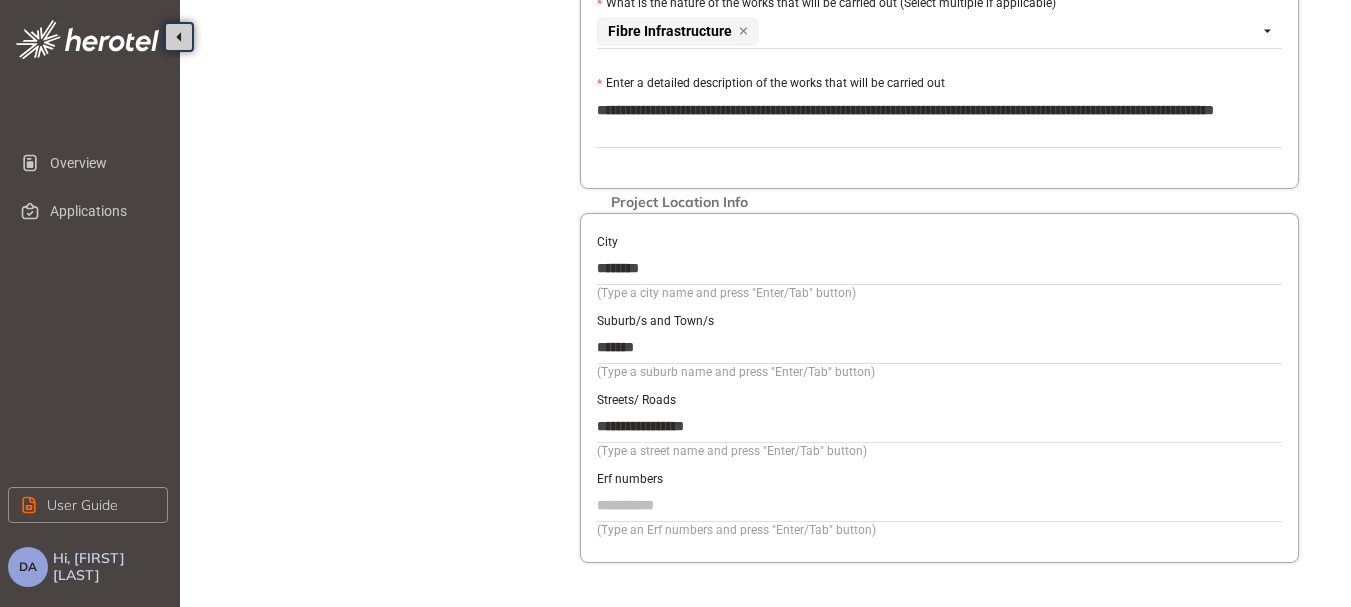 click on "Erf numbers" at bounding box center (939, 505) 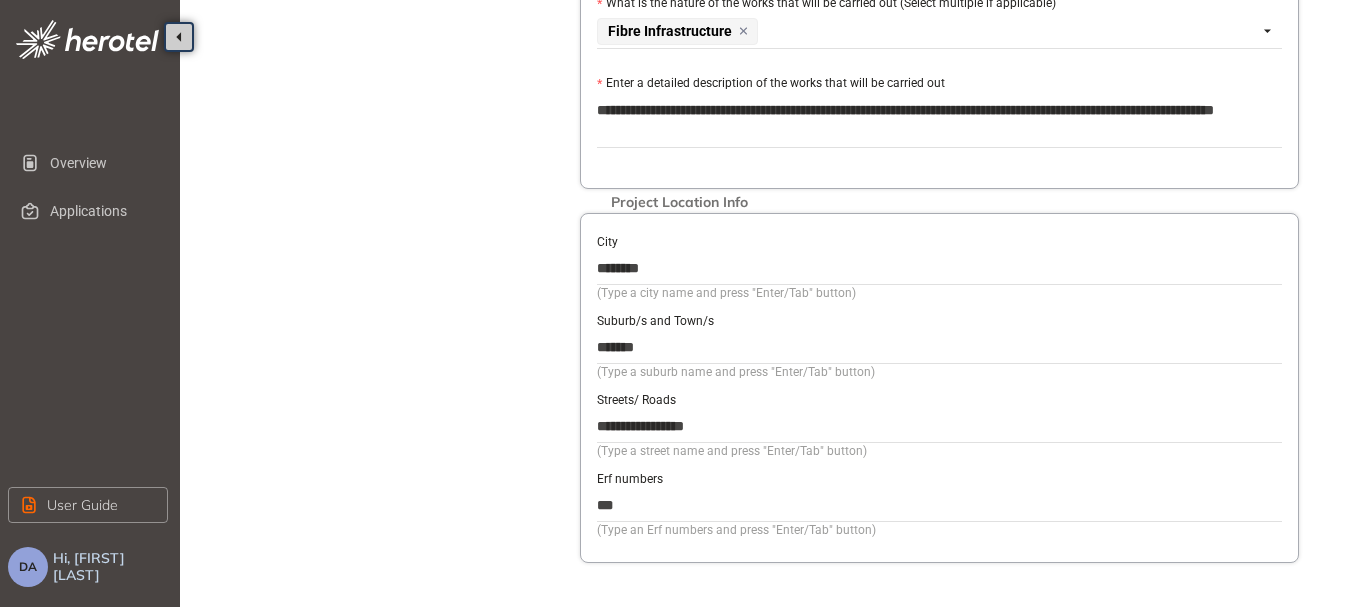 scroll, scrollTop: 796, scrollLeft: 0, axis: vertical 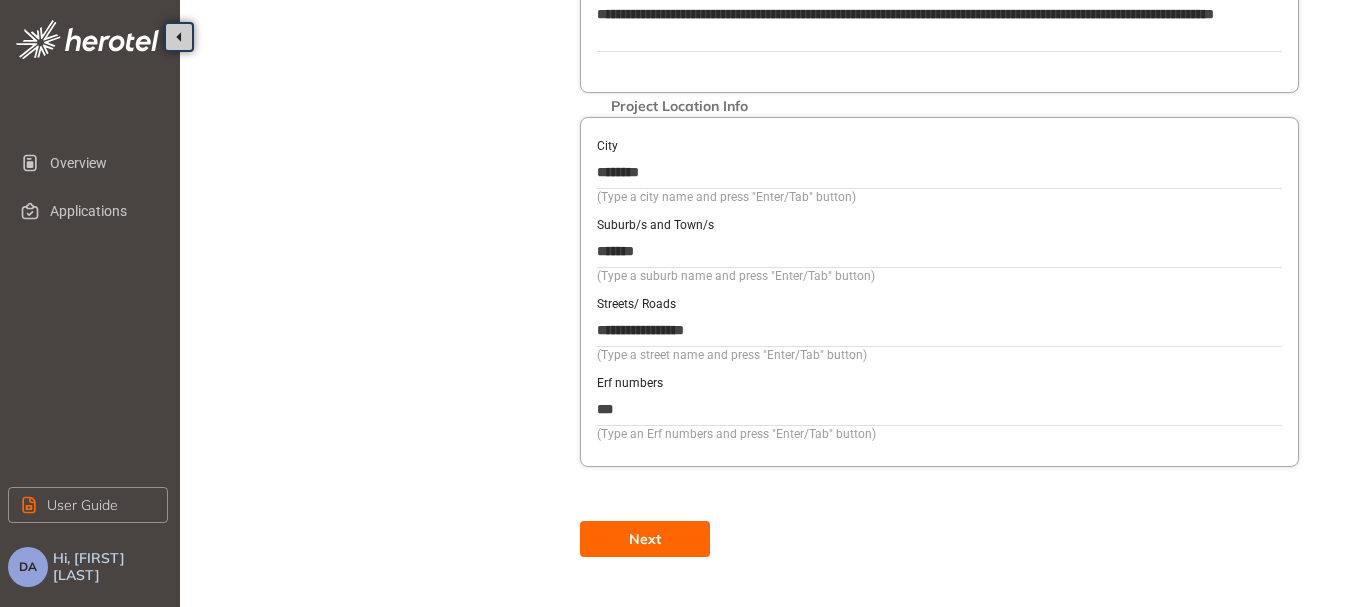 click on "Next" at bounding box center [645, 539] 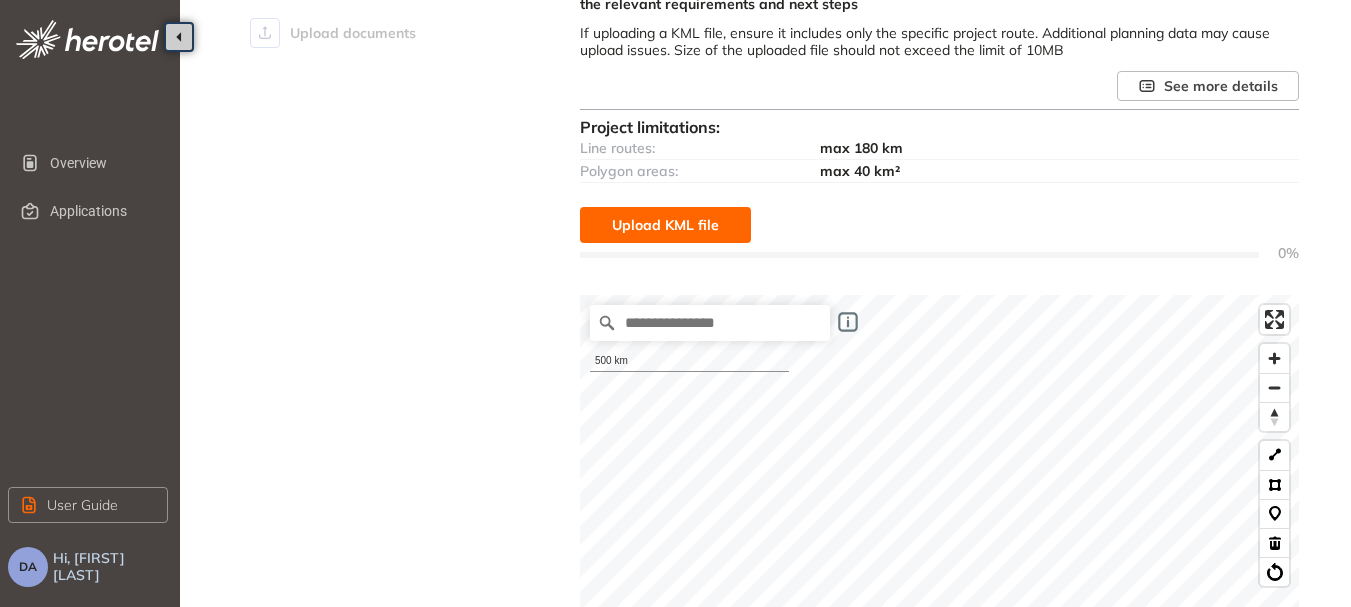 scroll, scrollTop: 0, scrollLeft: 0, axis: both 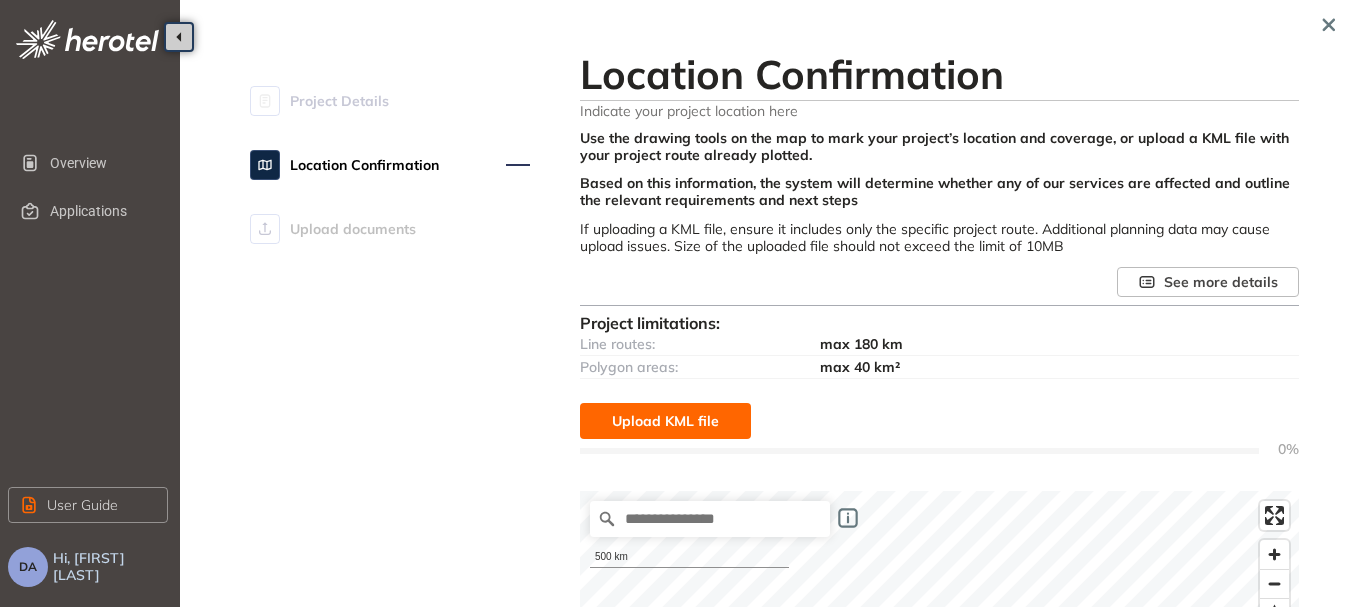click on "Upload KML file" at bounding box center [665, 421] 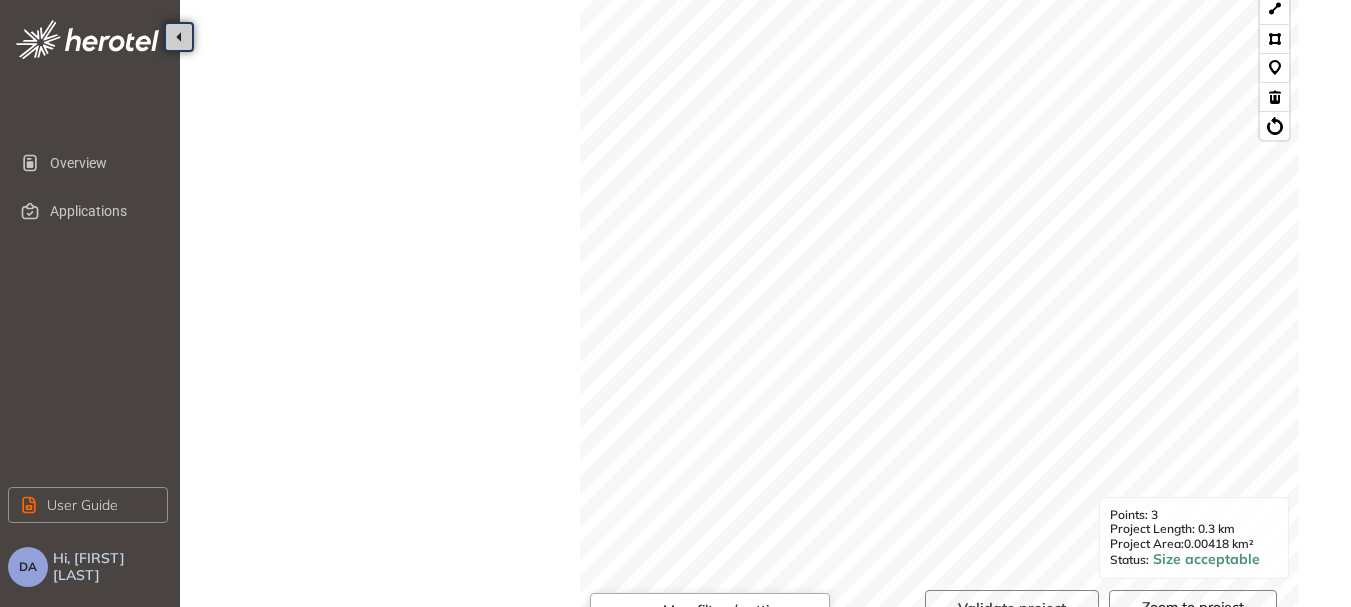 scroll, scrollTop: 930, scrollLeft: 0, axis: vertical 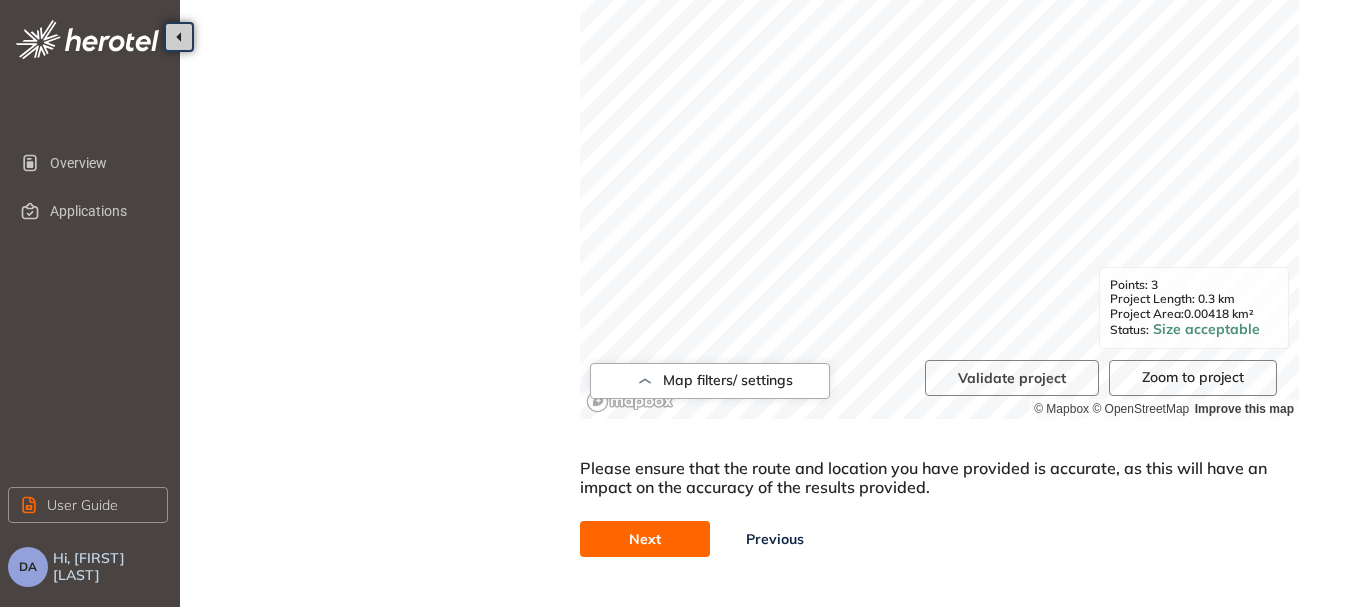 click on "Next" at bounding box center (645, 539) 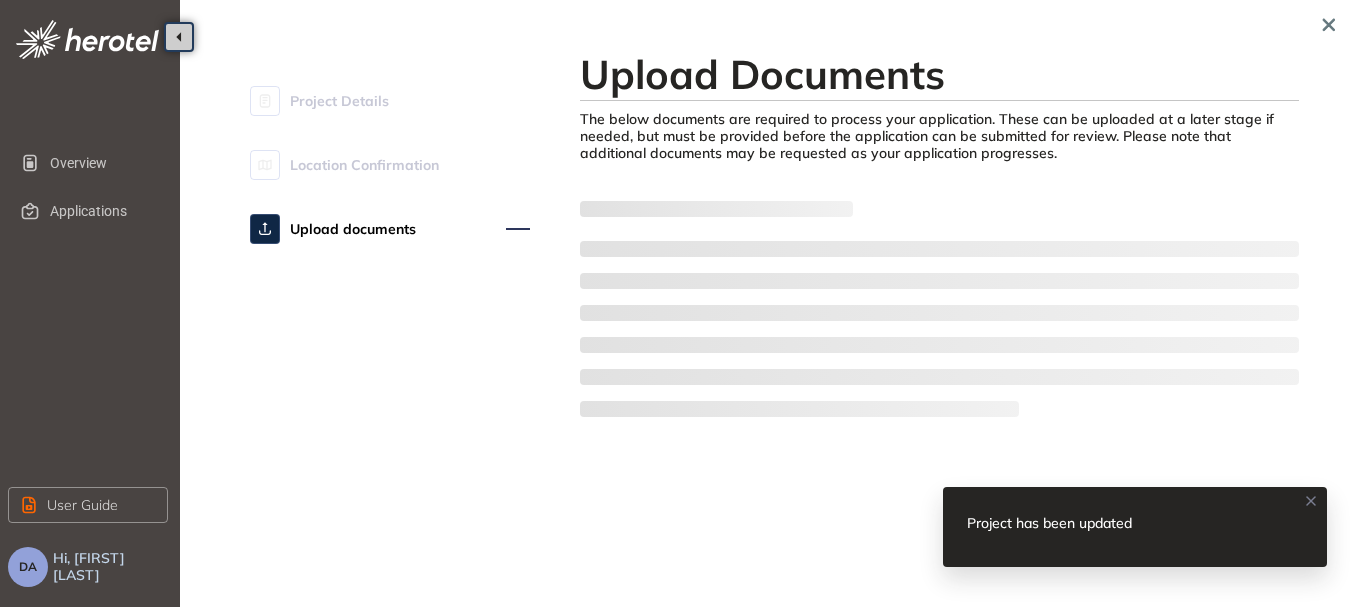 scroll, scrollTop: 0, scrollLeft: 0, axis: both 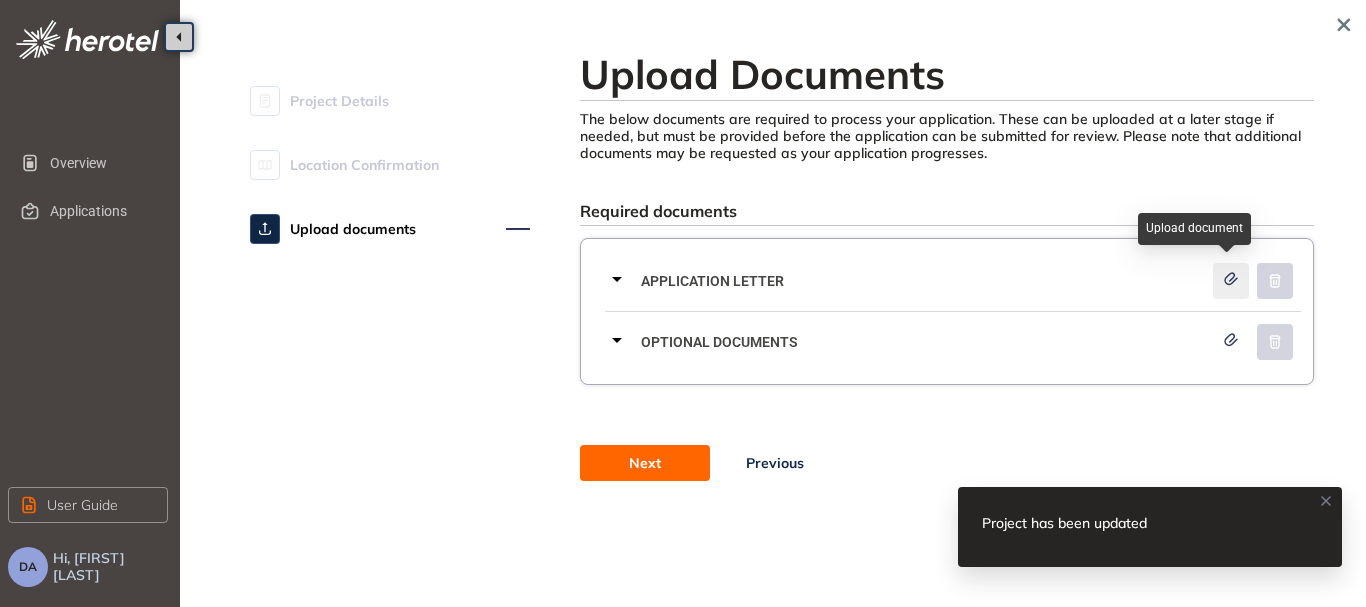 click 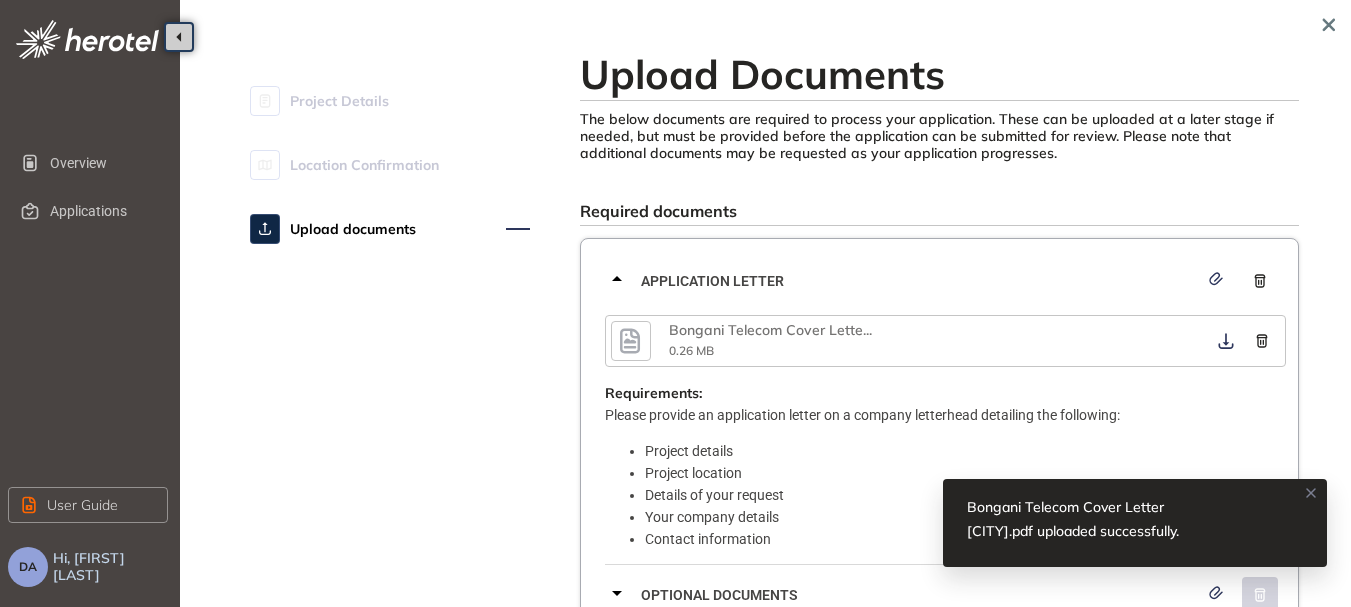 click 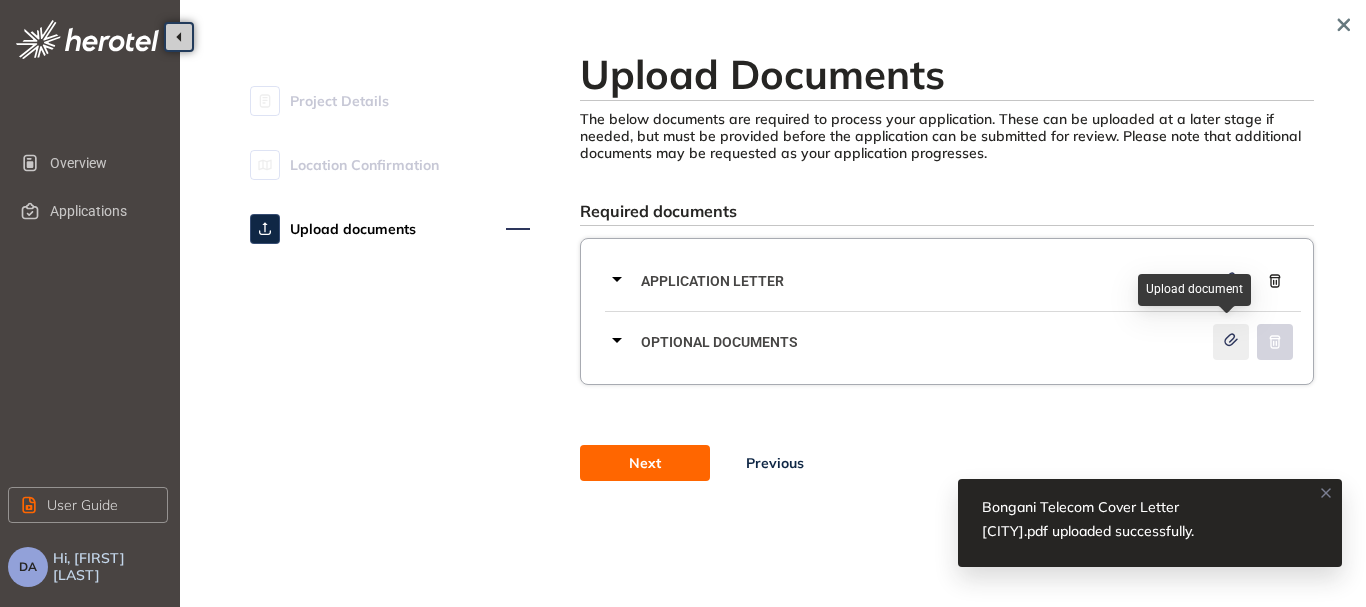click 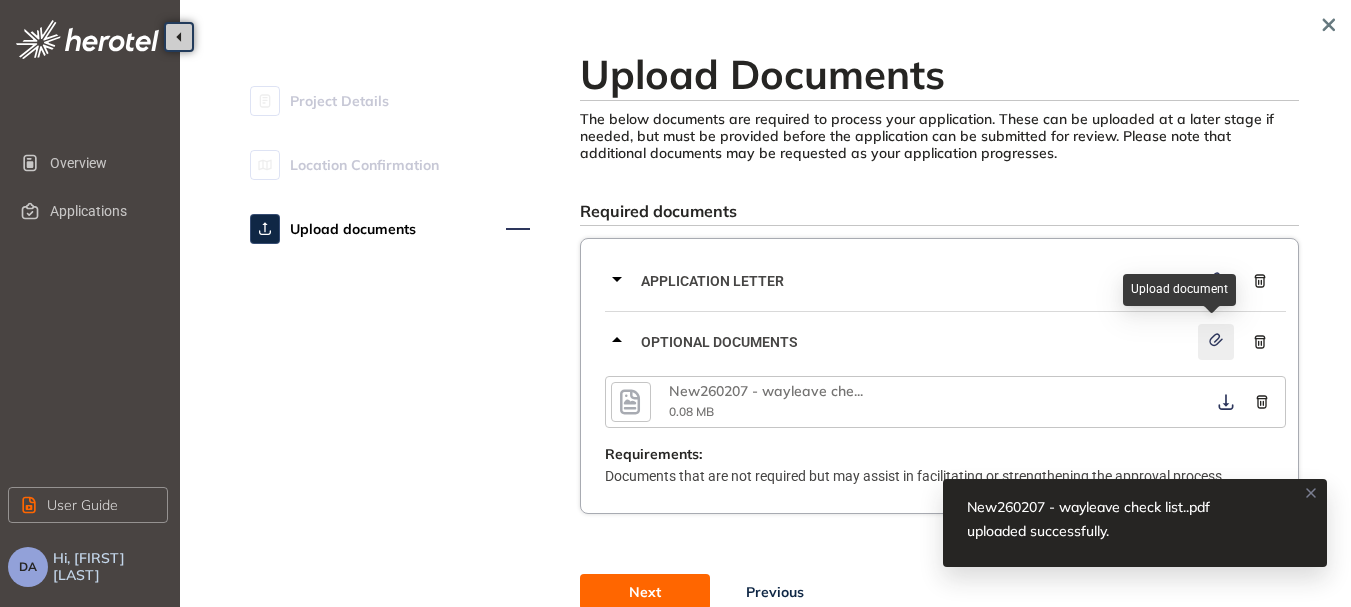 click 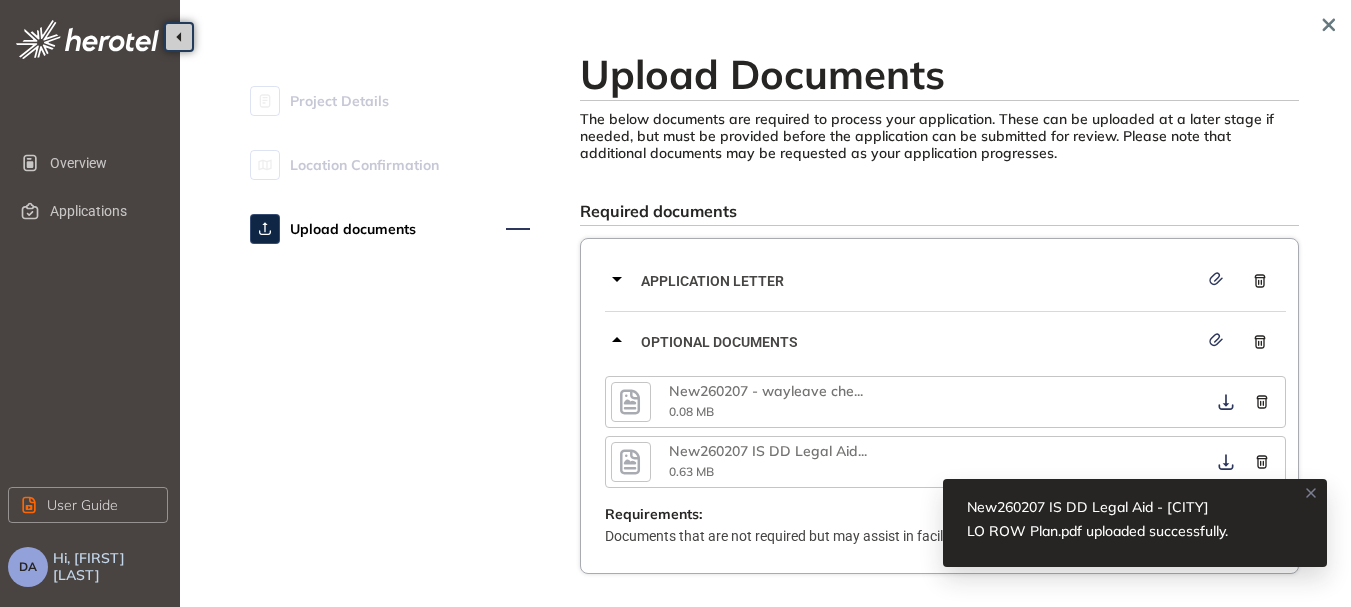 scroll, scrollTop: 153, scrollLeft: 0, axis: vertical 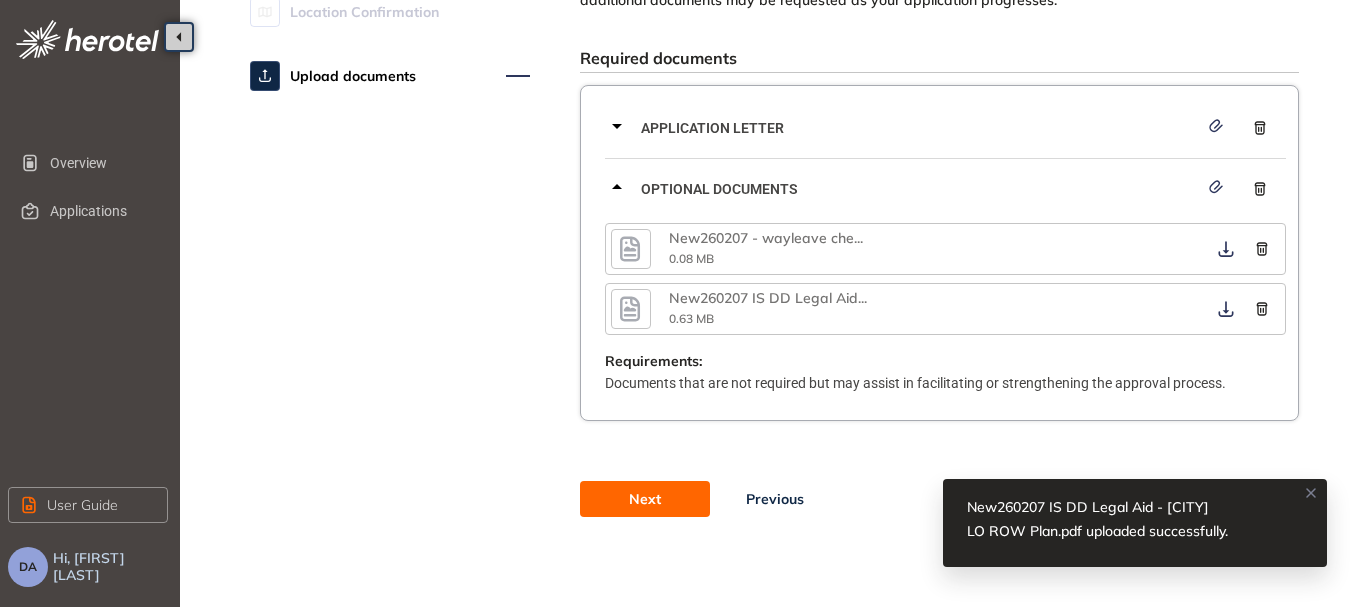click on "Next" at bounding box center [645, 499] 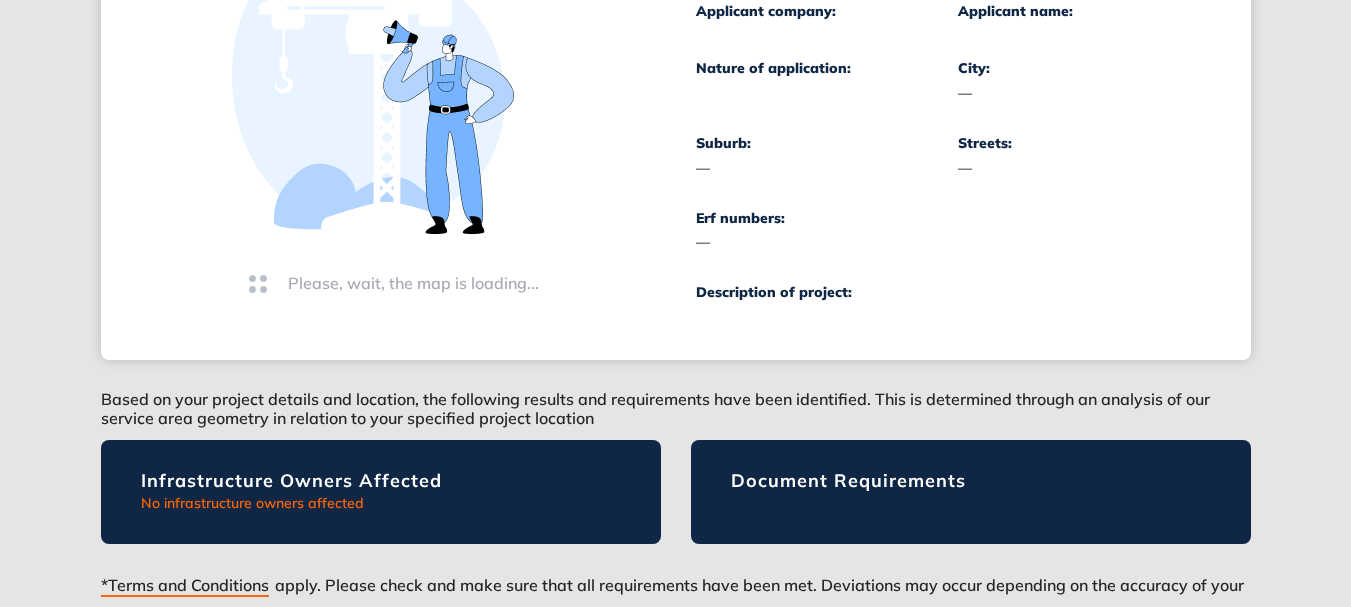 scroll, scrollTop: 553, scrollLeft: 0, axis: vertical 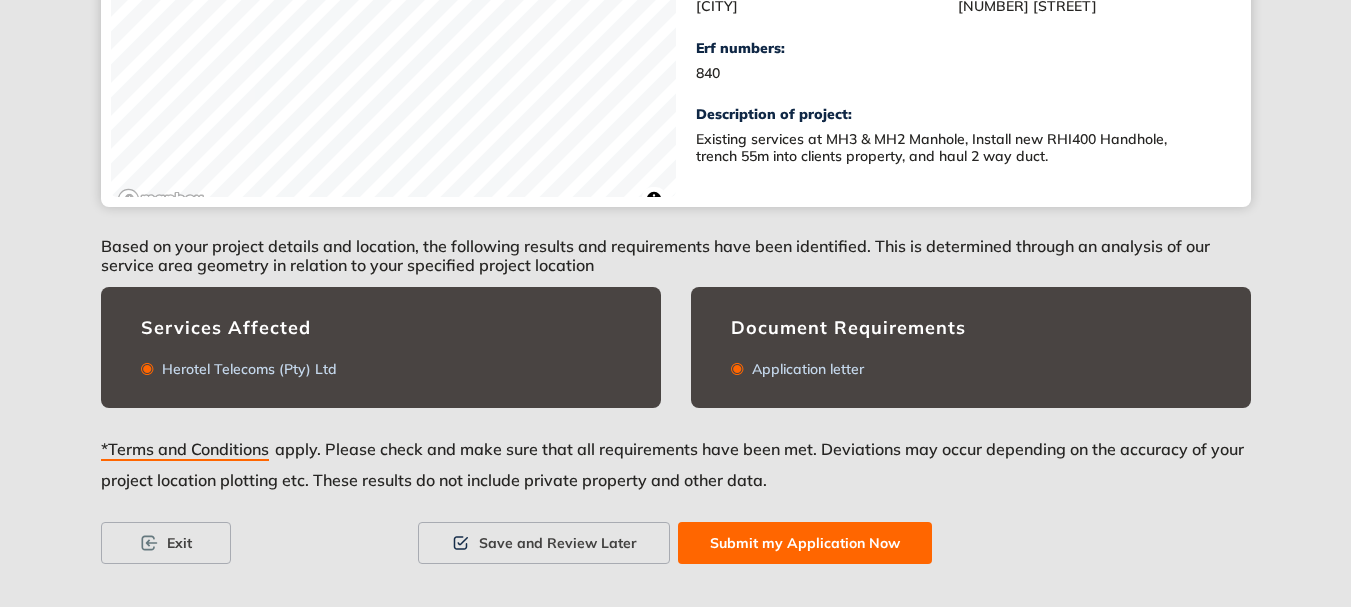 click on "Submit my Application Now" at bounding box center (805, 543) 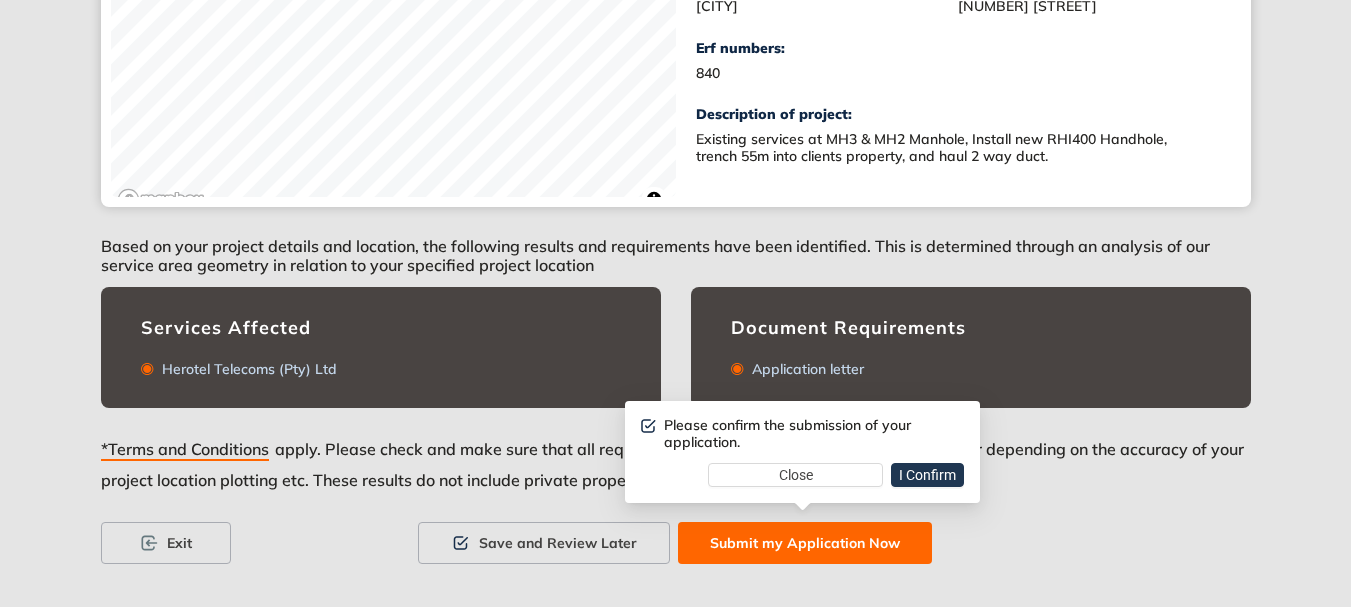 click on "I Confirm" at bounding box center (927, 475) 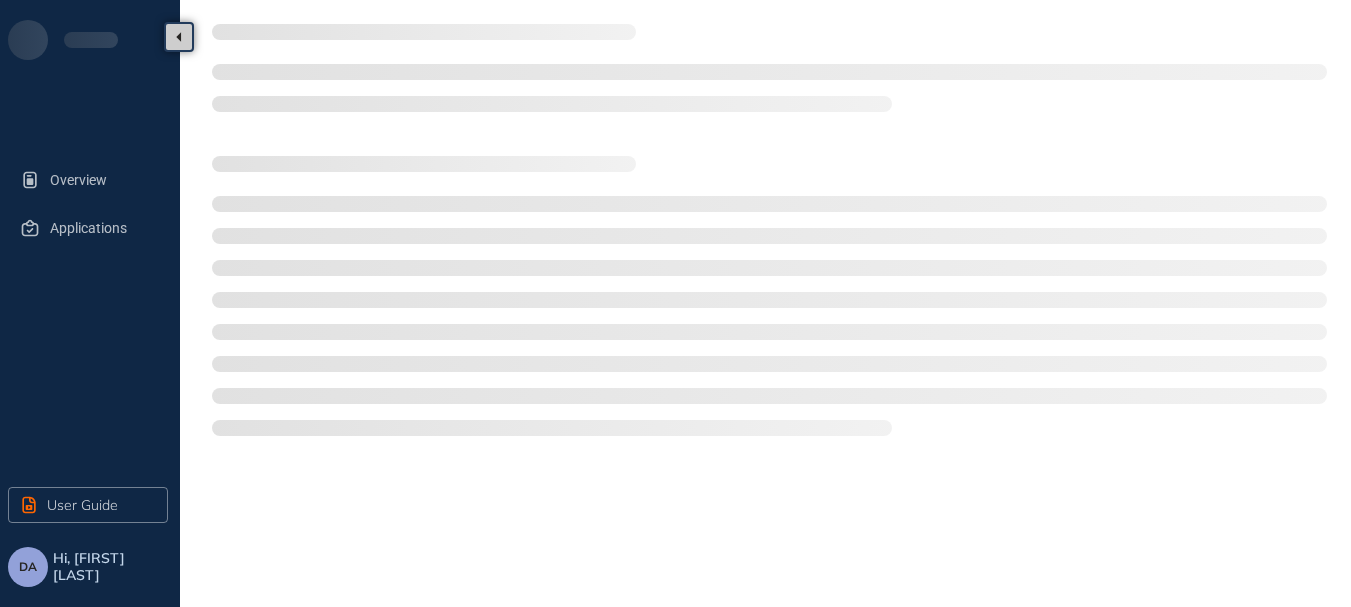 scroll, scrollTop: 0, scrollLeft: 0, axis: both 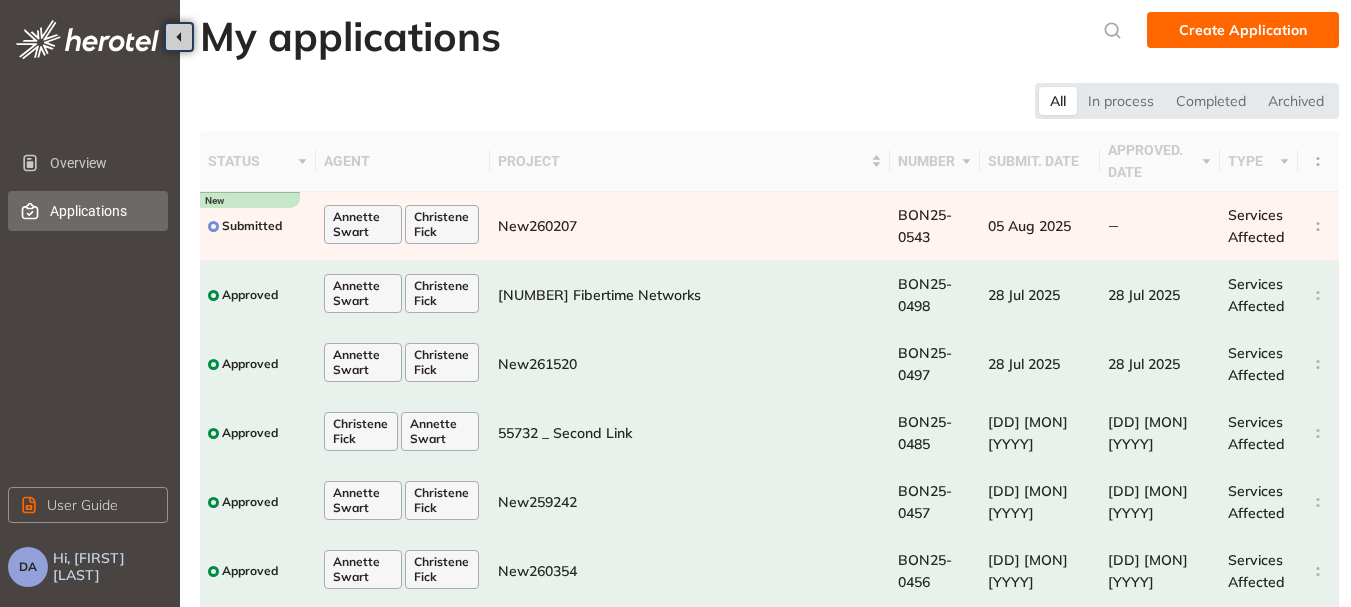 click on "Create Application" at bounding box center (1243, 30) 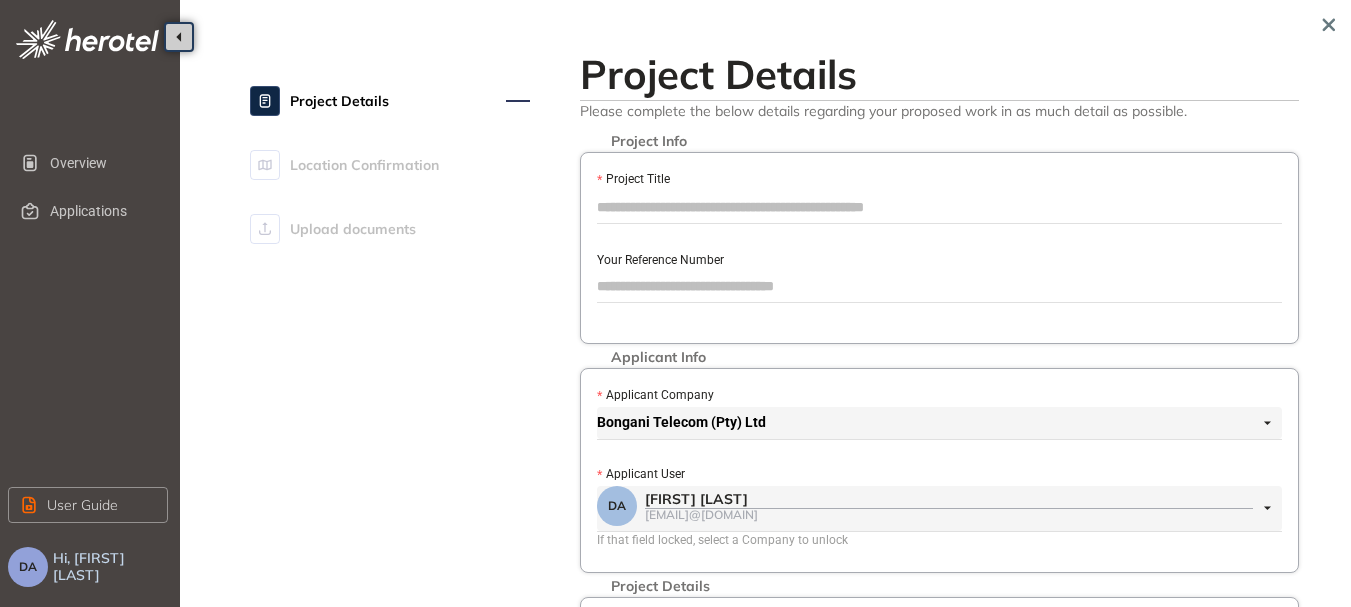 click on "Project Title" at bounding box center (939, 207) 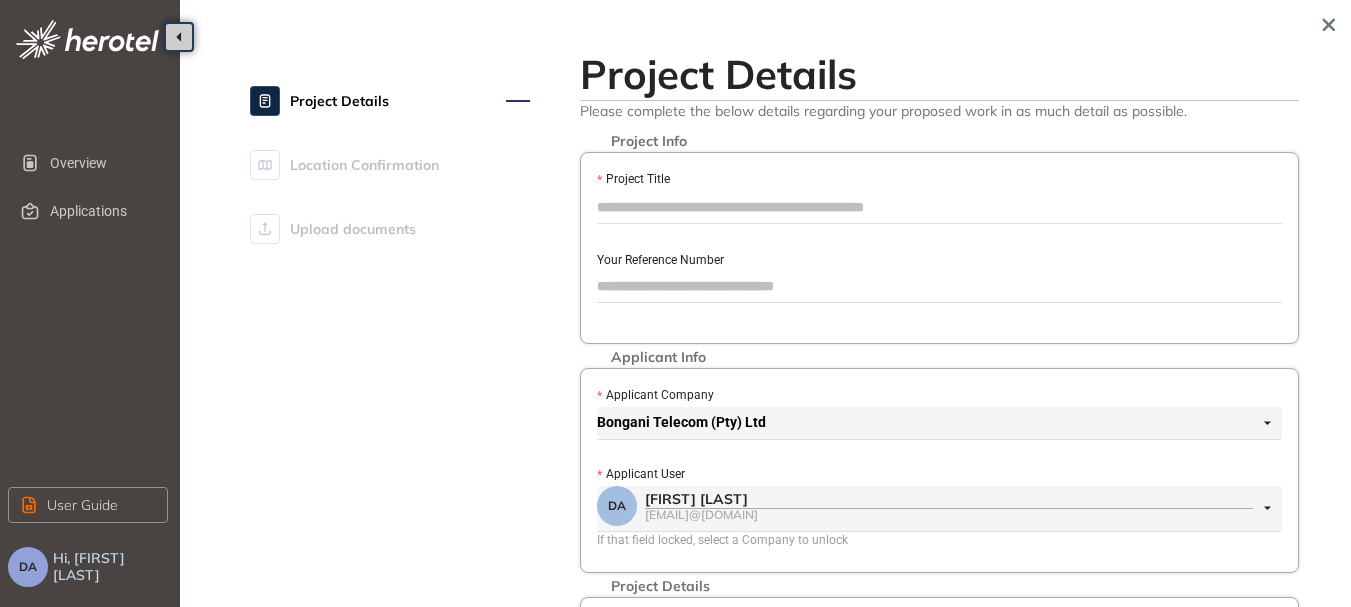 paste on "*********" 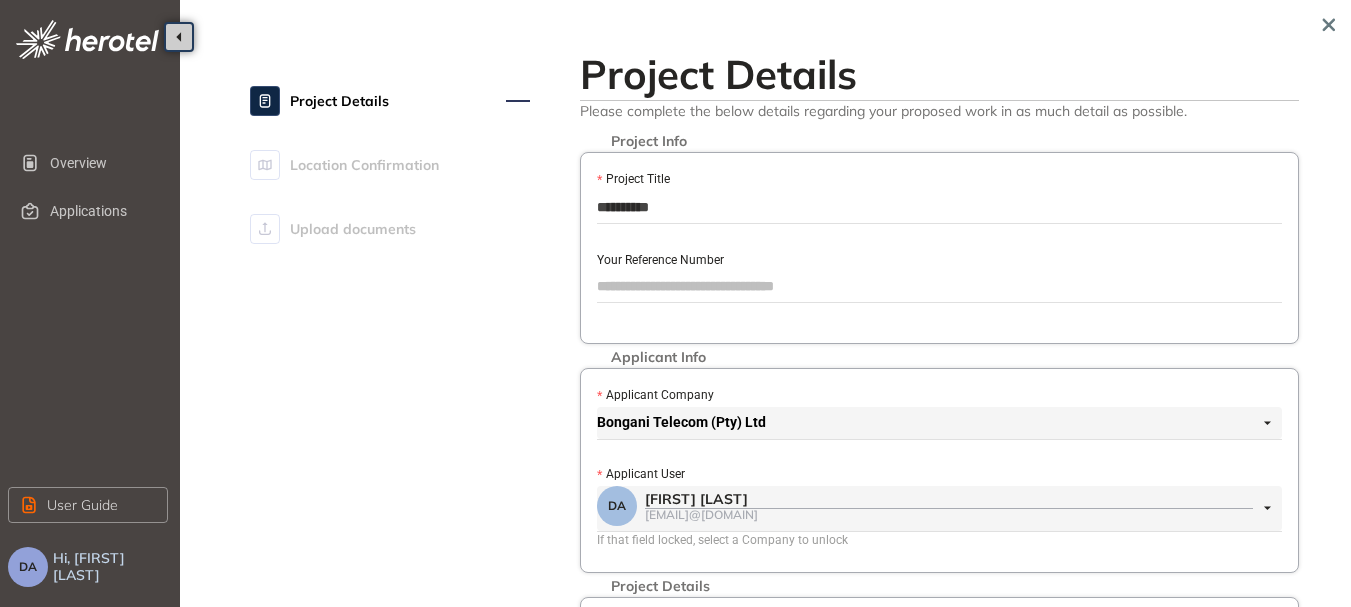 click on "Your Reference Number" at bounding box center (939, 286) 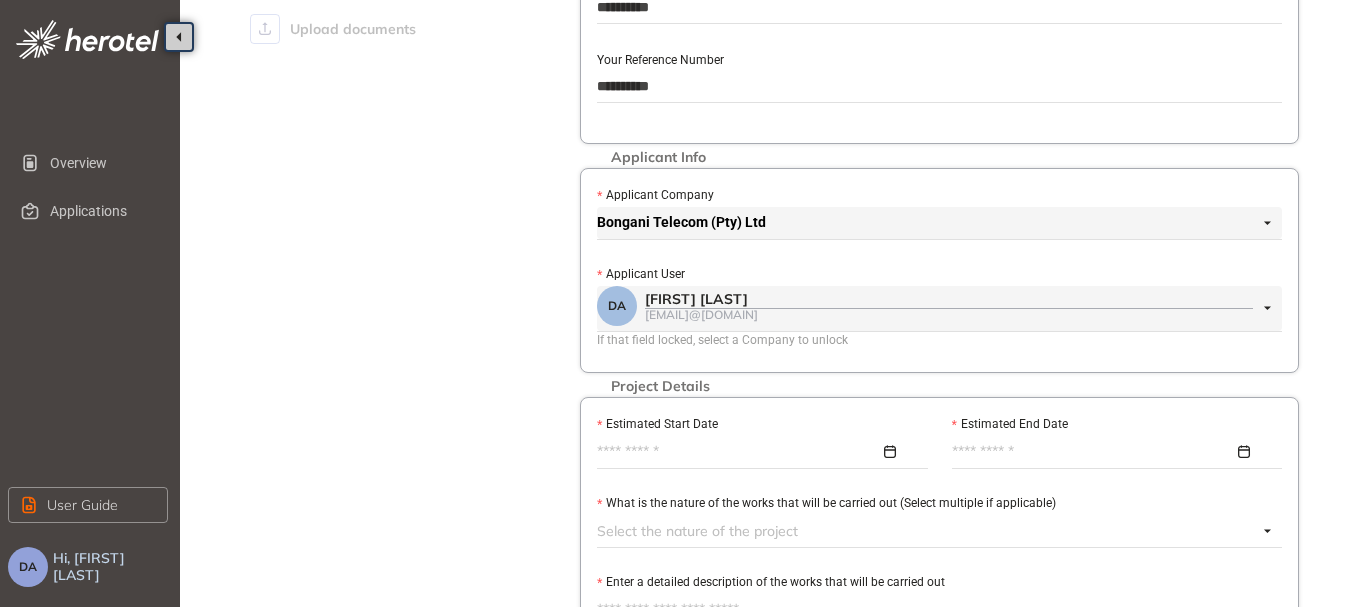 scroll, scrollTop: 400, scrollLeft: 0, axis: vertical 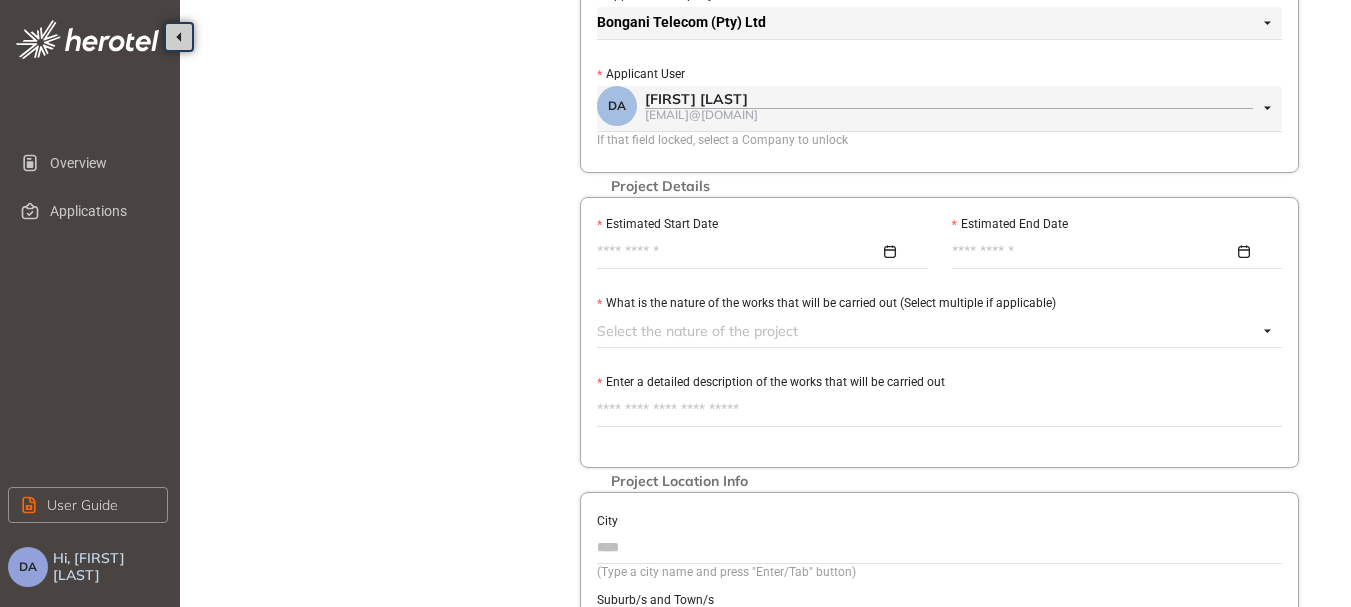 click at bounding box center (757, 252) 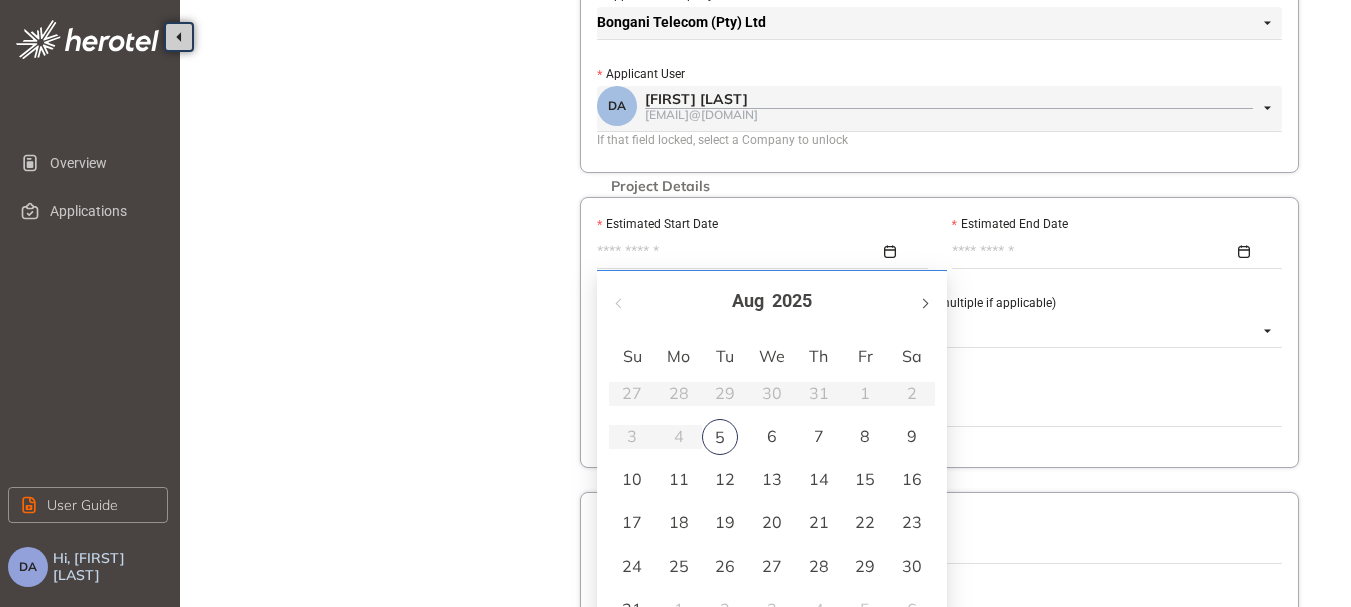 click at bounding box center (924, 301) 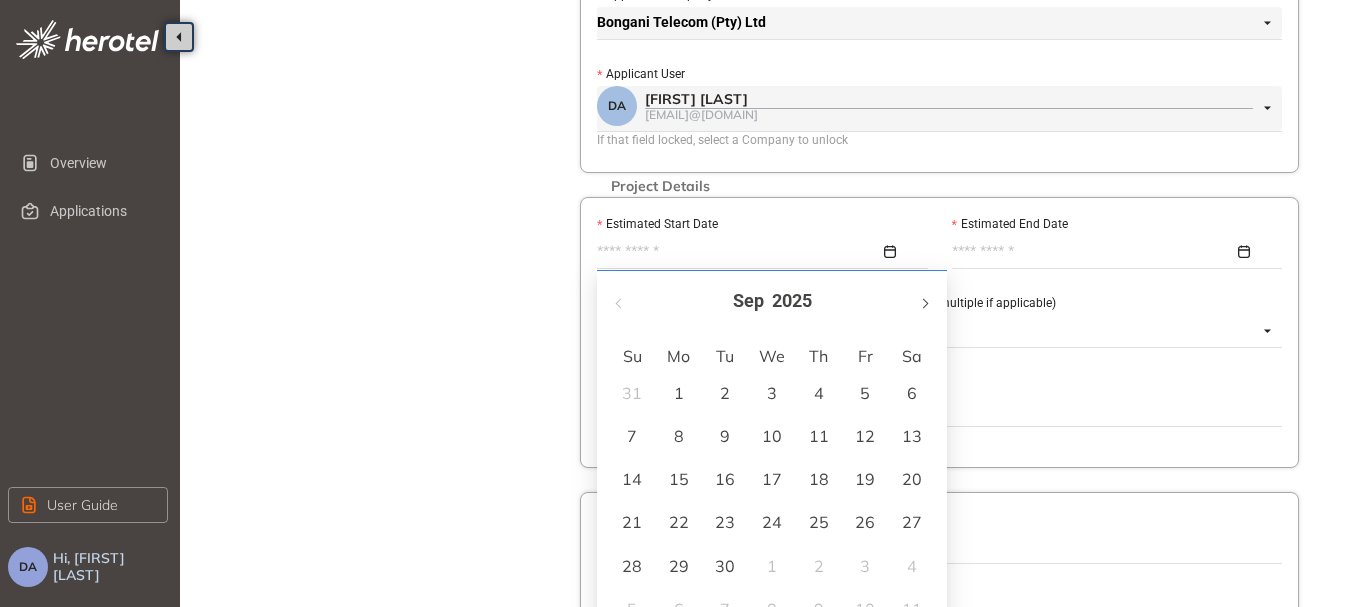 click at bounding box center (924, 303) 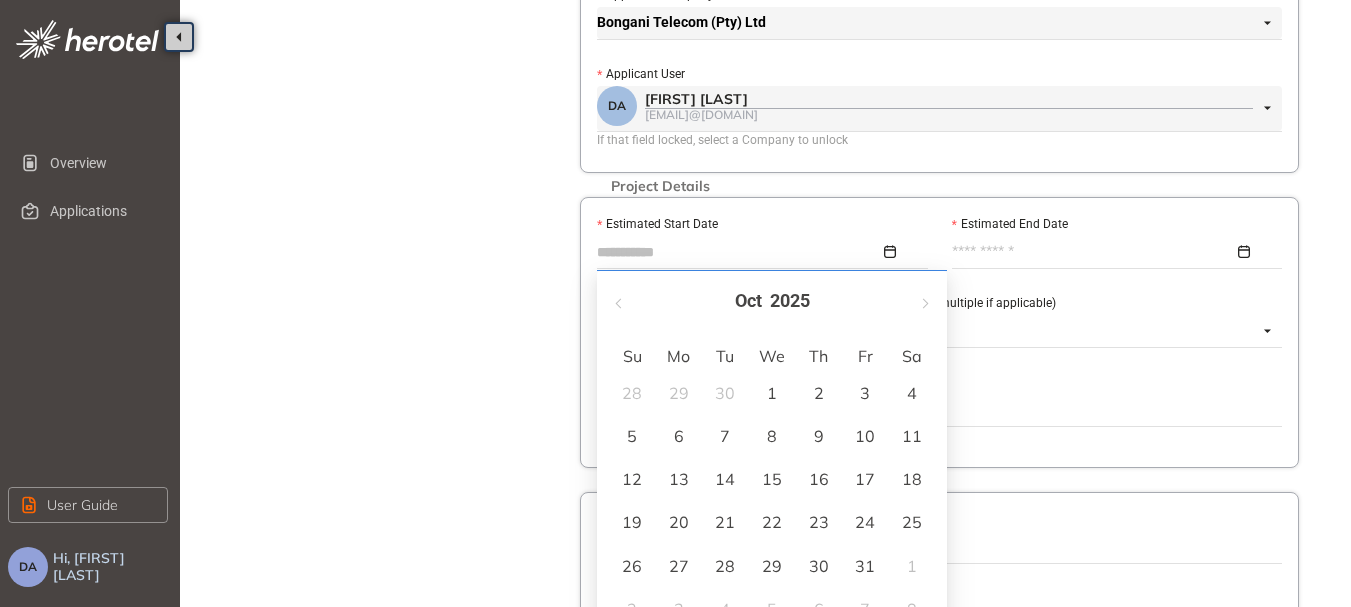 click on "6" at bounding box center [679, 436] 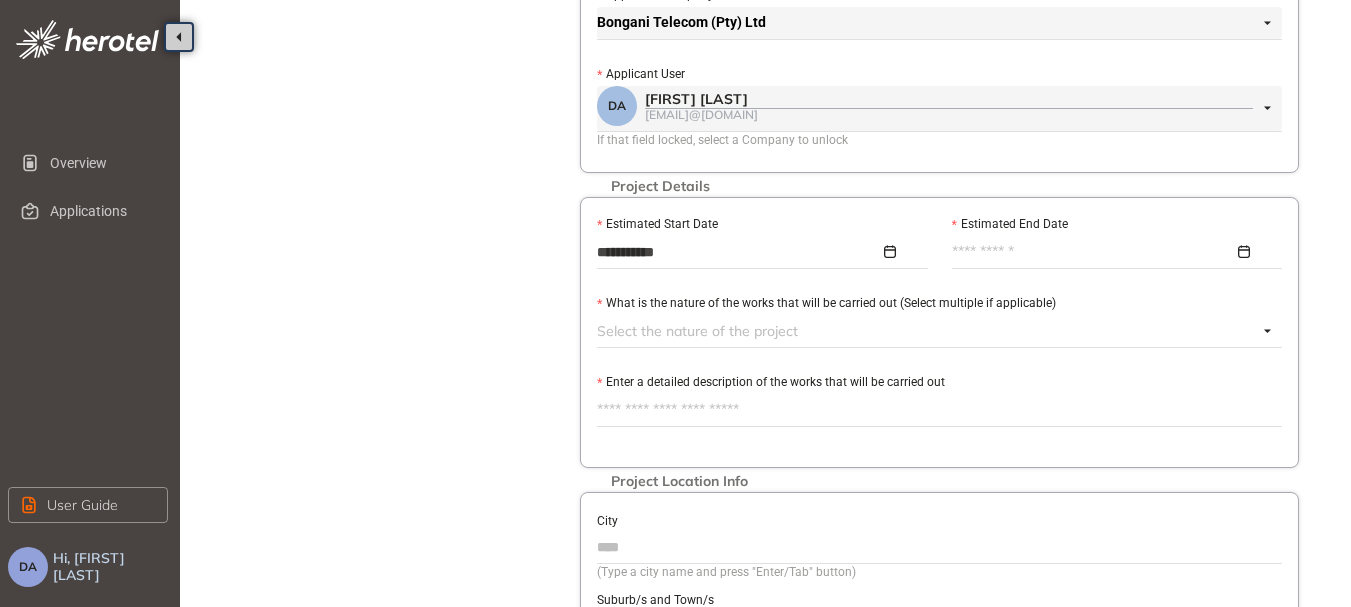 click on "Estimated End Date" at bounding box center [1093, 252] 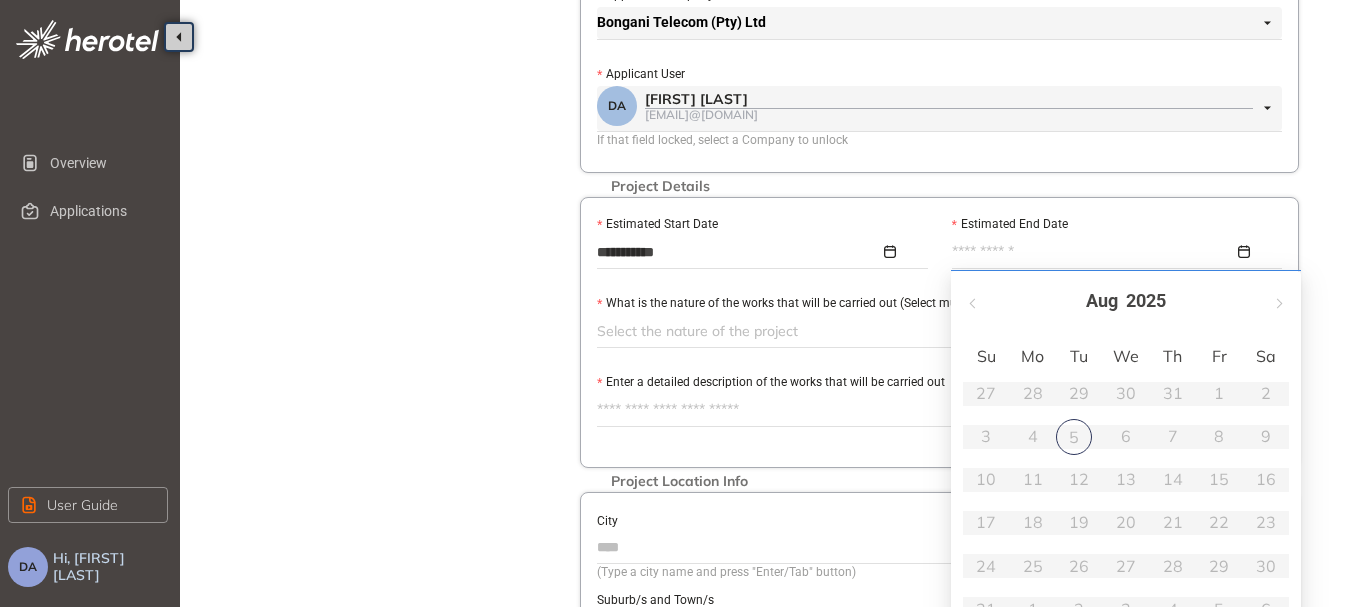click at bounding box center [1112, 252] 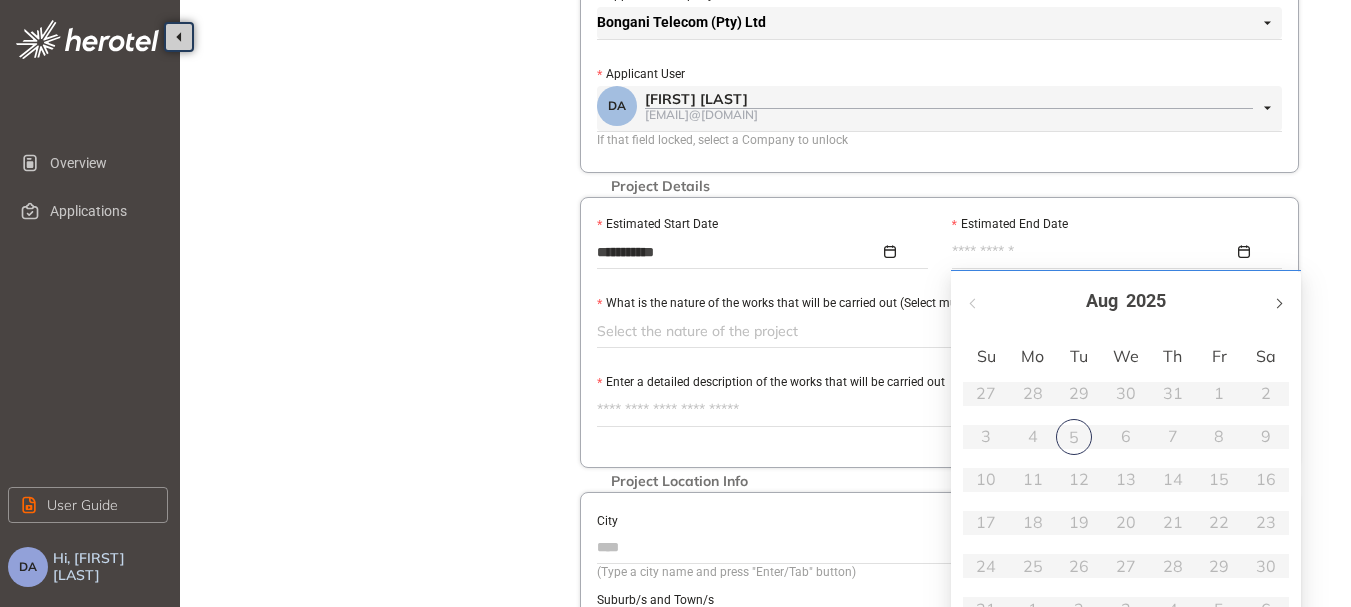 click at bounding box center [1278, 303] 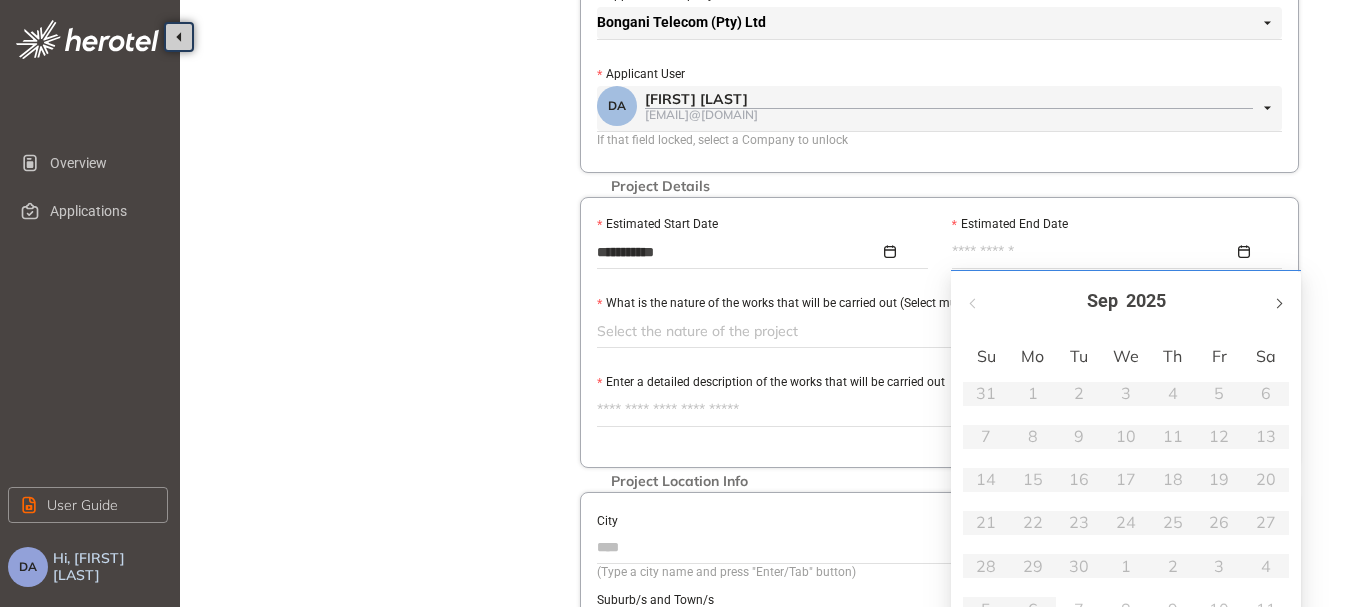 click at bounding box center [1278, 303] 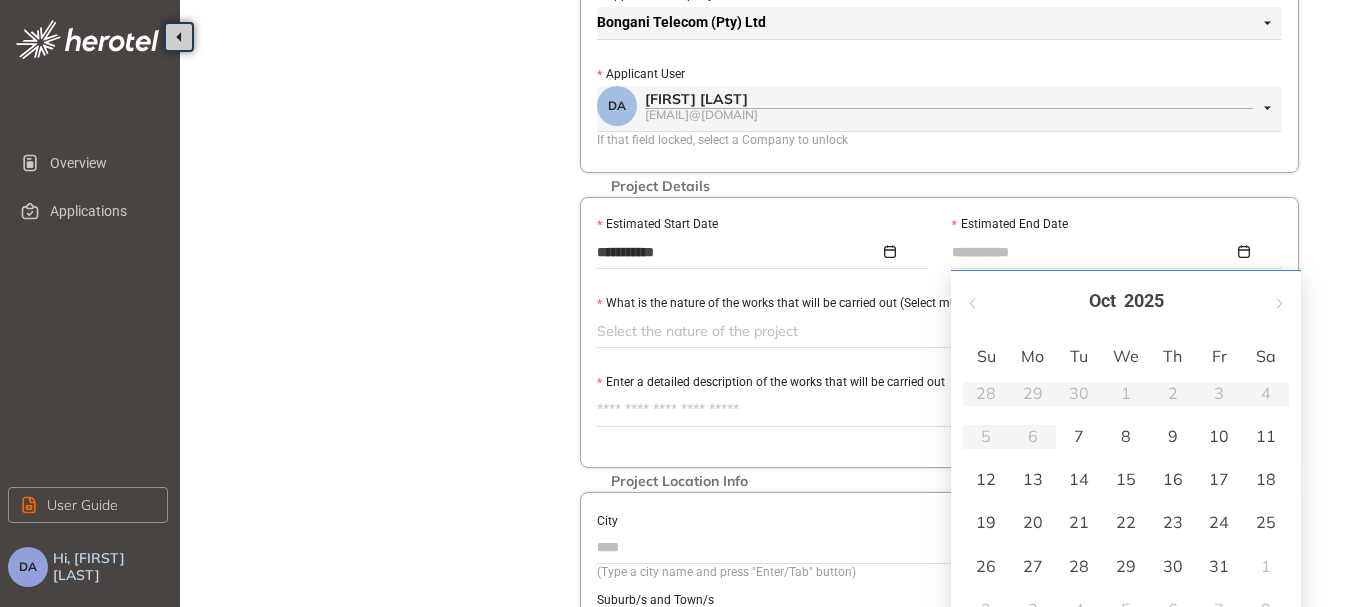 click on "9" at bounding box center [1173, 436] 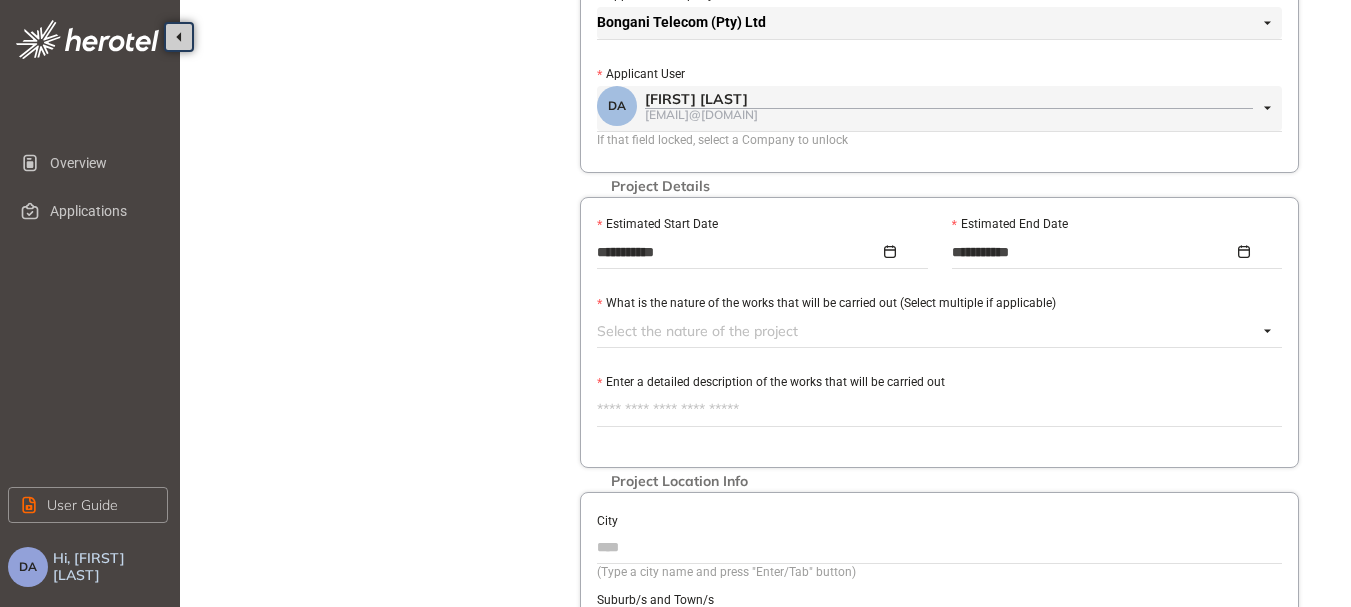 click at bounding box center (927, 331) 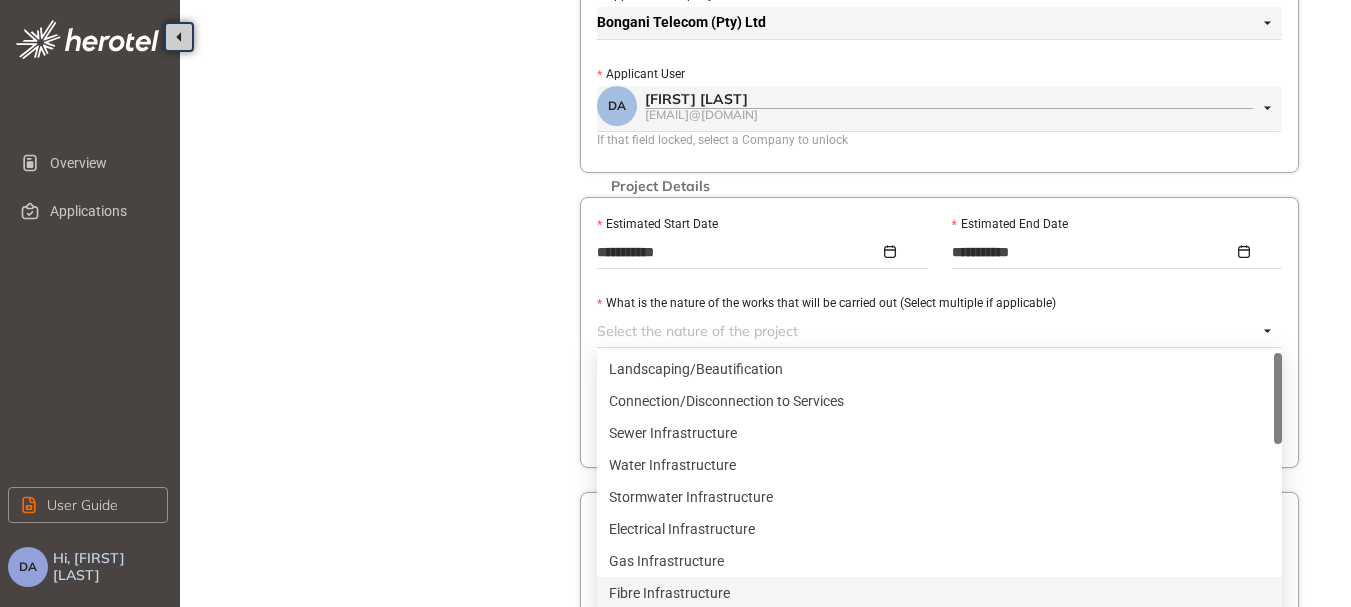 click on "Fibre Infrastructure" at bounding box center [939, 593] 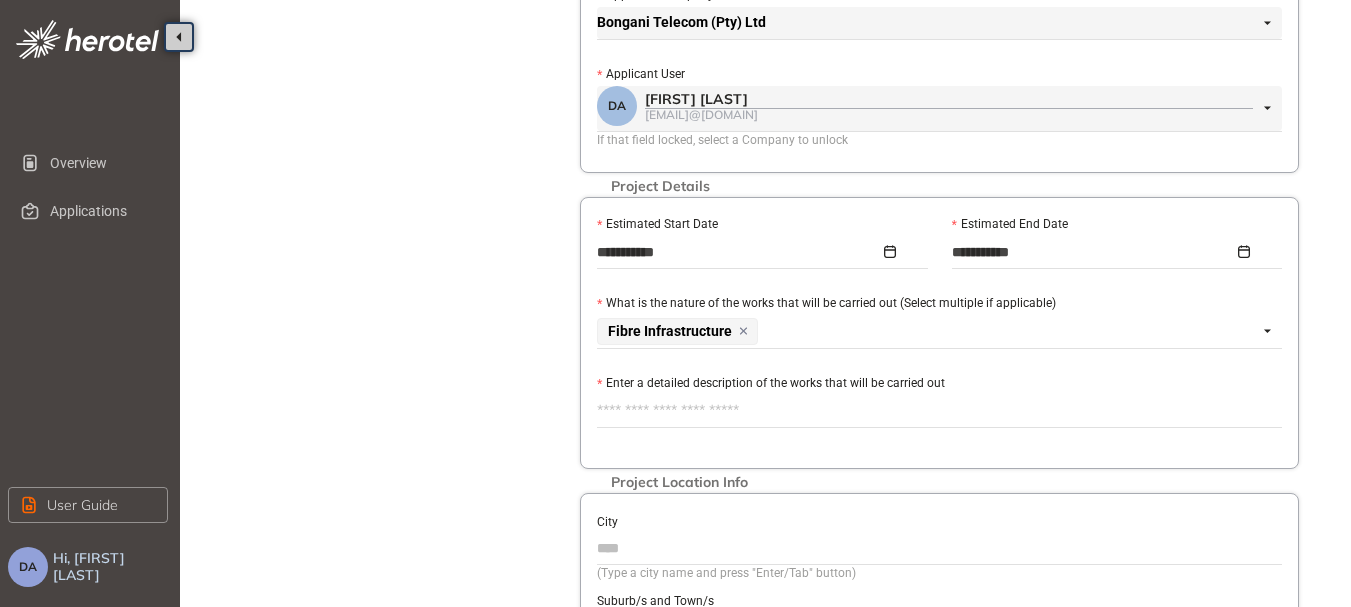 click on "Project Details Location Confirmation Upload documents" at bounding box center [390, 287] 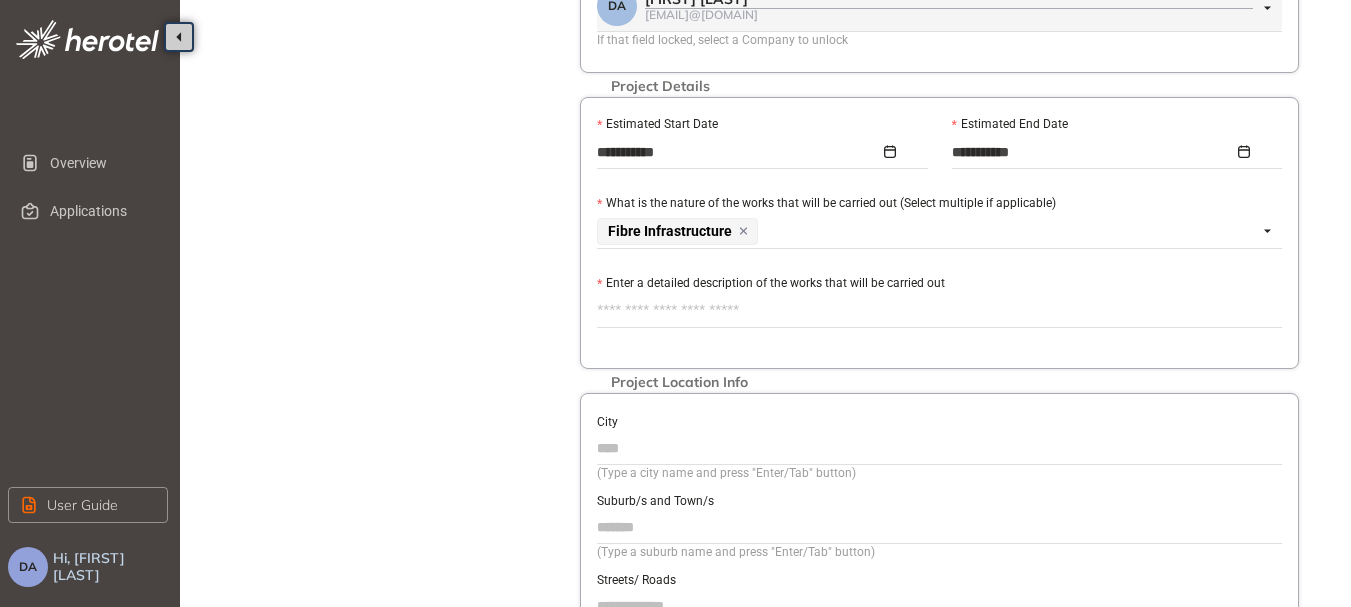 click on "Enter a detailed description of the works that will be carried out" at bounding box center [939, 311] 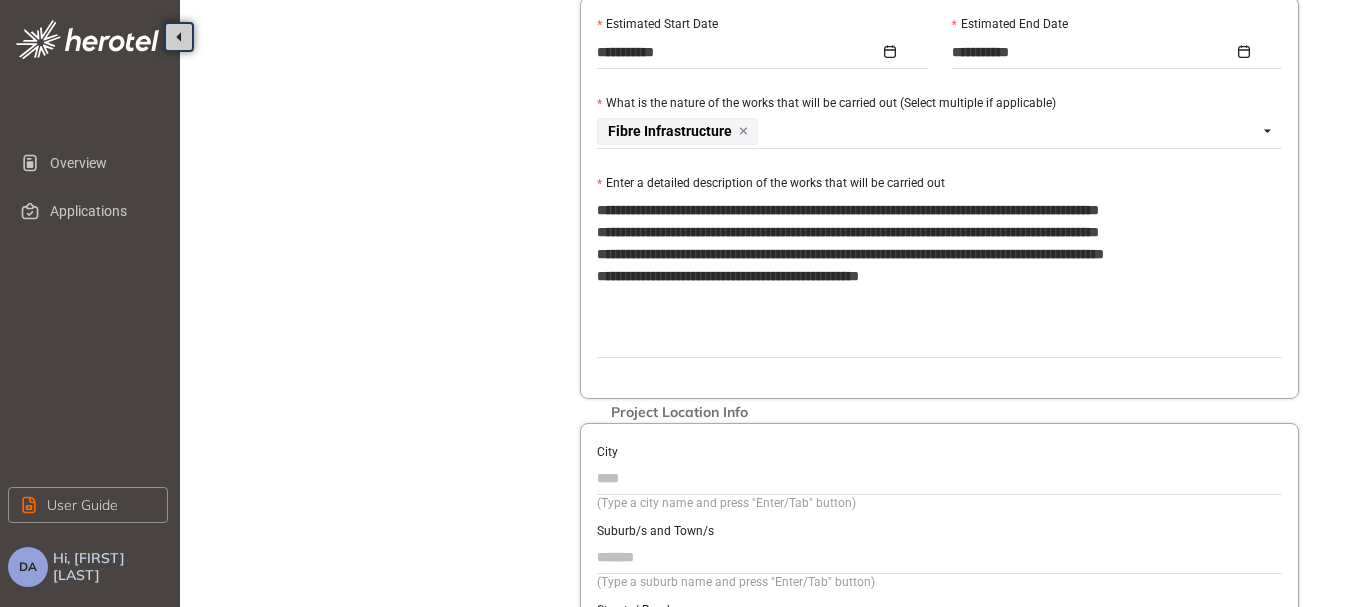 scroll, scrollTop: 700, scrollLeft: 0, axis: vertical 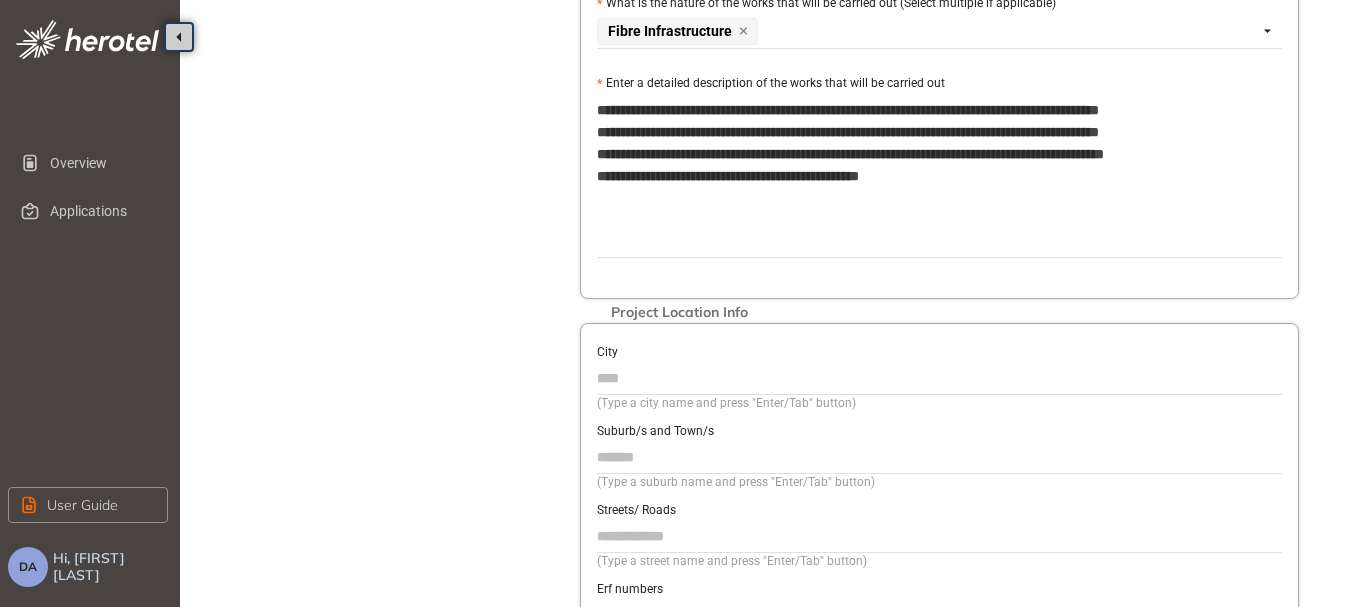 click on "City" at bounding box center [939, 378] 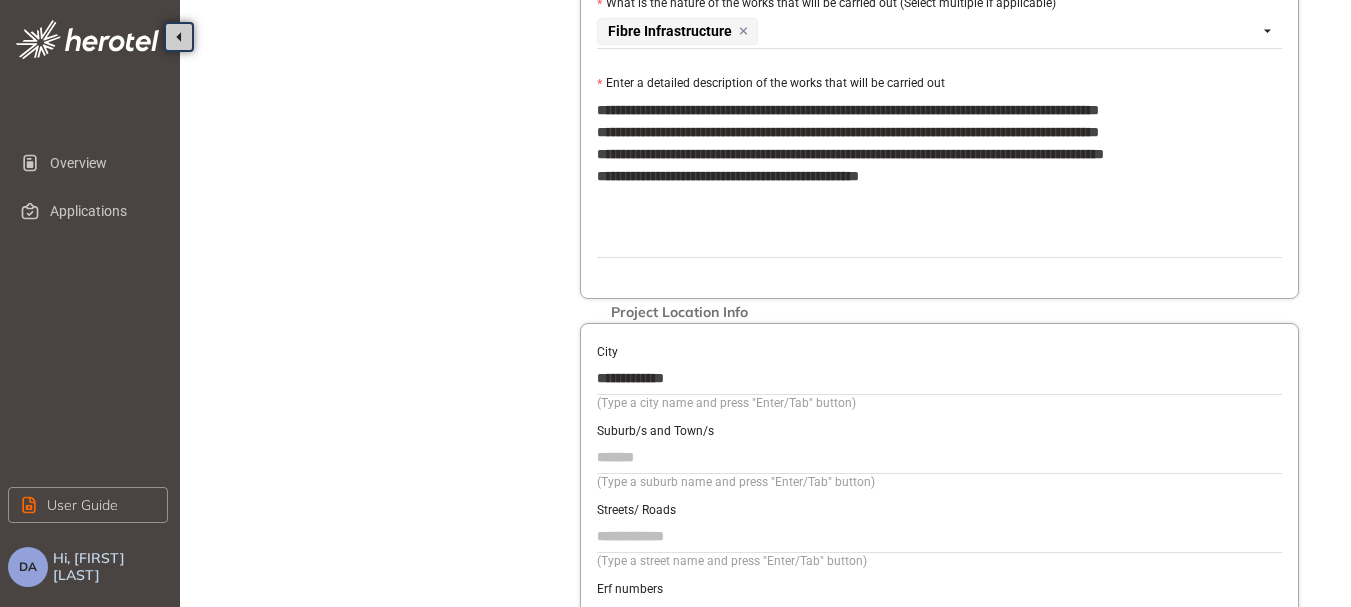 click on "Suburb/s and Town/s" at bounding box center [939, 457] 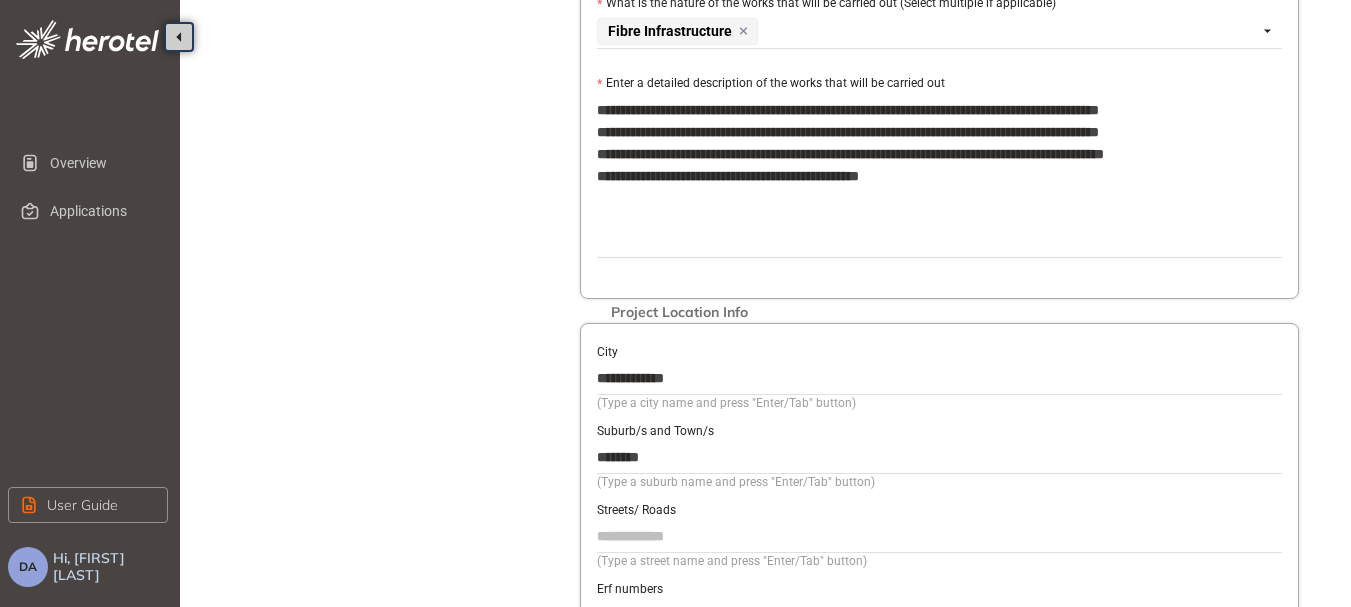 drag, startPoint x: 690, startPoint y: 463, endPoint x: 708, endPoint y: 456, distance: 19.313208 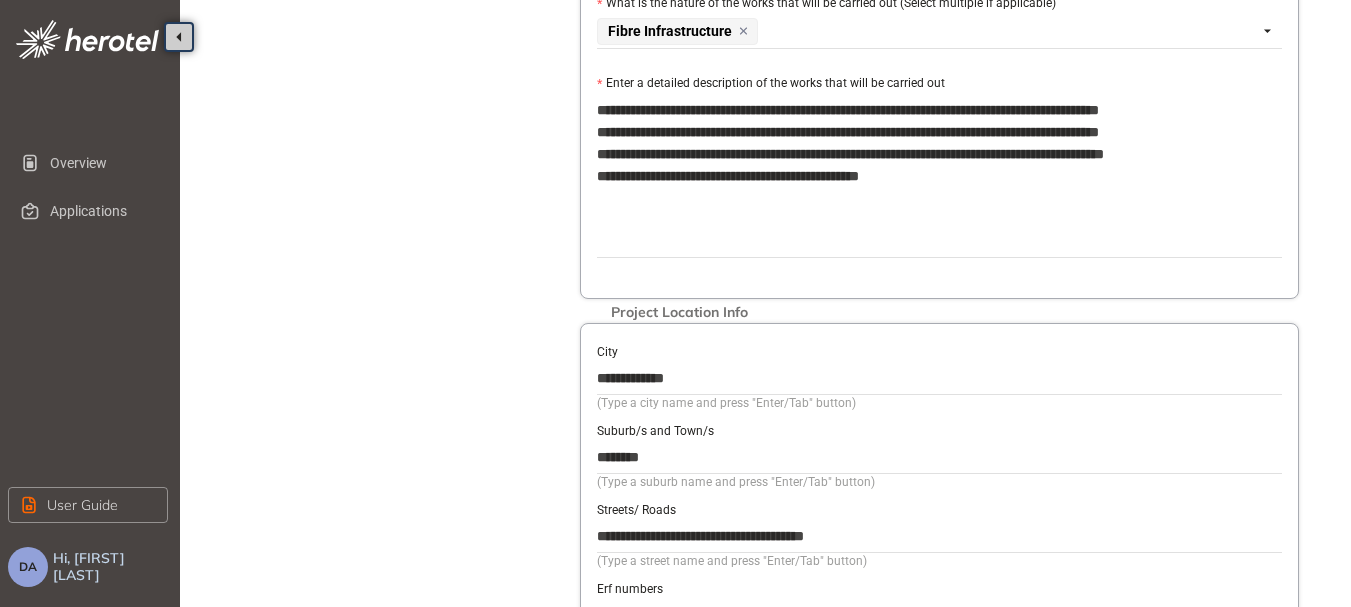 scroll, scrollTop: 800, scrollLeft: 0, axis: vertical 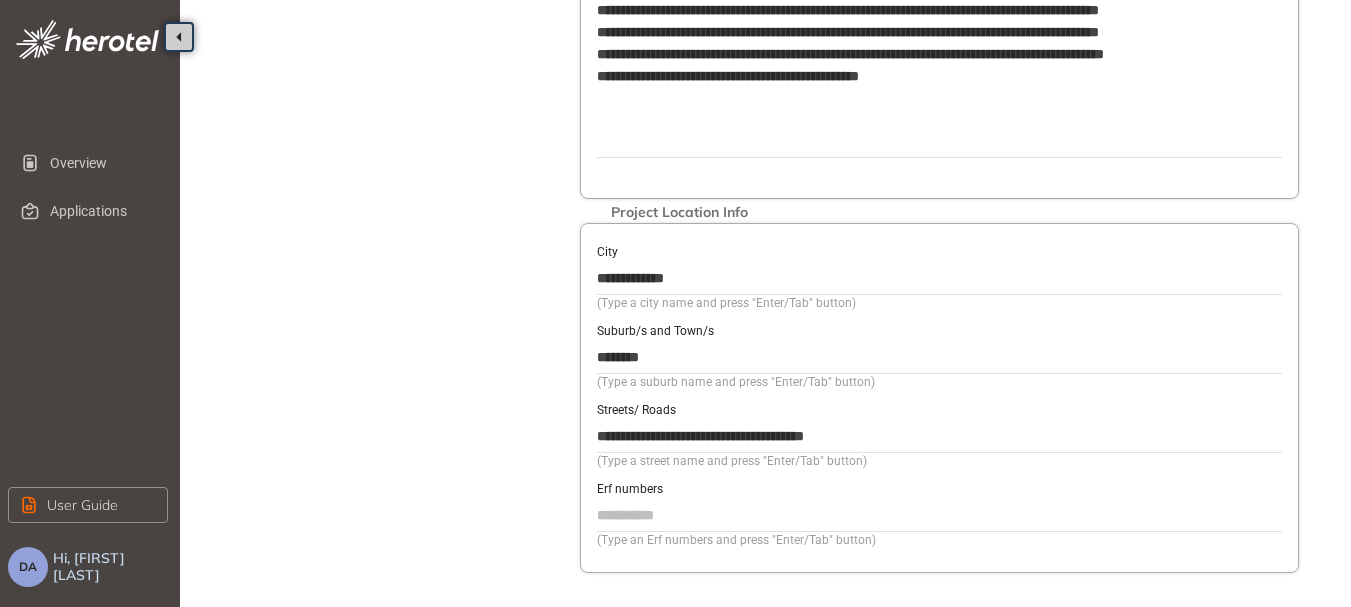 click on "Erf numbers" at bounding box center (939, 515) 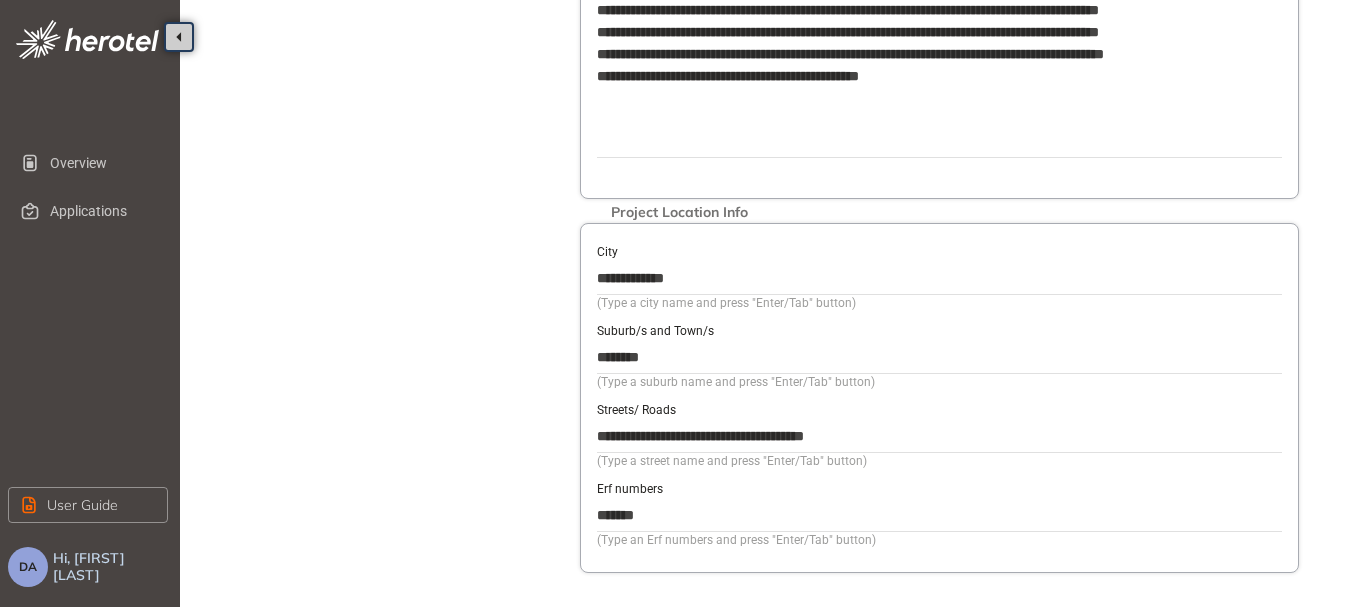 scroll, scrollTop: 906, scrollLeft: 0, axis: vertical 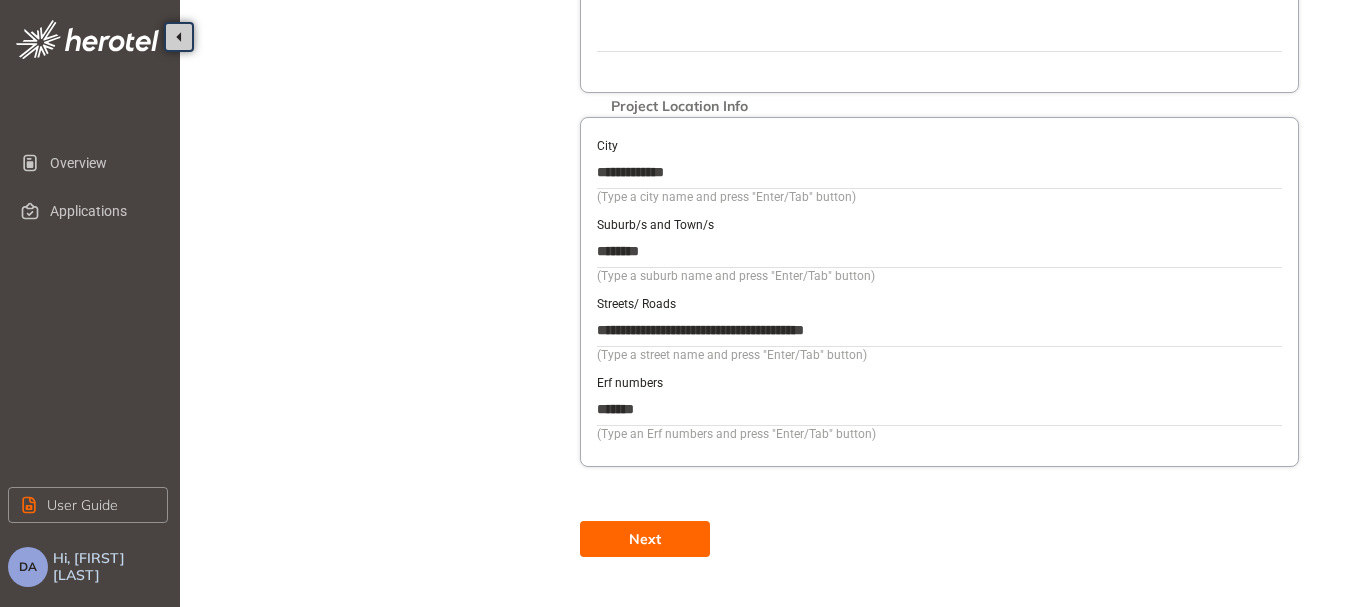 click on "Next" at bounding box center [645, 539] 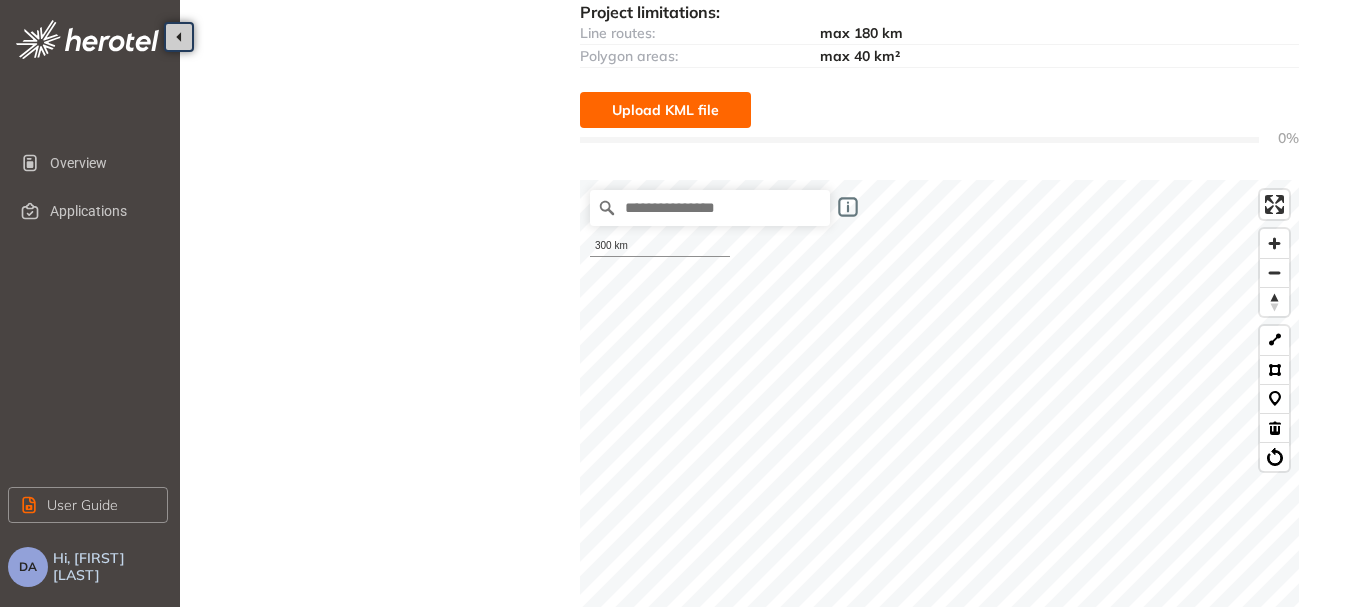 scroll, scrollTop: 211, scrollLeft: 0, axis: vertical 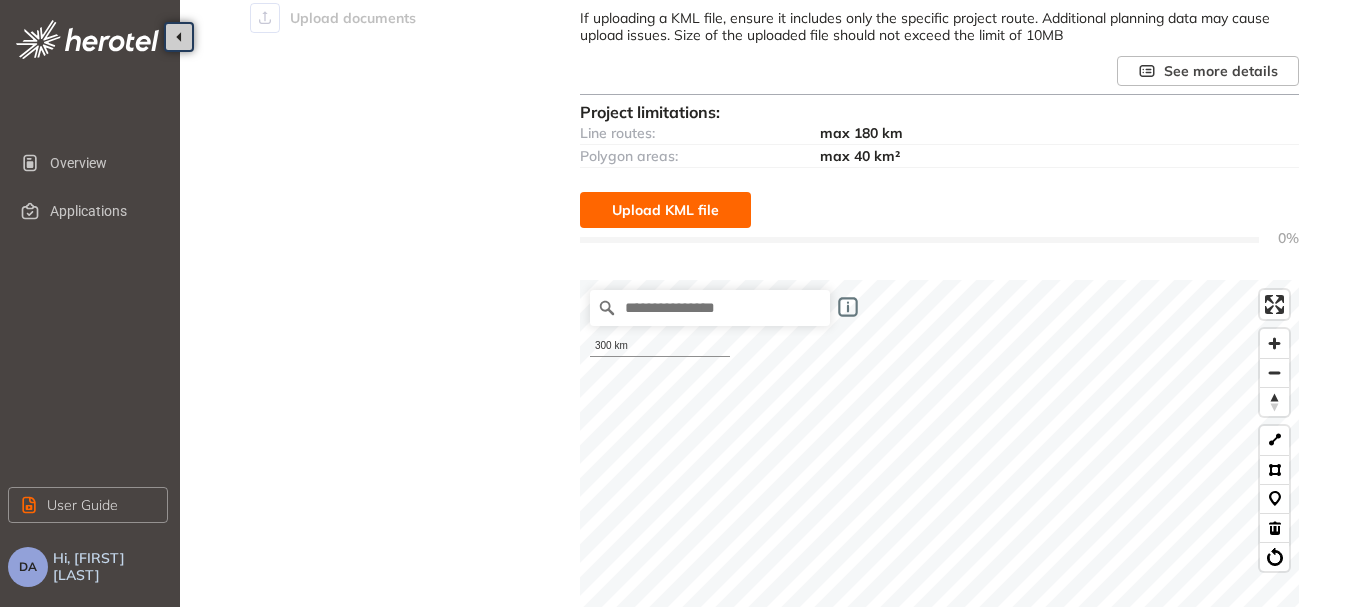 click on "Upload KML file" at bounding box center [665, 210] 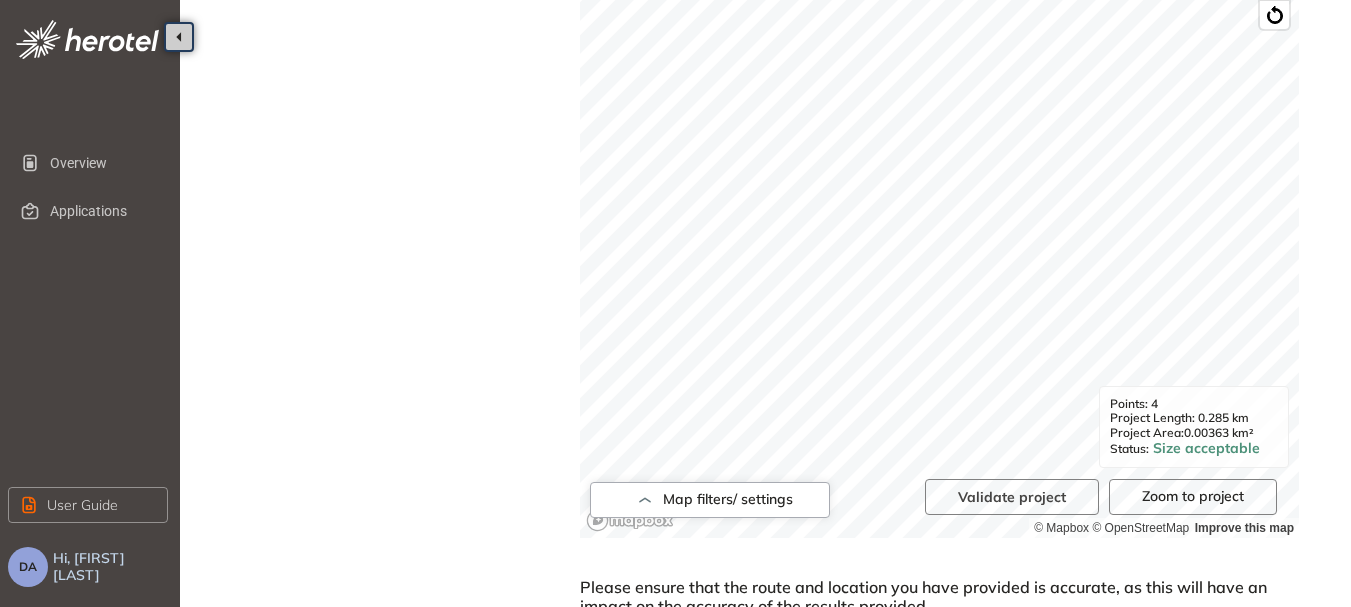 scroll, scrollTop: 930, scrollLeft: 0, axis: vertical 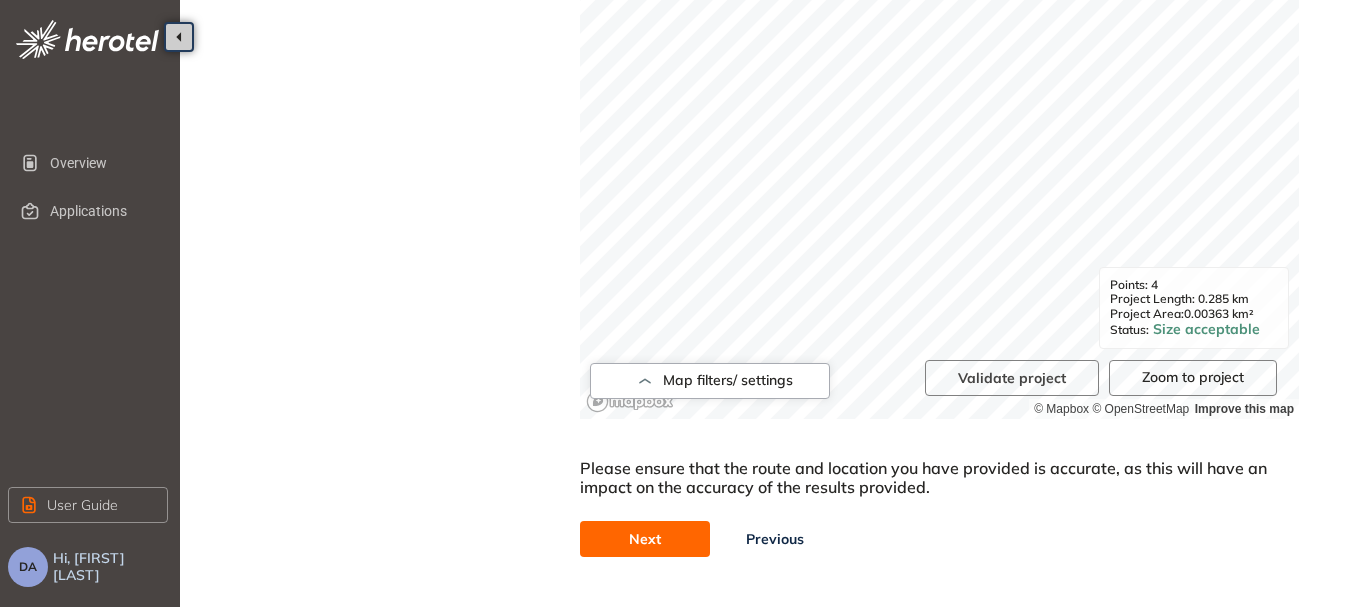 drag, startPoint x: 679, startPoint y: 539, endPoint x: 656, endPoint y: 533, distance: 23.769728 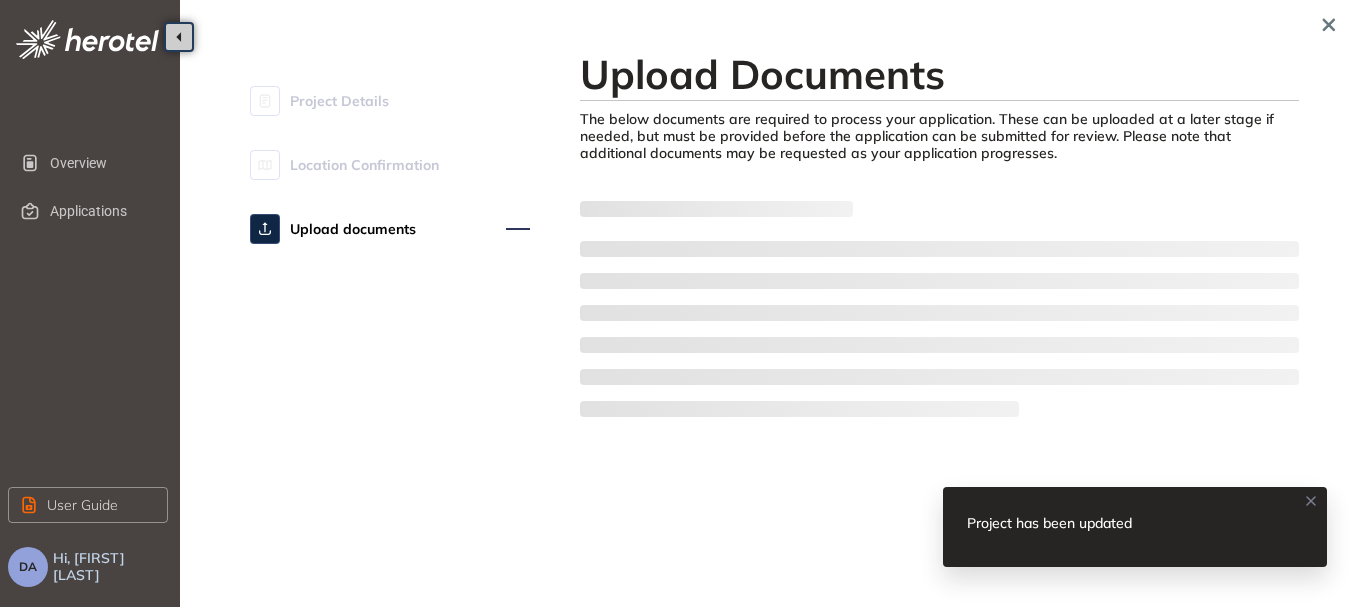 scroll, scrollTop: 0, scrollLeft: 0, axis: both 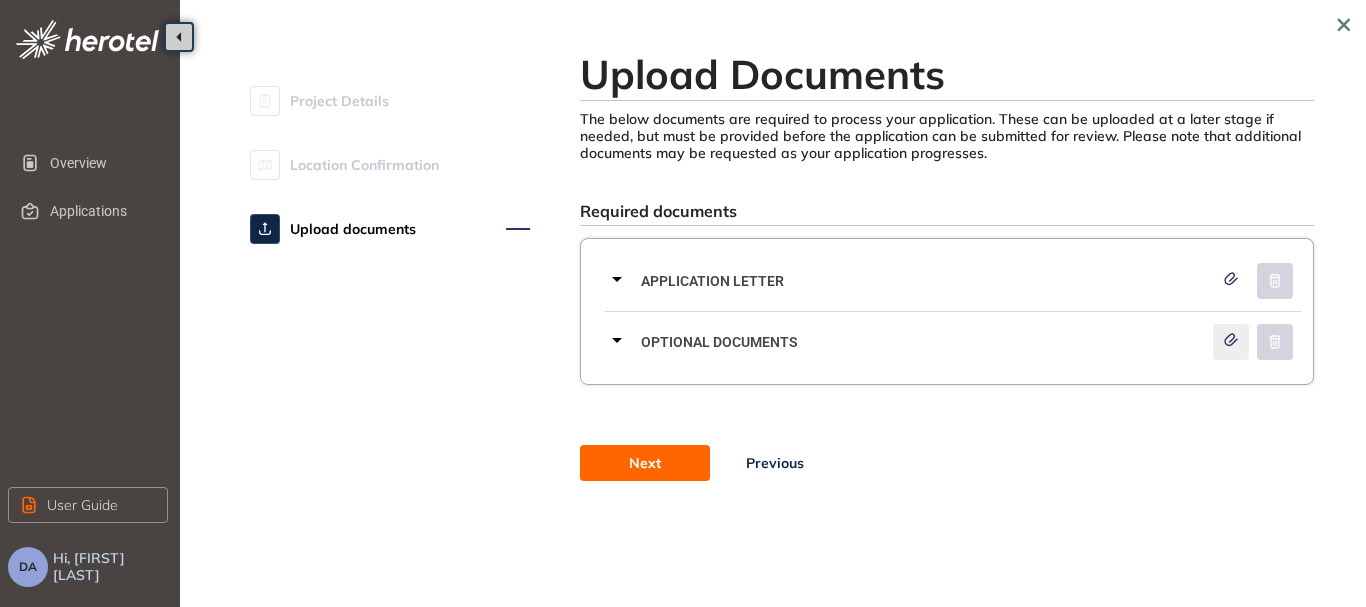 click at bounding box center [1231, 342] 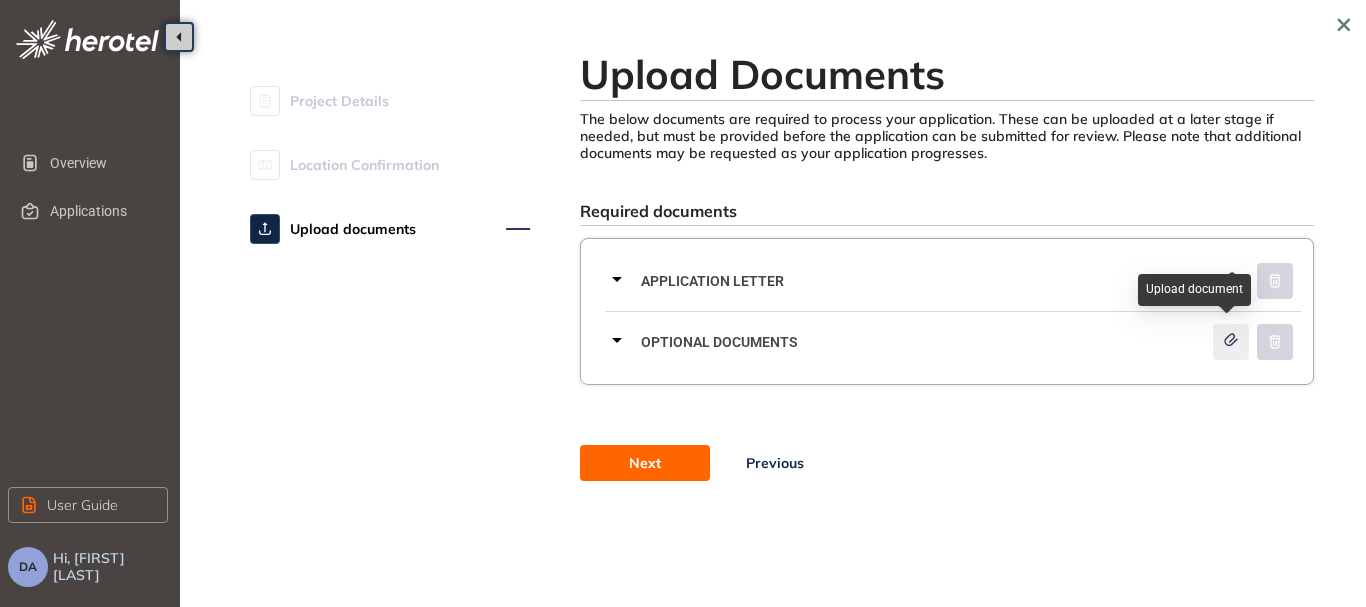 click at bounding box center [1231, 342] 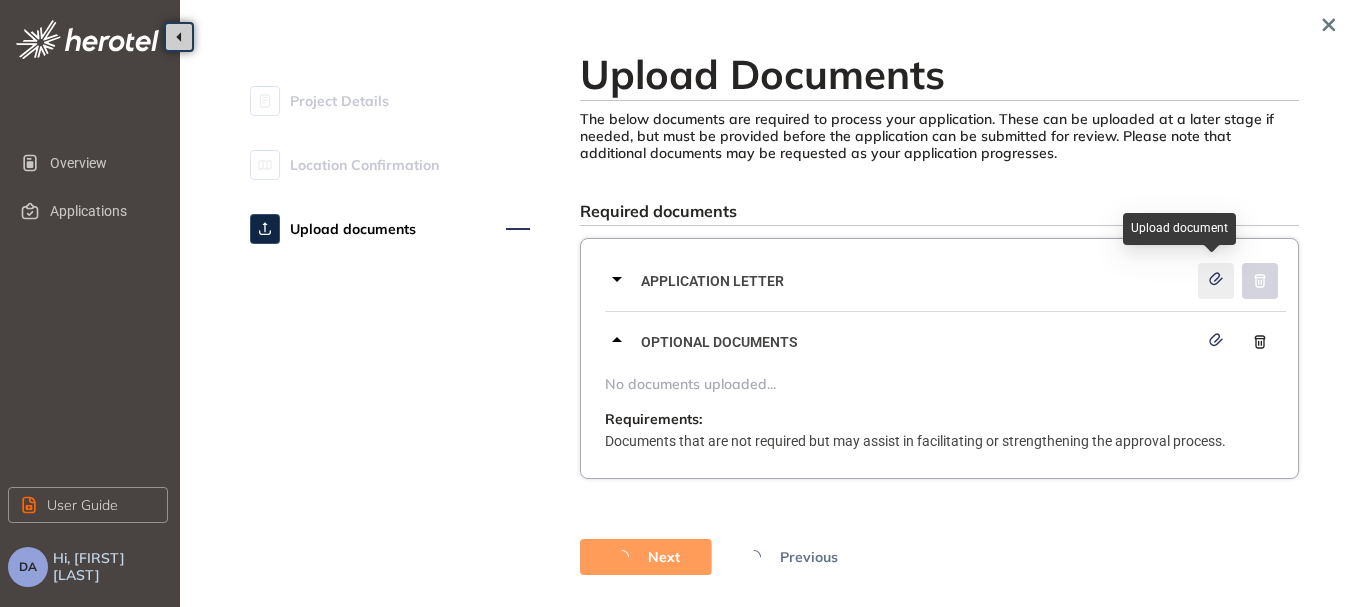 click 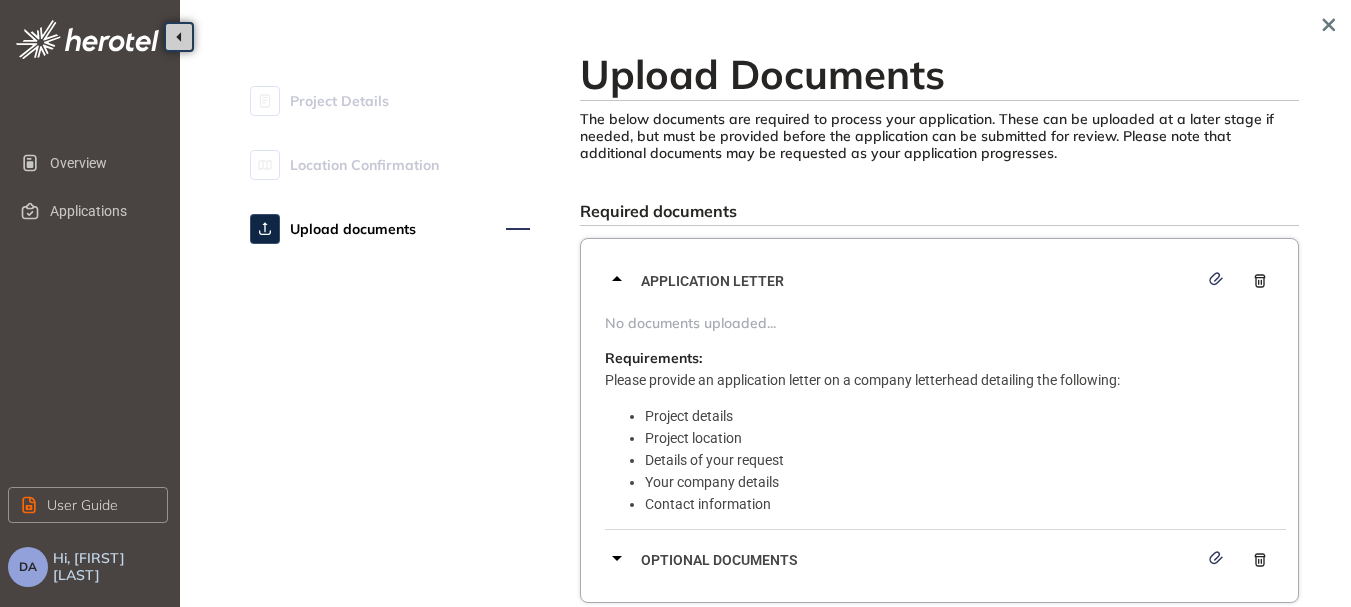 click 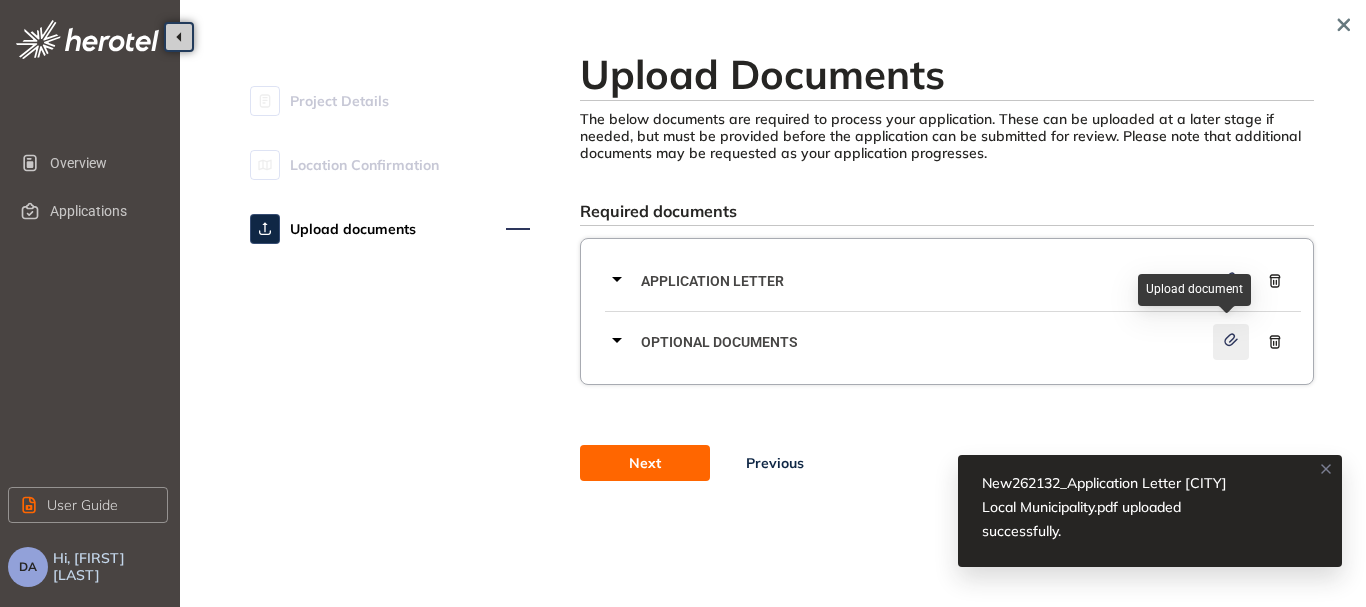click 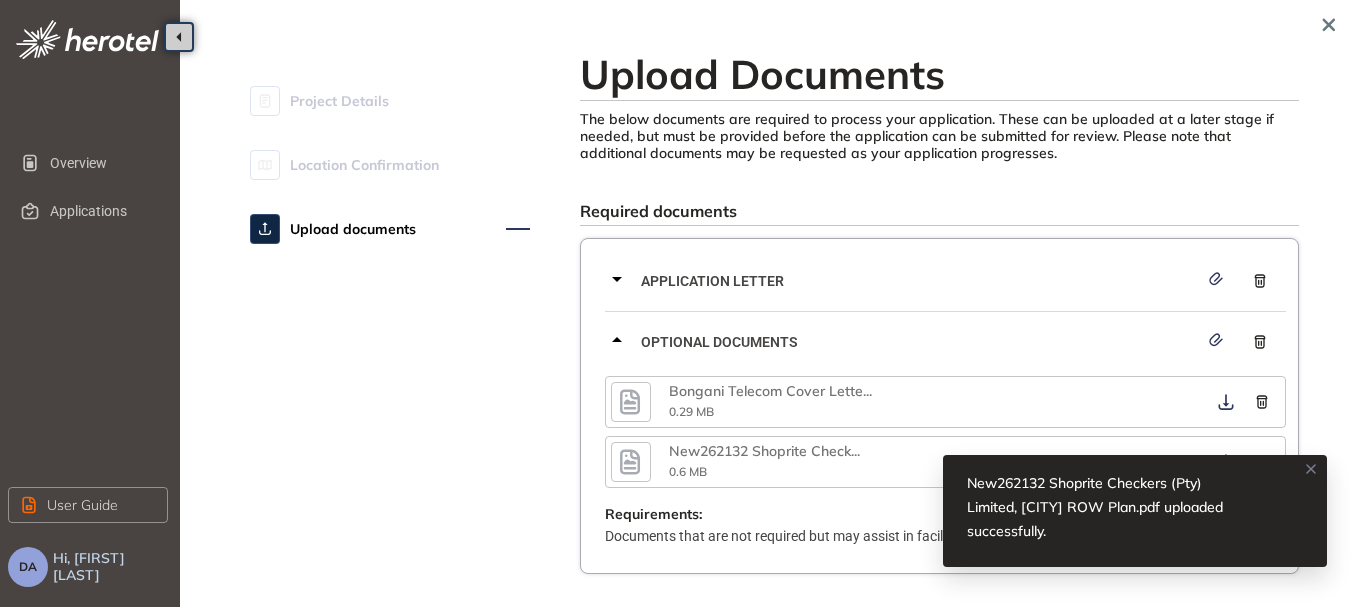 click 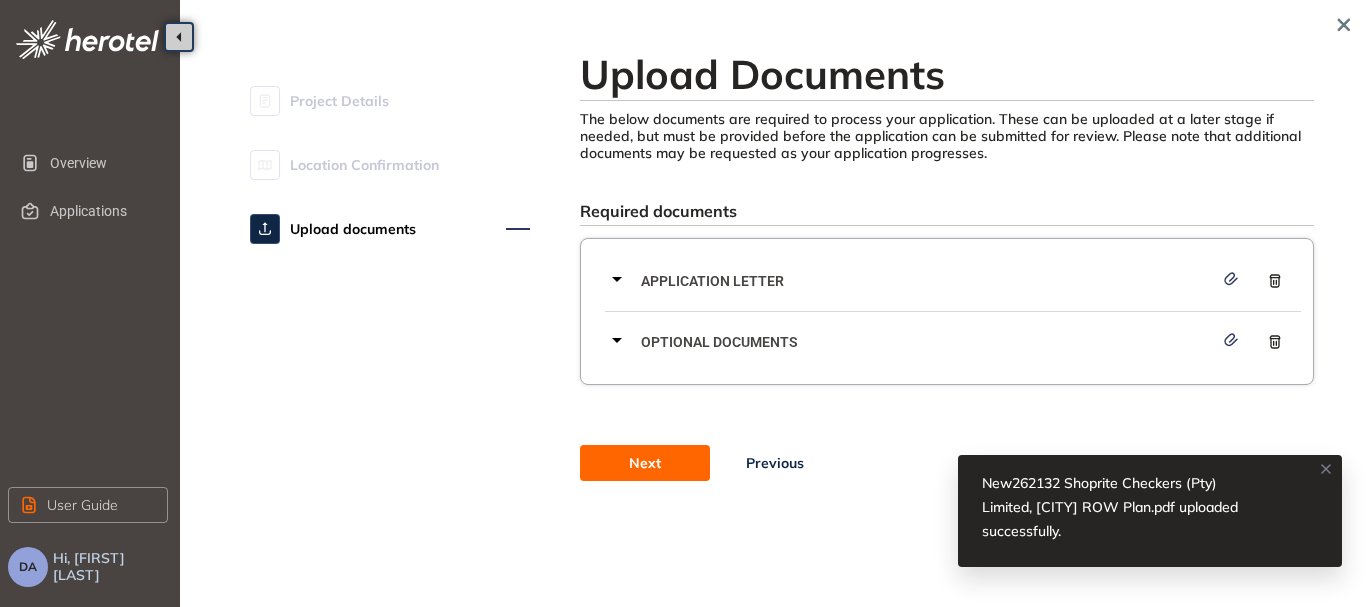 click on "Next" at bounding box center (645, 463) 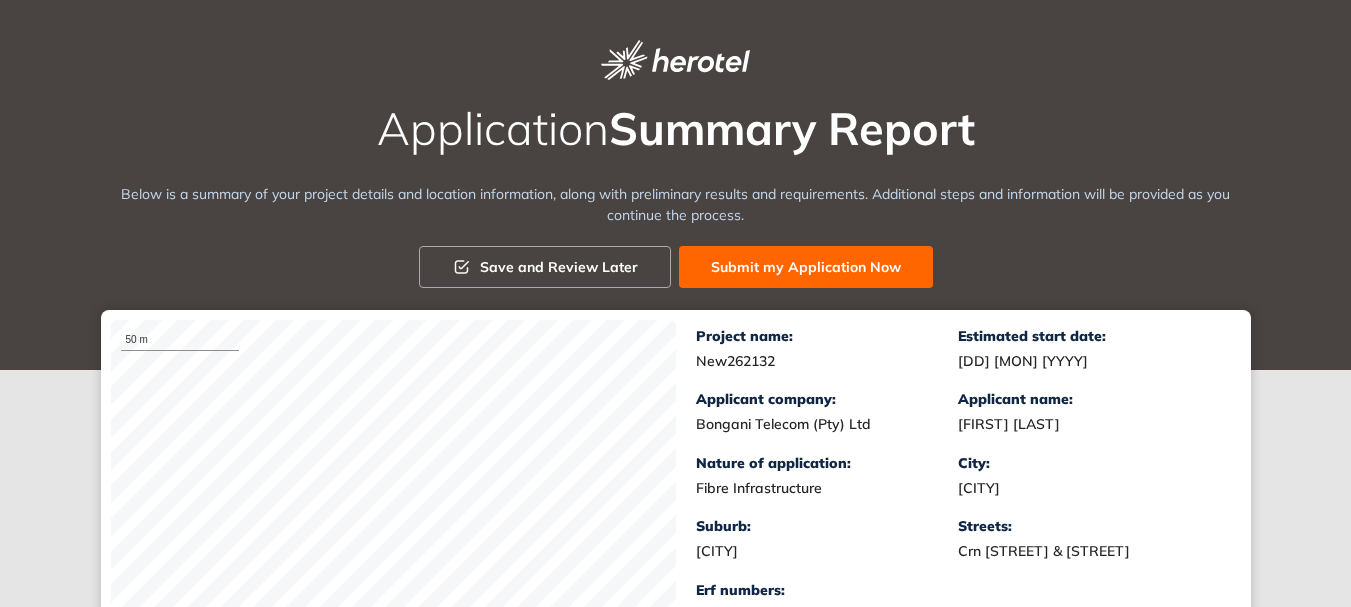 click on "Submit my Application Now" at bounding box center (806, 267) 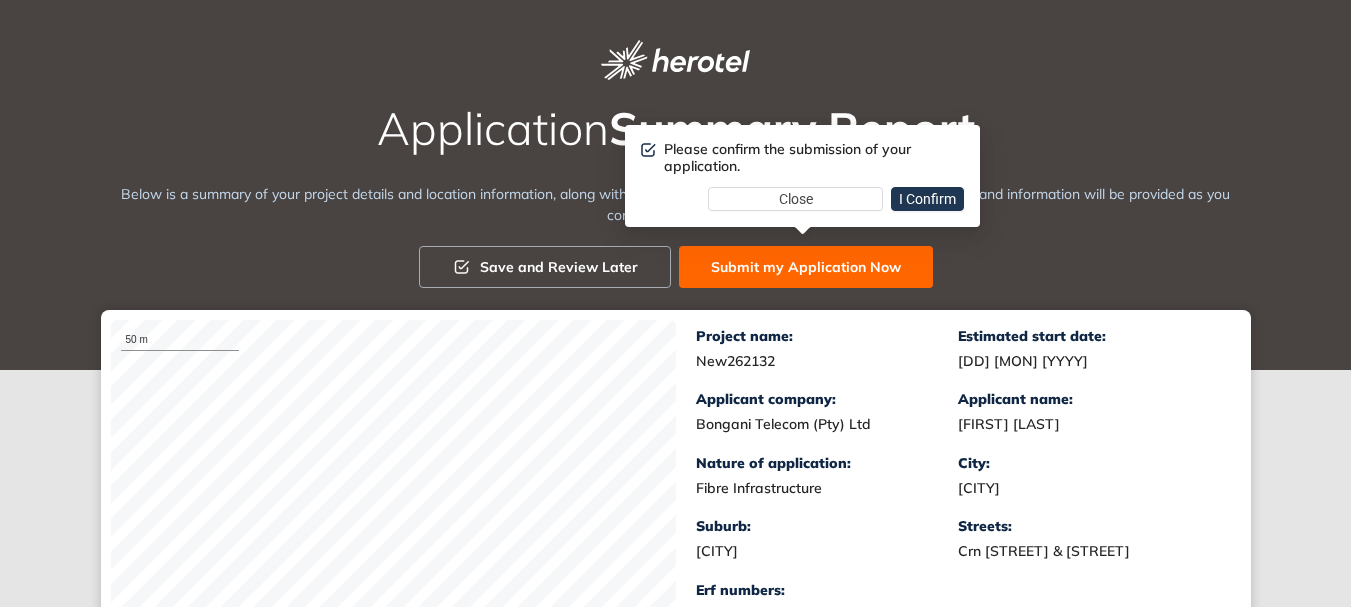 click on "I Confirm" at bounding box center [927, 199] 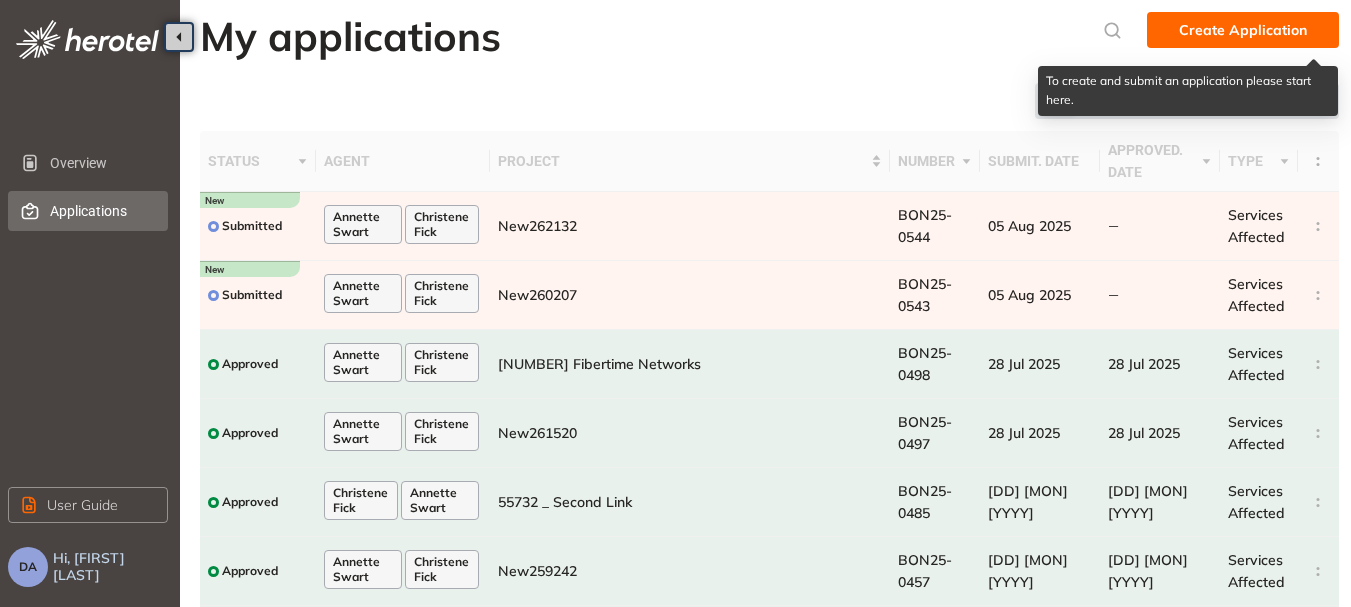 click on "Create Application" at bounding box center [1243, 30] 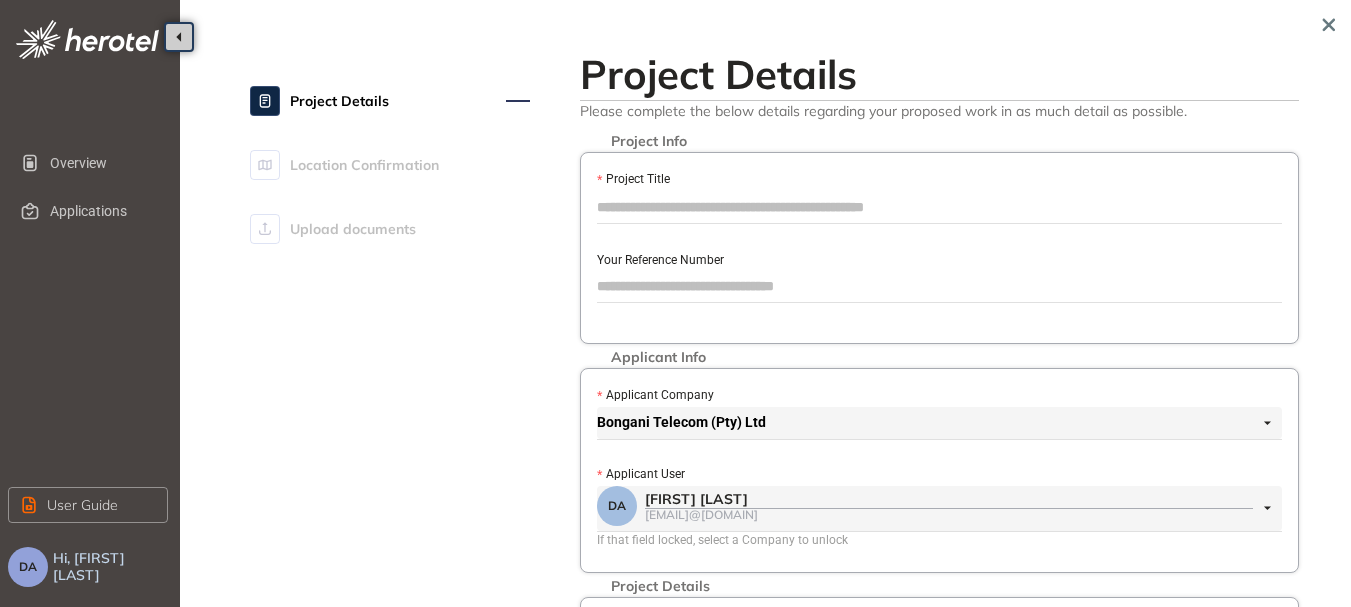 click on "Project Title" at bounding box center (939, 207) 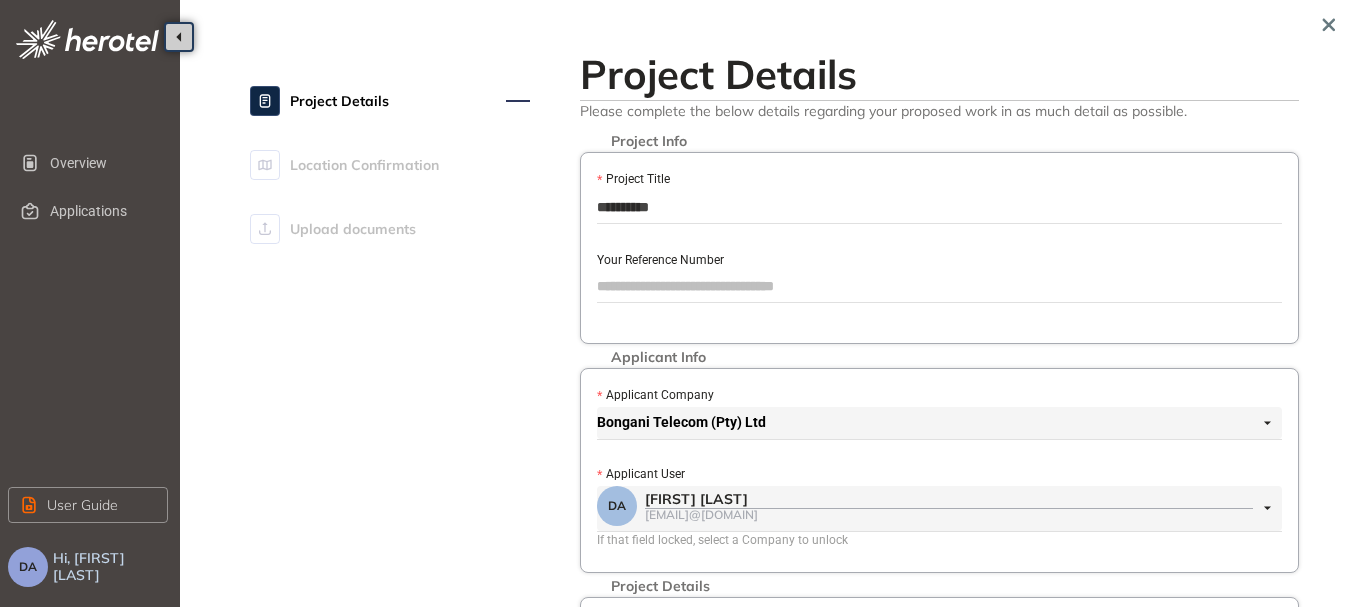 click on "Your Reference Number" at bounding box center (939, 286) 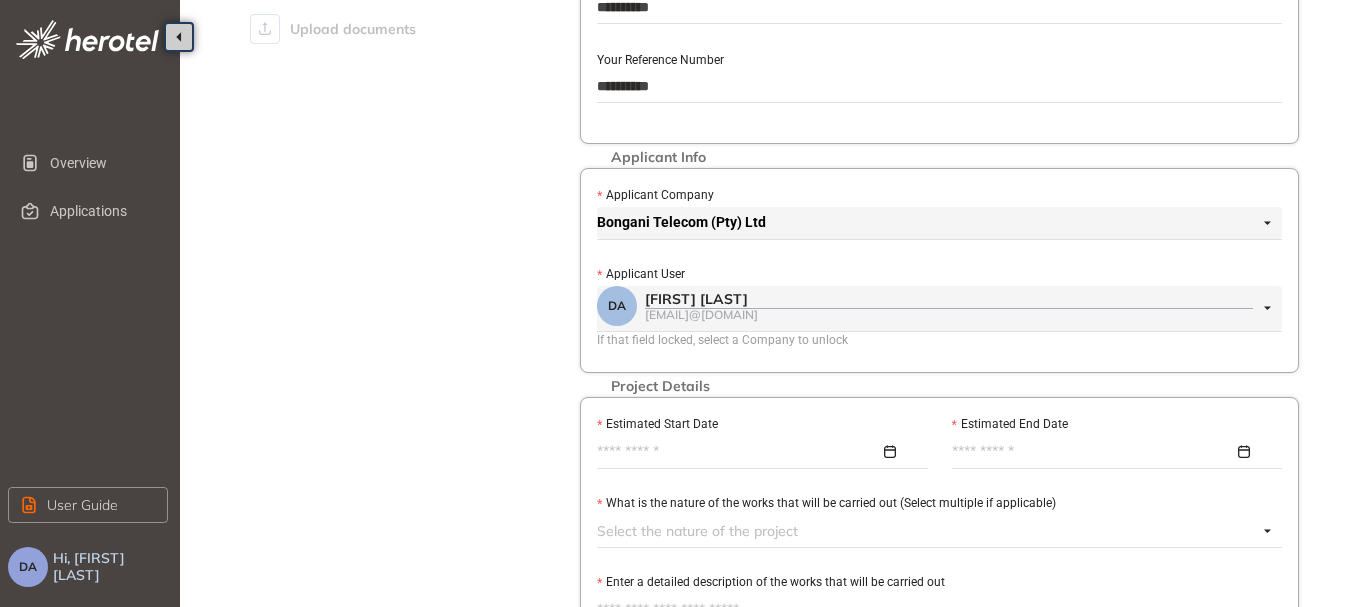 scroll, scrollTop: 400, scrollLeft: 0, axis: vertical 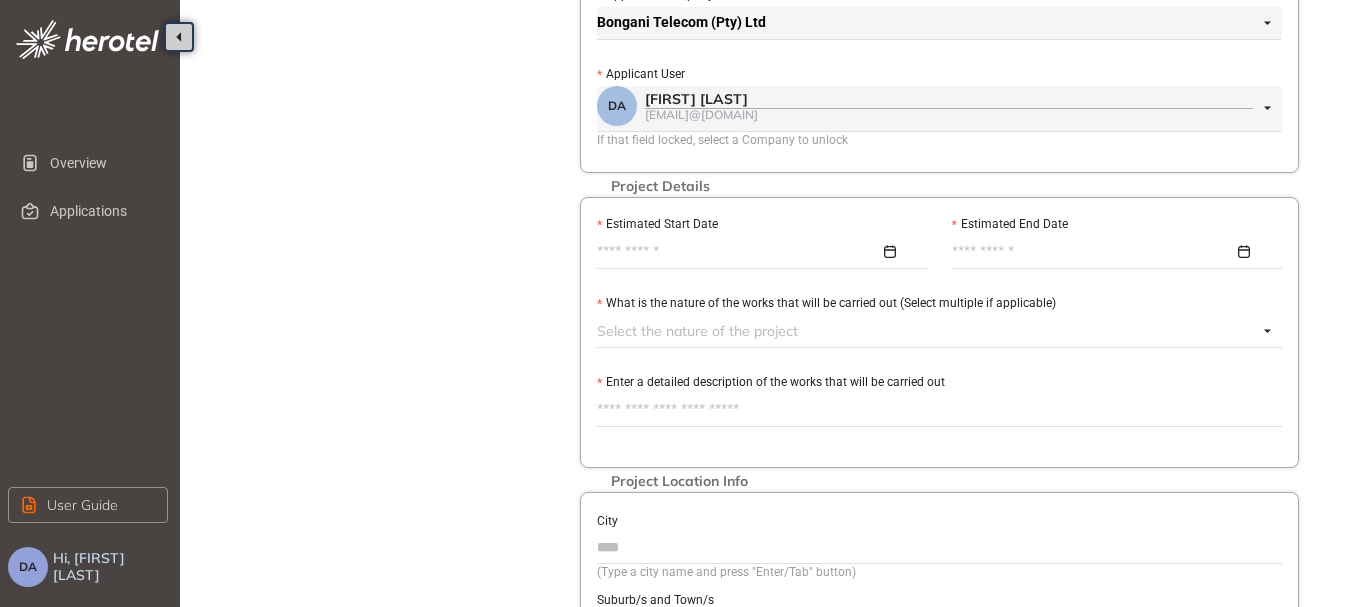 click at bounding box center [757, 252] 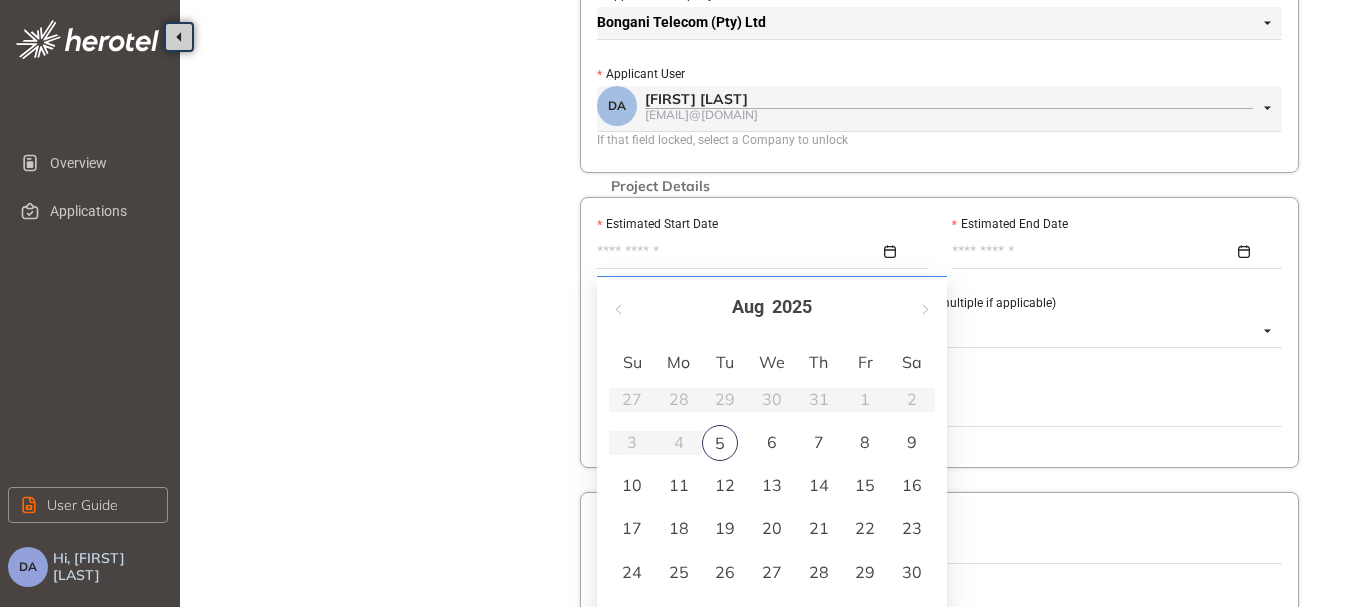 click at bounding box center (757, 252) 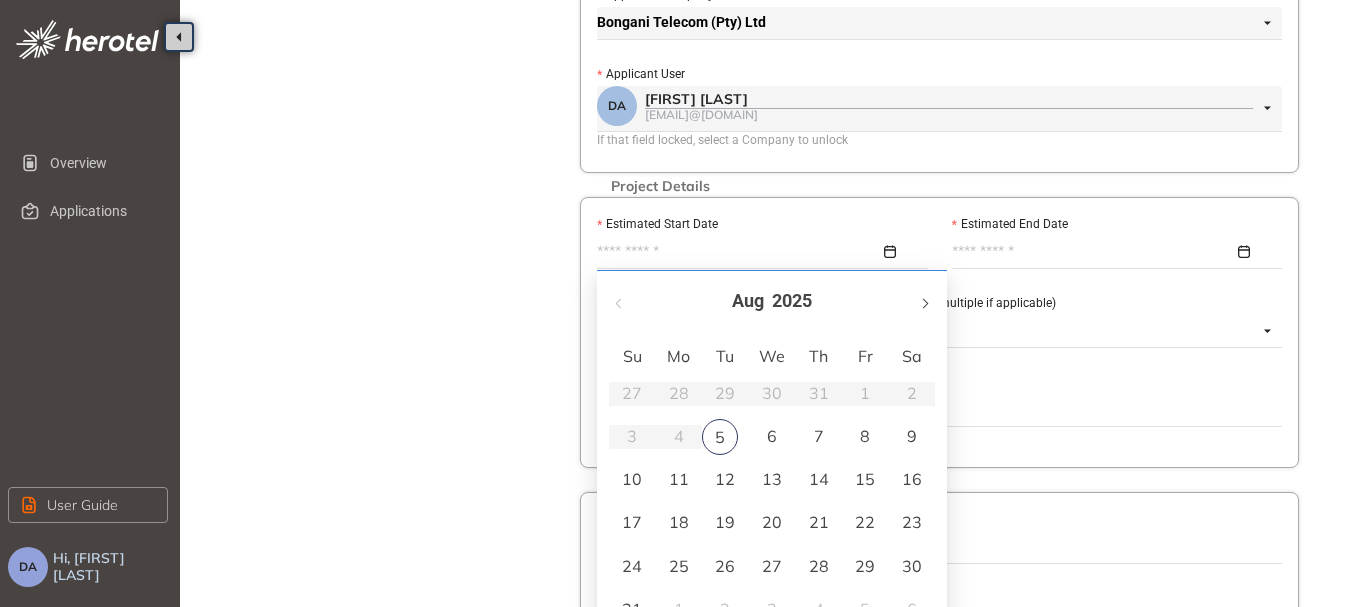 click at bounding box center [924, 303] 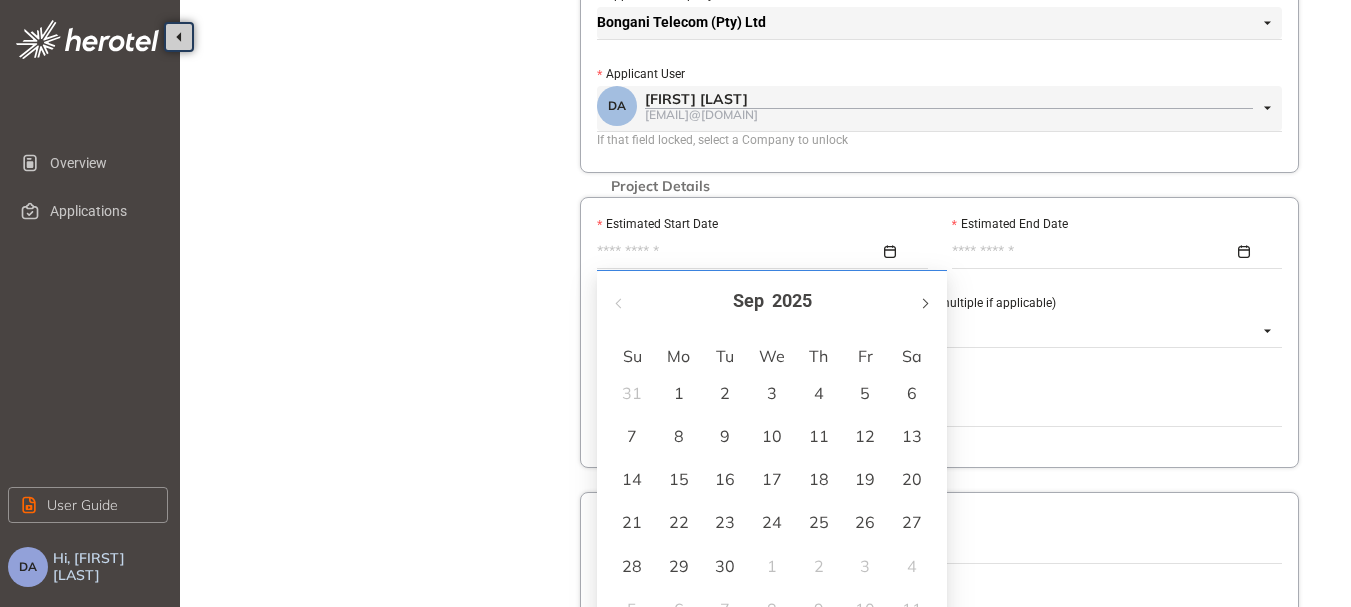 click at bounding box center [924, 303] 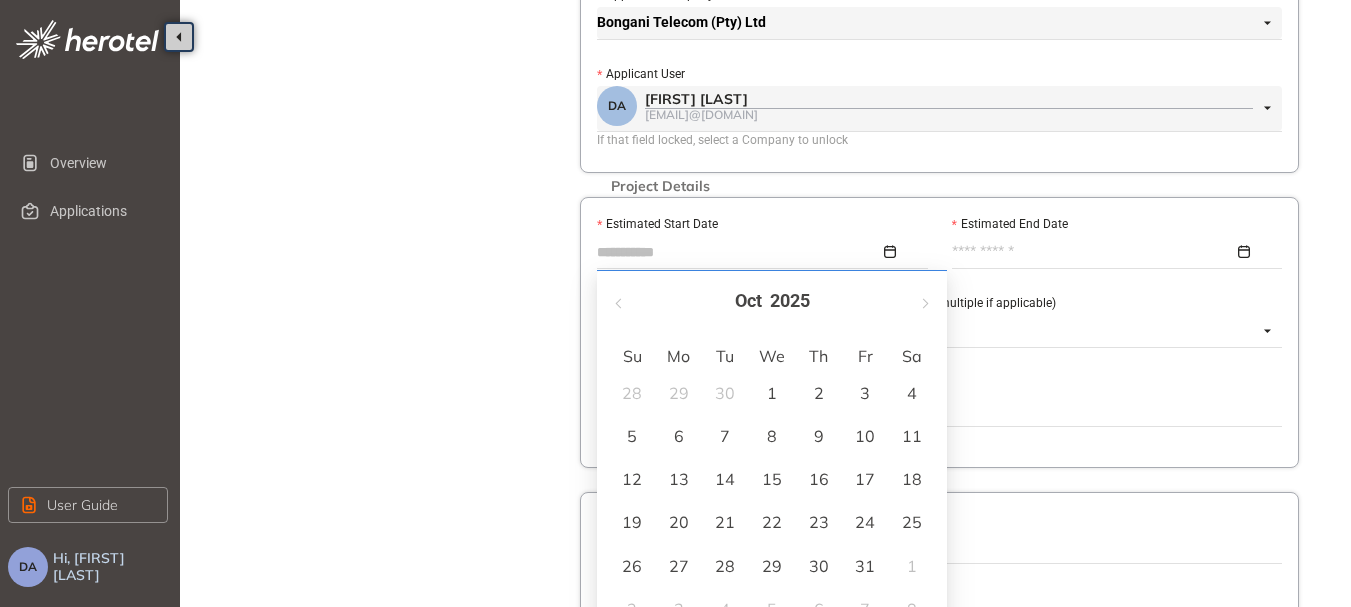 click on "1" at bounding box center [772, 393] 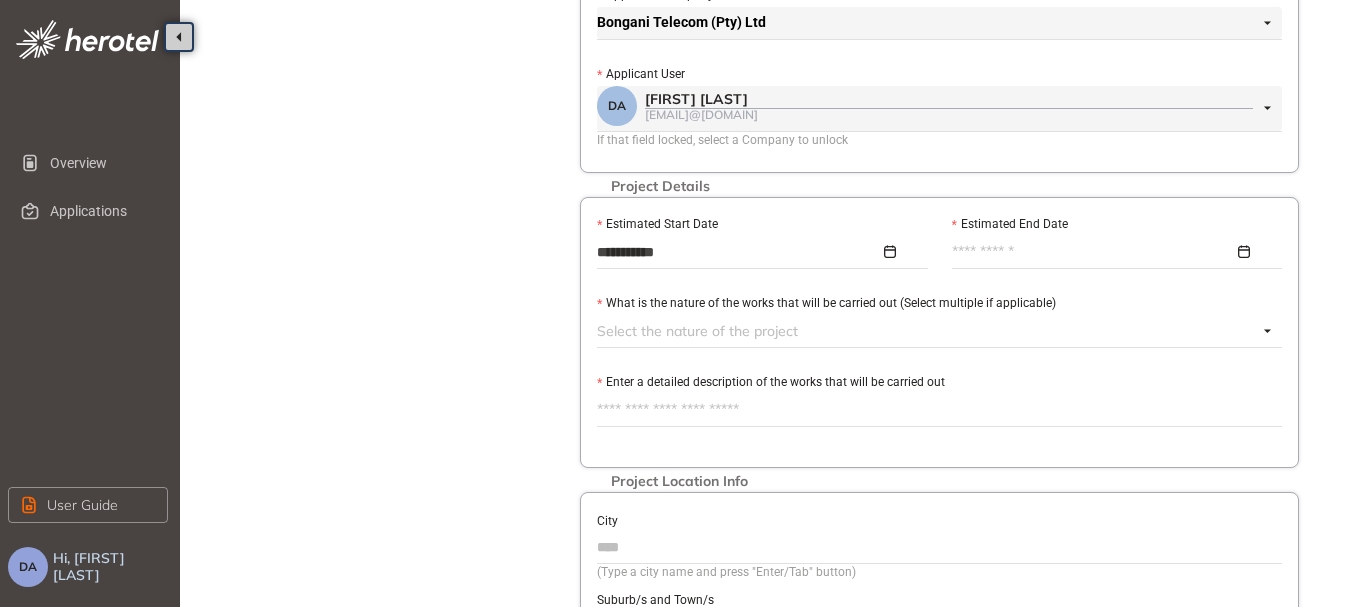 click at bounding box center [1112, 252] 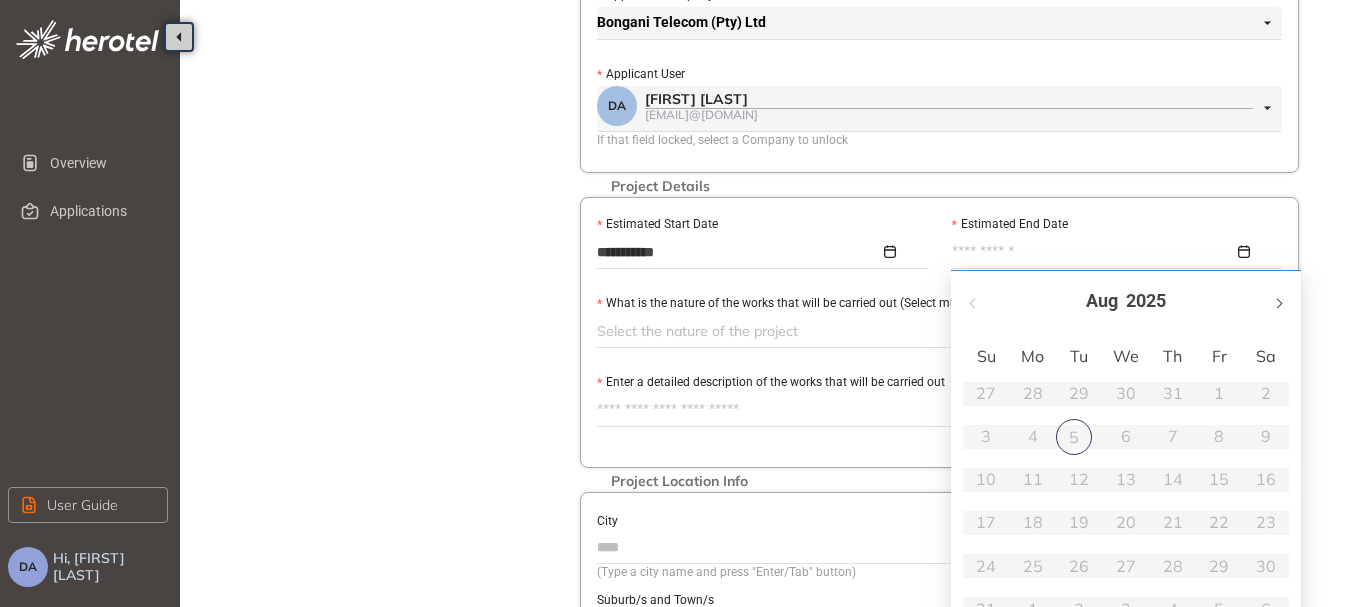 click at bounding box center (1278, 301) 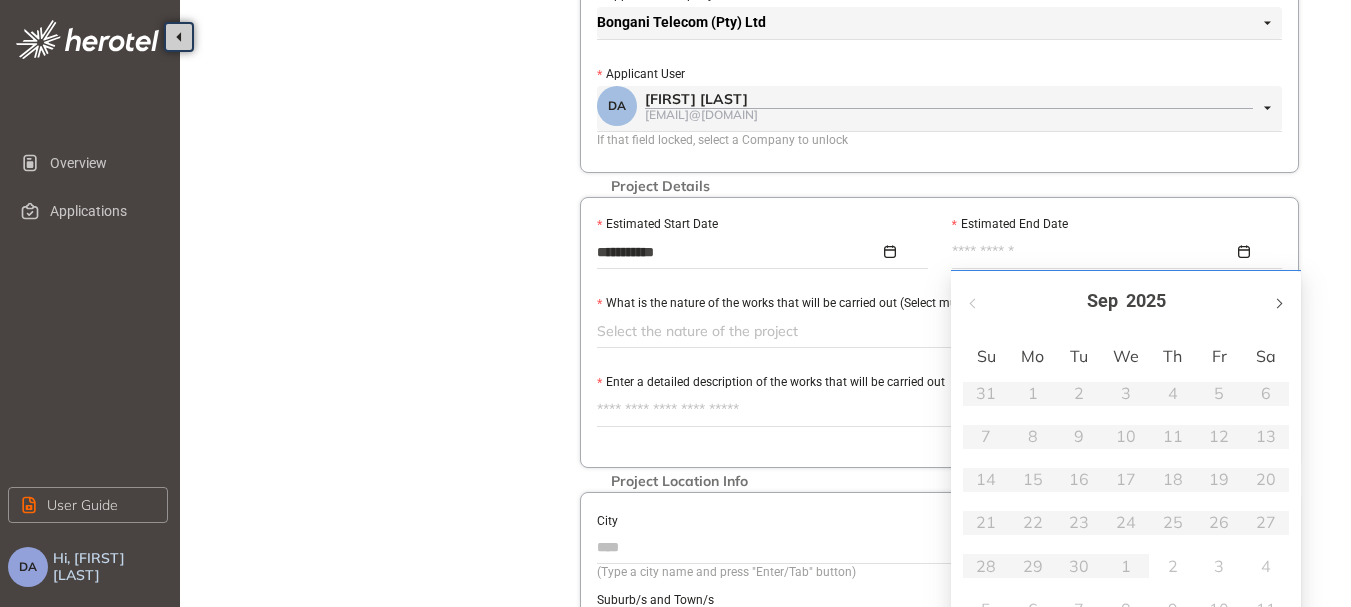 click at bounding box center (1278, 301) 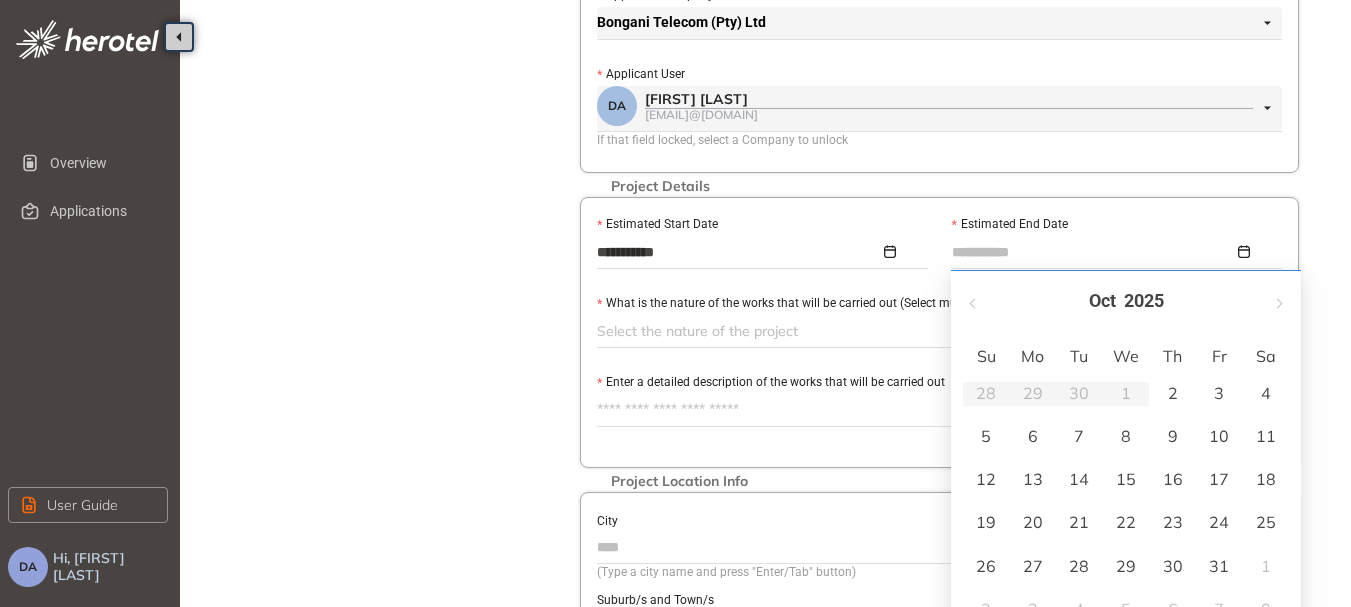 click on "3" at bounding box center (1219, 393) 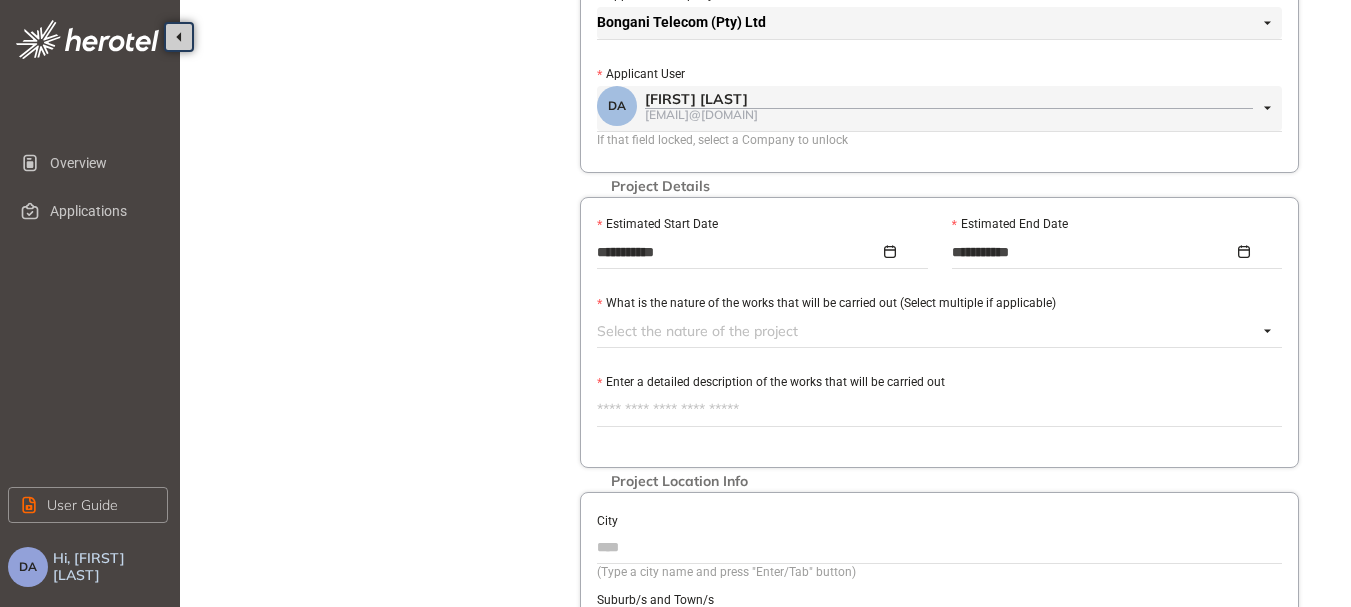 click at bounding box center [927, 331] 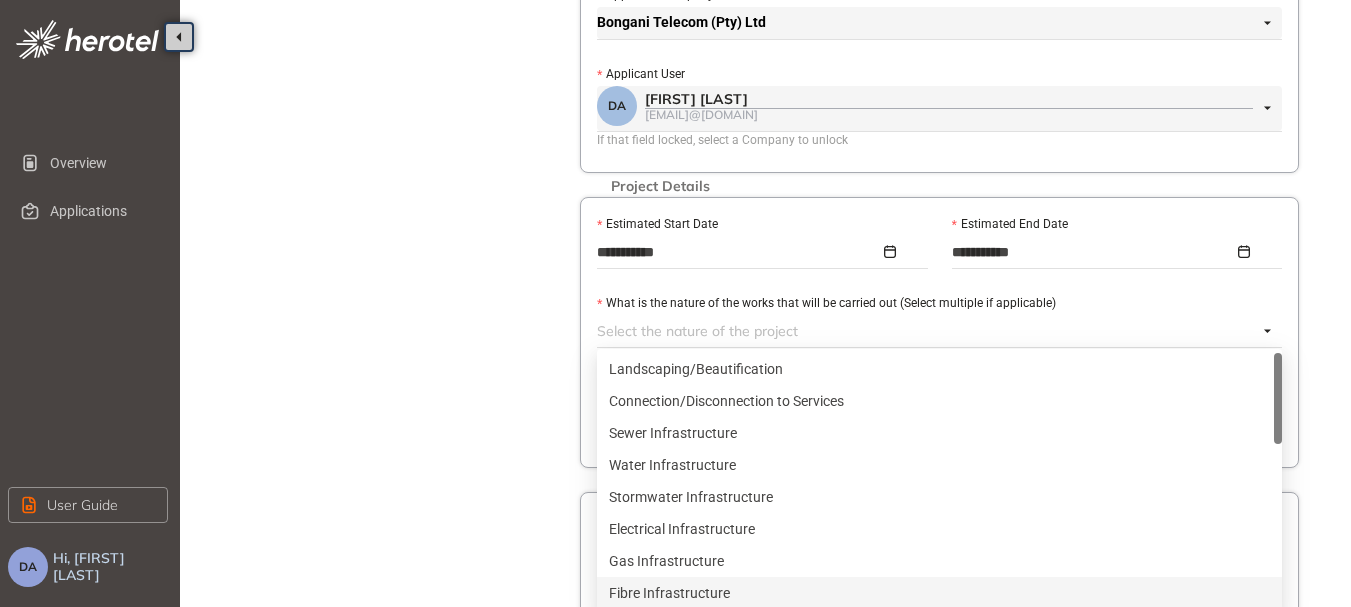 click on "Fibre Infrastructure" at bounding box center (939, 593) 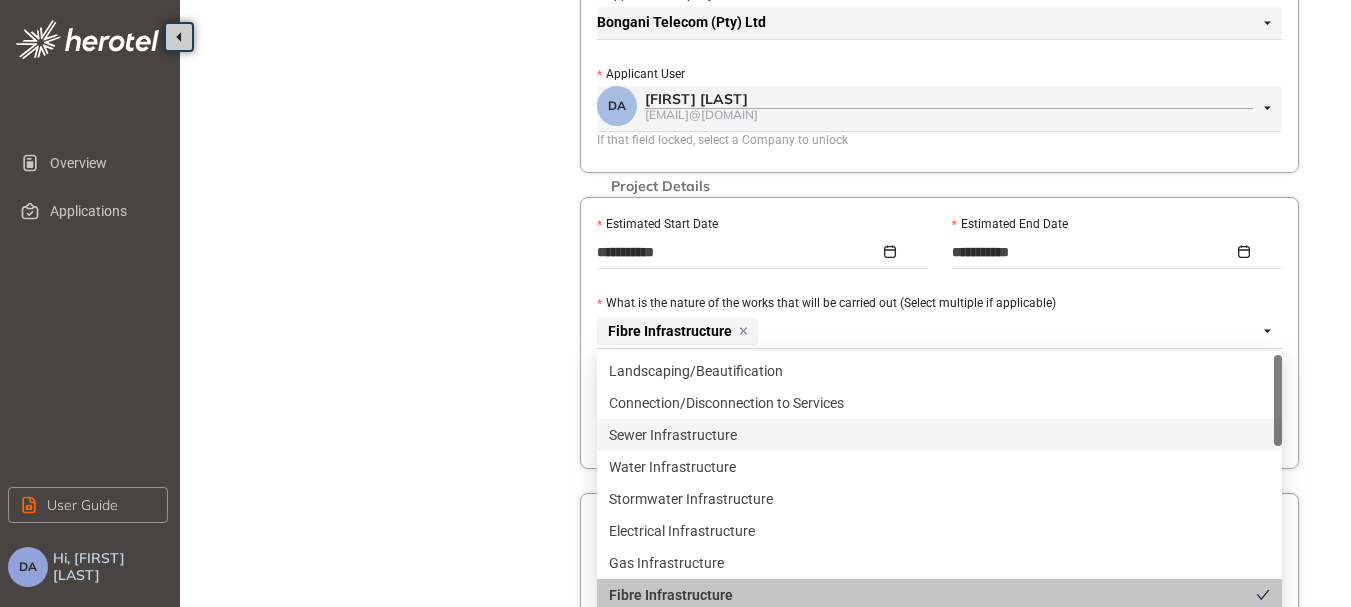 click on "Project Details Location Confirmation Upload documents" at bounding box center [390, 287] 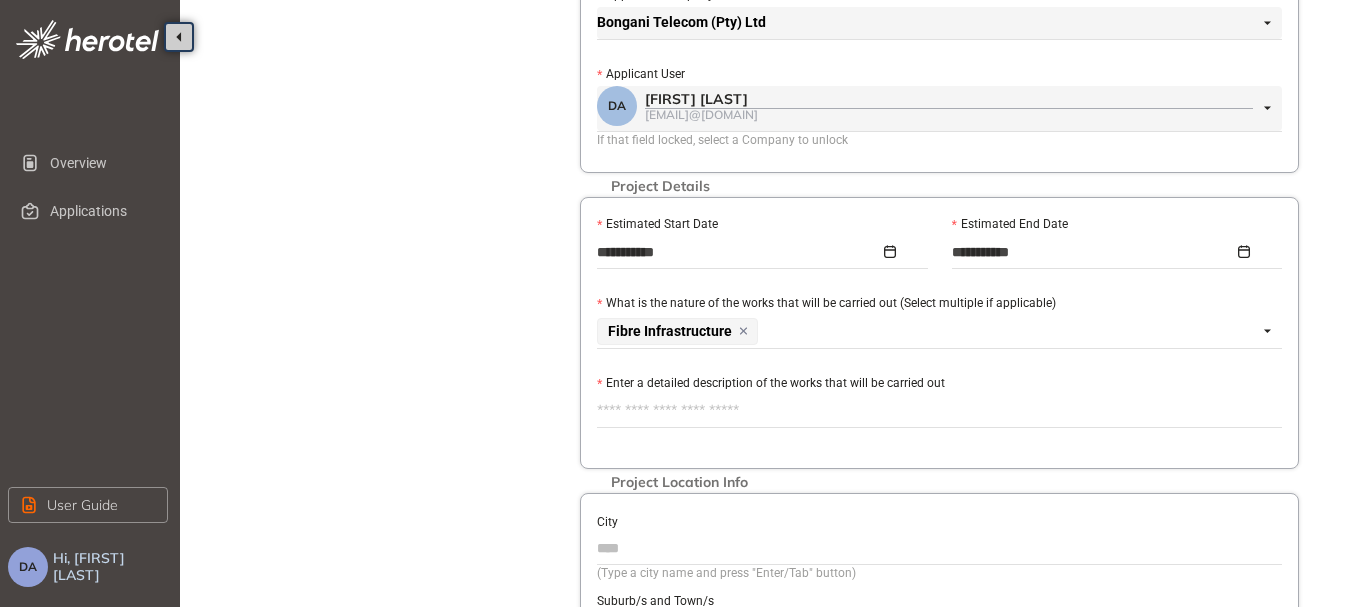 click on "Enter a detailed description of the works that will be carried out" at bounding box center (939, 411) 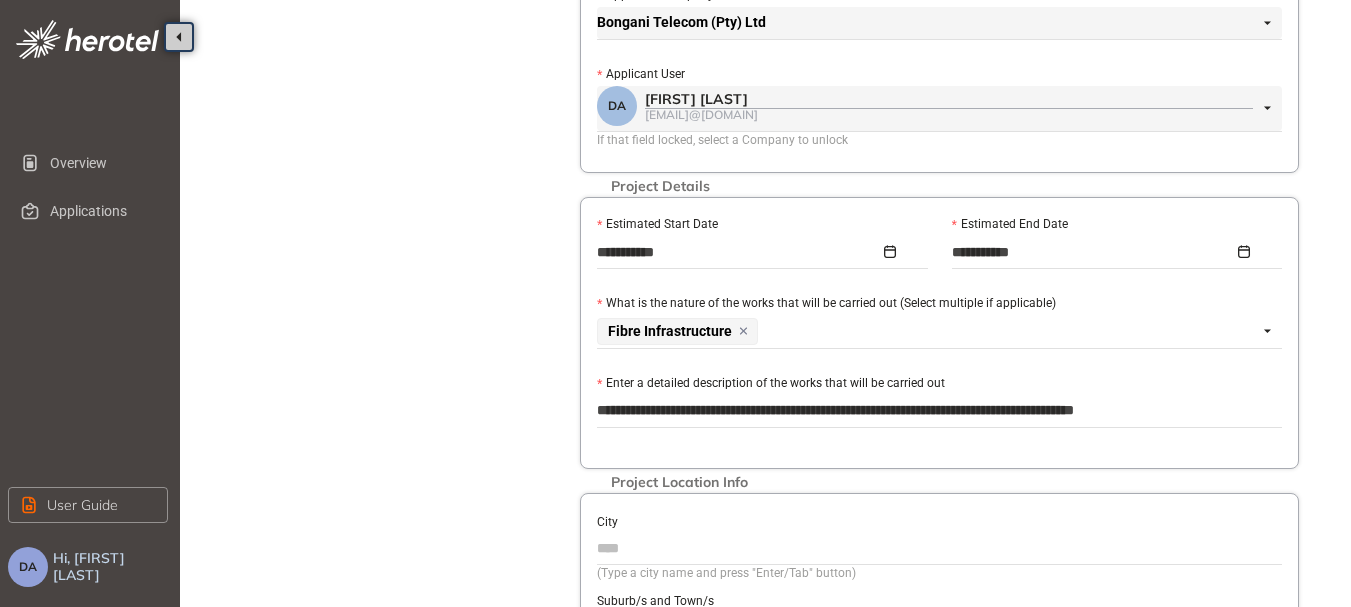 scroll, scrollTop: 0, scrollLeft: 0, axis: both 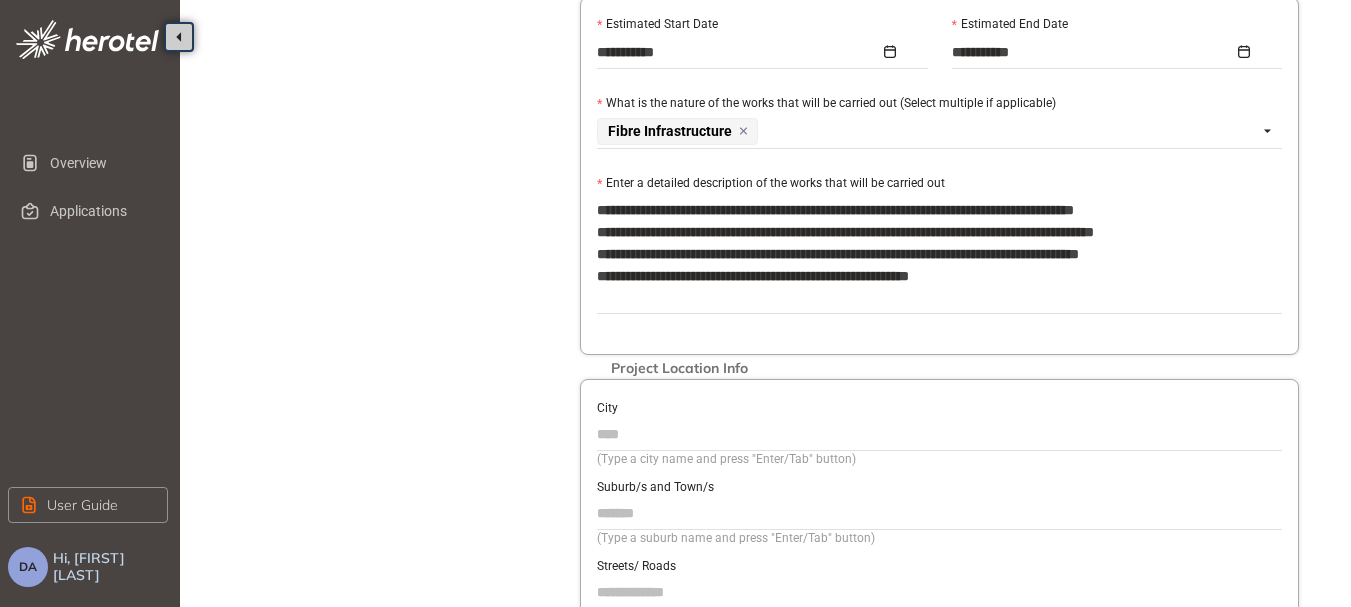 click on "City" at bounding box center (939, 434) 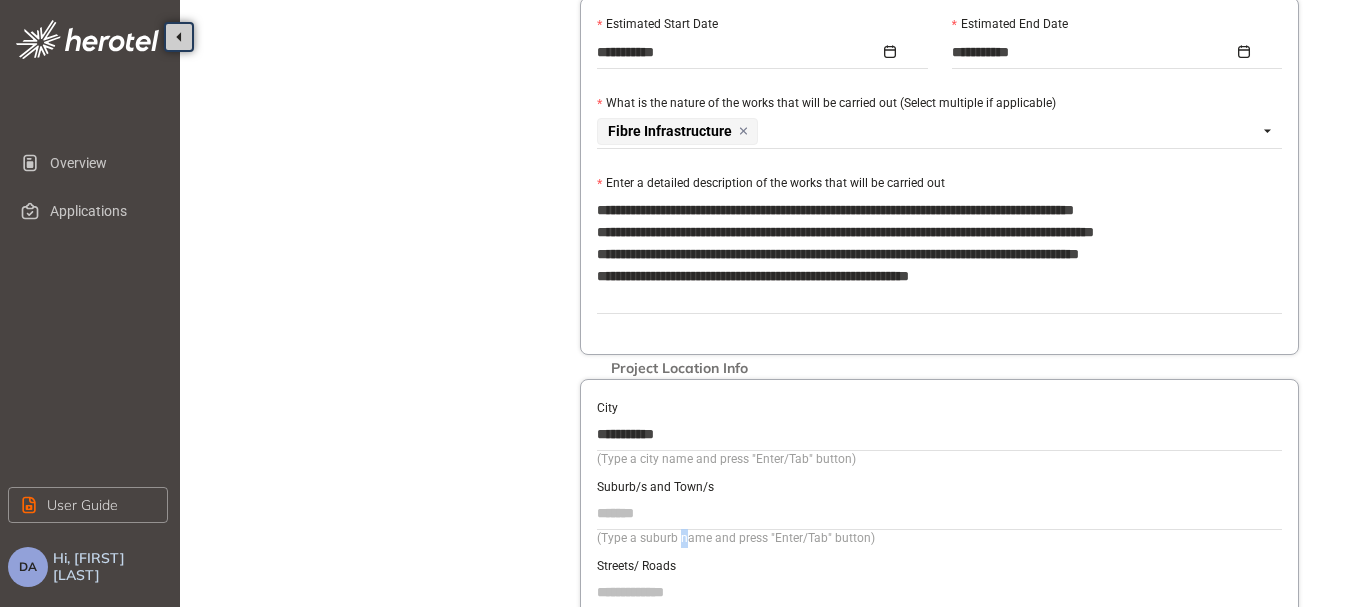 drag, startPoint x: 683, startPoint y: 543, endPoint x: 737, endPoint y: 561, distance: 56.920998 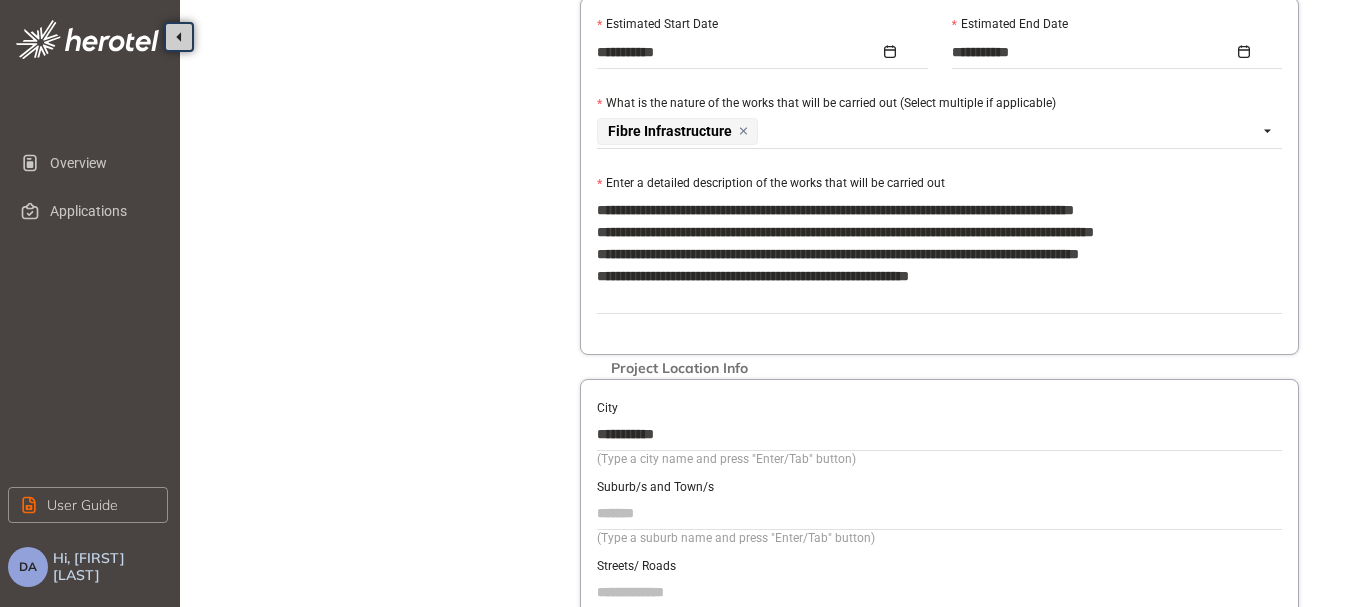 click on "Suburb/s and Town/s" at bounding box center (939, 513) 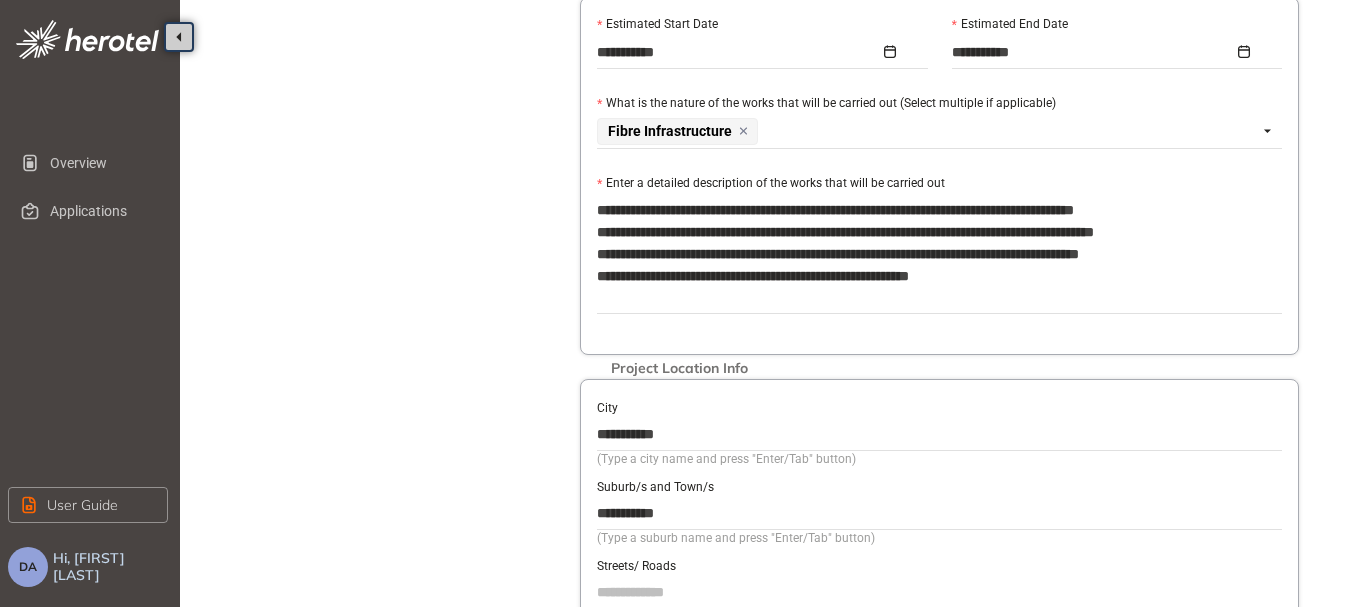 scroll, scrollTop: 700, scrollLeft: 0, axis: vertical 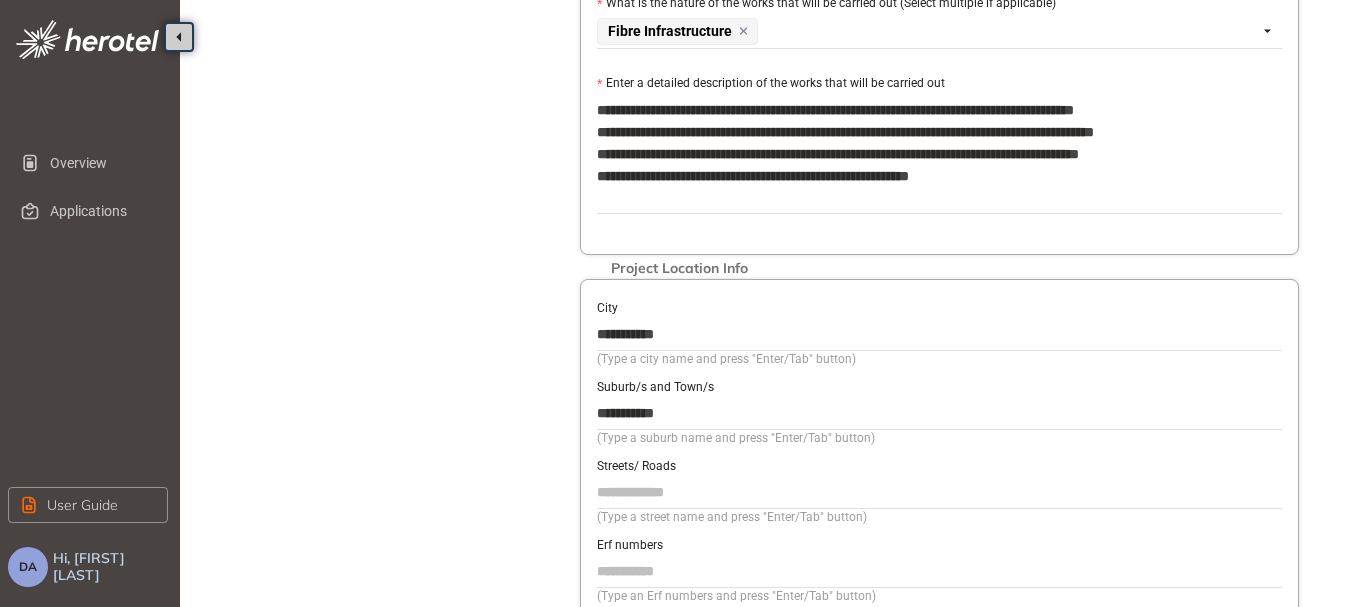 click on "Streets/ Roads" at bounding box center [939, 492] 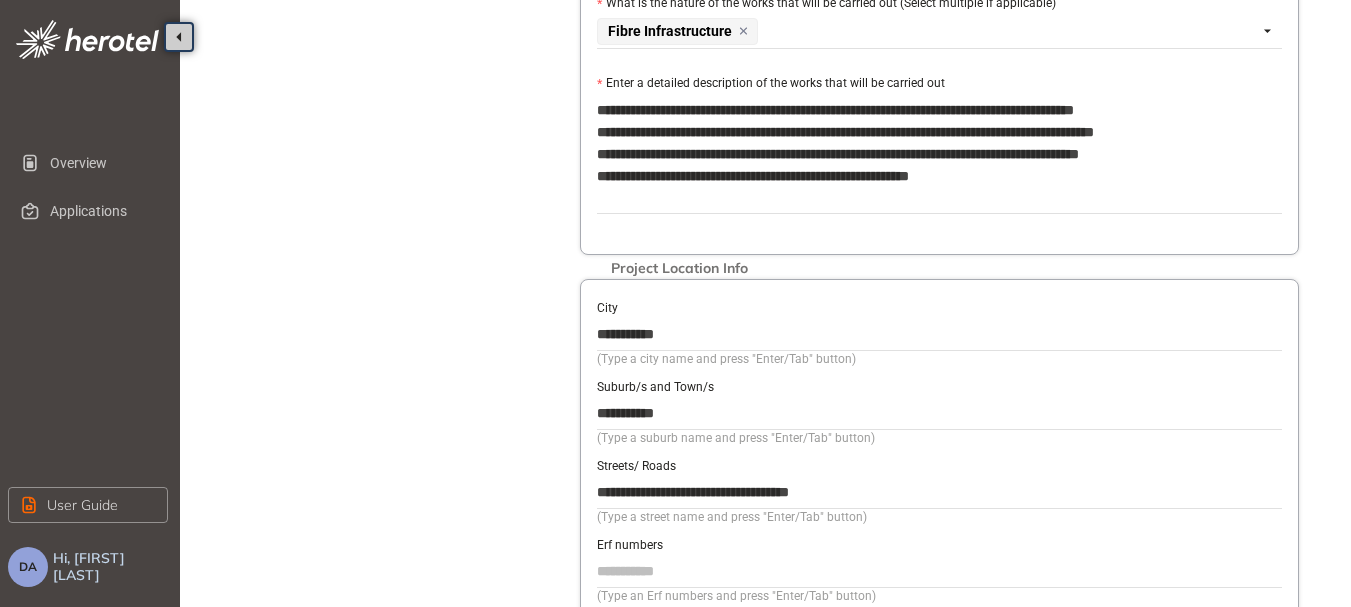 click on "Erf numbers" at bounding box center (939, 571) 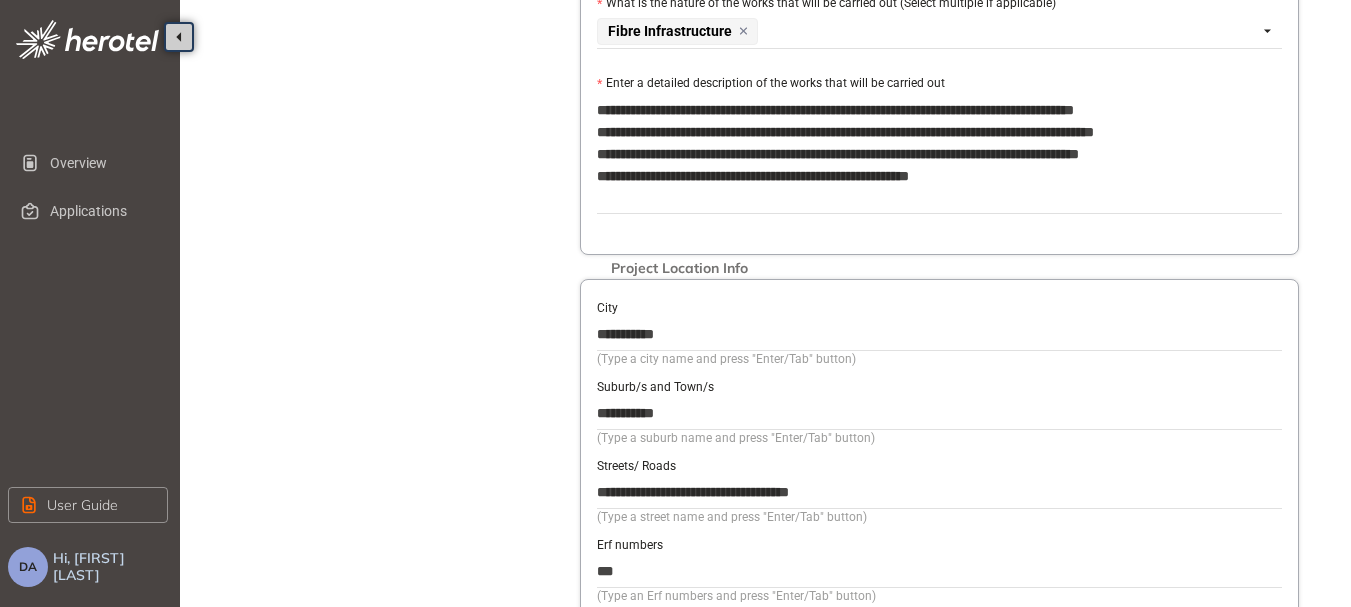 scroll, scrollTop: 800, scrollLeft: 0, axis: vertical 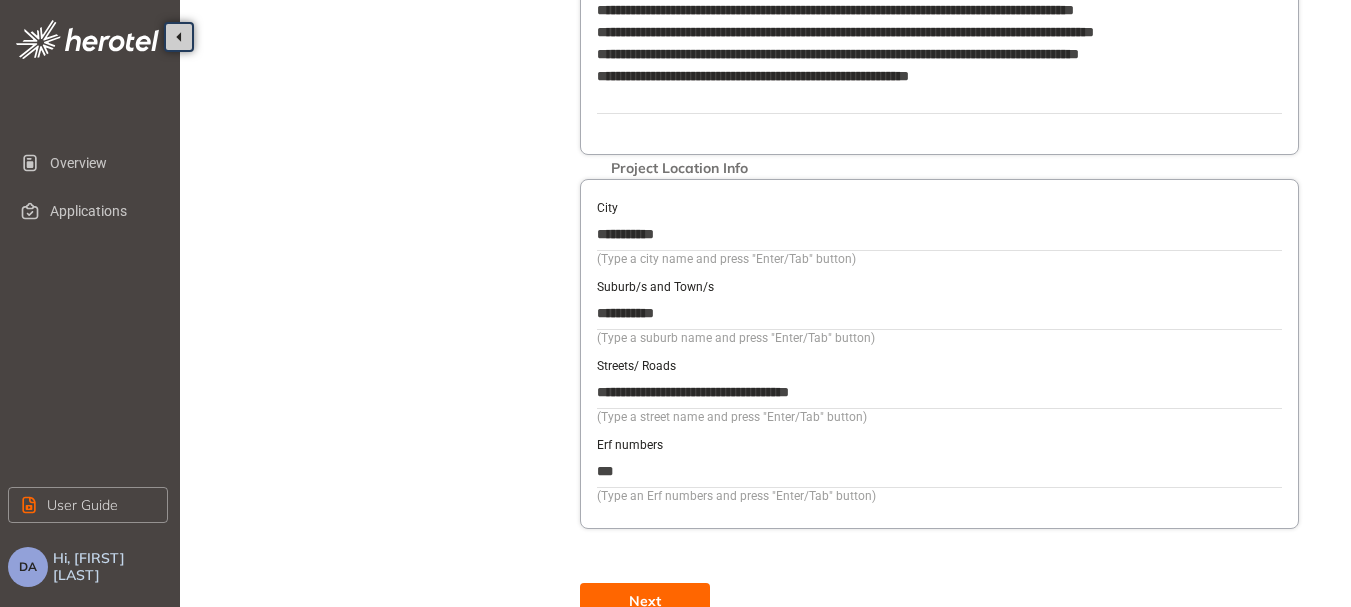 click on "Next" at bounding box center [645, 601] 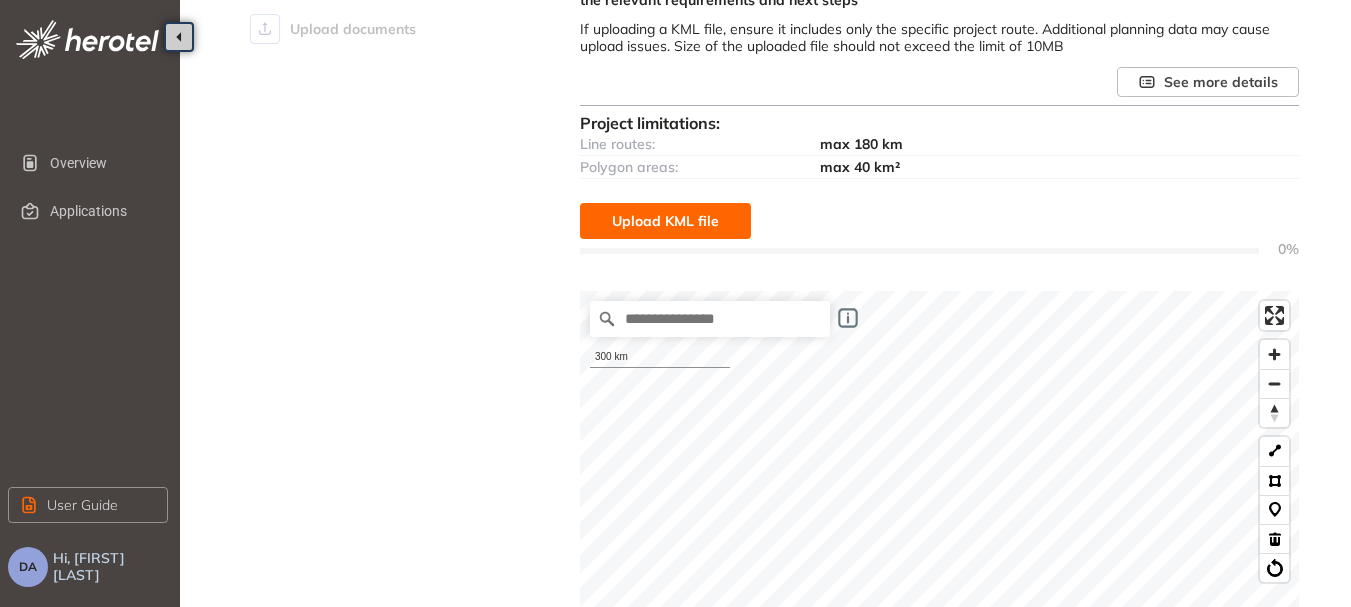 scroll, scrollTop: 100, scrollLeft: 0, axis: vertical 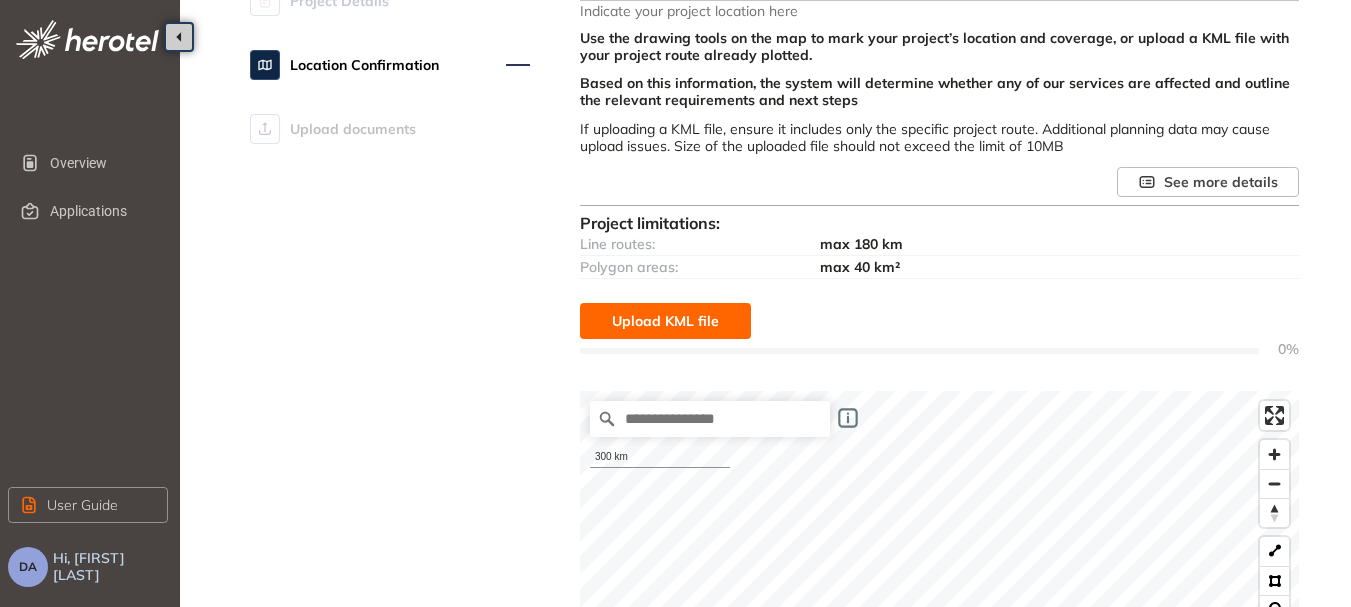 click on "Upload KML file" at bounding box center (665, 321) 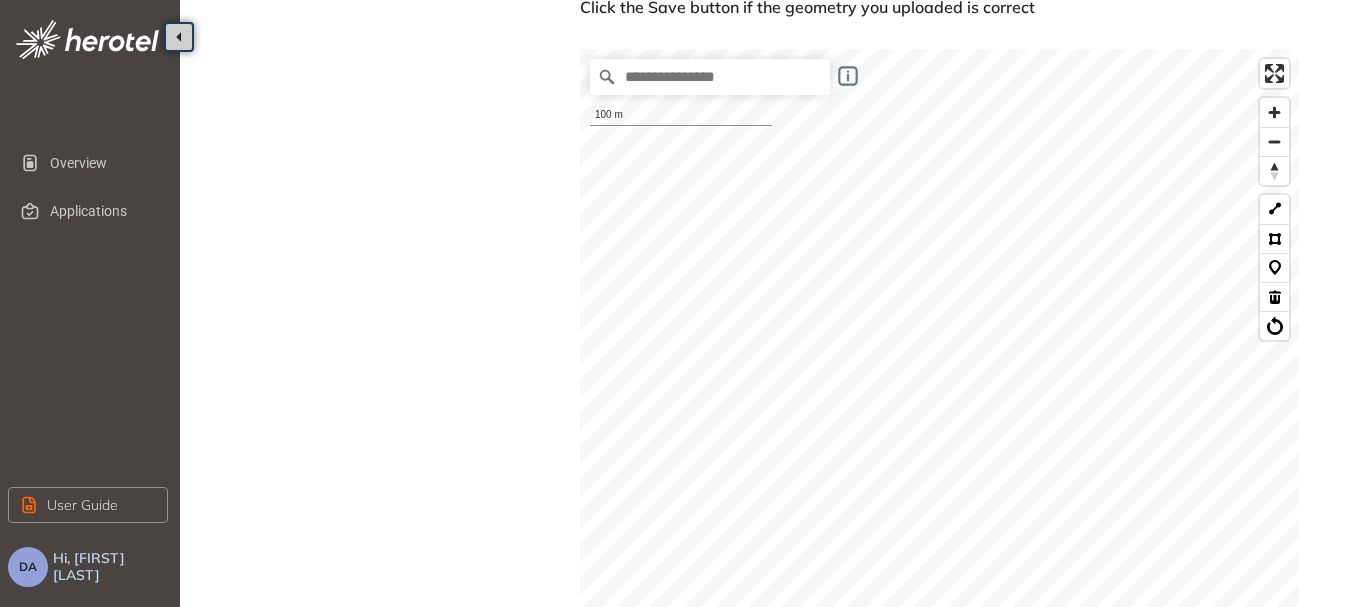 scroll, scrollTop: 930, scrollLeft: 0, axis: vertical 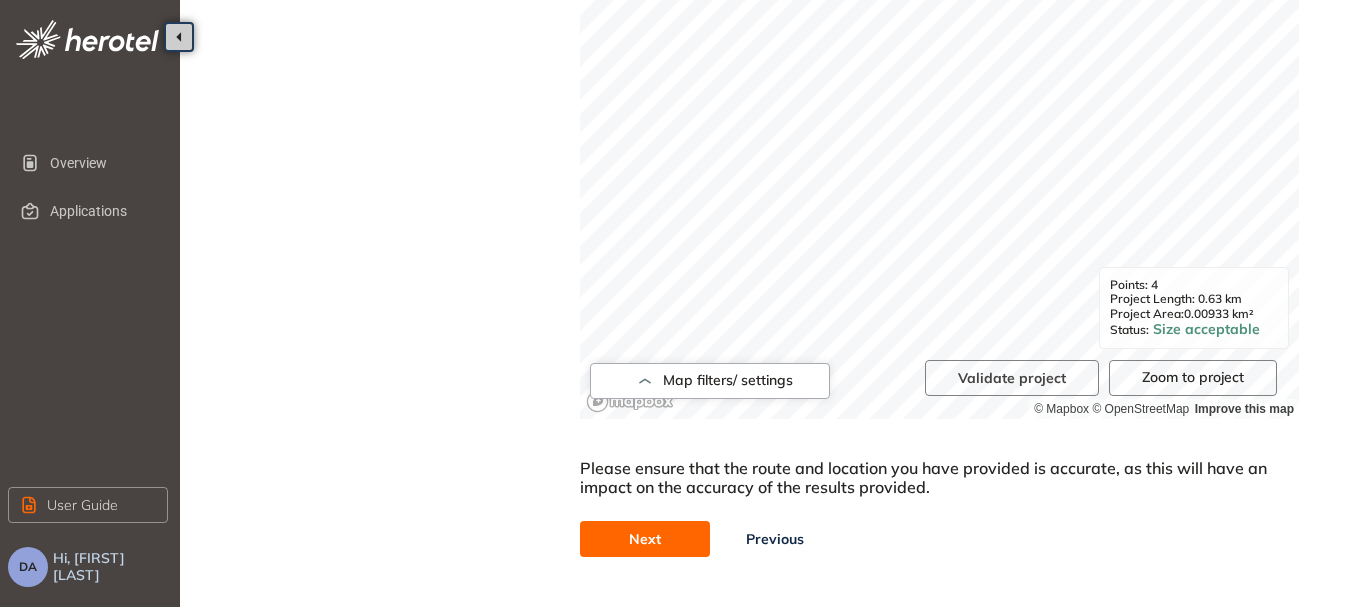 click on "Next" at bounding box center (645, 539) 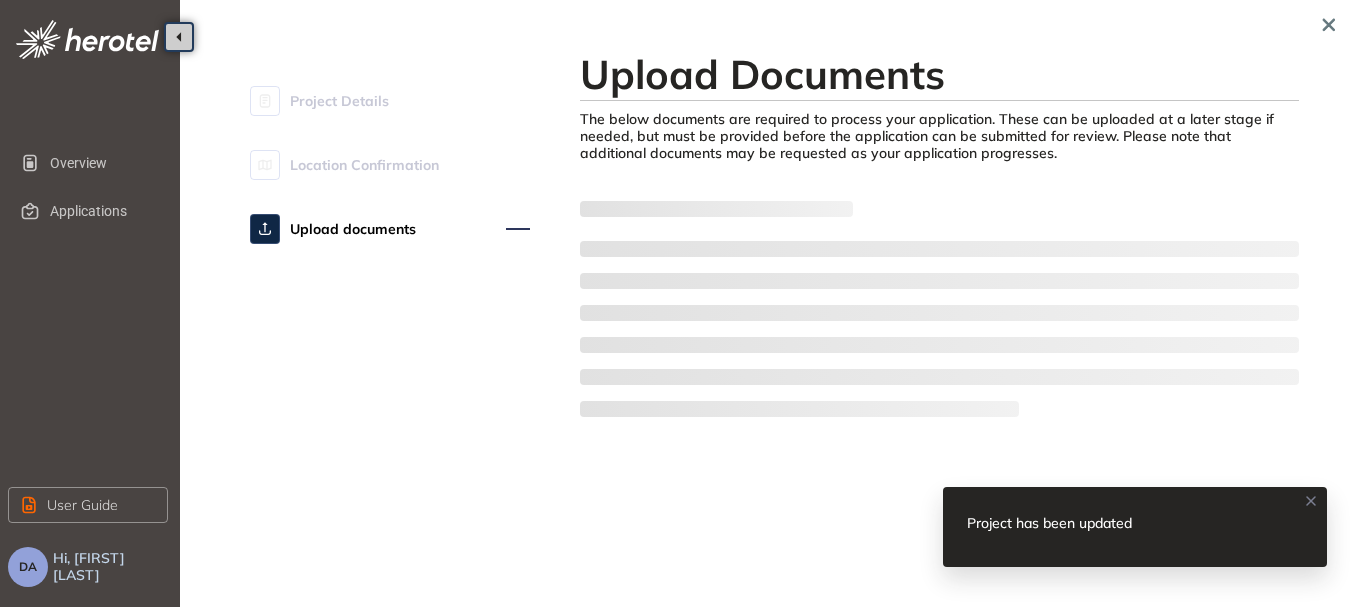 scroll, scrollTop: 0, scrollLeft: 0, axis: both 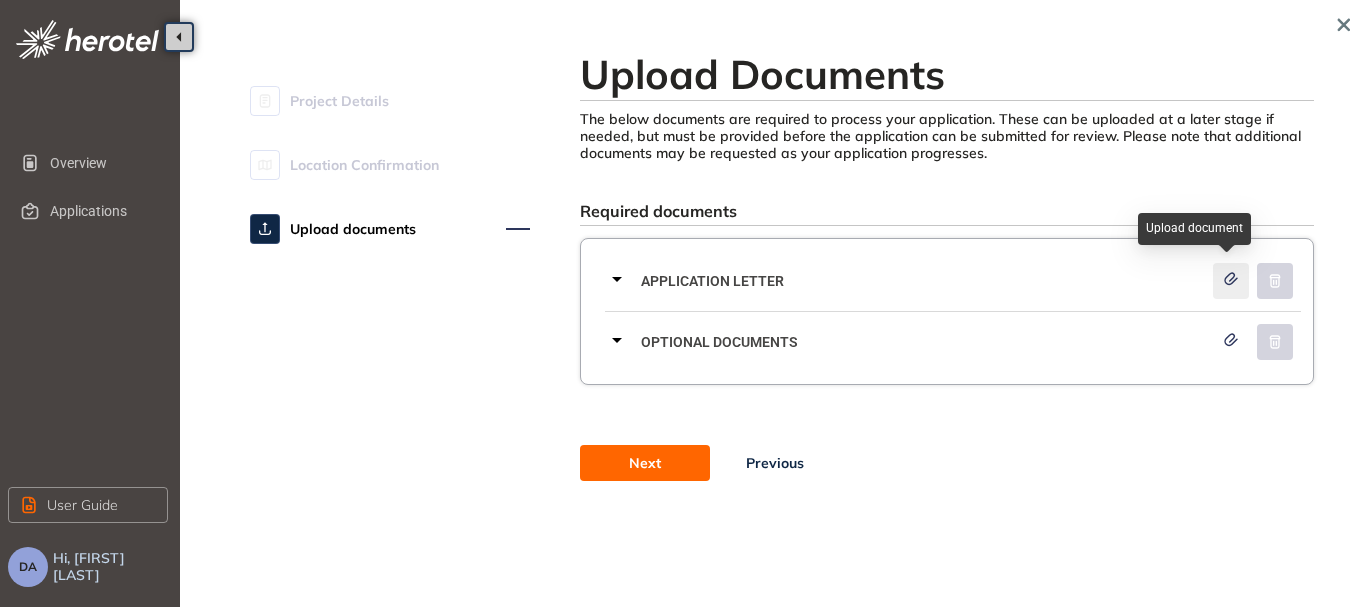 click 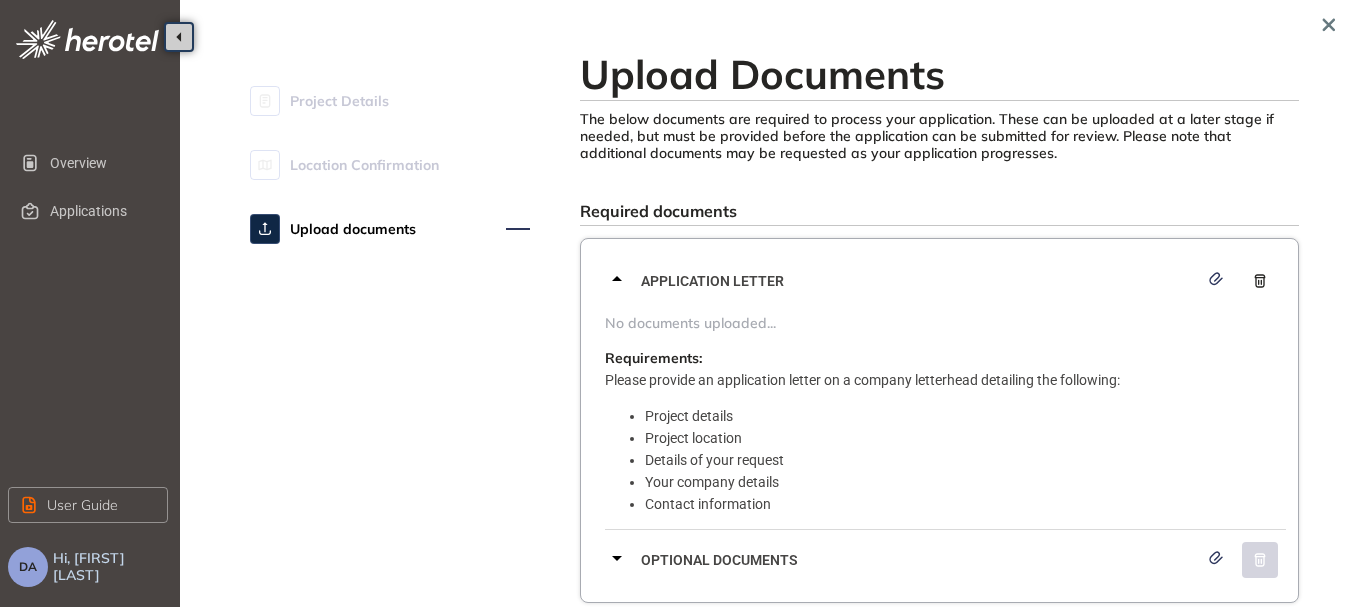 click 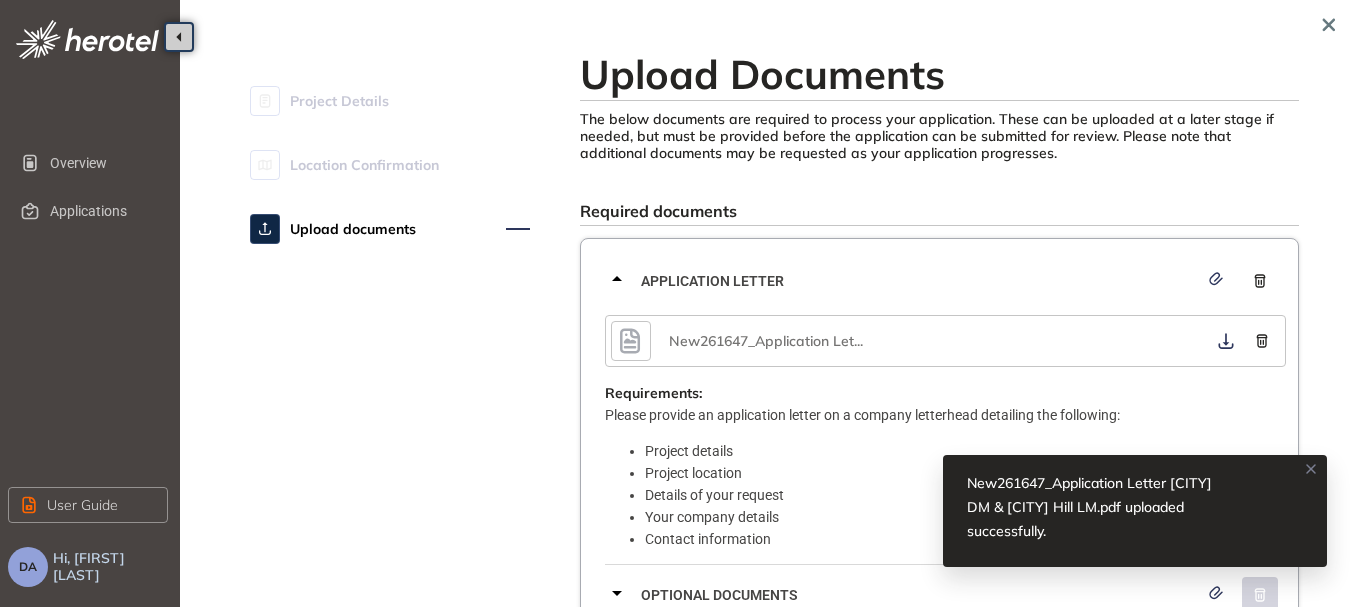 click 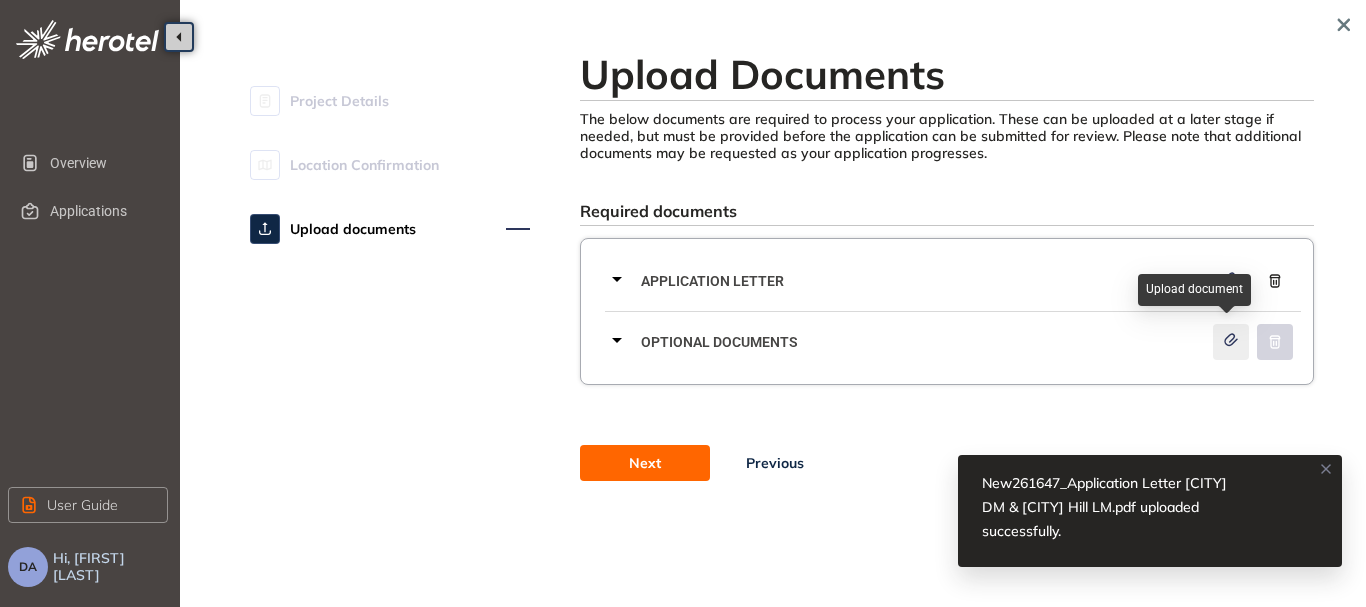 click at bounding box center (1231, 342) 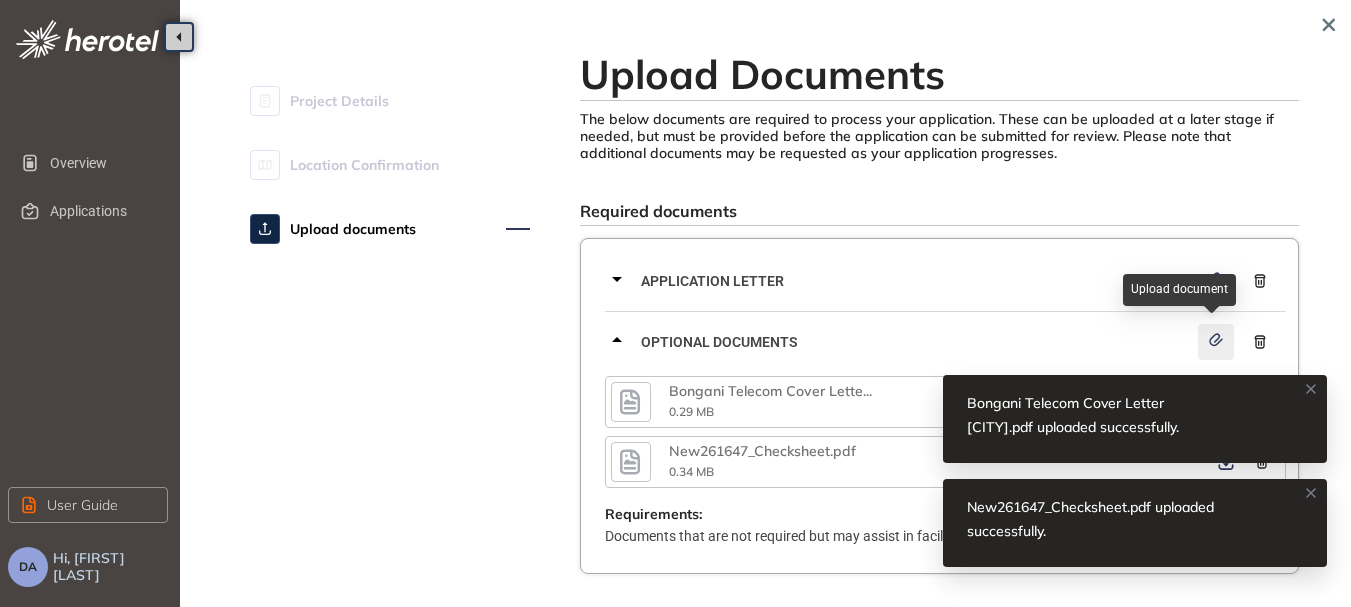 click 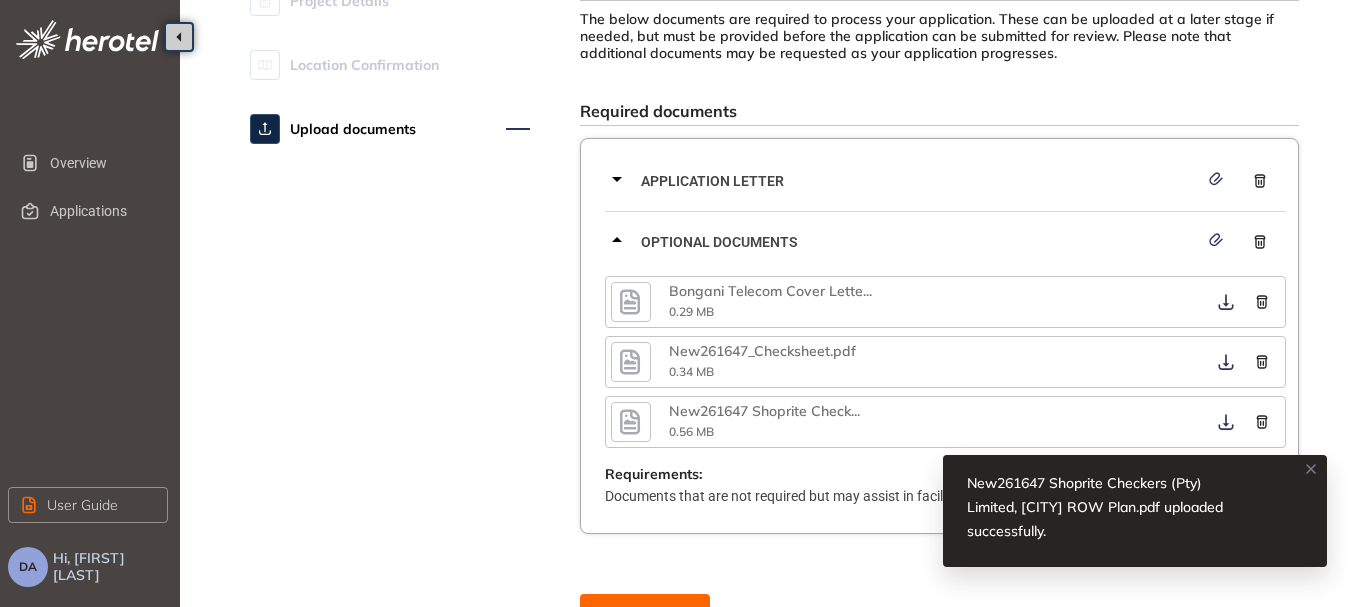 scroll, scrollTop: 213, scrollLeft: 0, axis: vertical 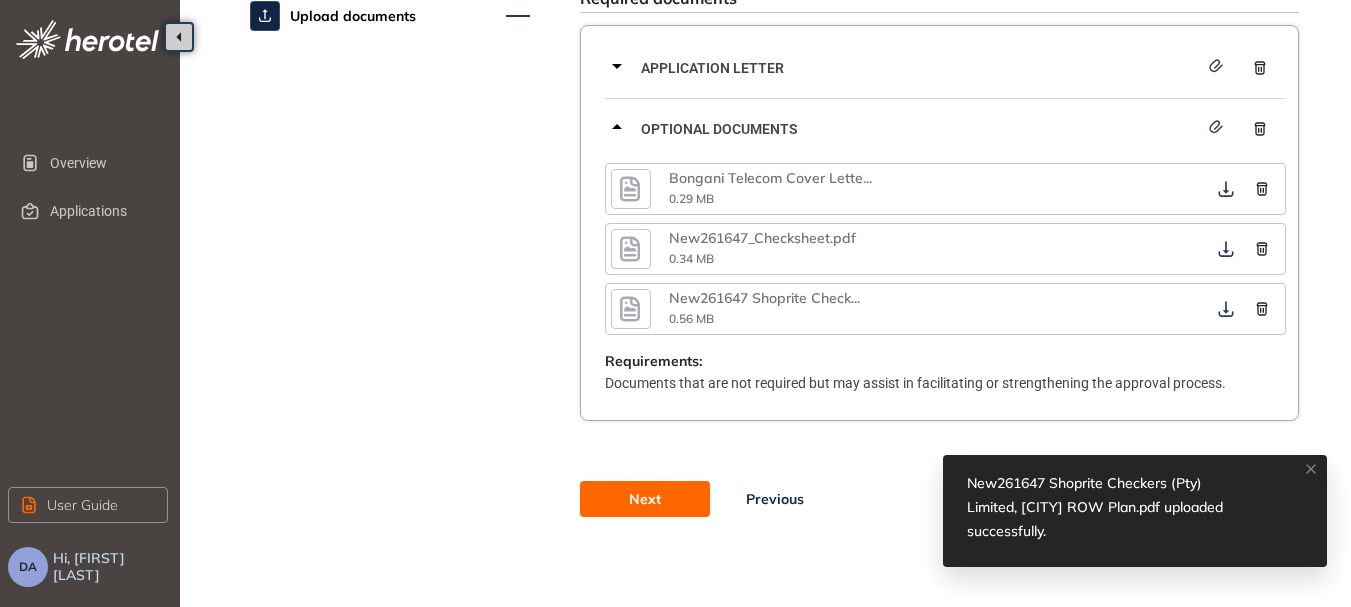 click on "Next" at bounding box center [645, 499] 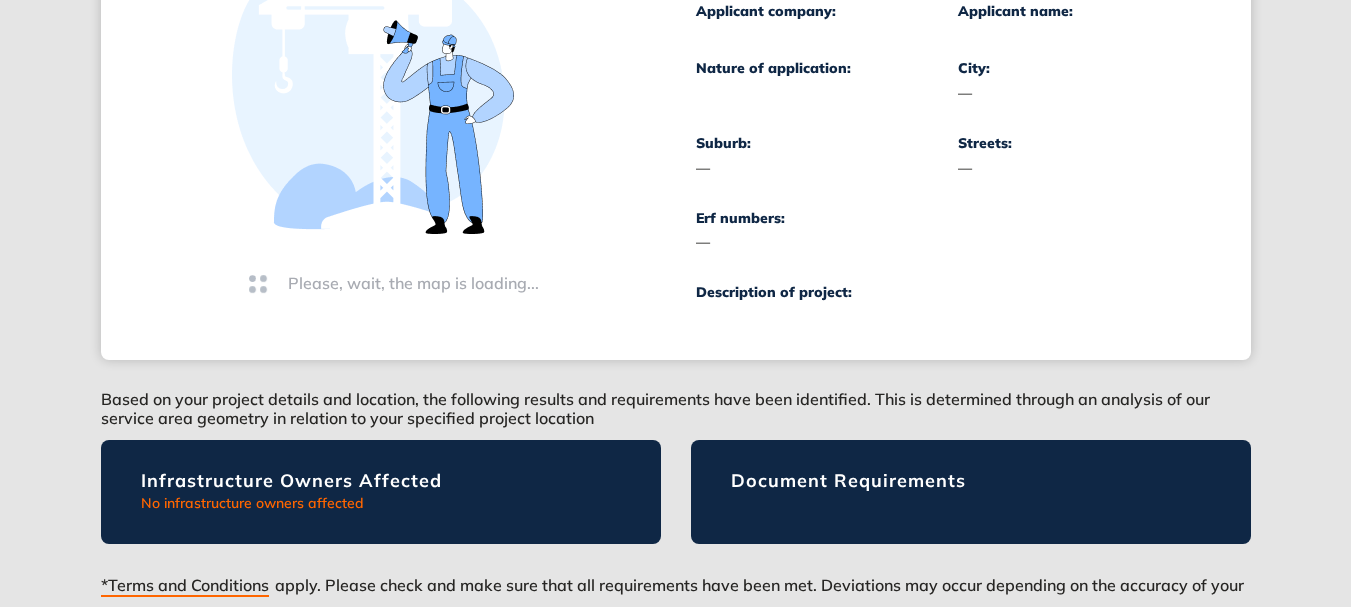 scroll, scrollTop: 500, scrollLeft: 0, axis: vertical 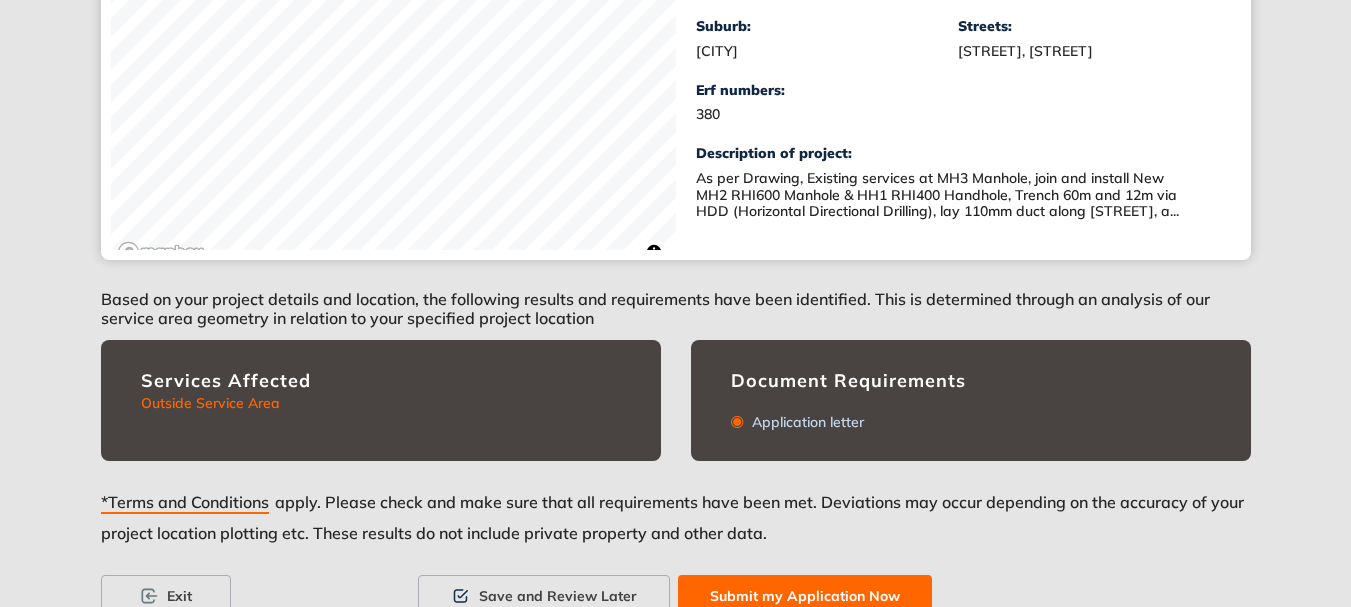 click on "Submit my Application Now" at bounding box center [805, 596] 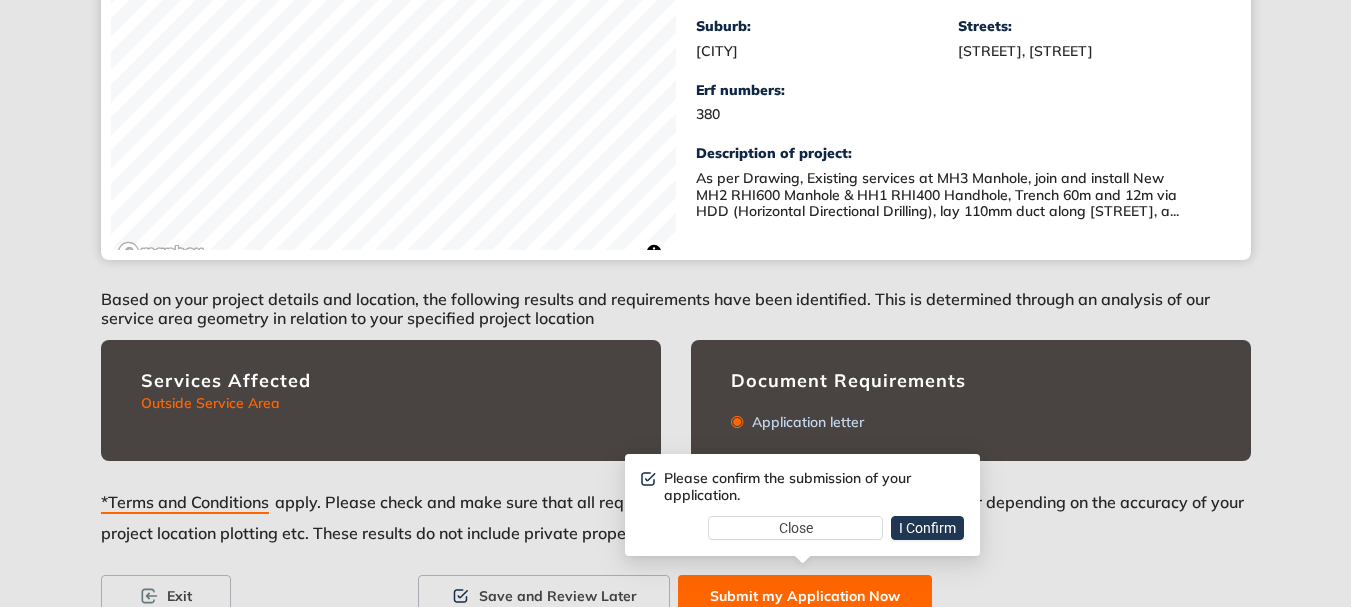 click on "I Confirm" at bounding box center [927, 528] 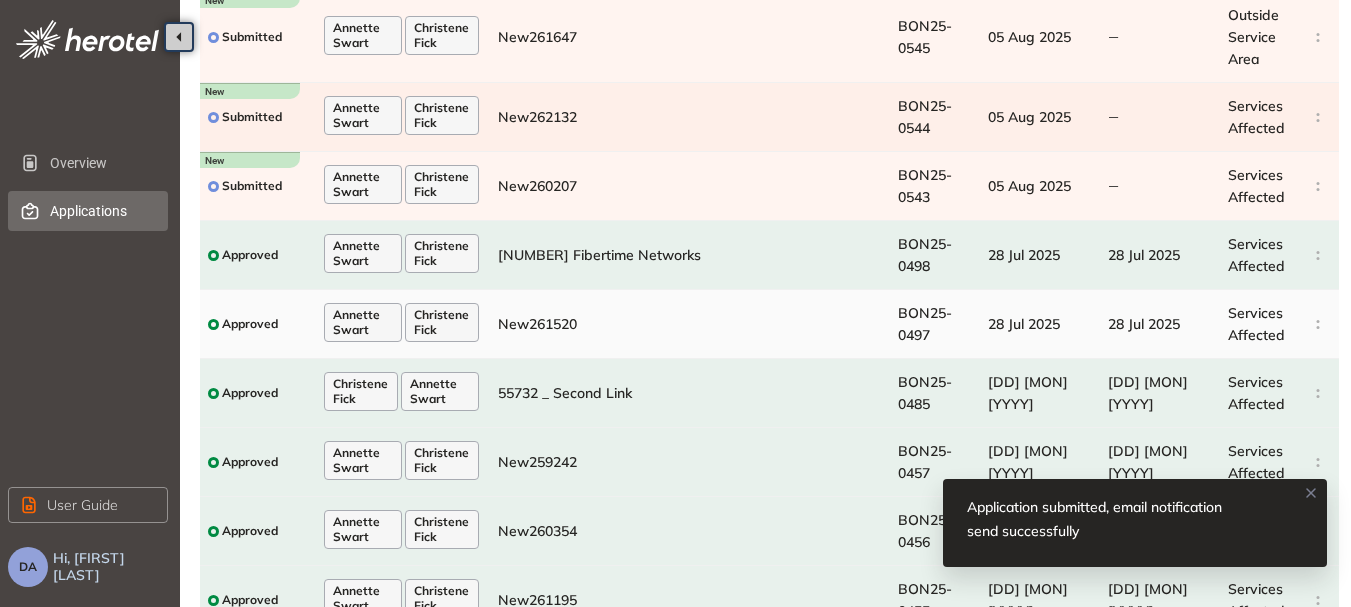 scroll, scrollTop: 0, scrollLeft: 0, axis: both 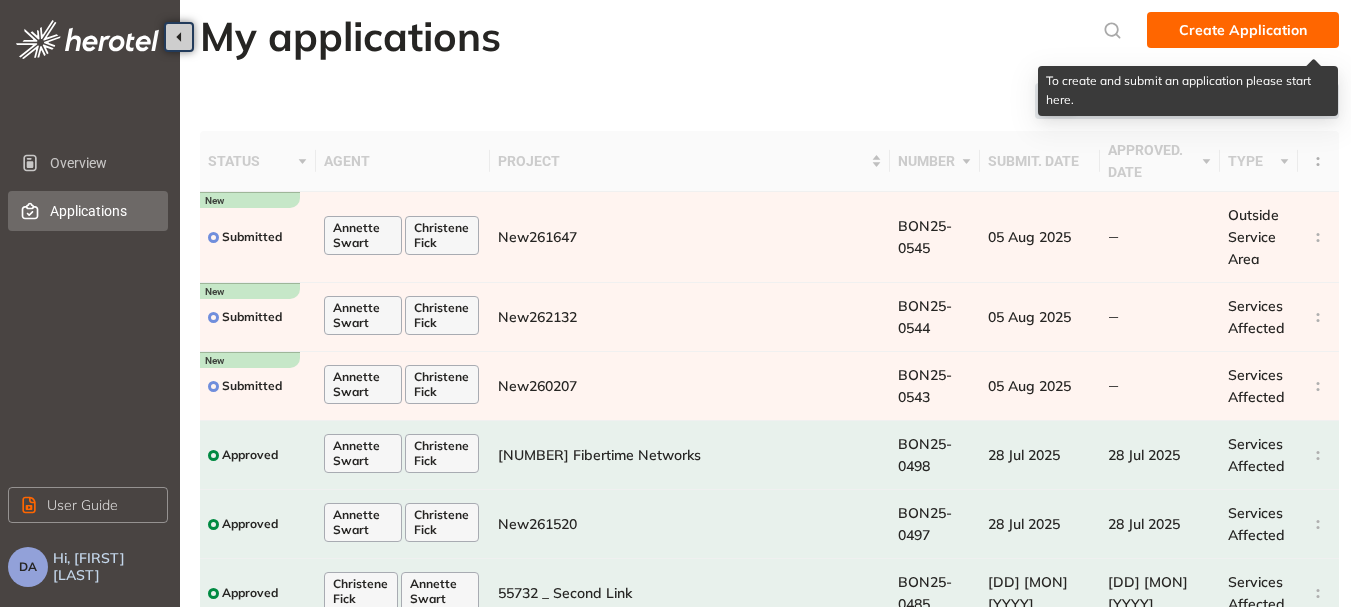 click on "Create Application" at bounding box center (1243, 30) 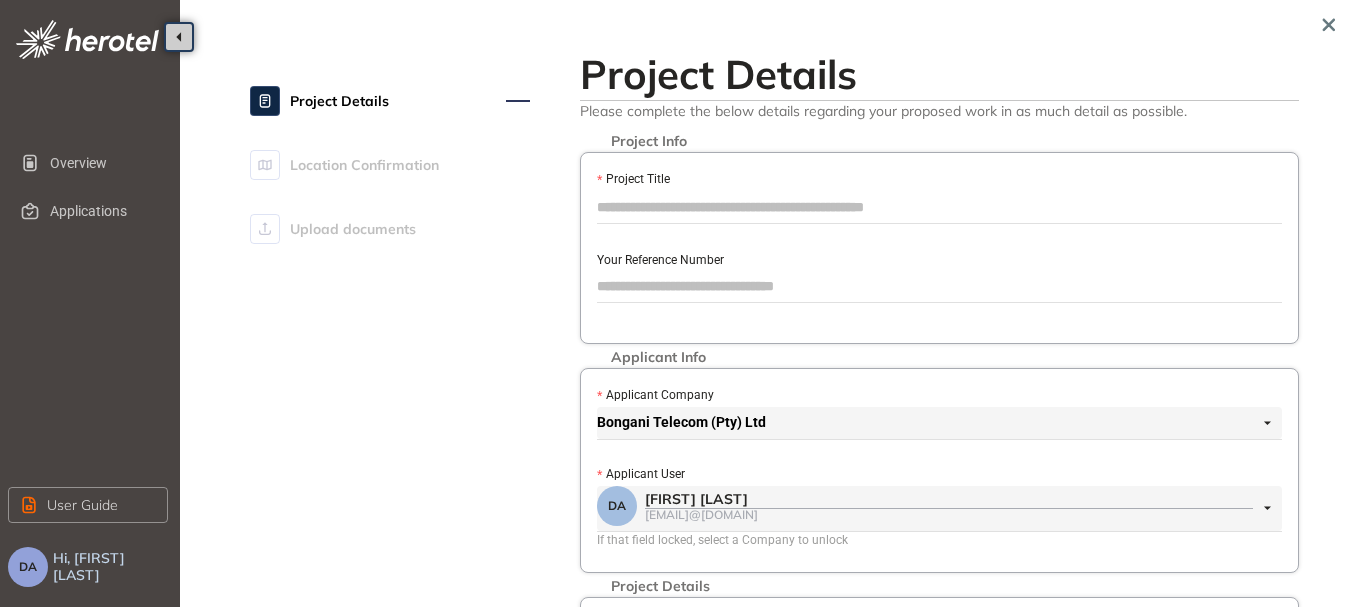 click on "Project Title" at bounding box center (939, 207) 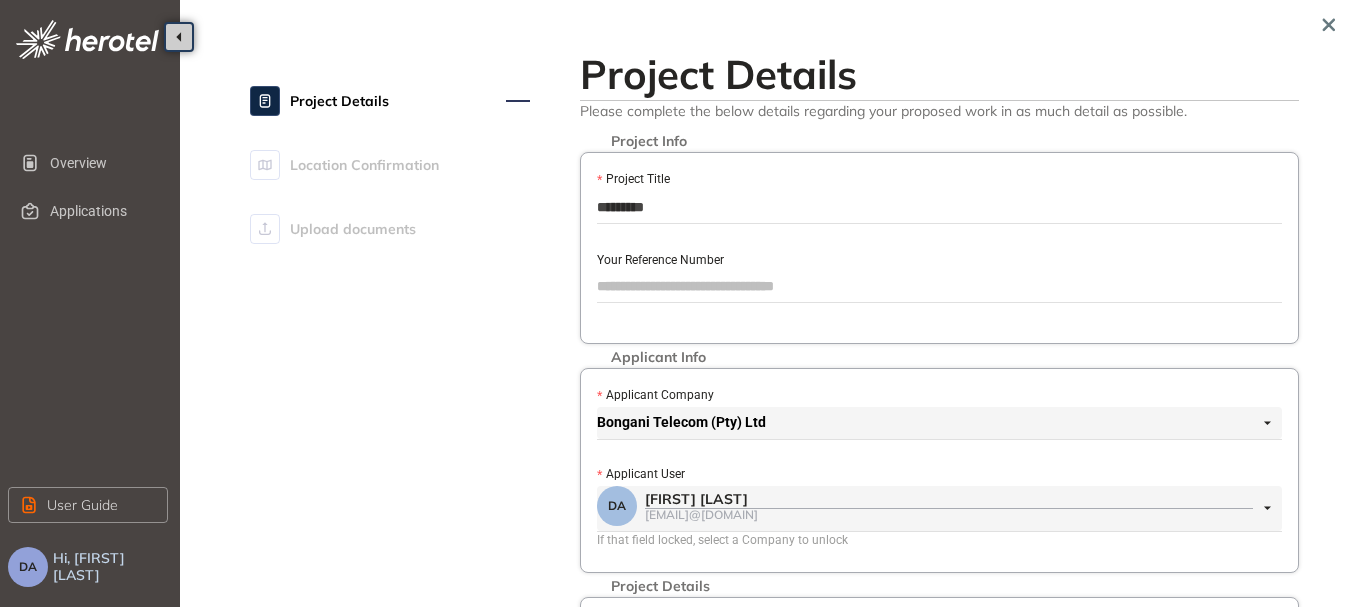 click on "Your Reference Number" at bounding box center [939, 286] 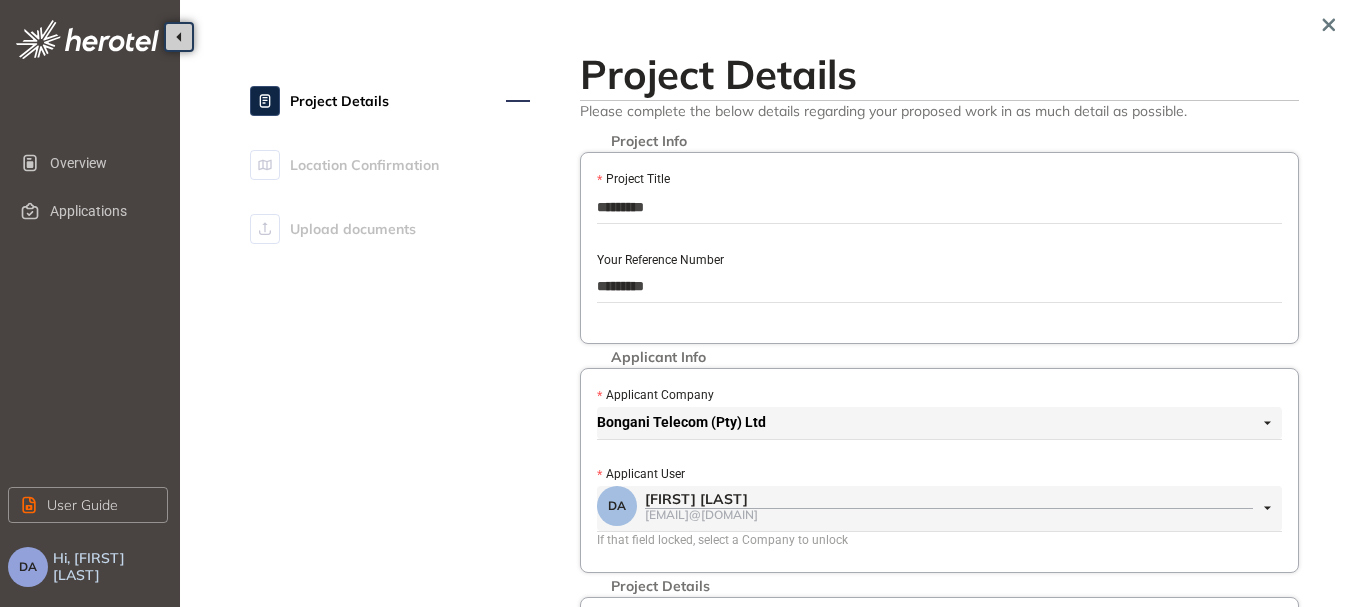 scroll, scrollTop: 200, scrollLeft: 0, axis: vertical 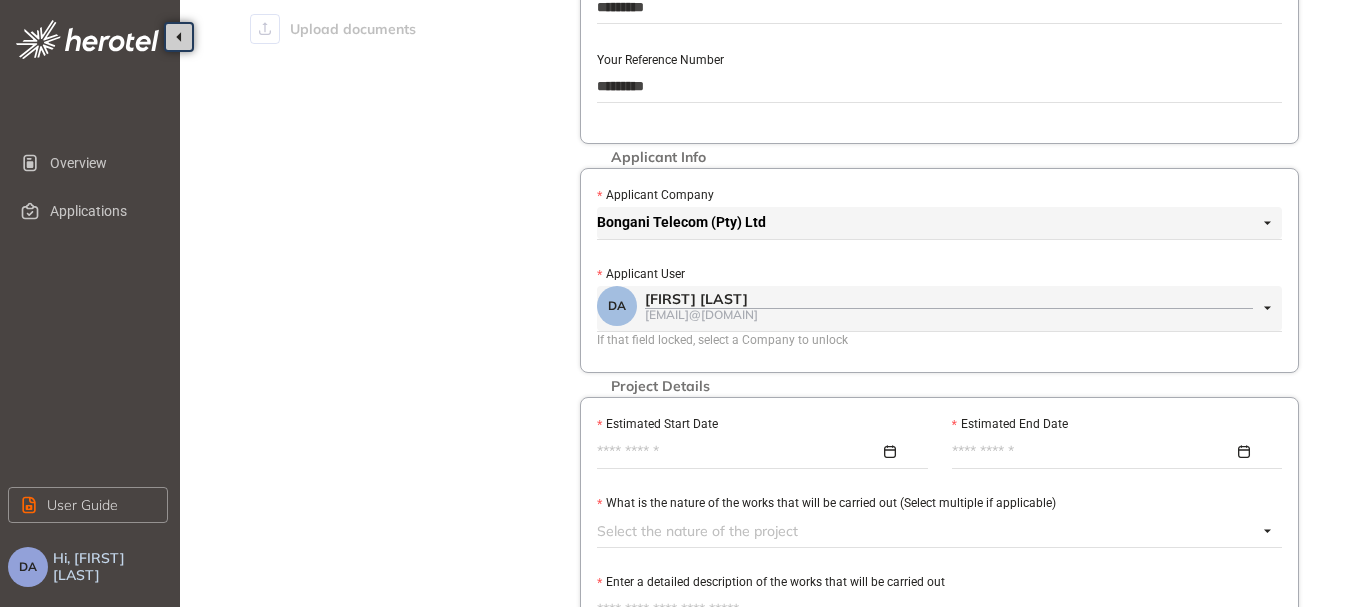 click at bounding box center [757, 452] 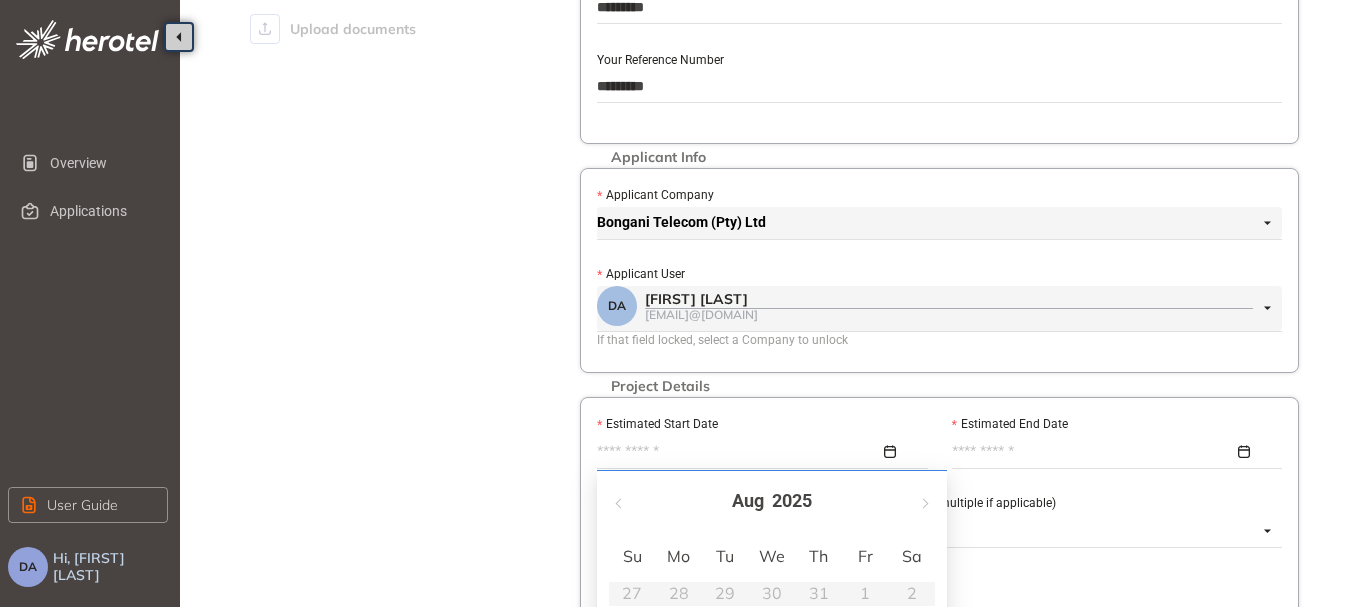 scroll, scrollTop: 300, scrollLeft: 0, axis: vertical 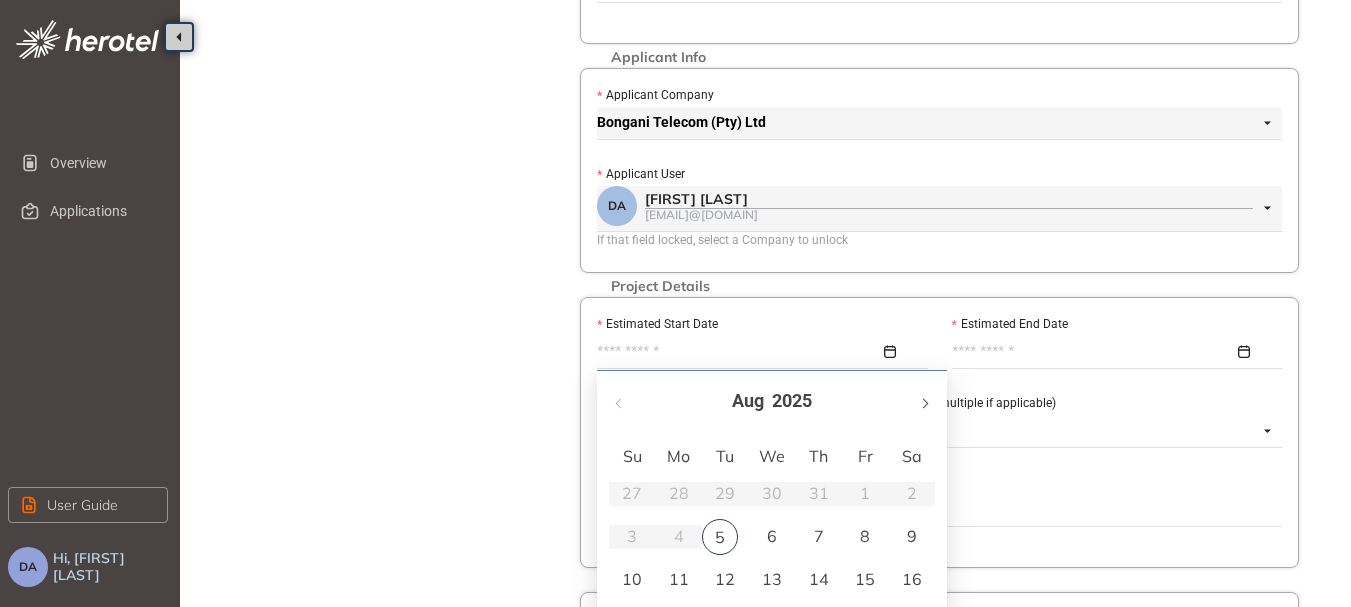 click at bounding box center (924, 401) 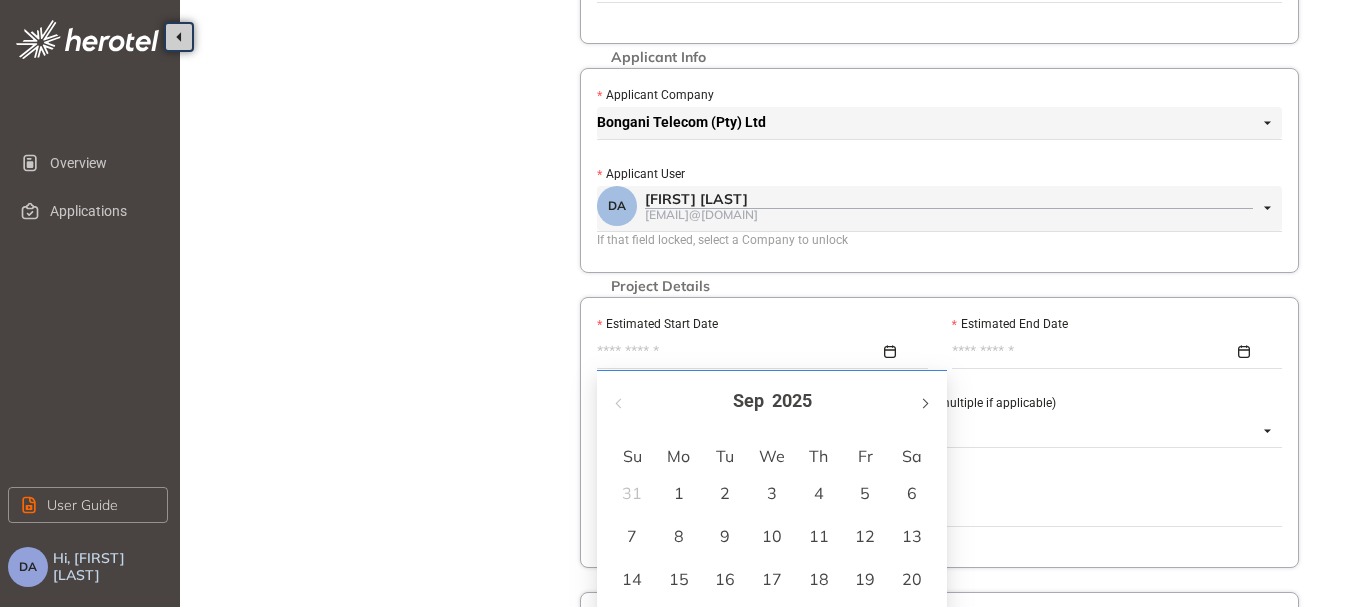 click at bounding box center (924, 403) 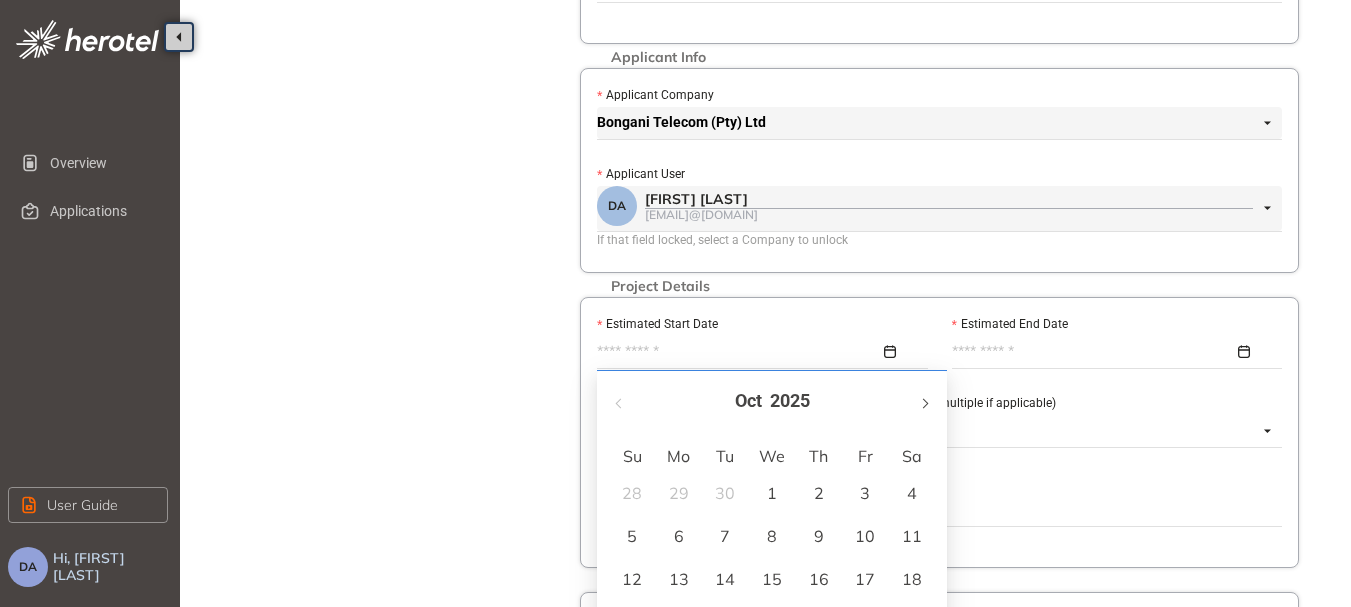 click at bounding box center [924, 401] 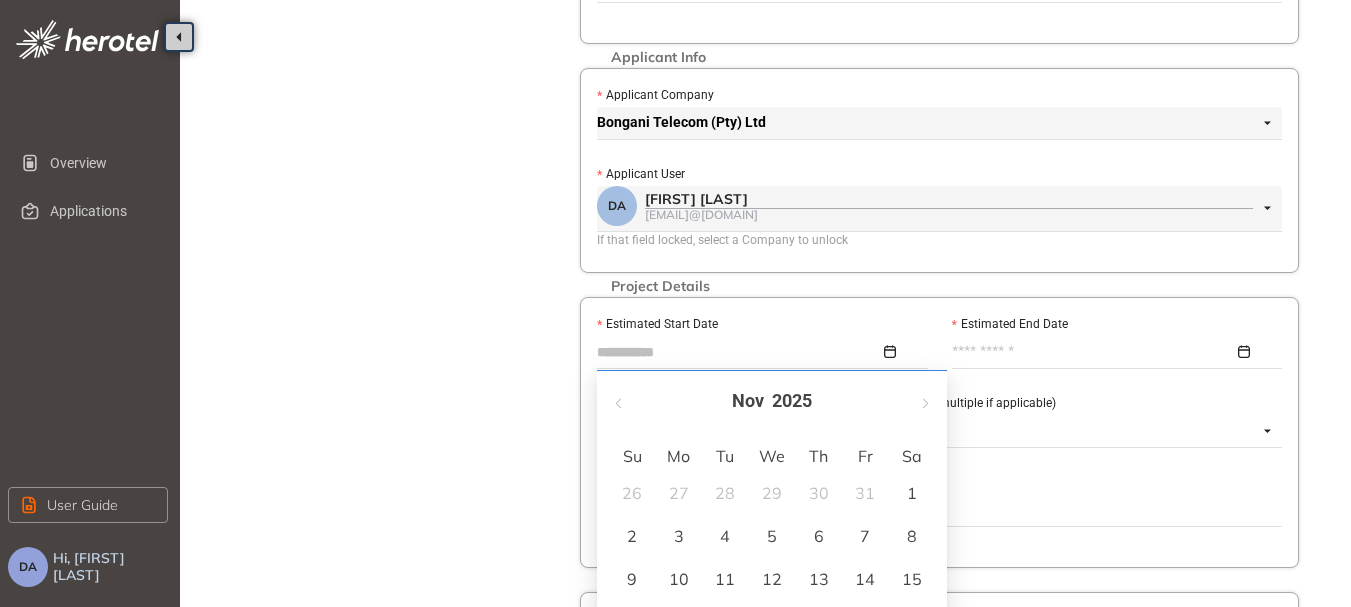 click on "3" at bounding box center (679, 536) 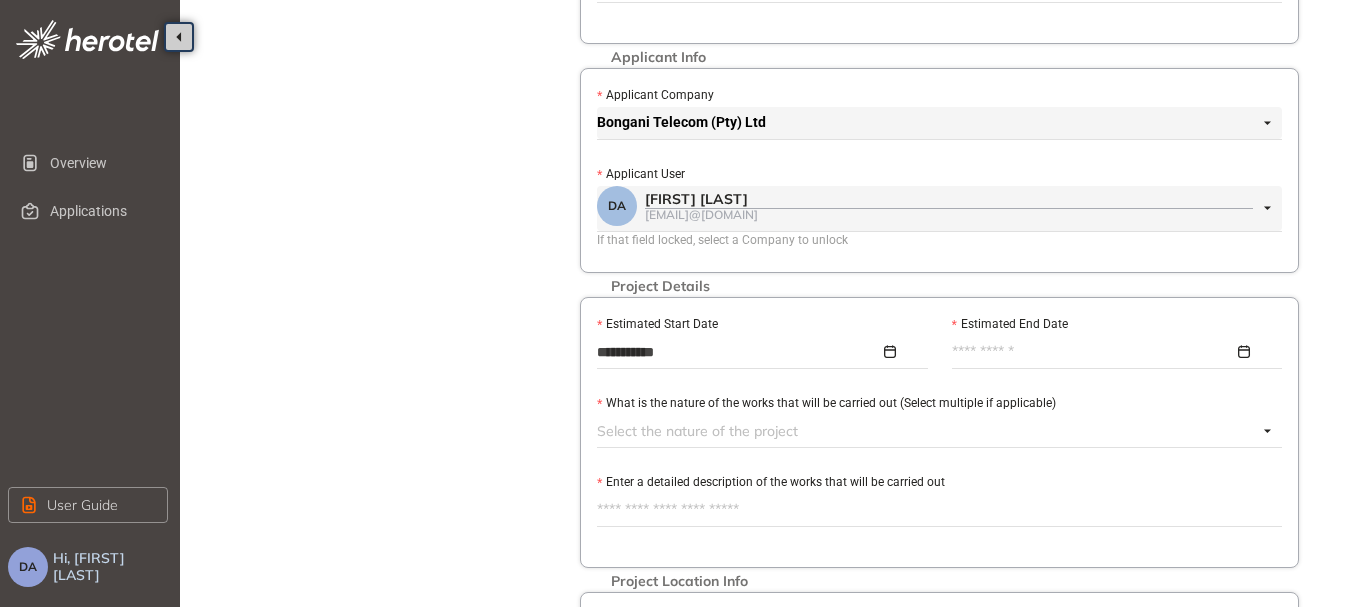 click at bounding box center (1112, 352) 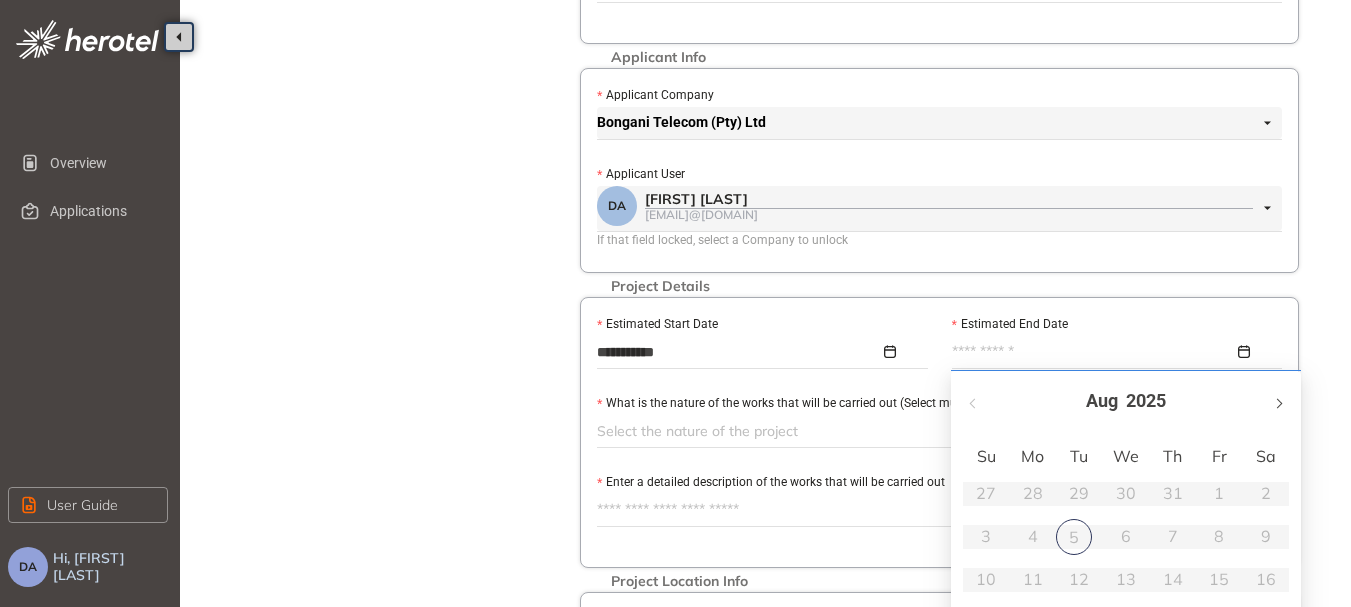 click at bounding box center [1278, 401] 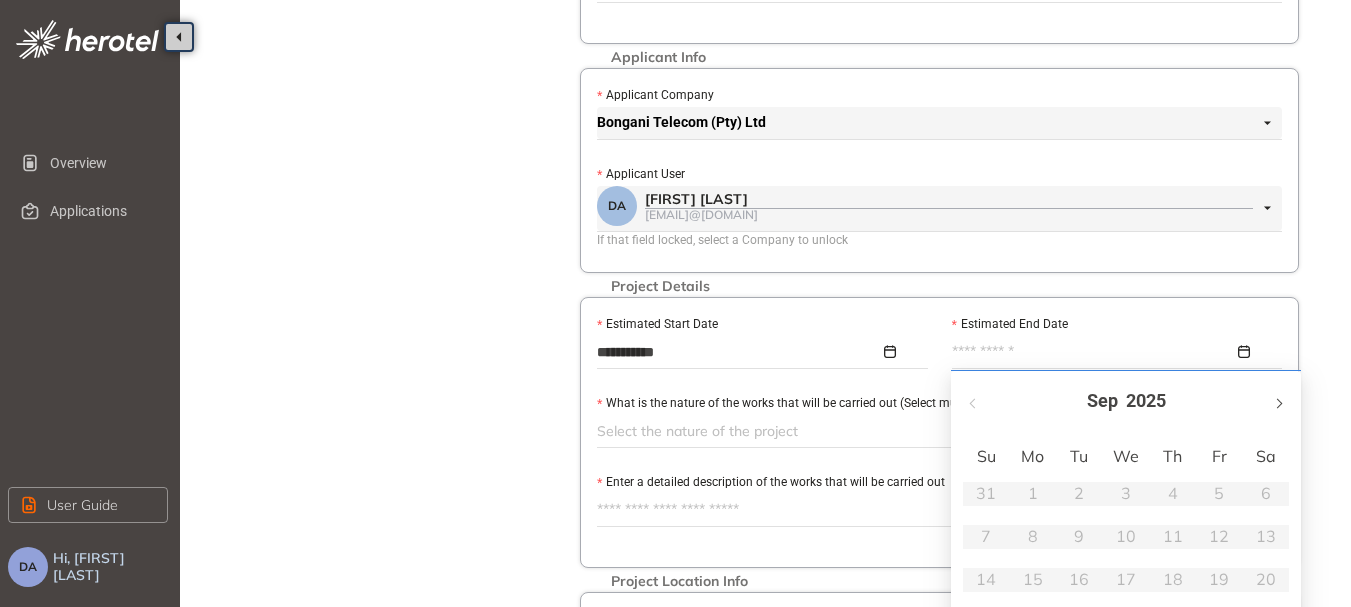 click at bounding box center [1278, 401] 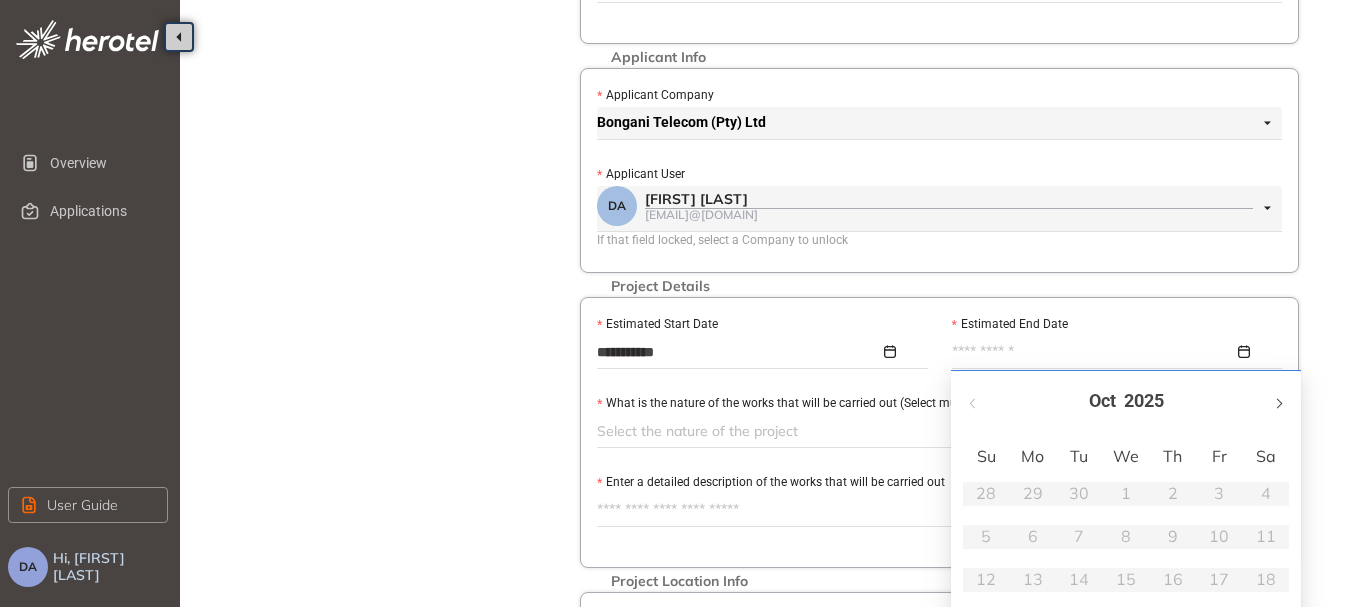 click at bounding box center (1278, 401) 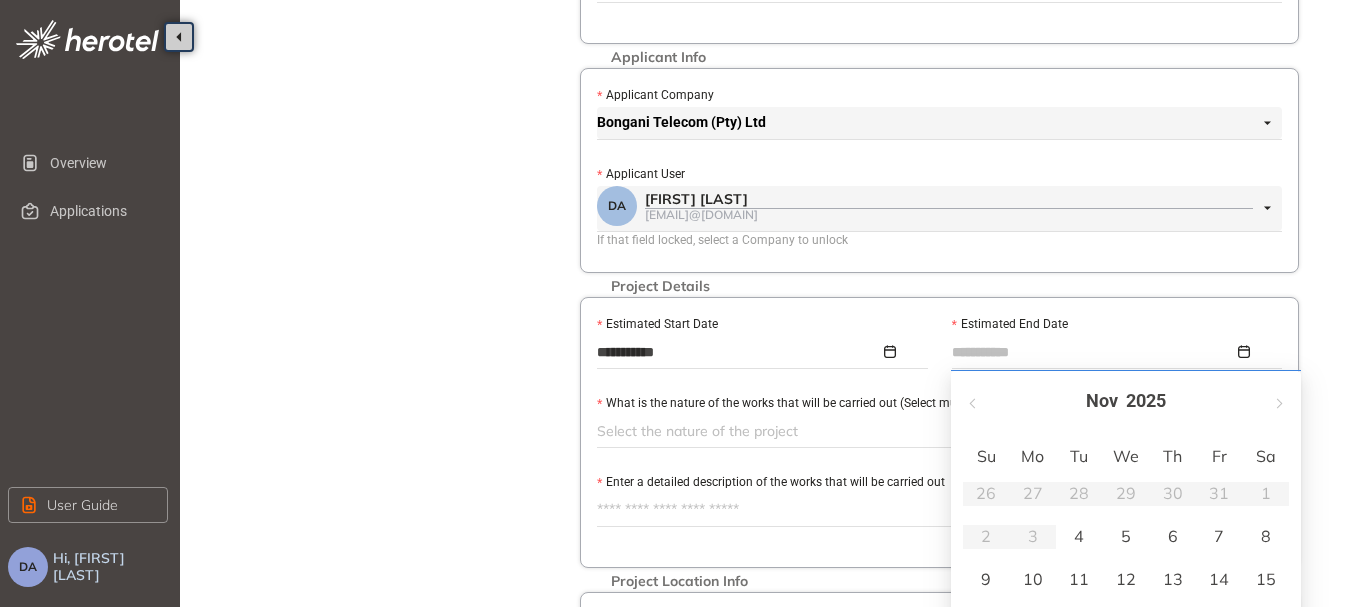 click on "5" at bounding box center [1126, 536] 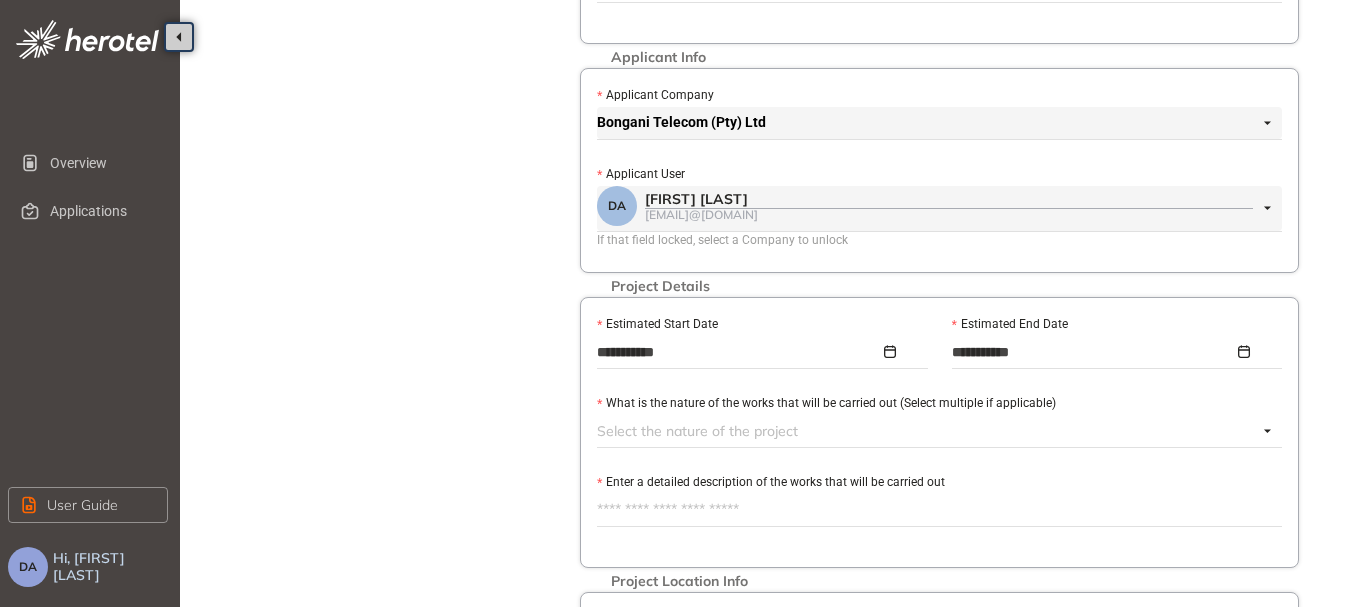 click at bounding box center [927, 431] 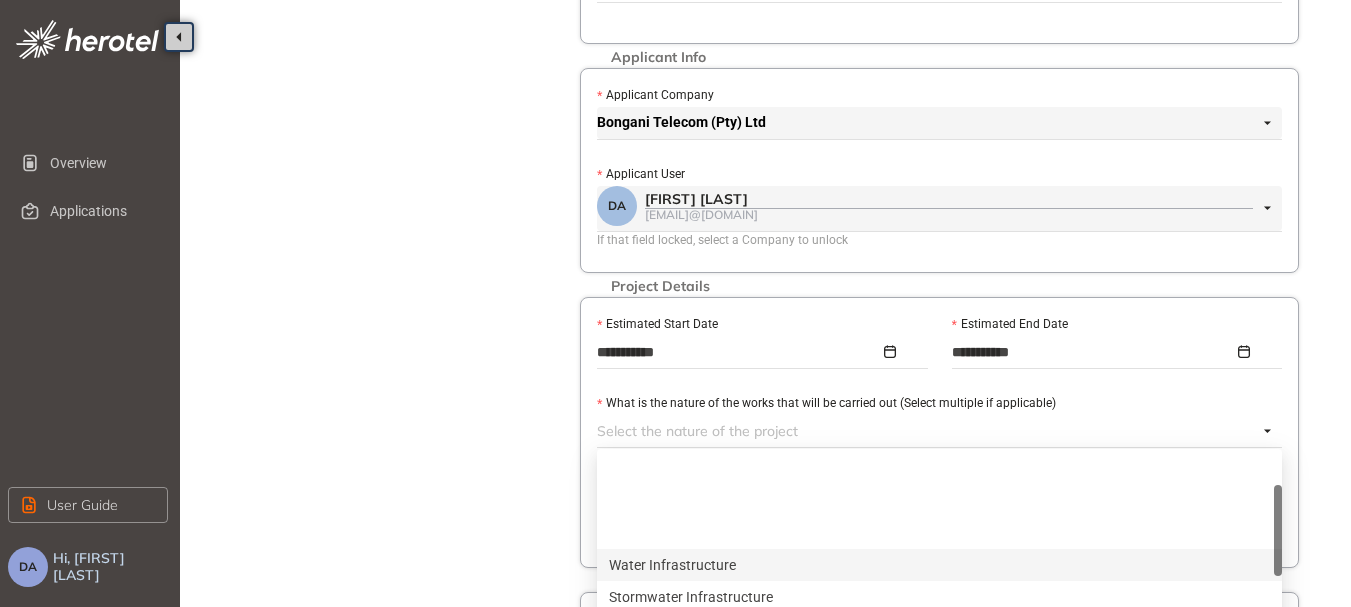 scroll, scrollTop: 100, scrollLeft: 0, axis: vertical 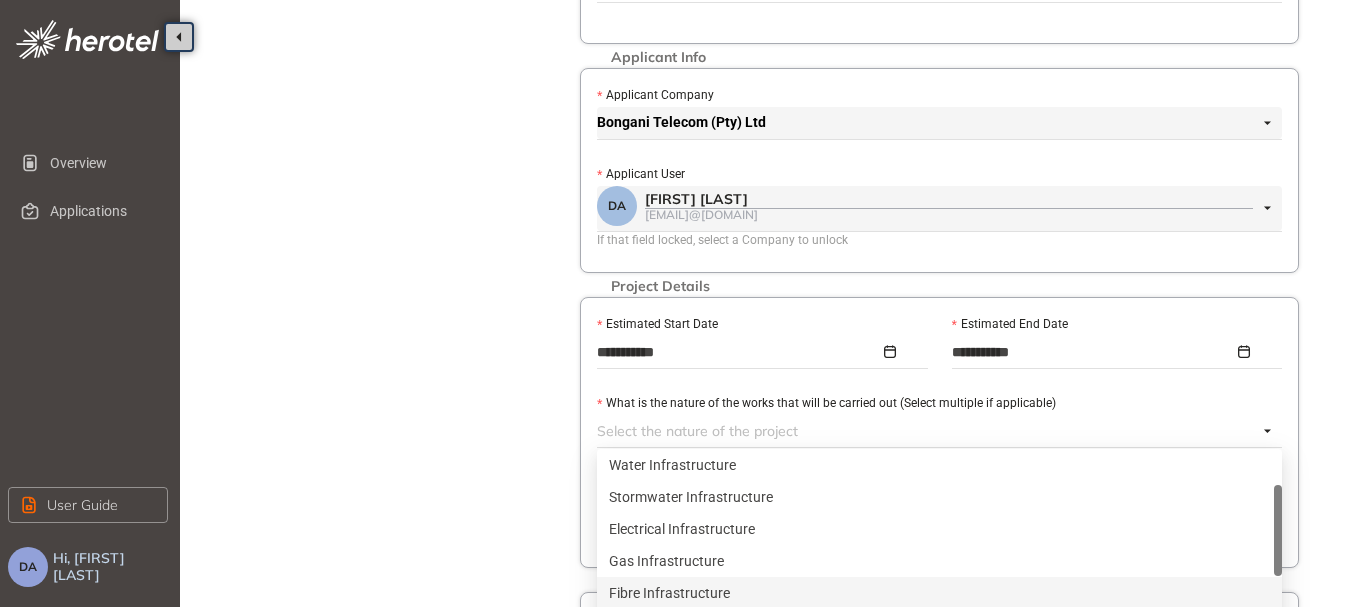click on "Fibre Infrastructure" at bounding box center [939, 593] 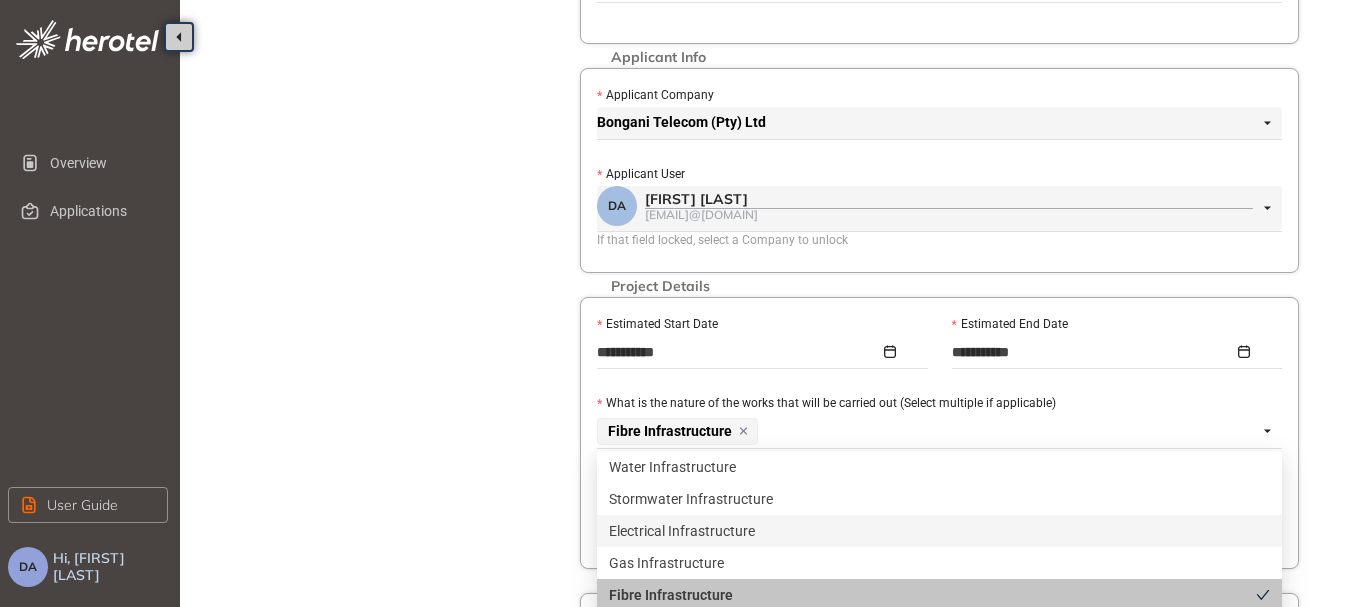click on "Project Details Location Confirmation Upload documents" at bounding box center [390, 387] 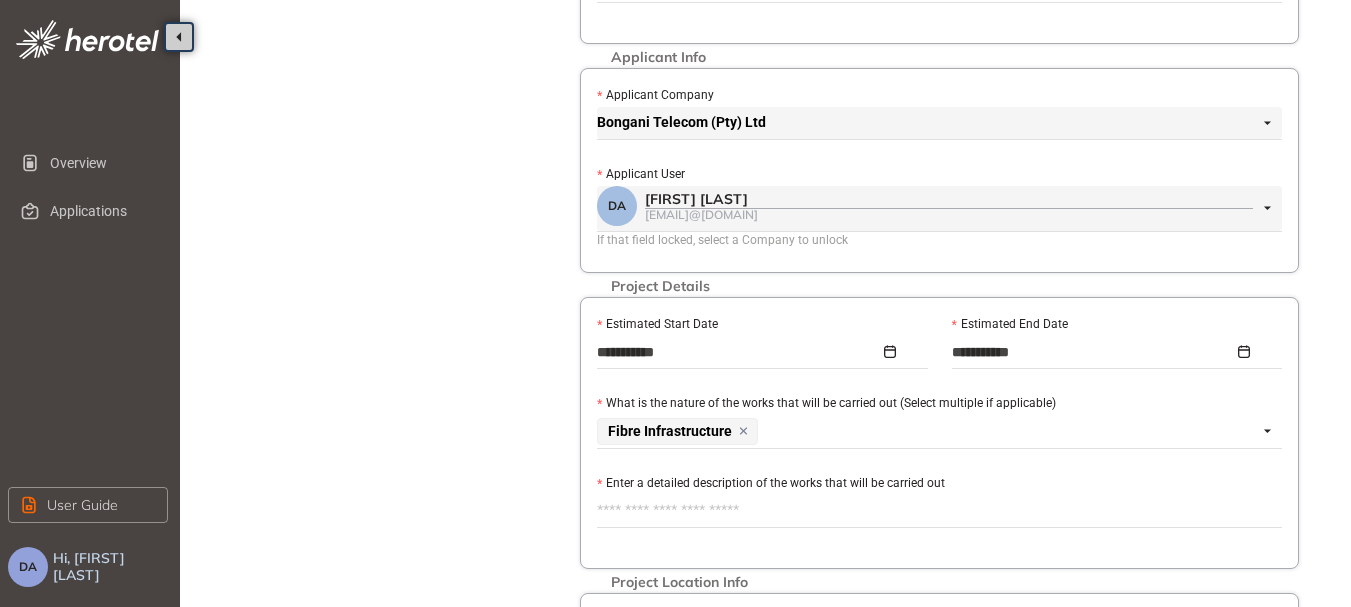 scroll, scrollTop: 400, scrollLeft: 0, axis: vertical 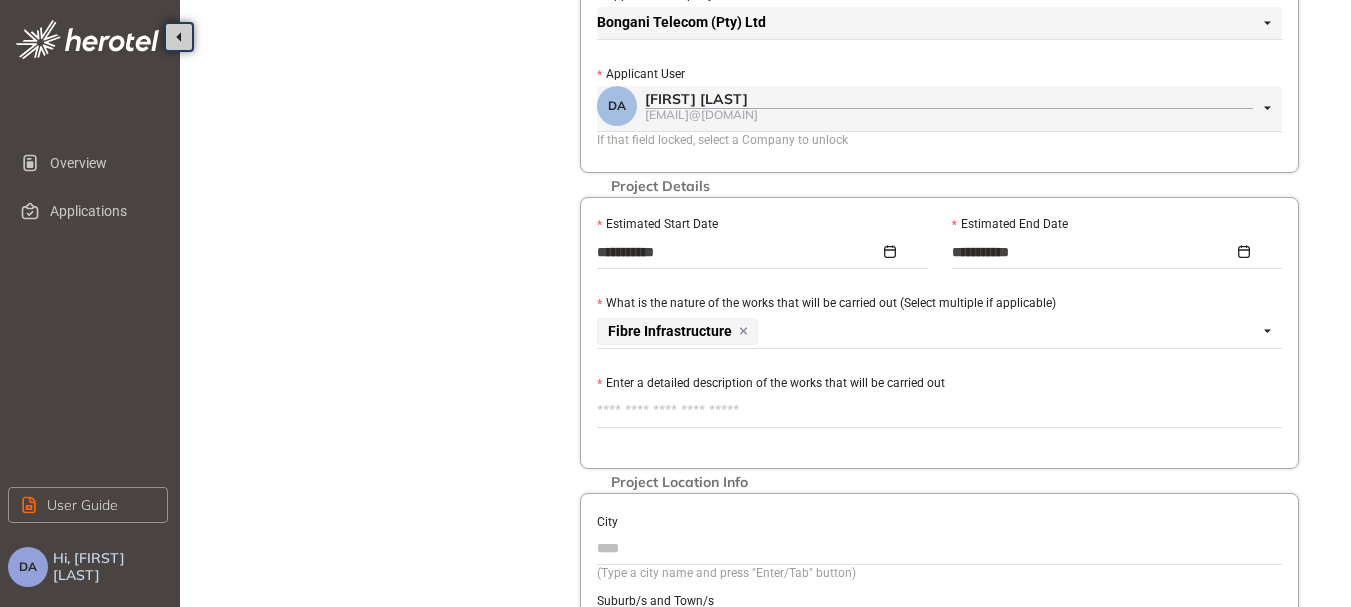 click on "Enter a detailed description of the works that will be carried out" at bounding box center (939, 411) 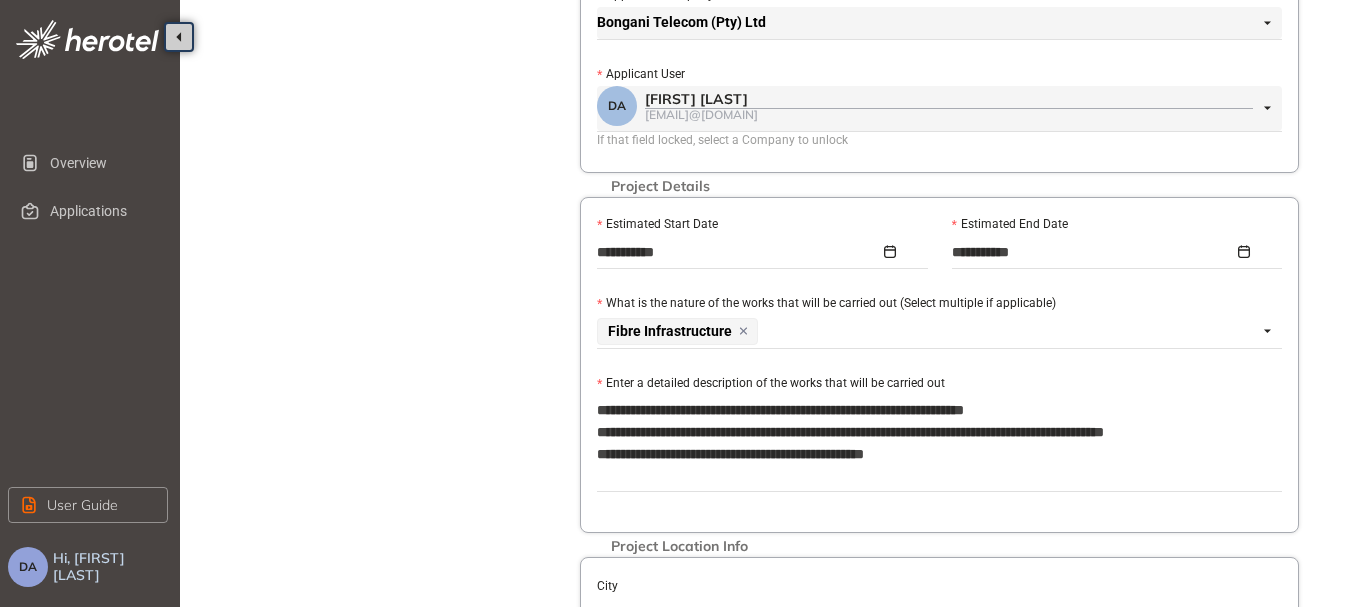 scroll, scrollTop: 600, scrollLeft: 0, axis: vertical 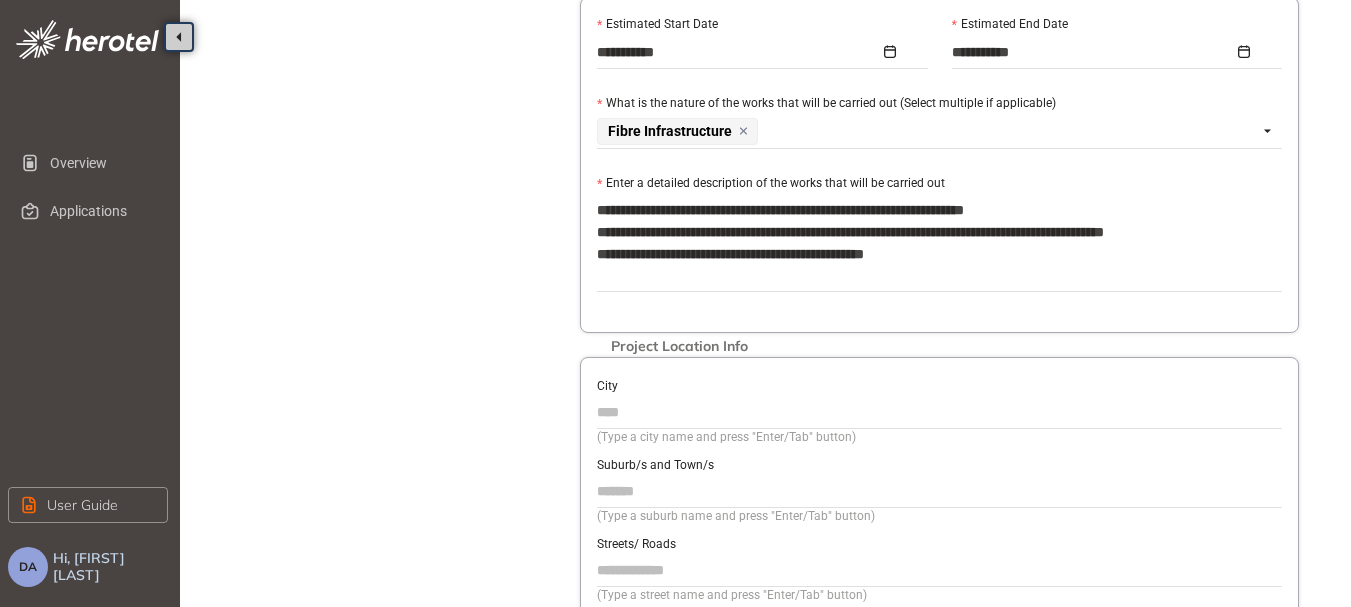 click on "City" at bounding box center [939, 412] 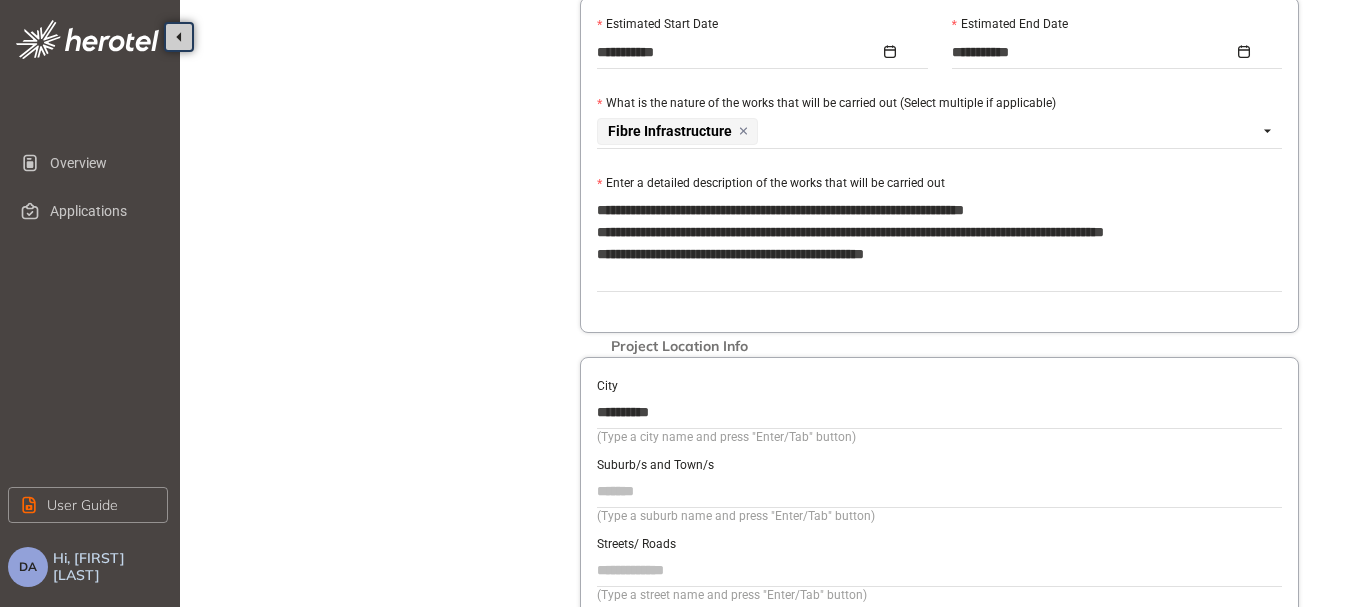 click on "Suburb/s and Town/s" at bounding box center [939, 491] 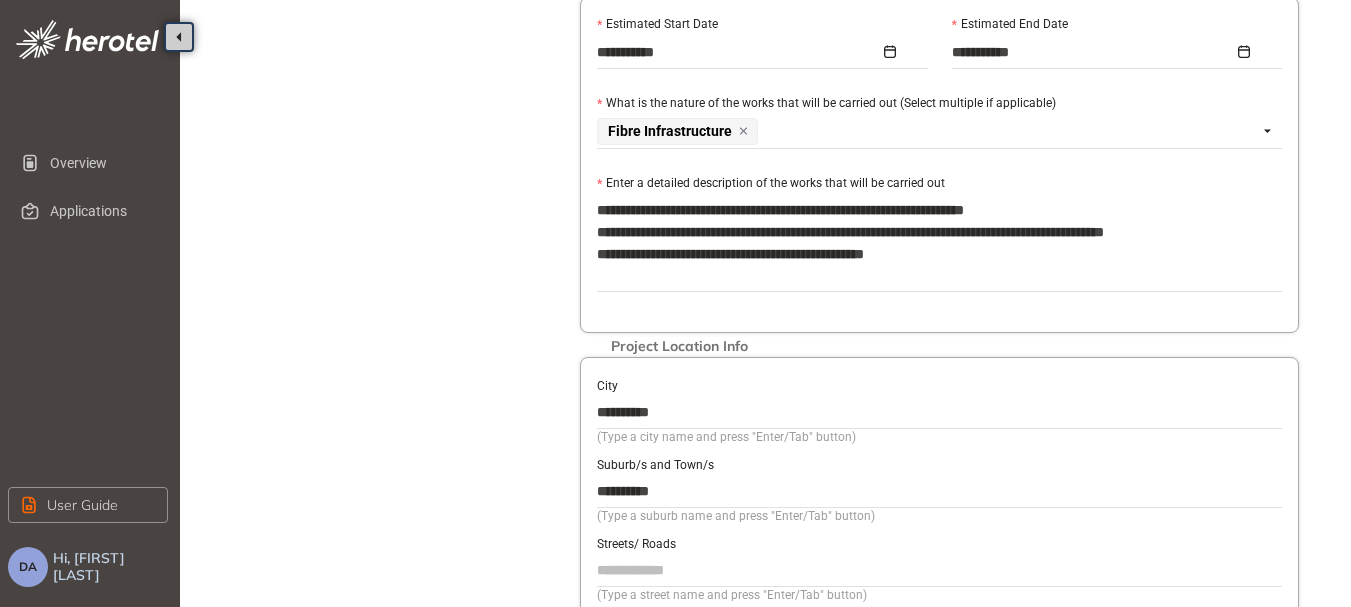 click on "Streets/ Roads" at bounding box center (939, 570) 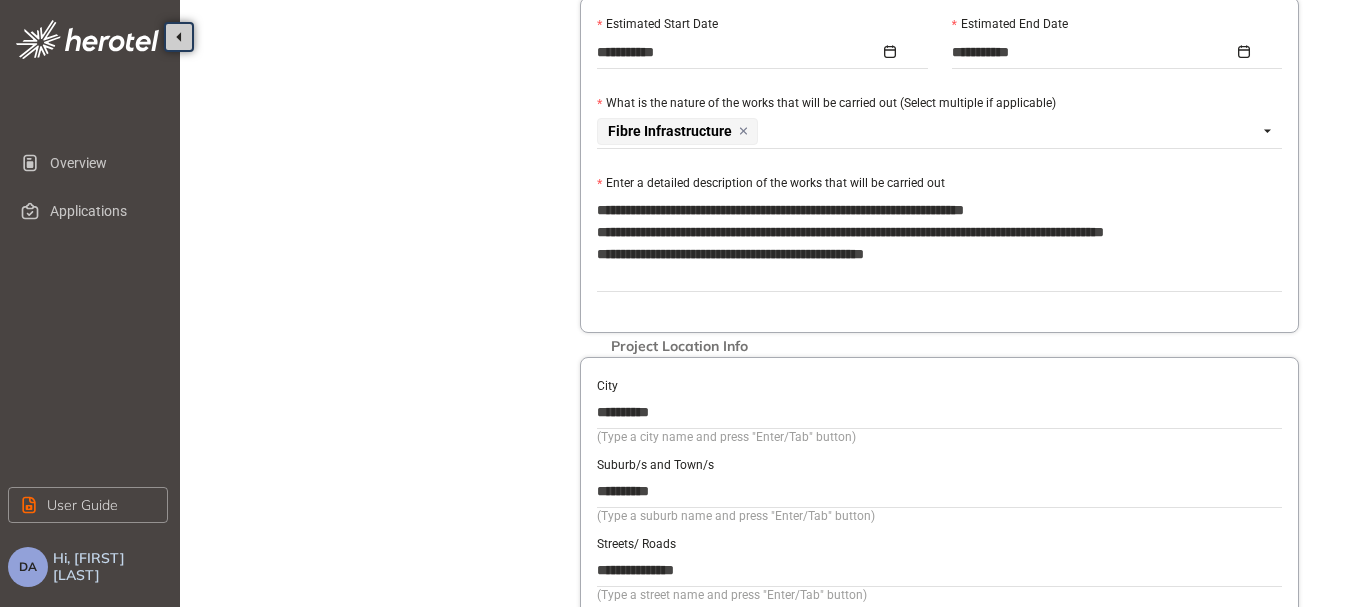 scroll, scrollTop: 840, scrollLeft: 0, axis: vertical 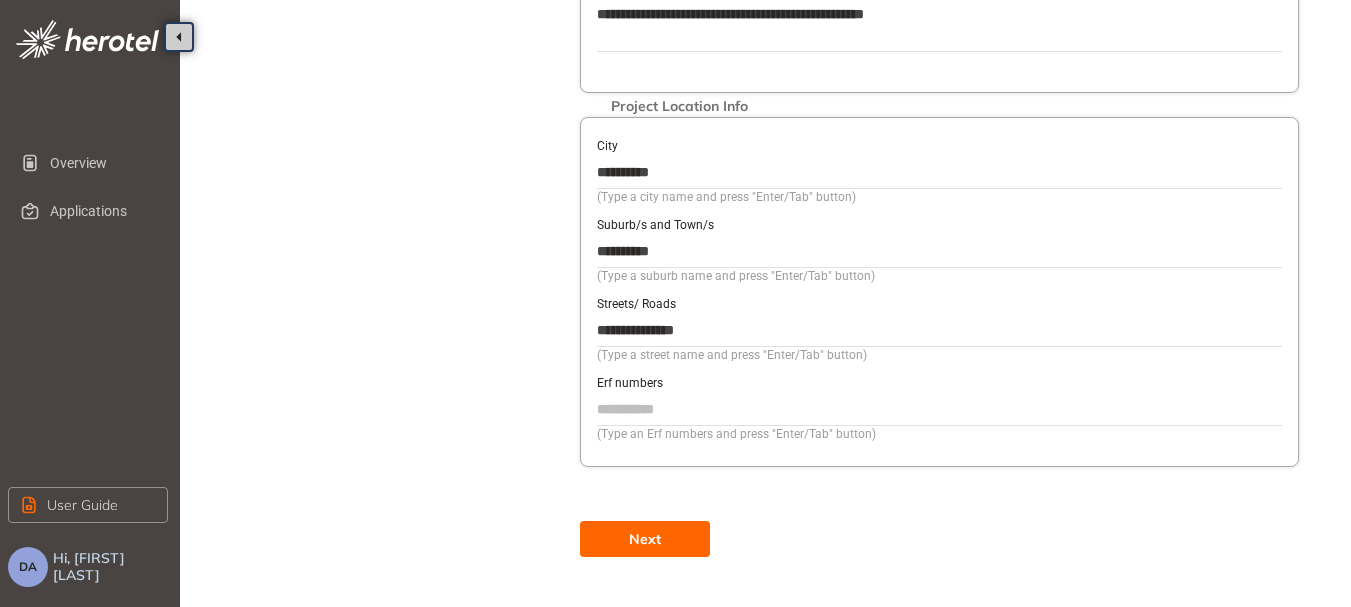 click on "Erf numbers" at bounding box center [939, 409] 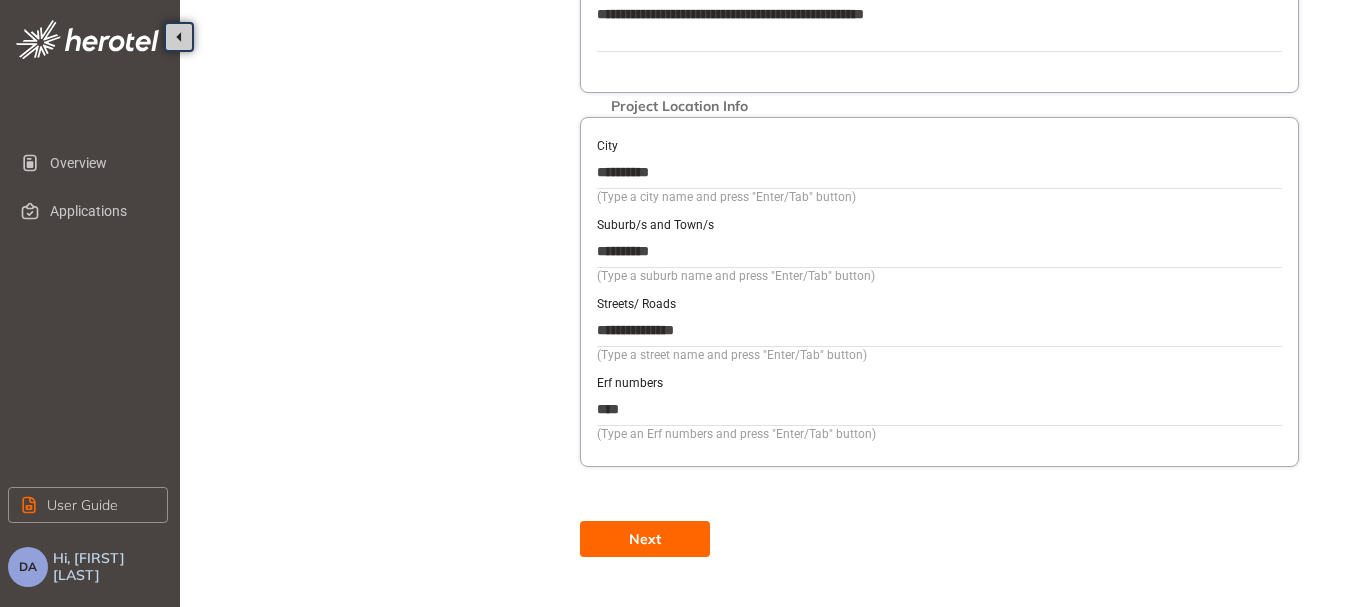 click on "Next" at bounding box center (645, 539) 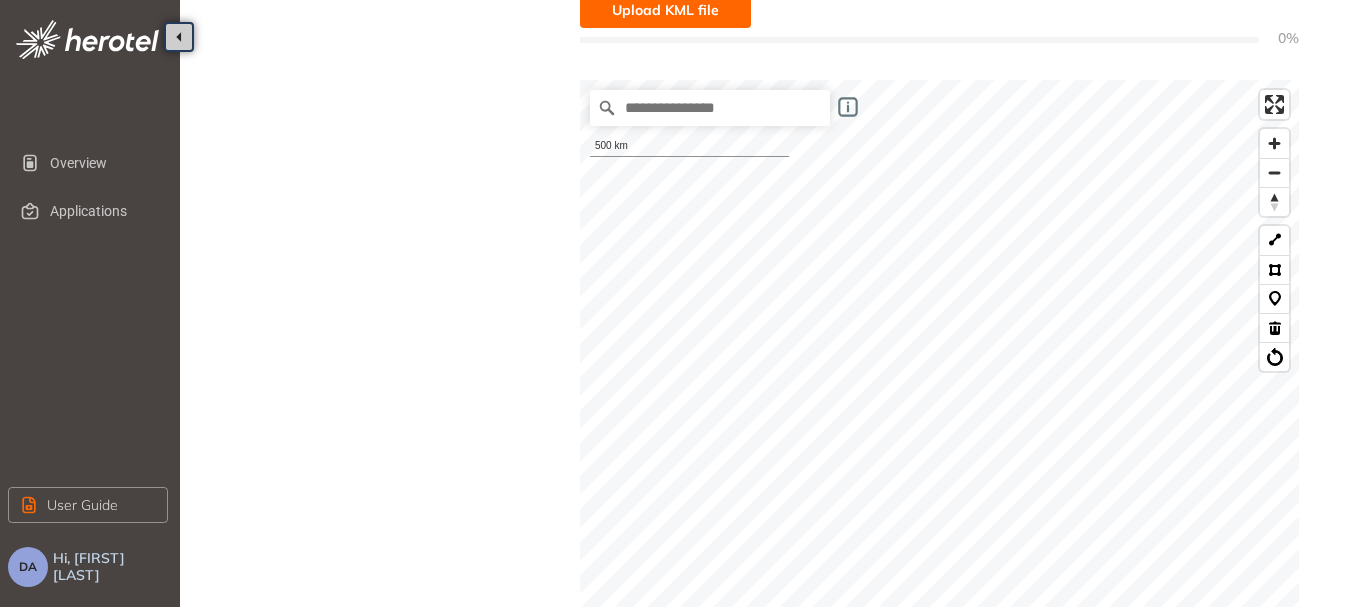 scroll, scrollTop: 211, scrollLeft: 0, axis: vertical 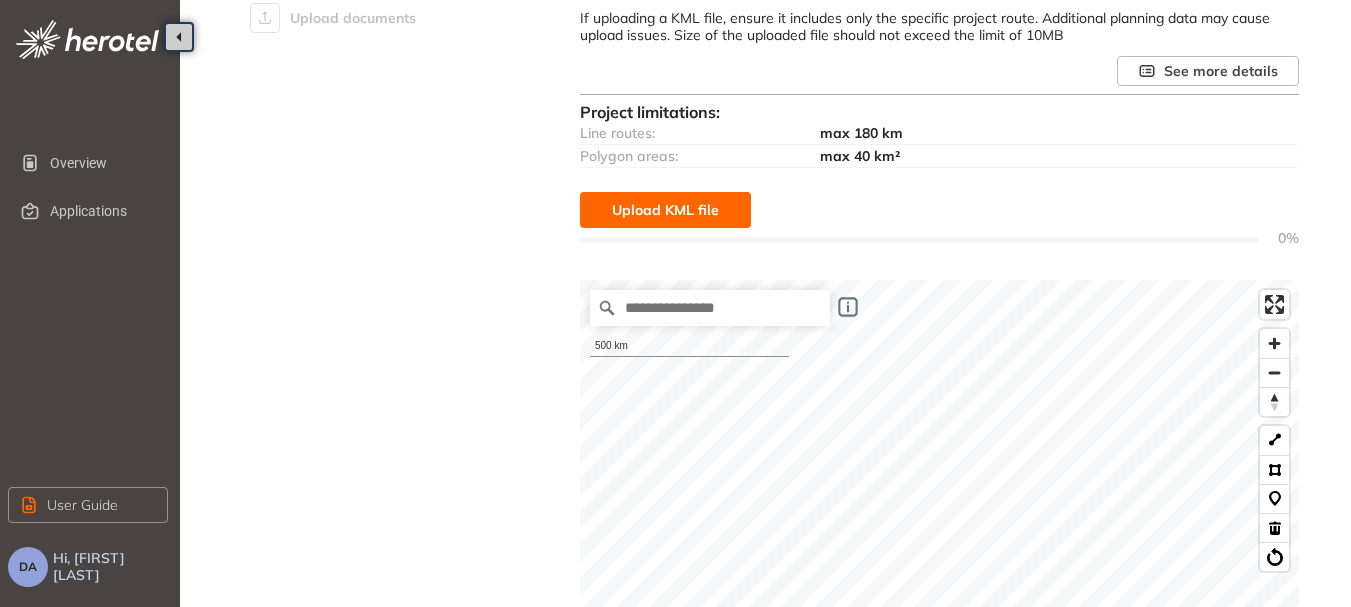 click on "Upload KML file" at bounding box center (665, 210) 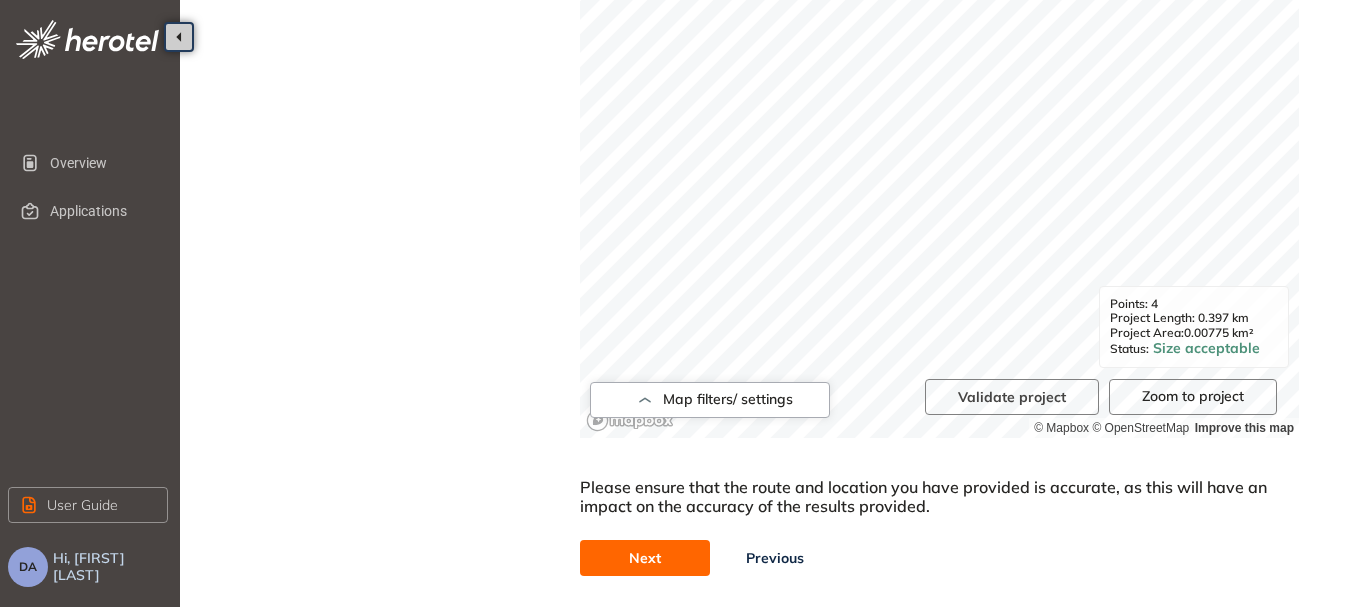 scroll, scrollTop: 930, scrollLeft: 0, axis: vertical 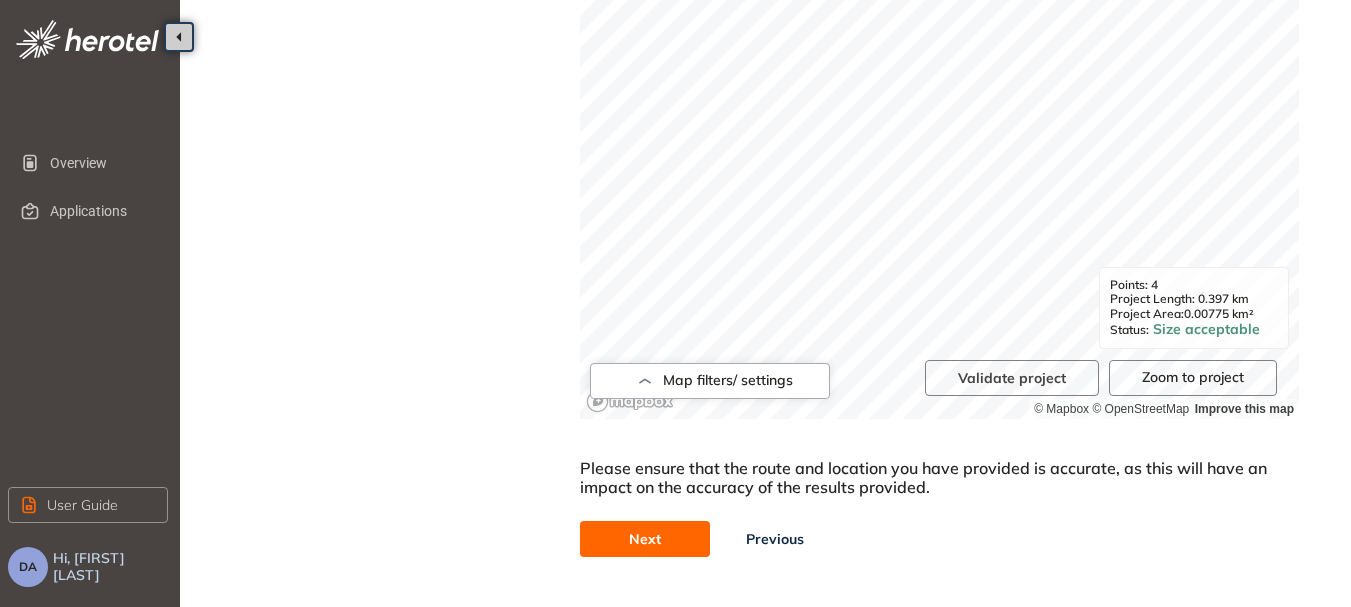 click on "Next" at bounding box center (645, 539) 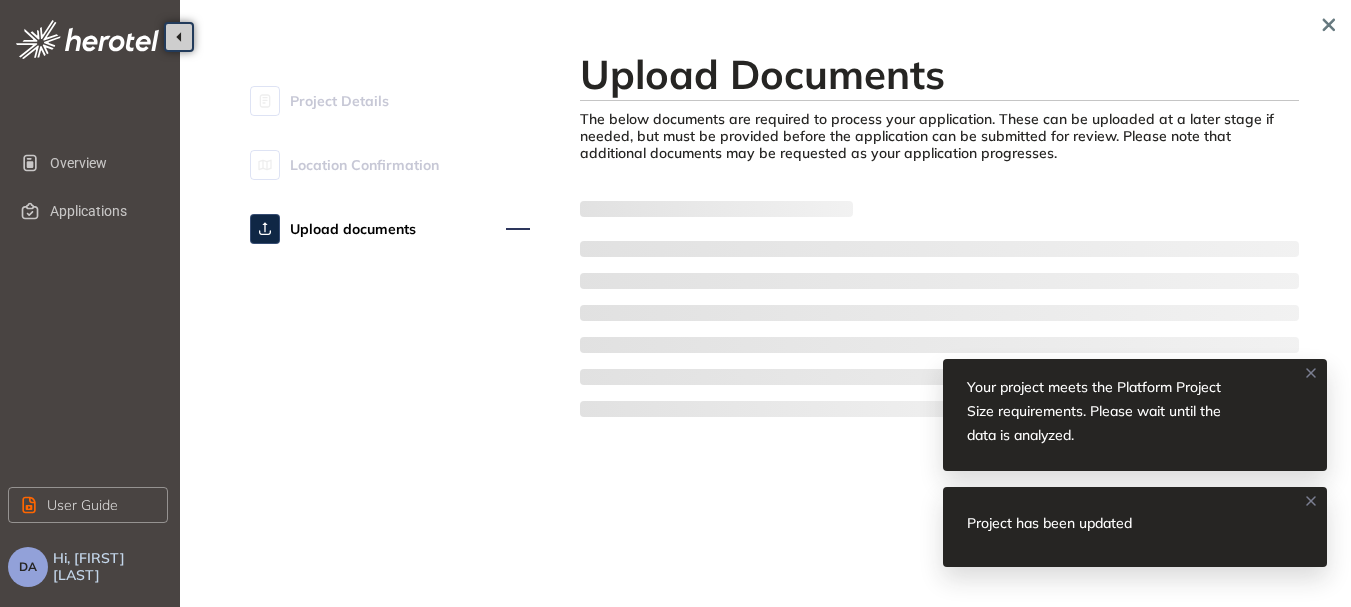 scroll, scrollTop: 0, scrollLeft: 0, axis: both 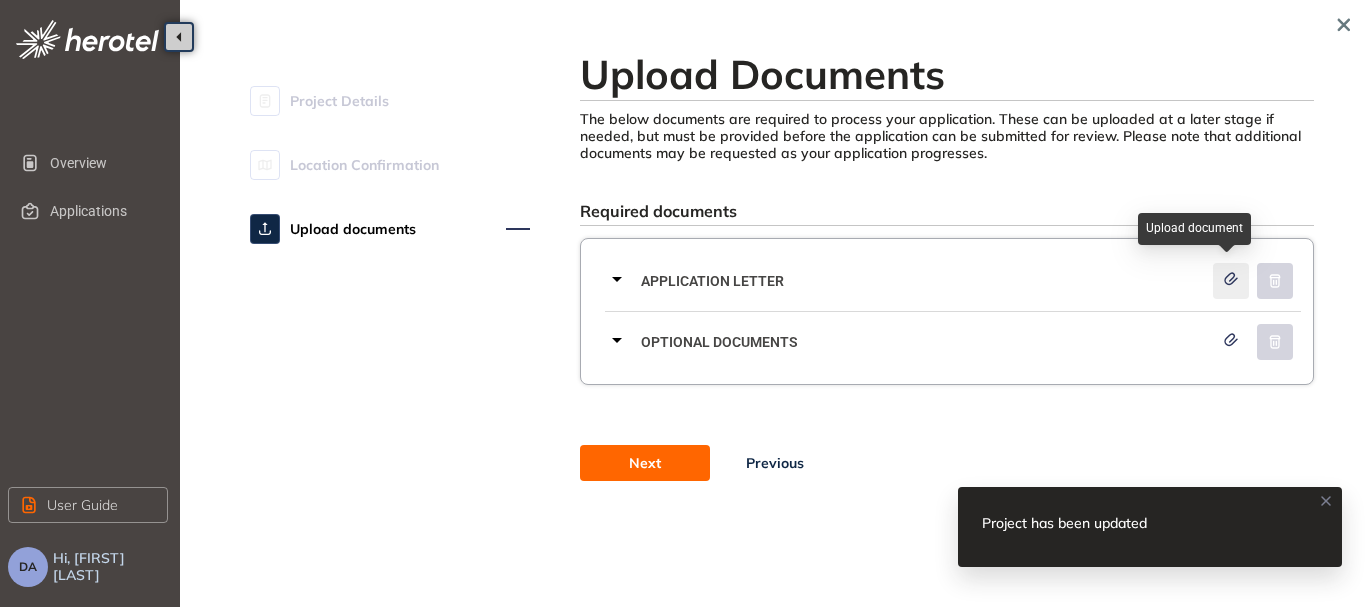 click 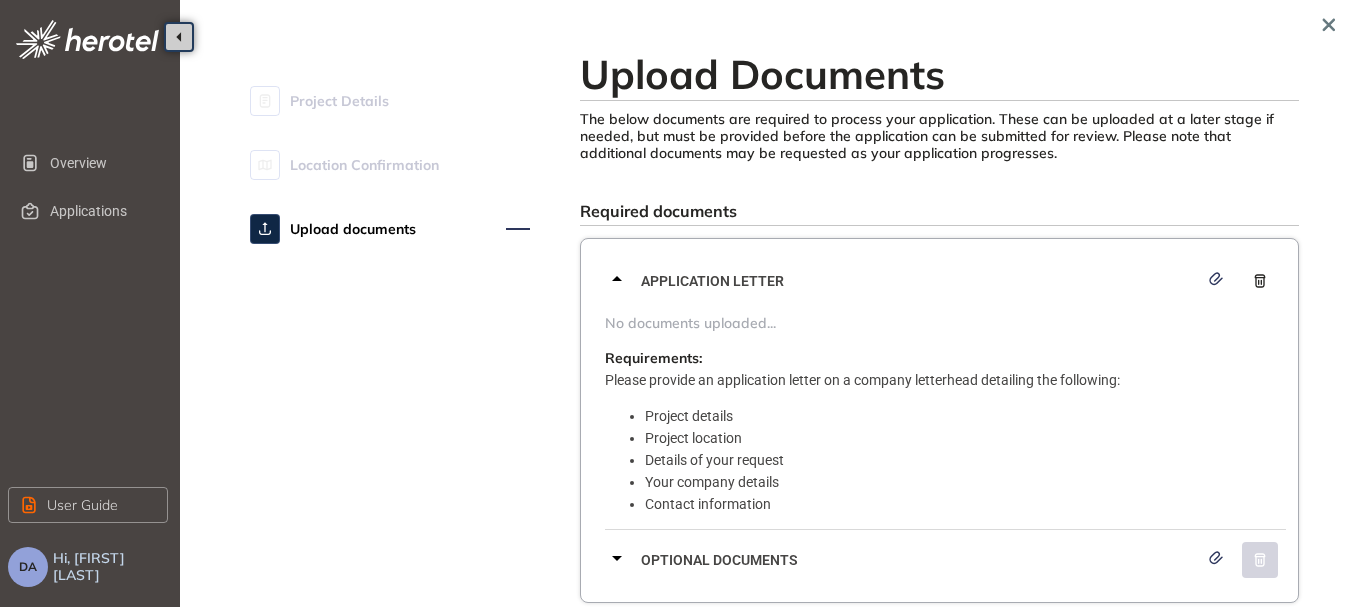click 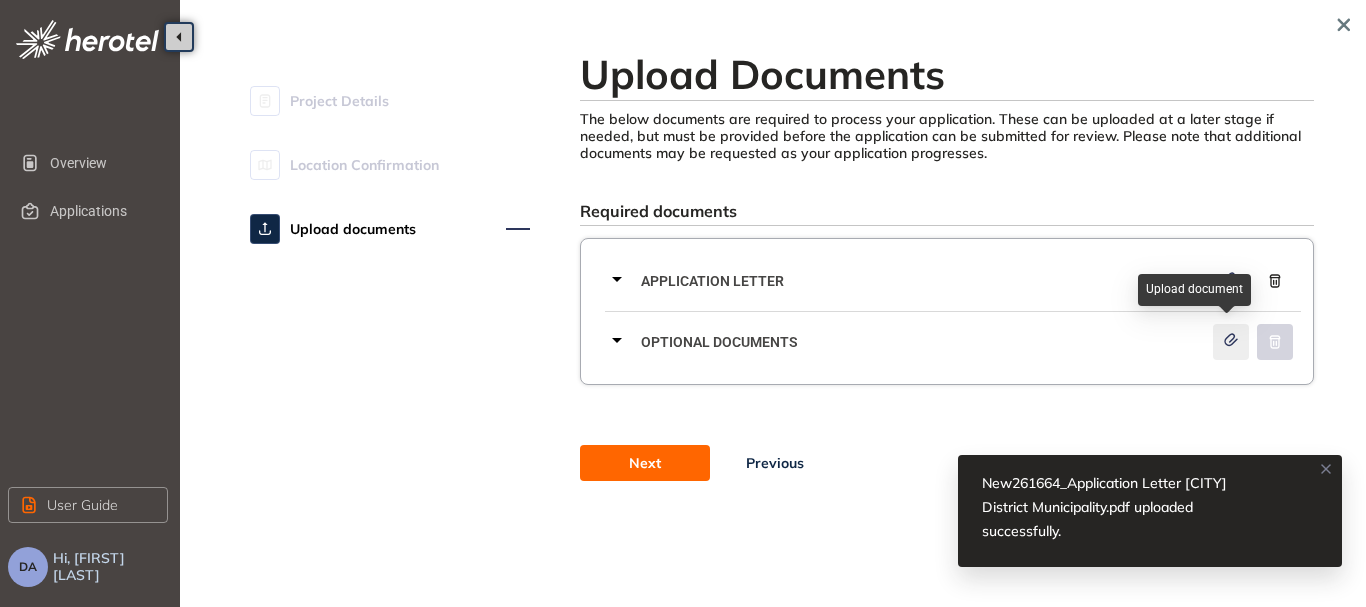 click 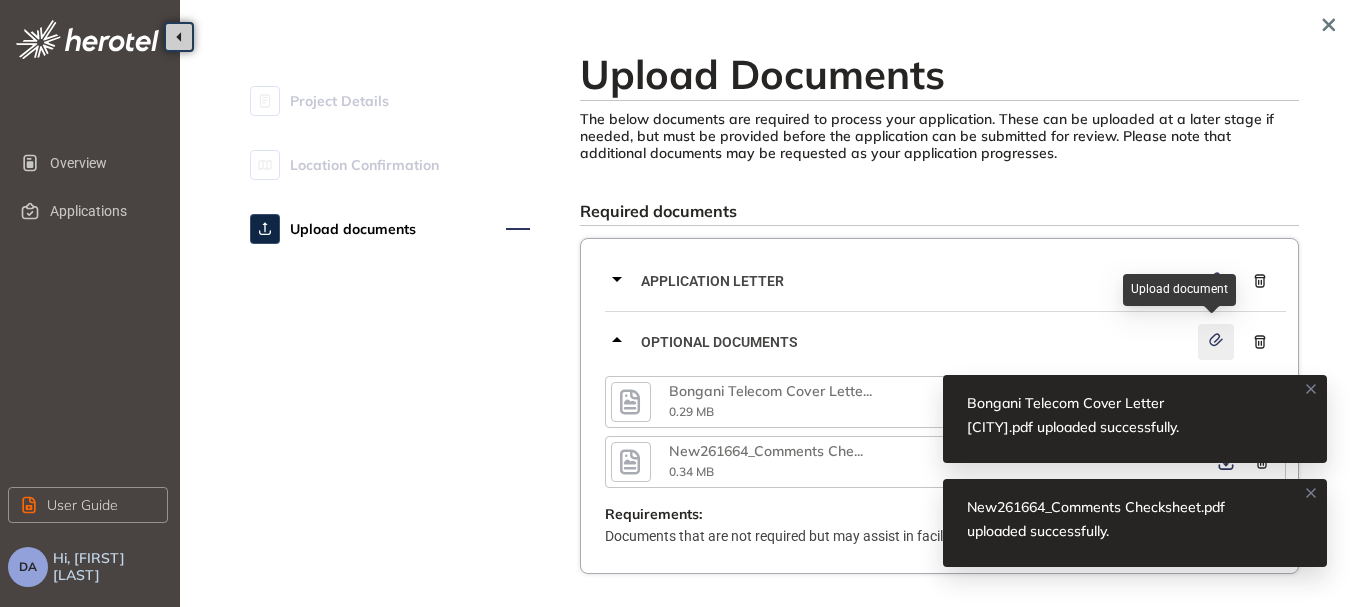 click 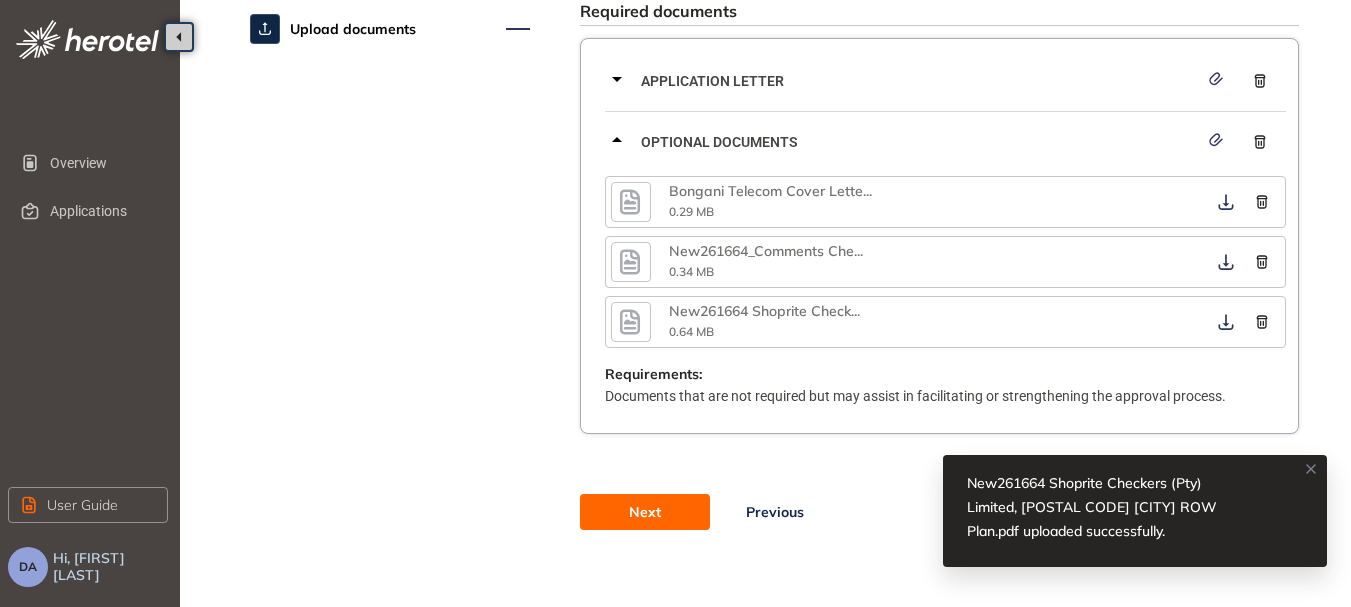 scroll, scrollTop: 213, scrollLeft: 0, axis: vertical 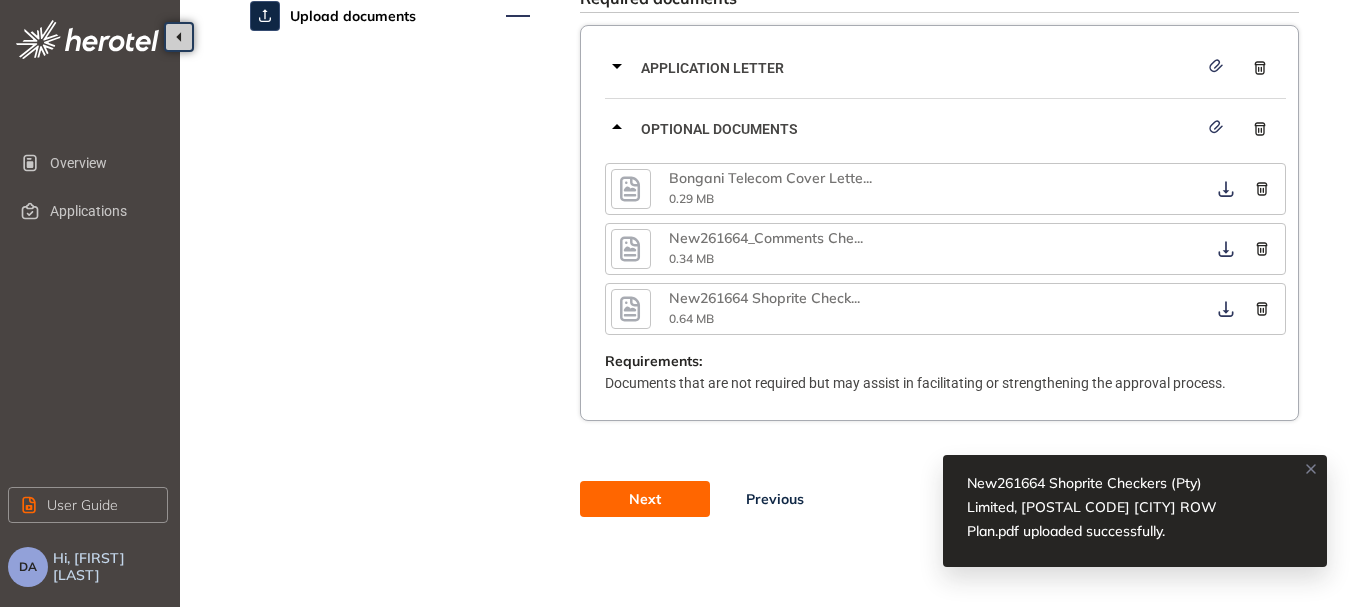 click on "Next" at bounding box center (645, 499) 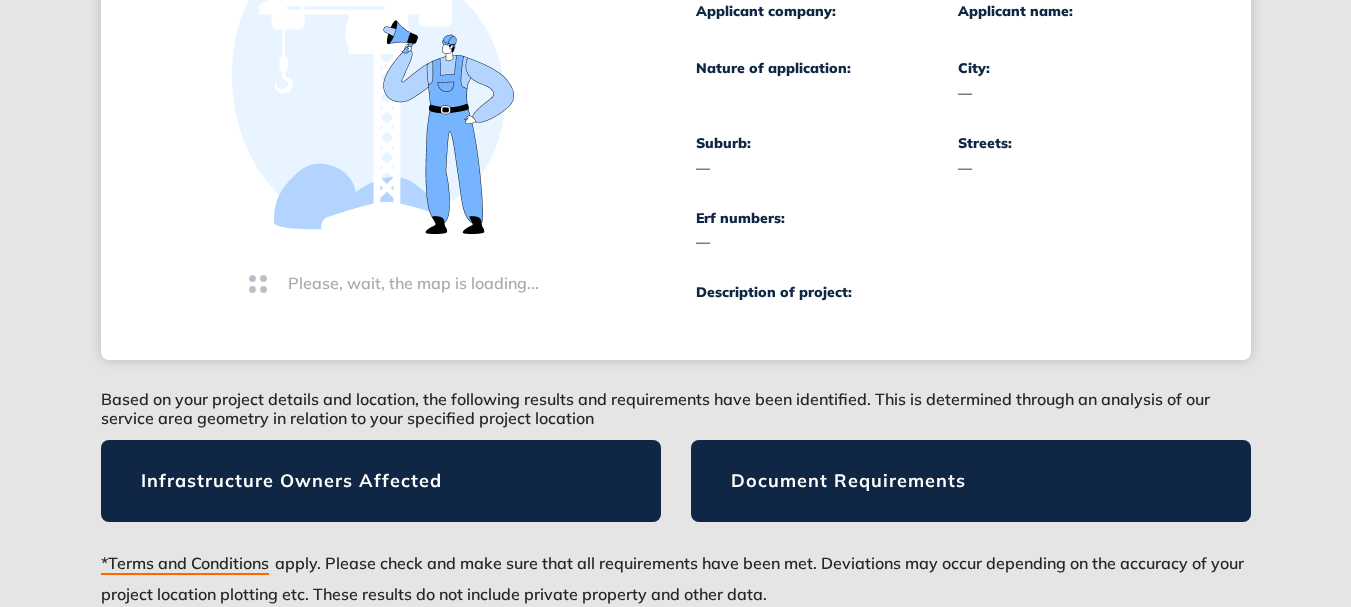 scroll, scrollTop: 531, scrollLeft: 0, axis: vertical 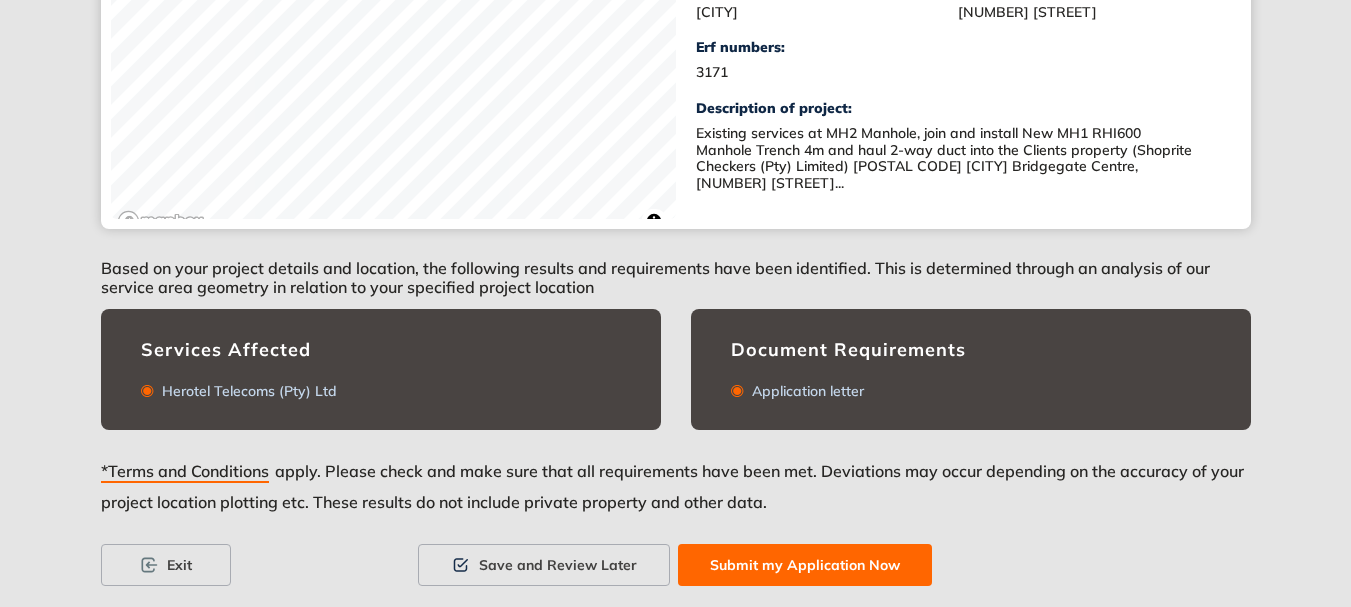 click on "Submit my Application Now" at bounding box center [805, 565] 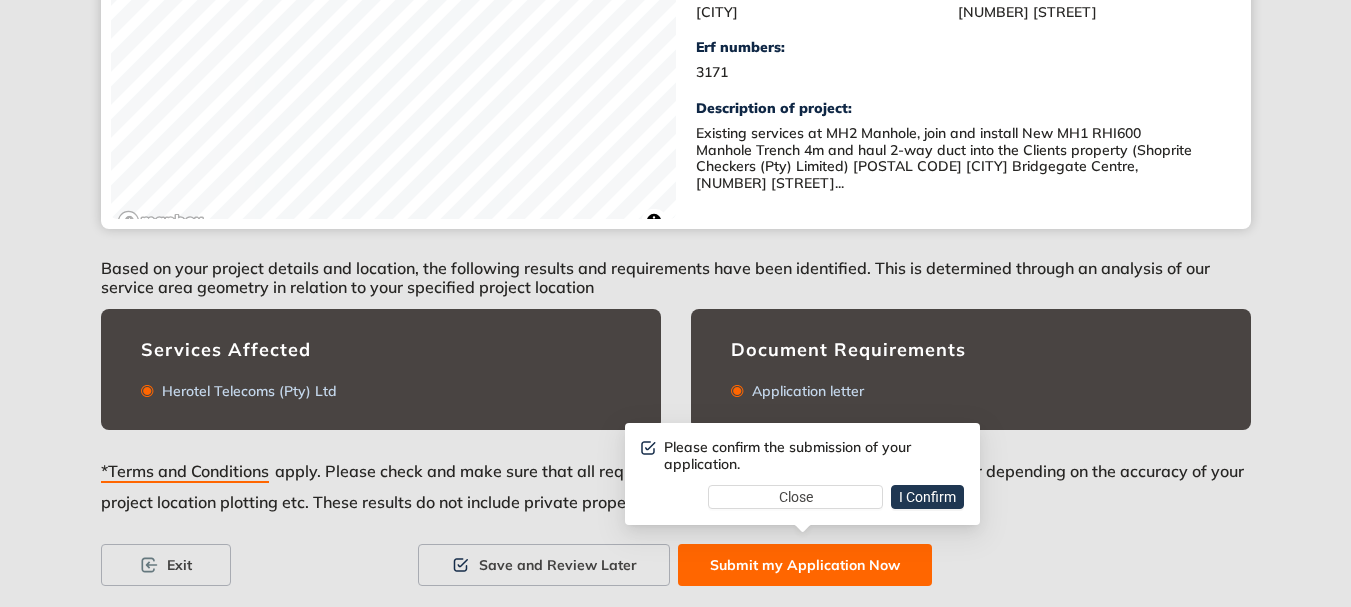 click on "I Confirm" at bounding box center (927, 497) 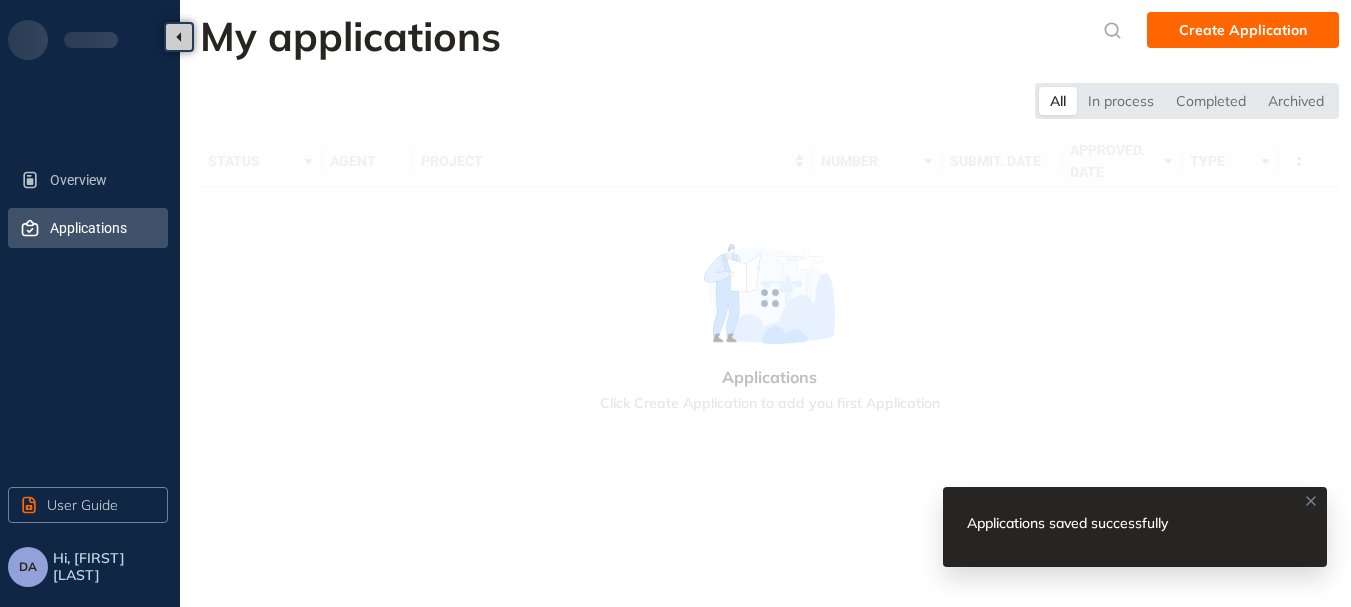 scroll, scrollTop: 0, scrollLeft: 0, axis: both 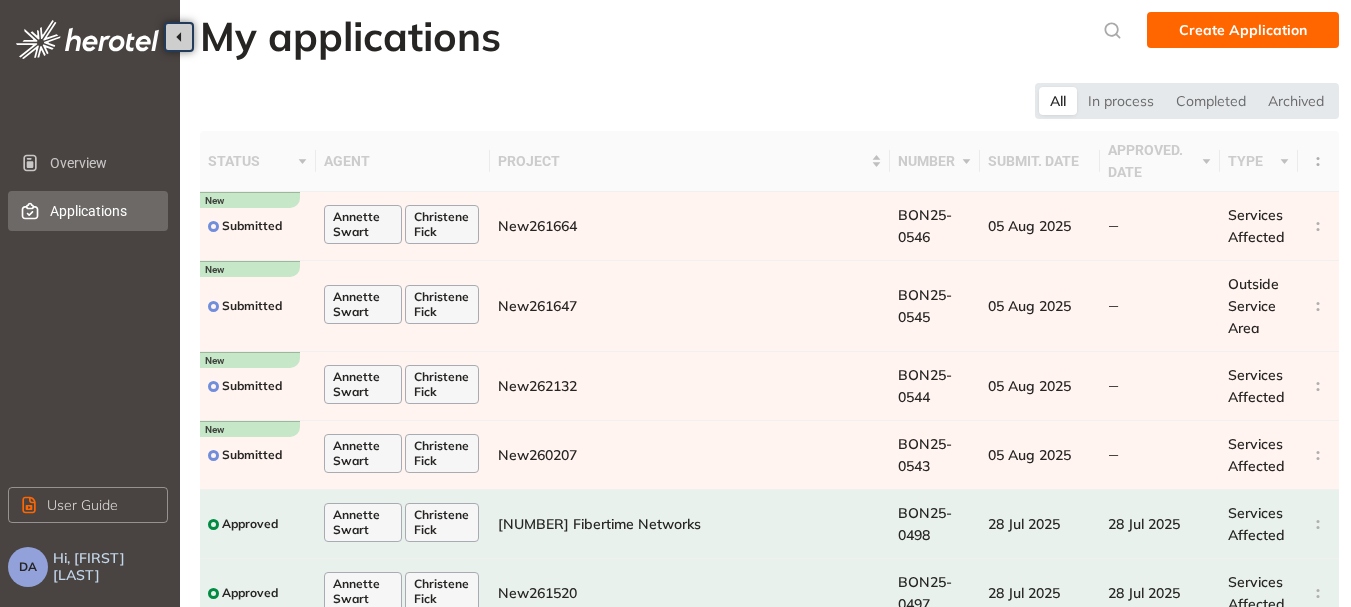 click on "Create Application" at bounding box center (1243, 30) 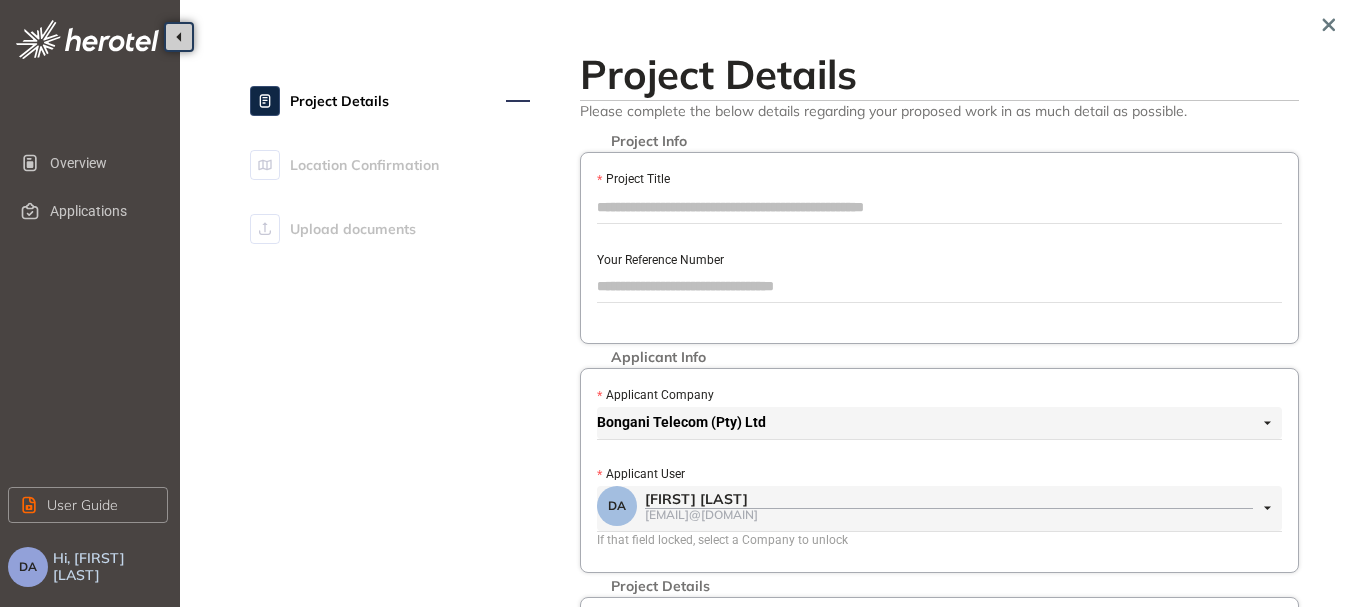 click on "Project Title" at bounding box center [939, 207] 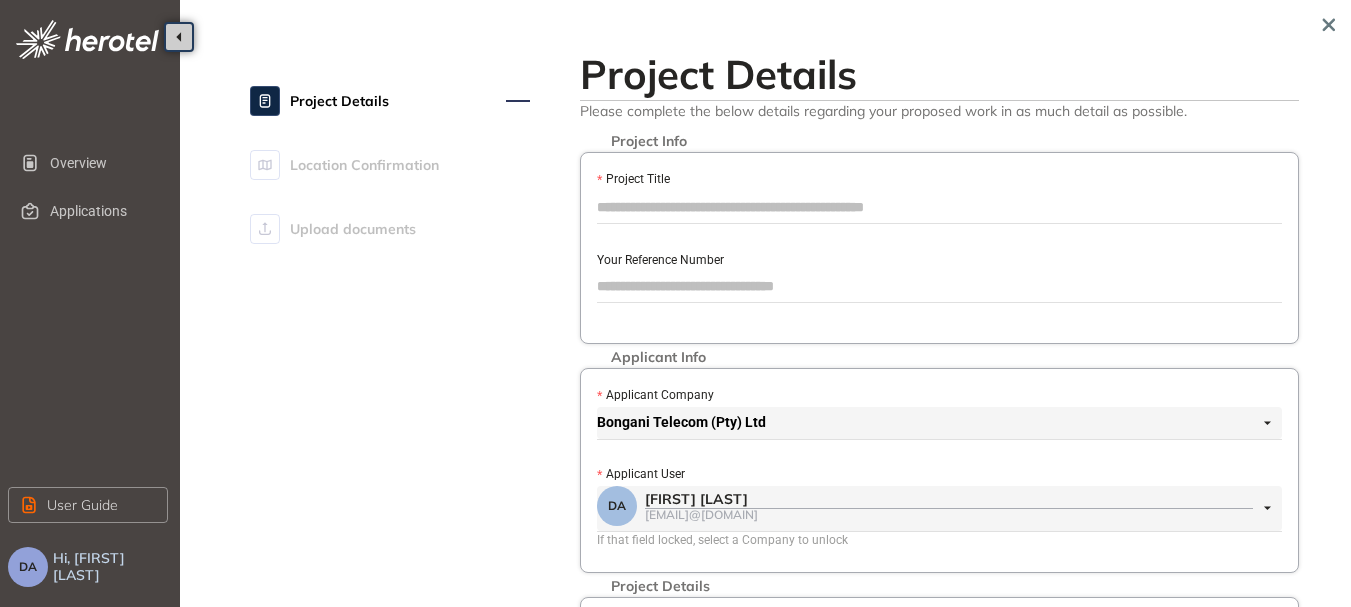 paste on "*********" 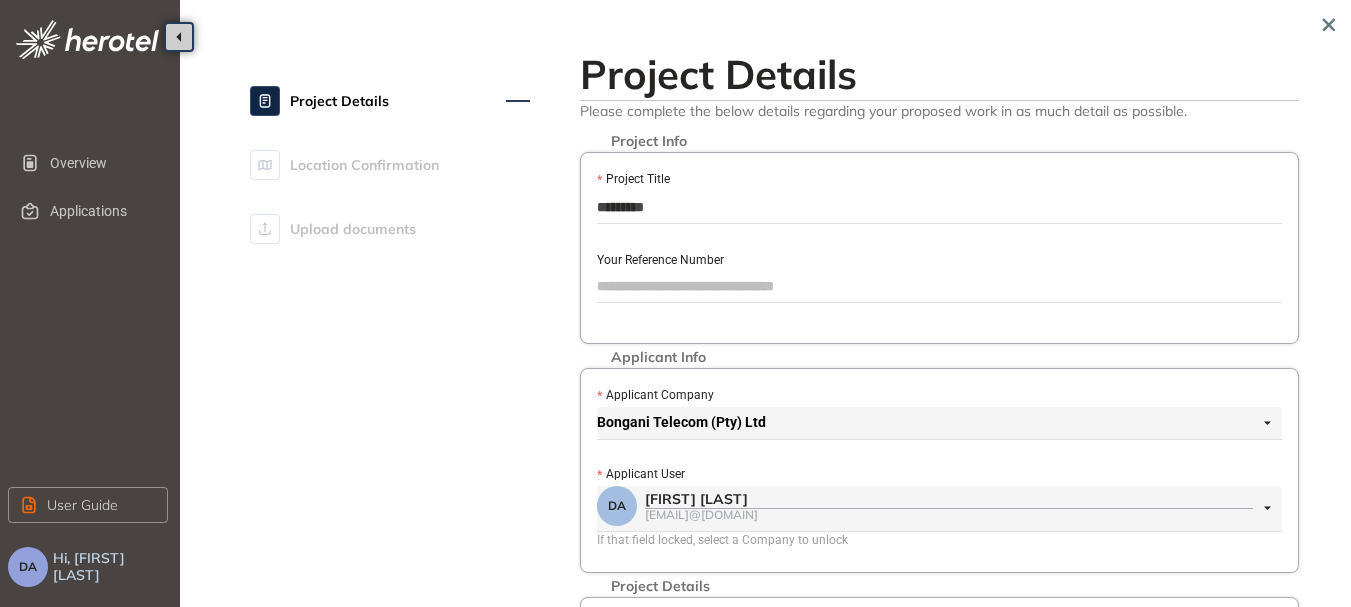 click on "Your Reference Number" at bounding box center [939, 286] 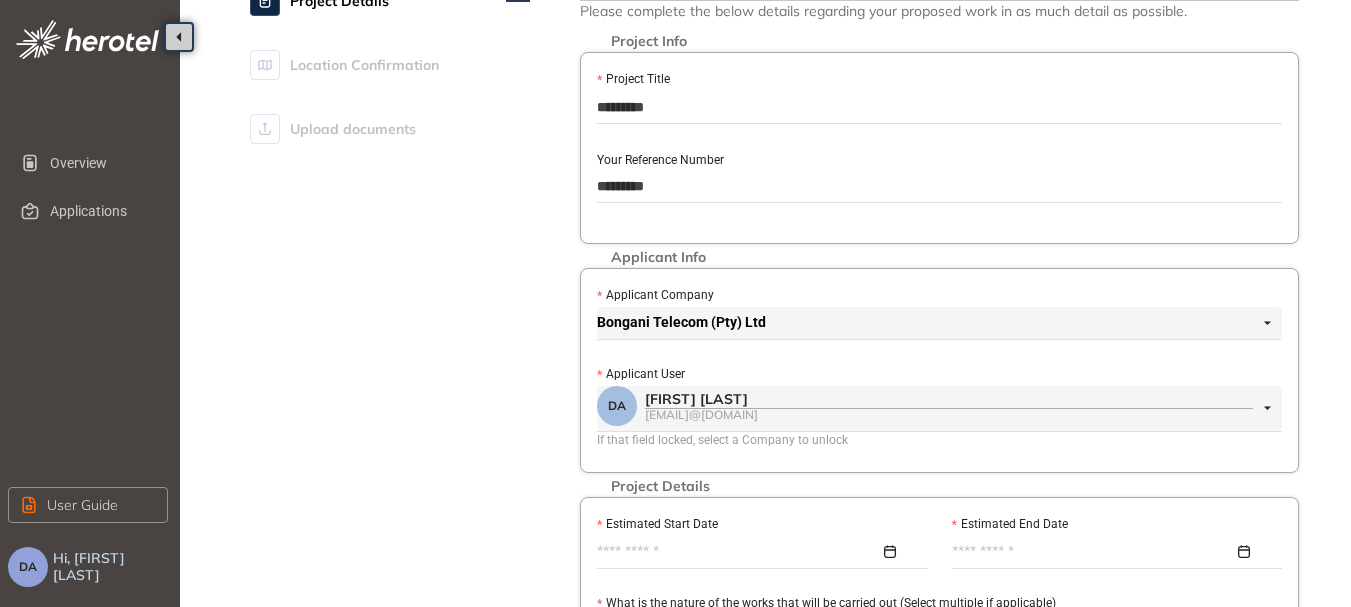scroll, scrollTop: 200, scrollLeft: 0, axis: vertical 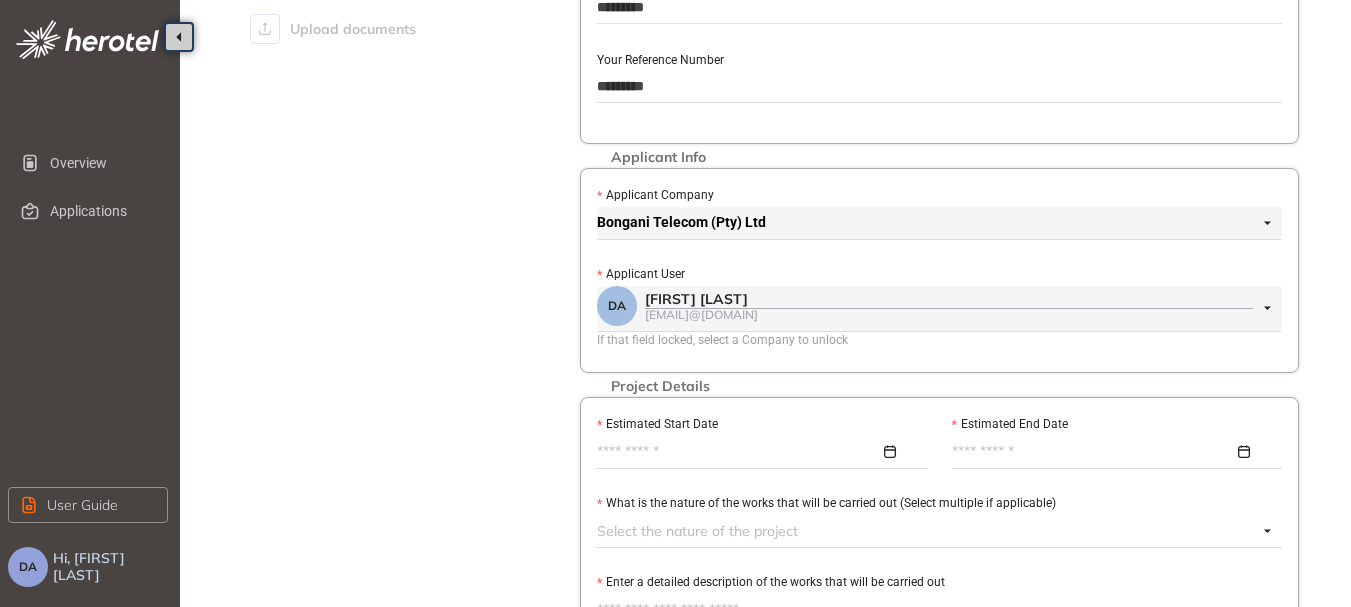 click at bounding box center [757, 452] 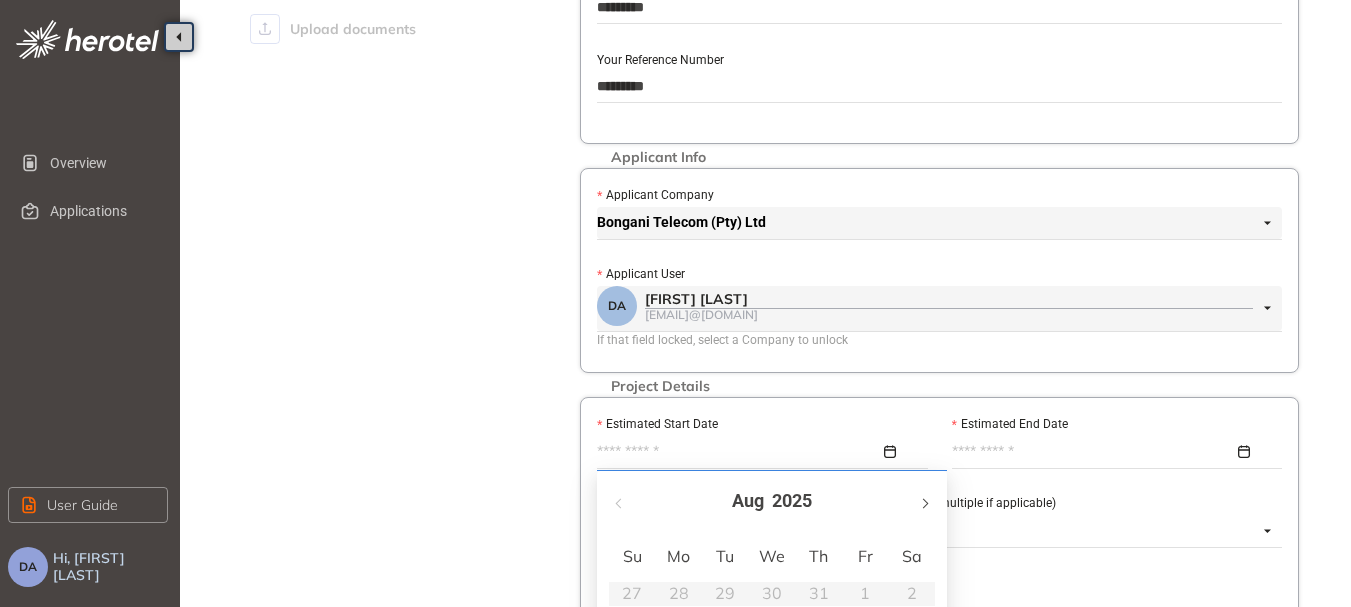 click at bounding box center [924, 501] 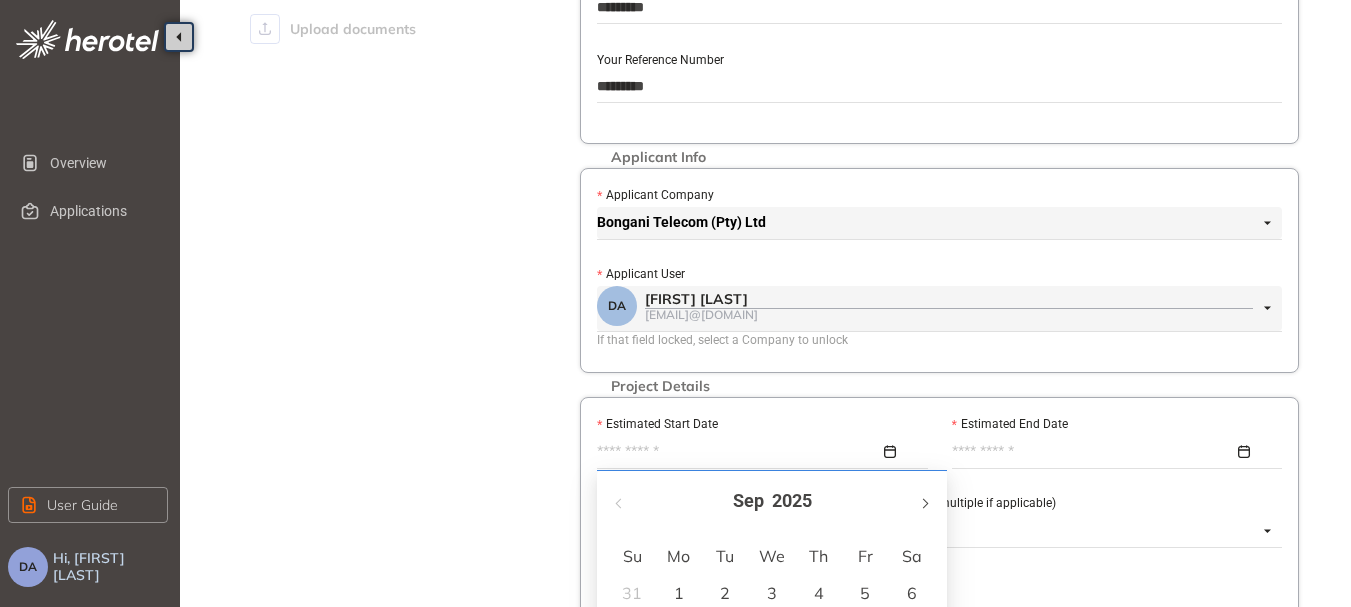 click at bounding box center (924, 503) 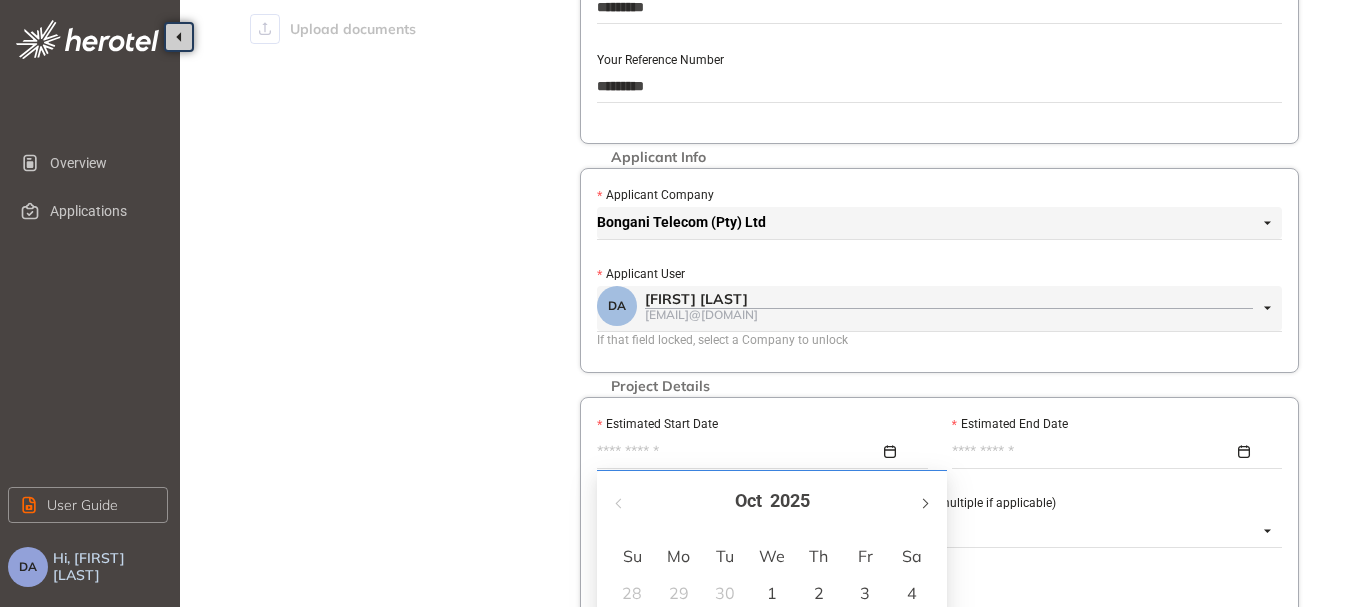 click at bounding box center [924, 503] 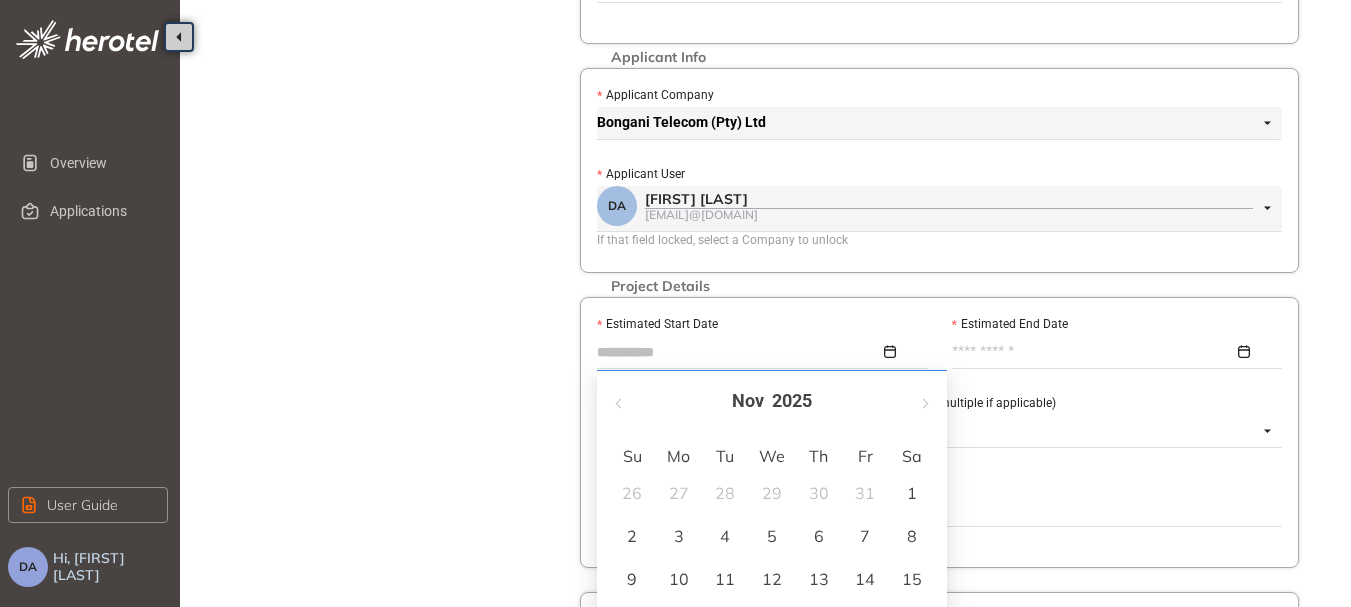 scroll, scrollTop: 400, scrollLeft: 0, axis: vertical 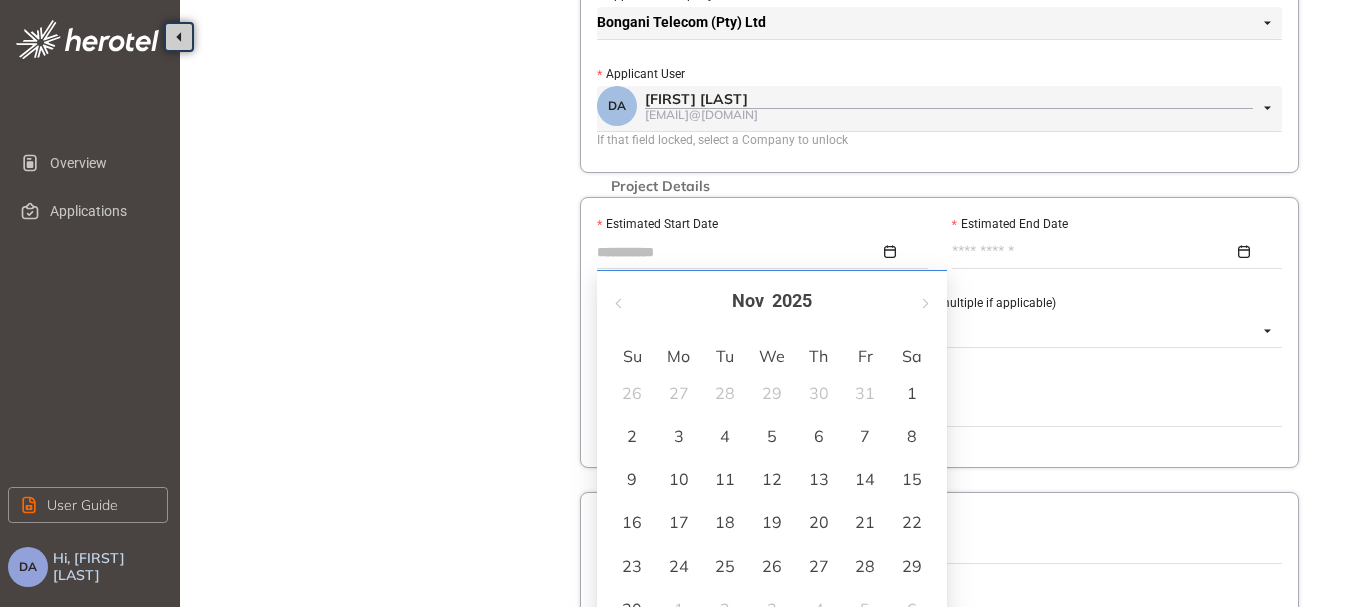click on "10" at bounding box center (679, 479) 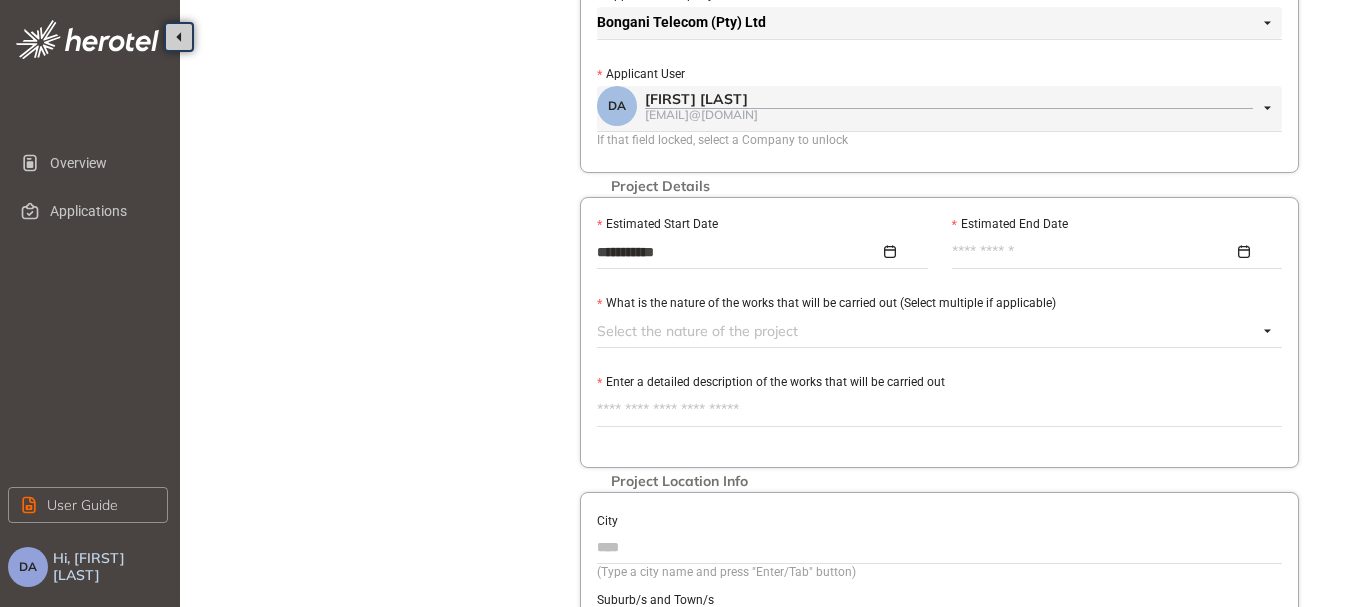 click at bounding box center [1112, 252] 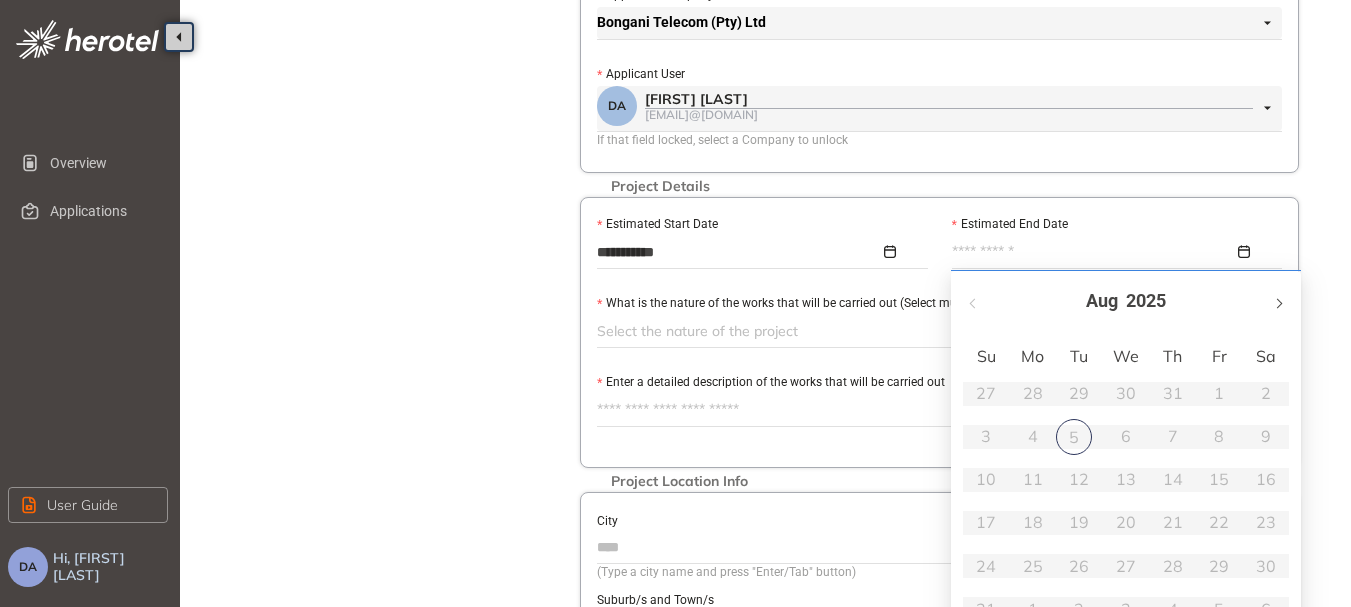 click at bounding box center (1278, 301) 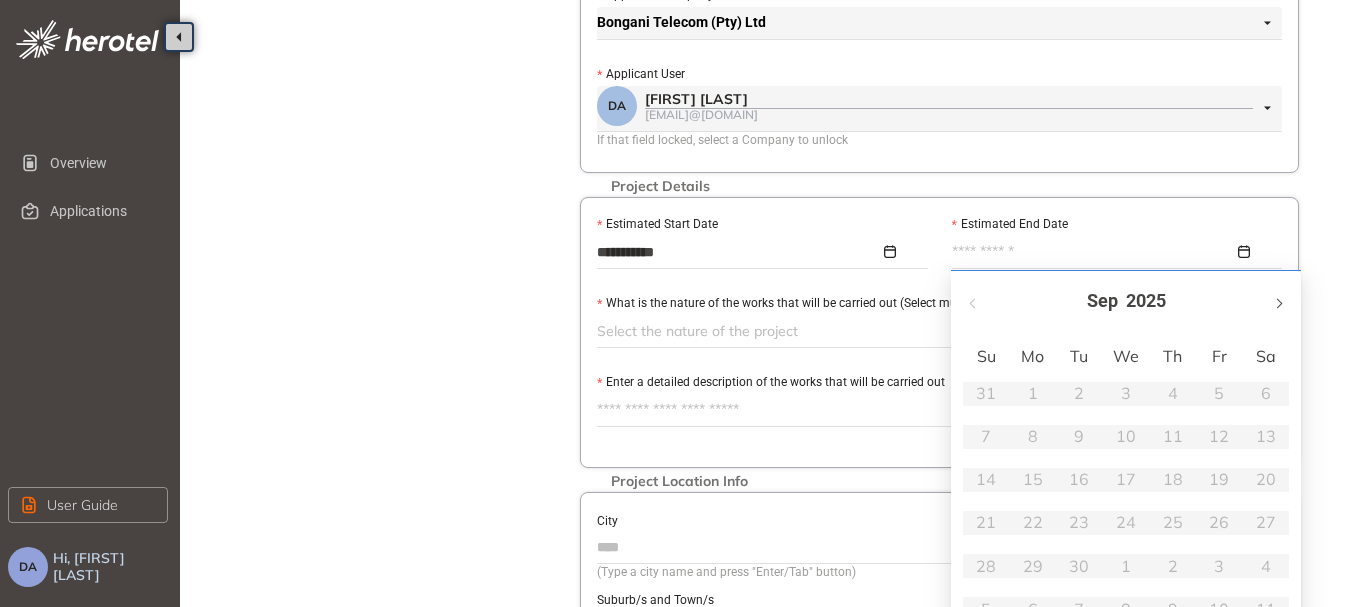 click at bounding box center (1278, 301) 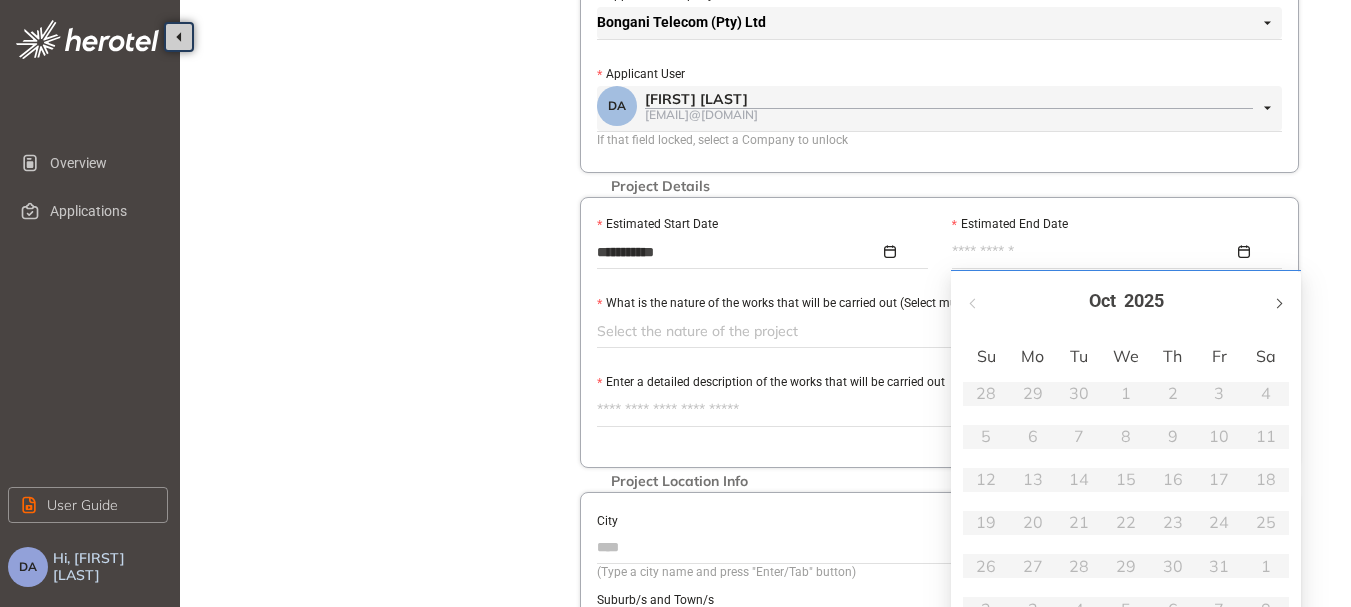 click at bounding box center (1278, 301) 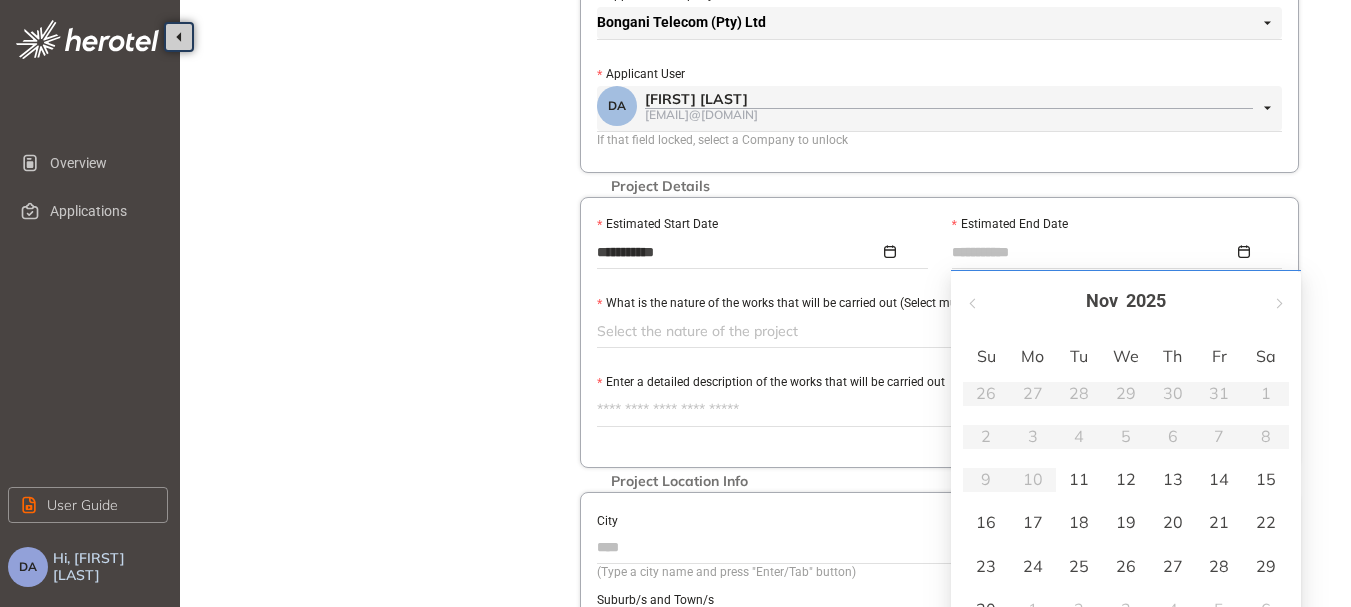 click on "14" at bounding box center (1219, 479) 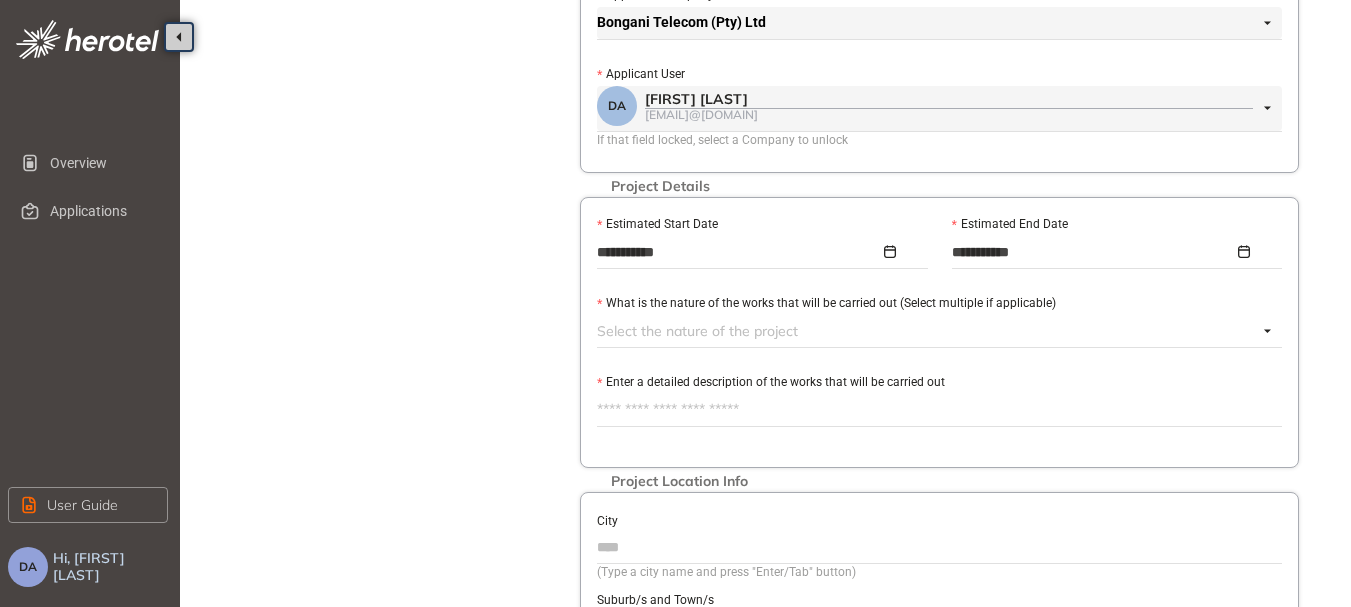 click at bounding box center [927, 331] 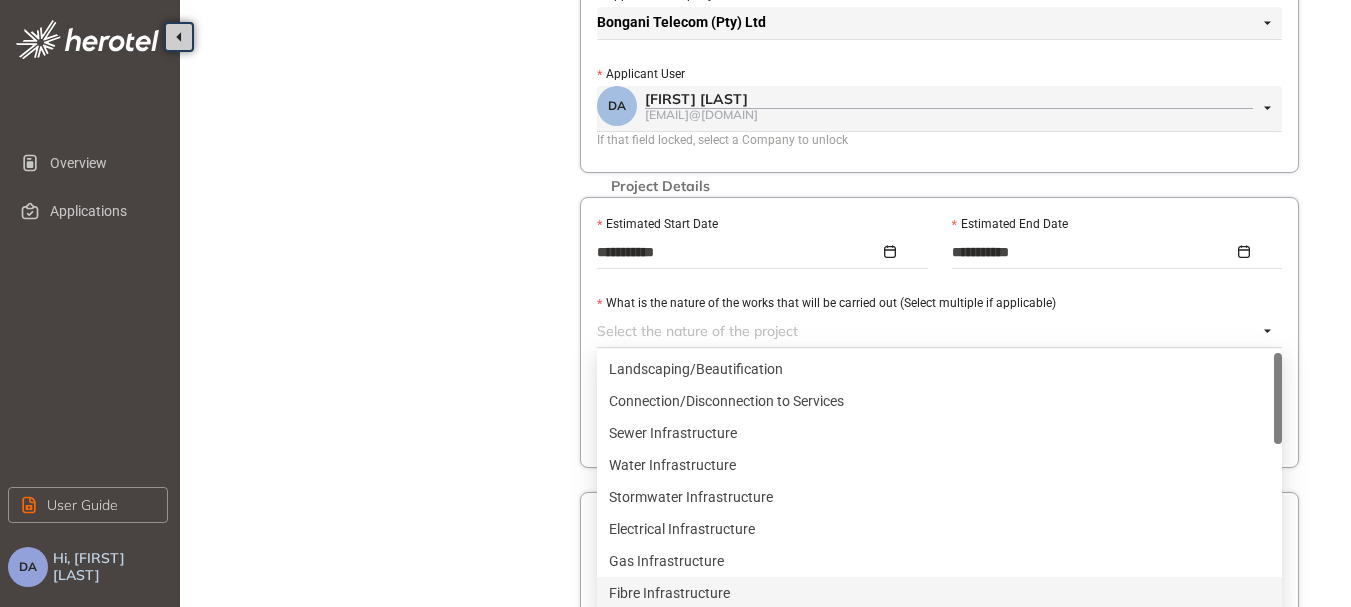 click on "Fibre Infrastructure" at bounding box center (939, 593) 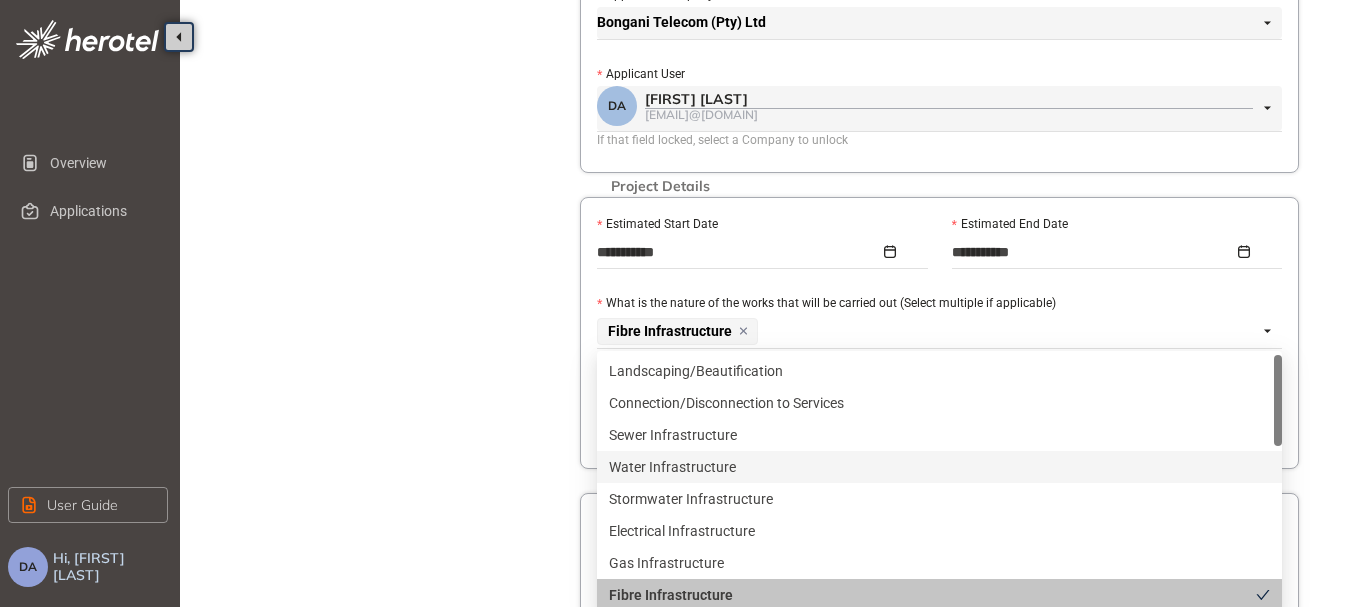 click on "Project Details Location Confirmation Upload documents" at bounding box center (390, 287) 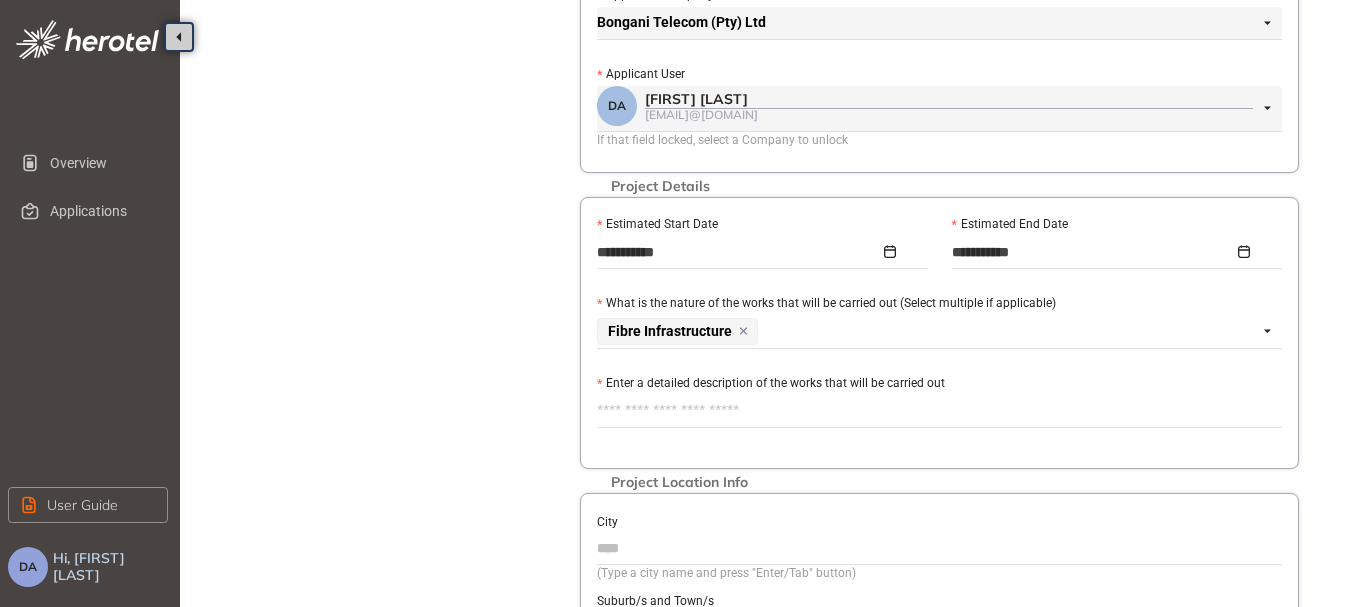 click on "Enter a detailed description of the works that will be carried out" at bounding box center (939, 411) 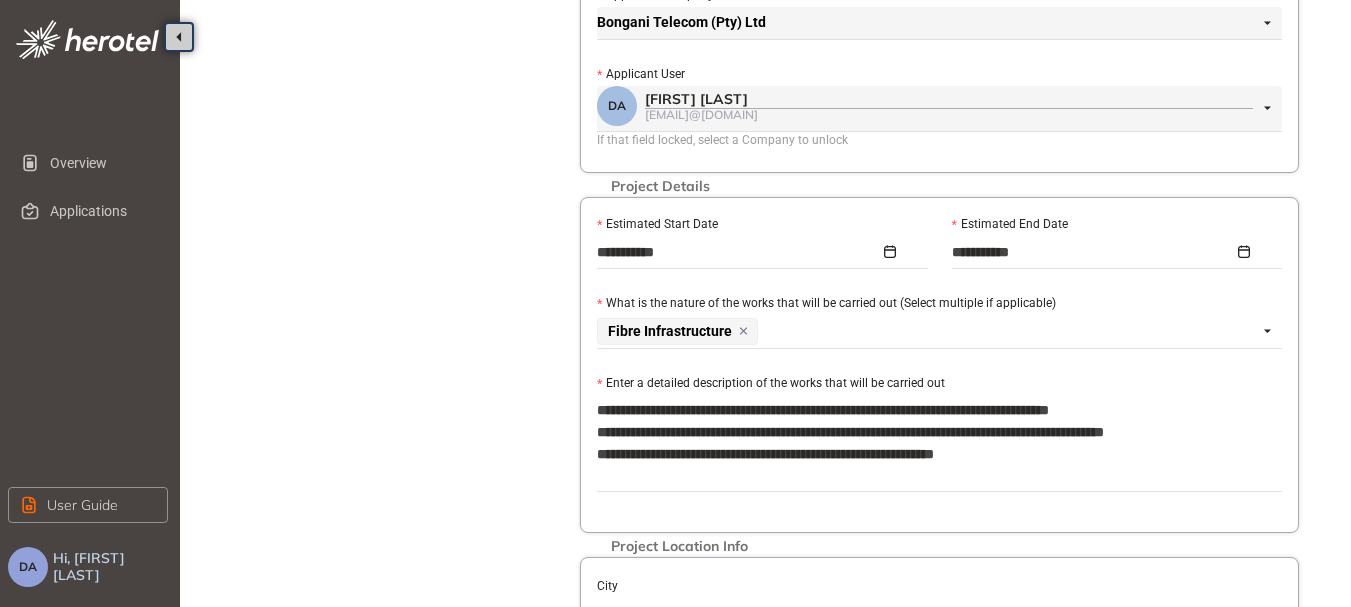 scroll, scrollTop: 600, scrollLeft: 0, axis: vertical 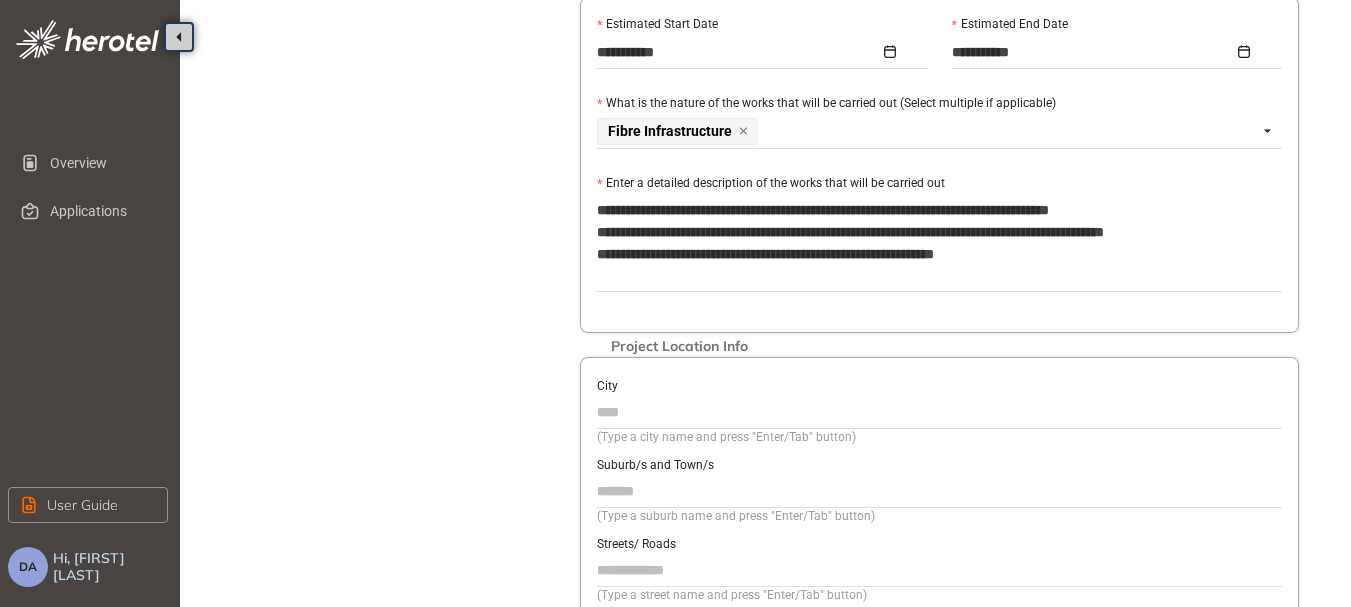 click on "City" at bounding box center [939, 412] 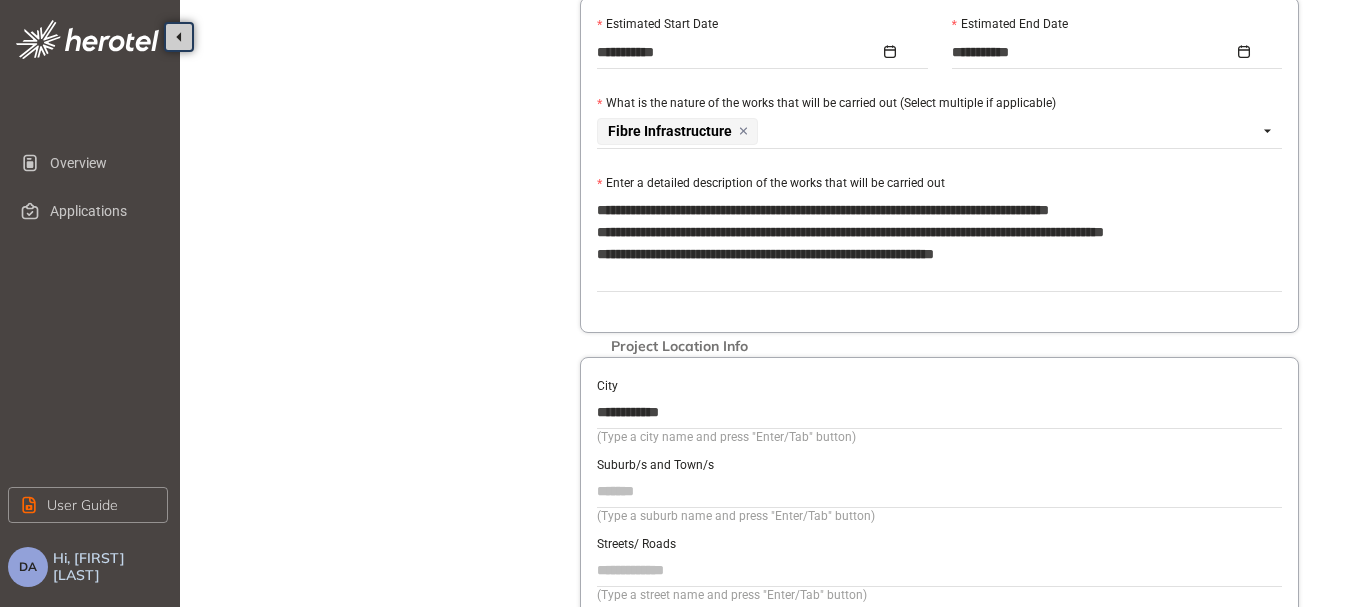 click on "Suburb/s and Town/s" at bounding box center [939, 491] 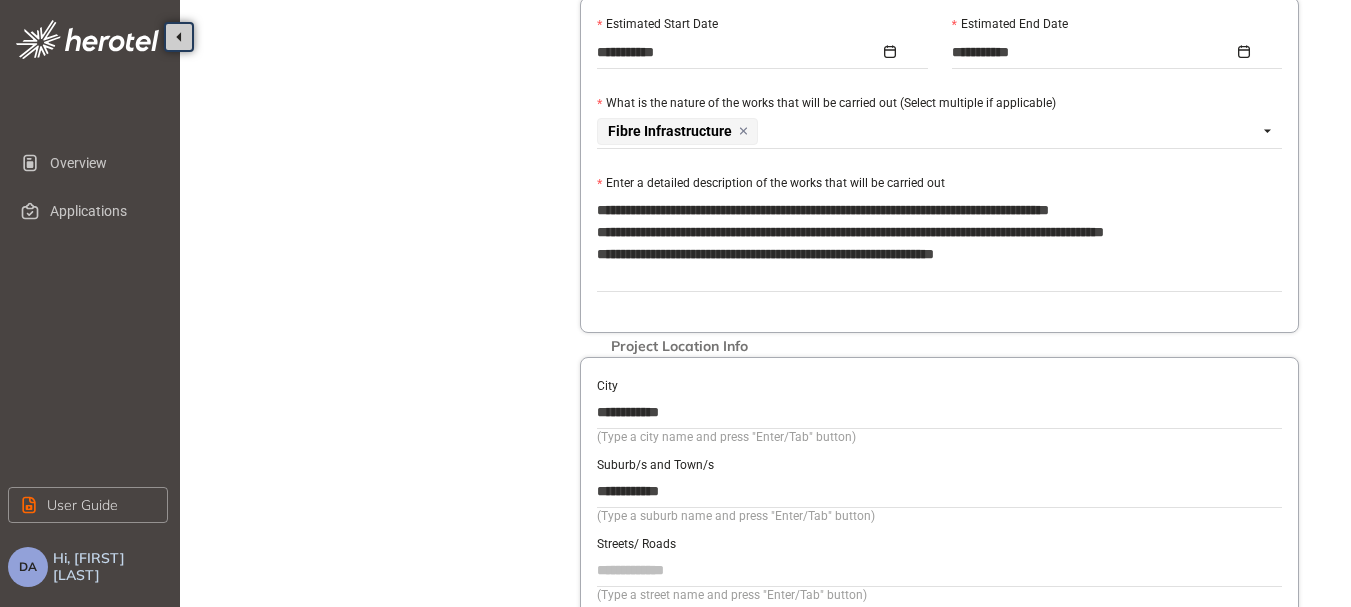 click on "Streets/ Roads" at bounding box center [939, 570] 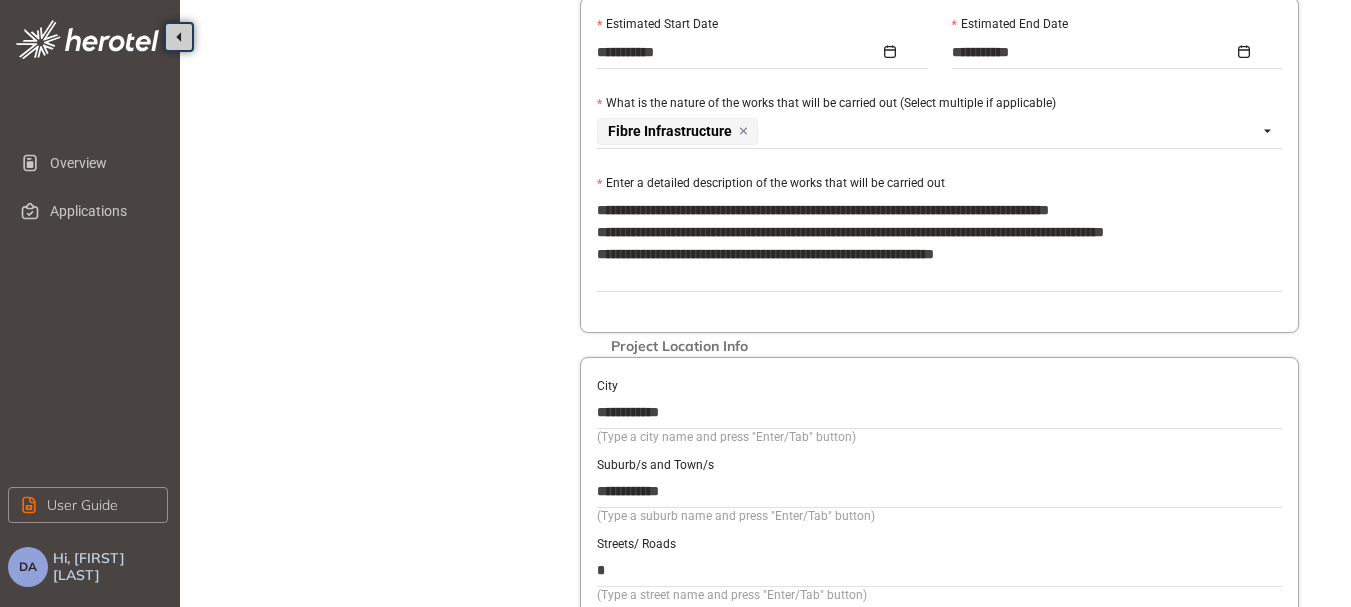 click on "*" at bounding box center [939, 570] 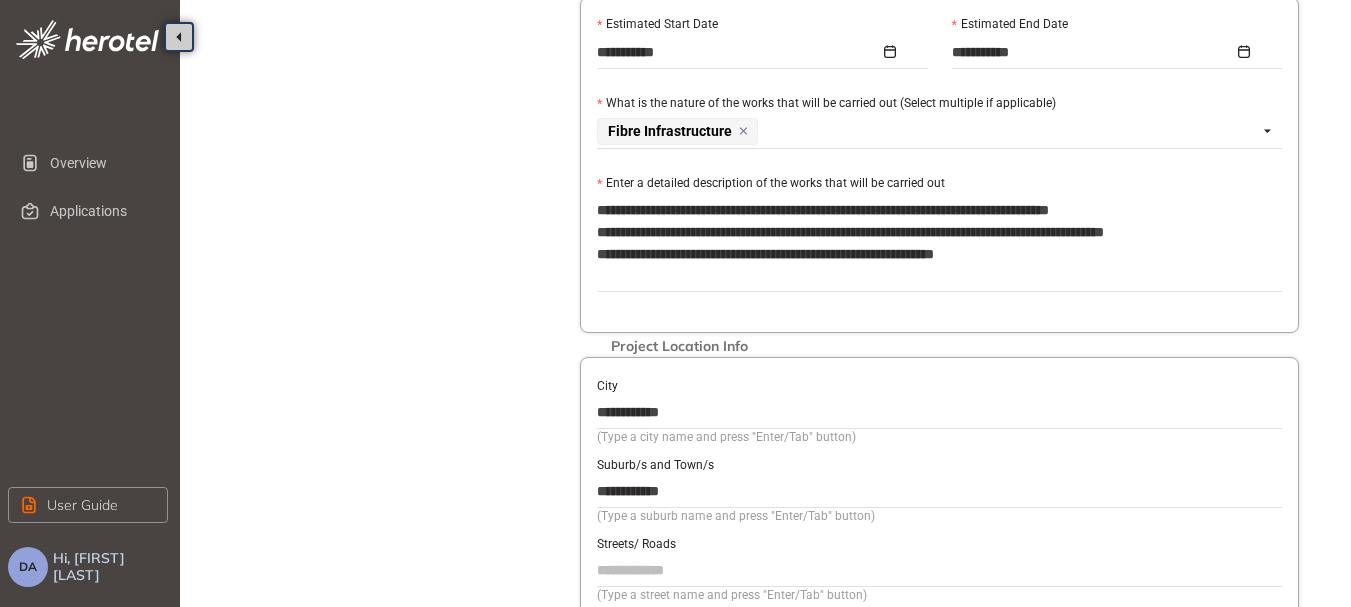 paste on "**********" 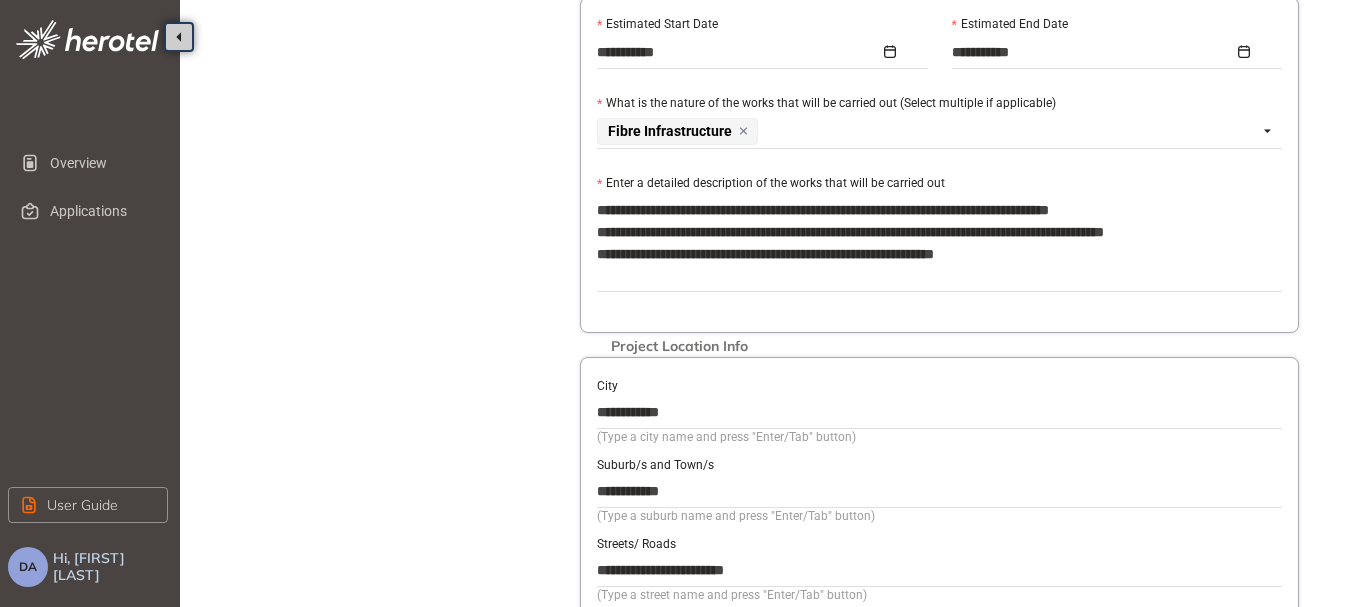 scroll, scrollTop: 800, scrollLeft: 0, axis: vertical 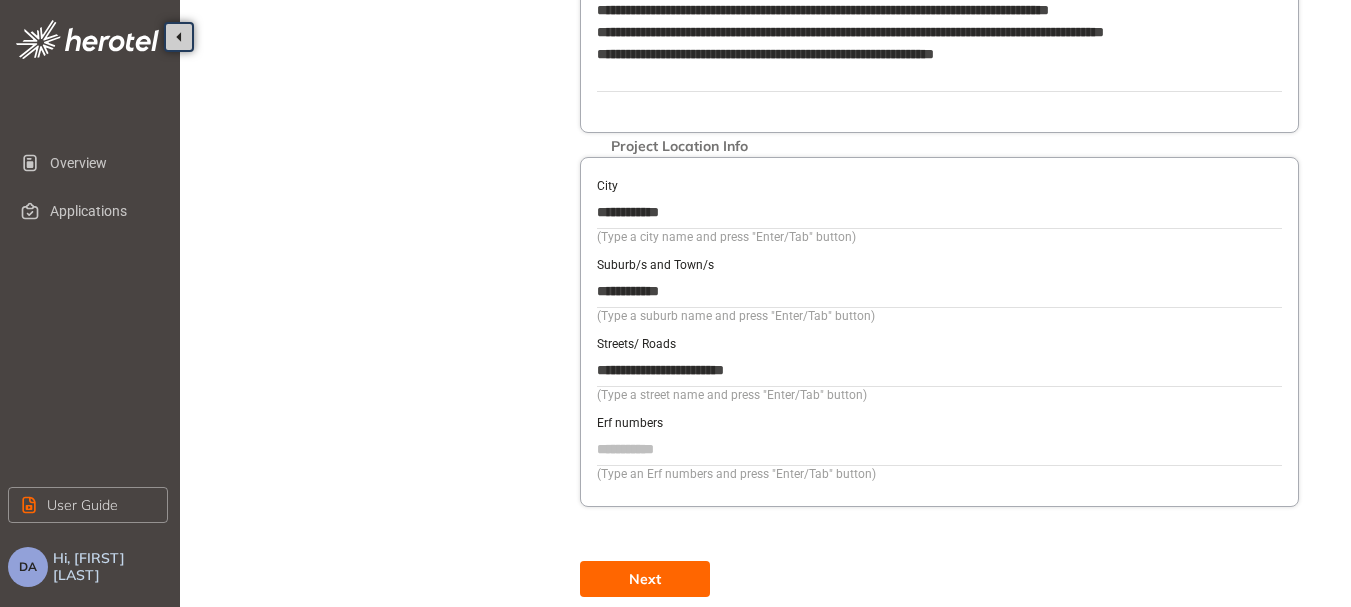 click on "Erf numbers" at bounding box center (939, 449) 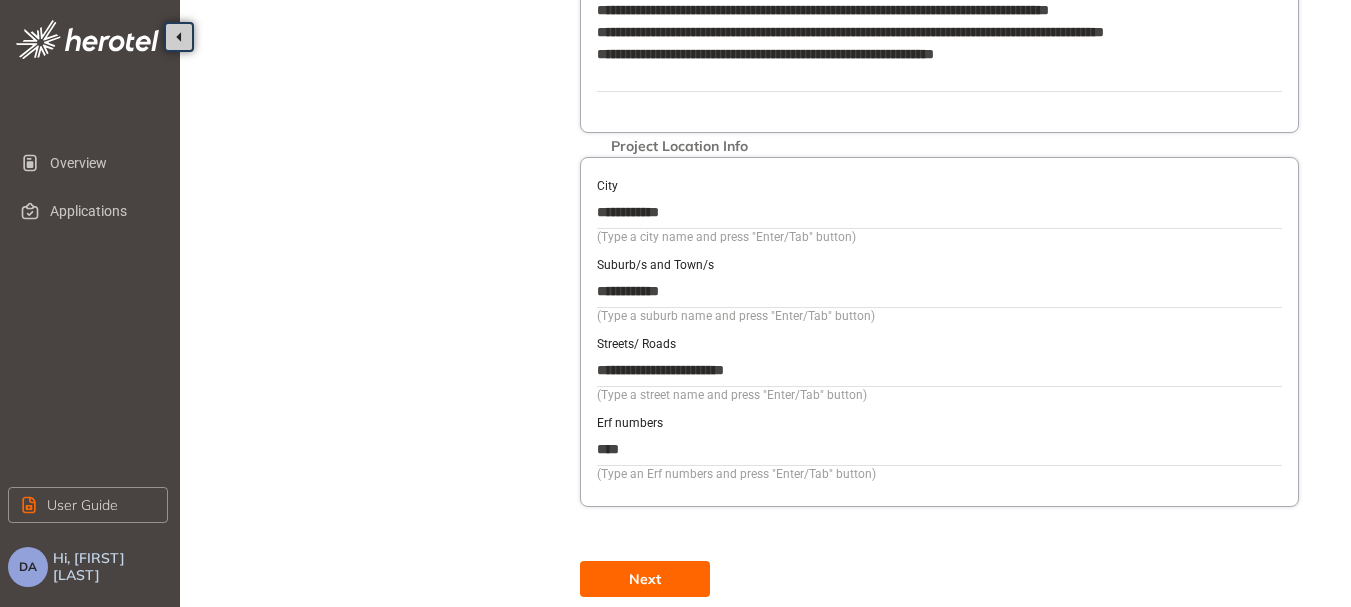 click on "Next" at bounding box center [645, 579] 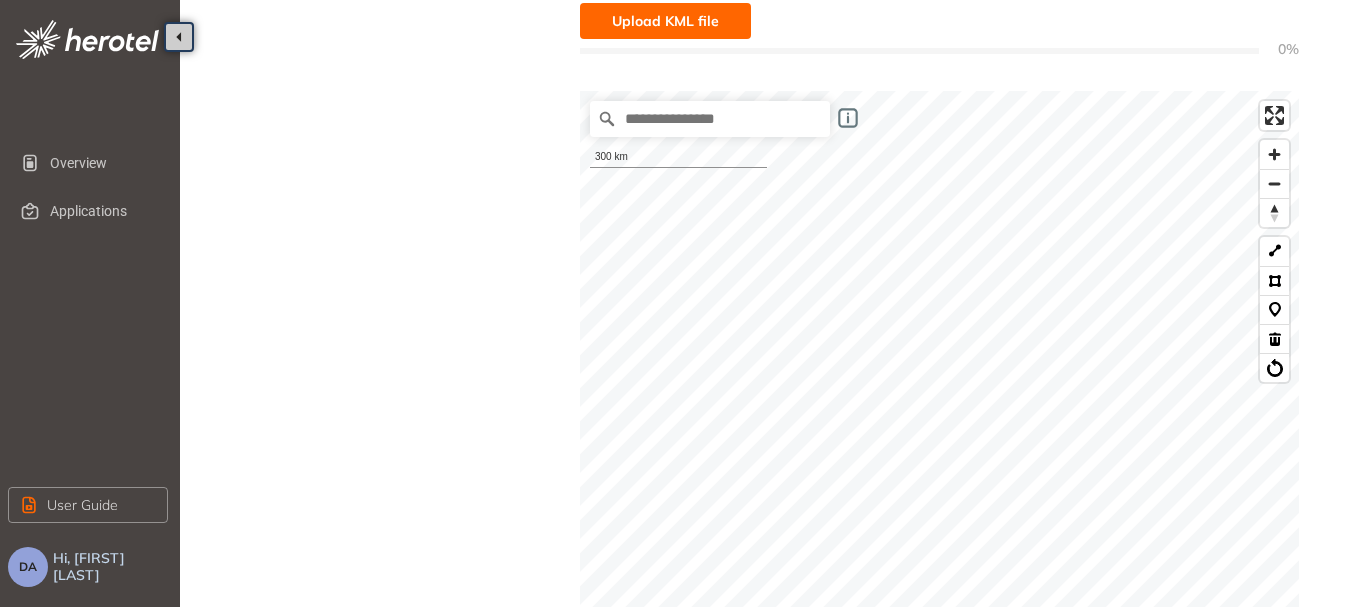 scroll, scrollTop: 300, scrollLeft: 0, axis: vertical 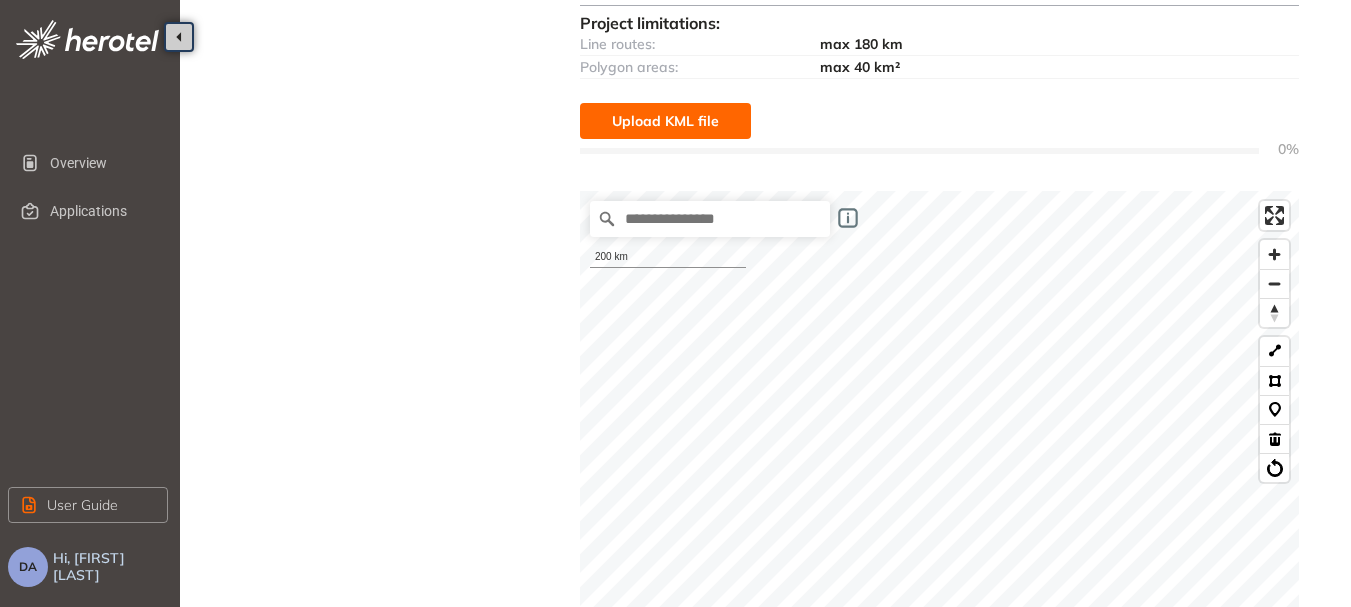 click on "Upload KML file" at bounding box center [665, 121] 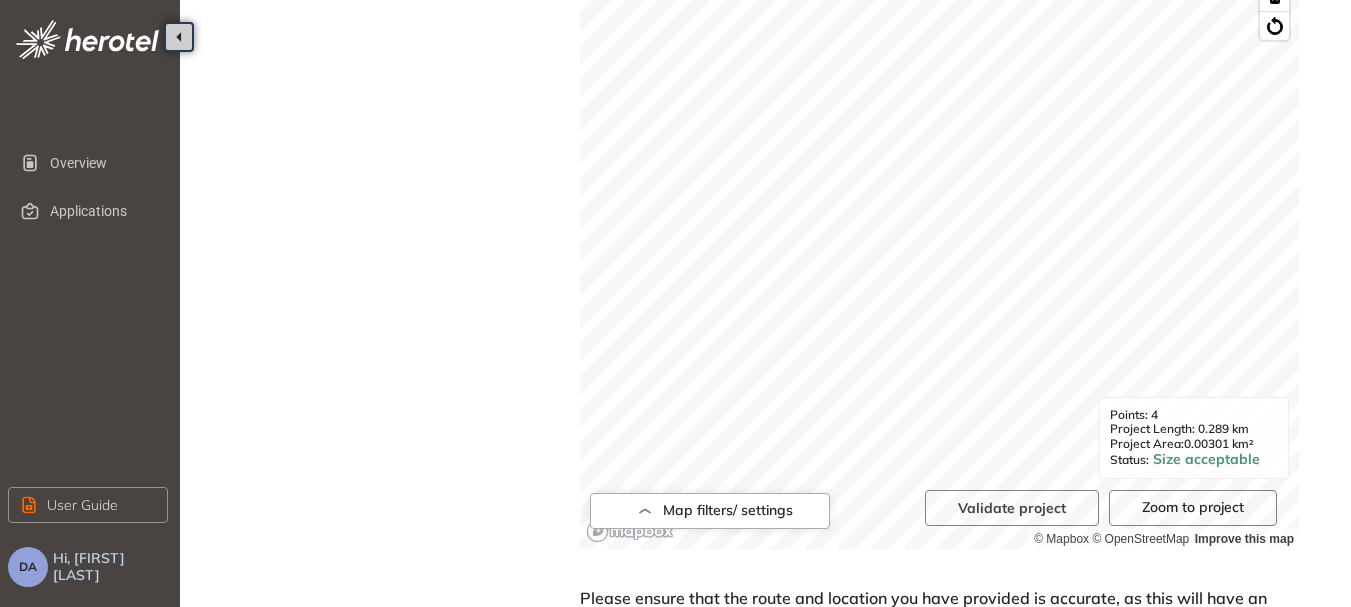 scroll, scrollTop: 930, scrollLeft: 0, axis: vertical 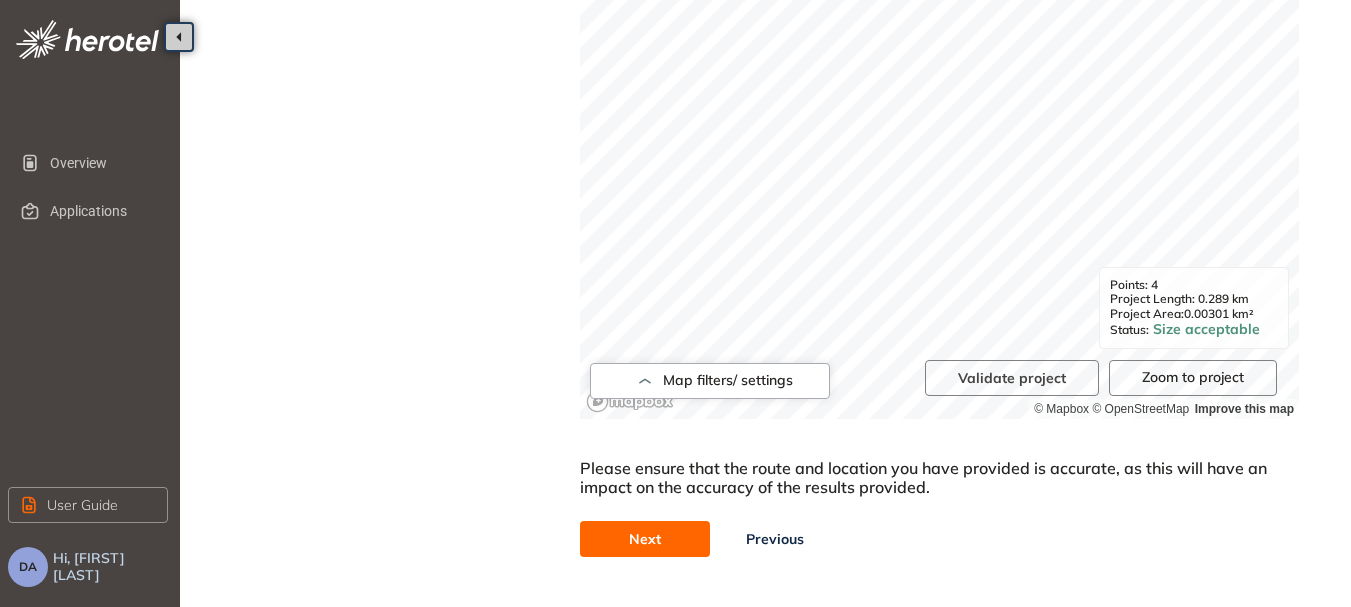 click on "Next" at bounding box center (645, 539) 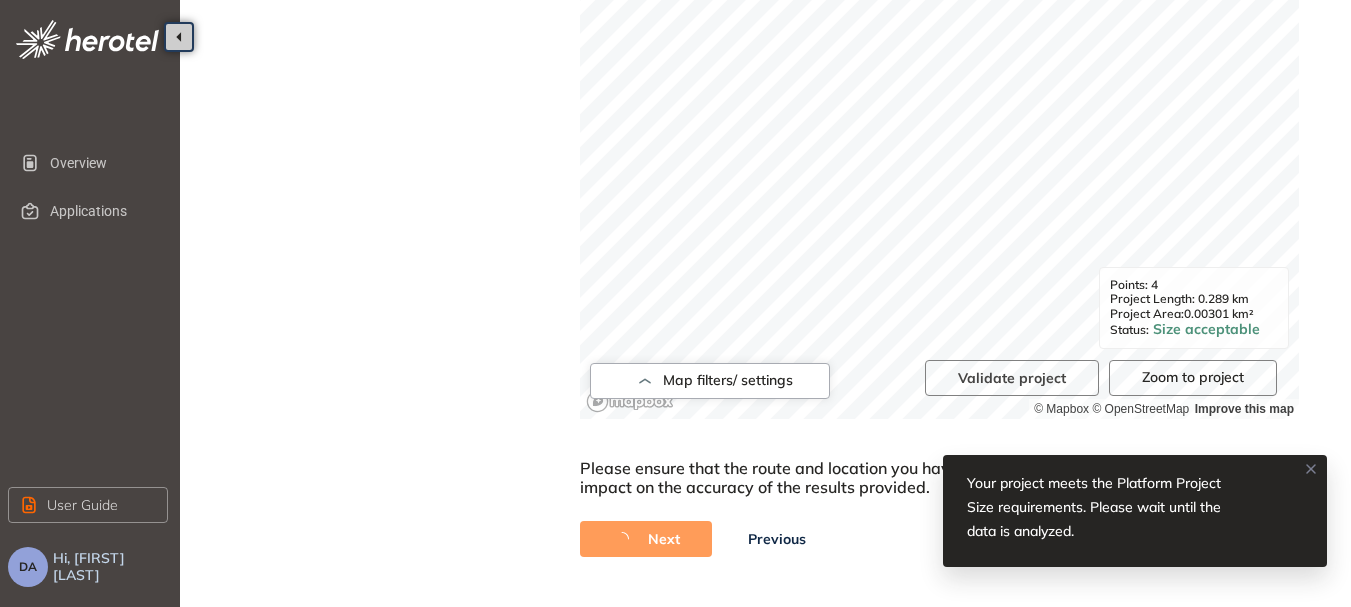 scroll, scrollTop: 0, scrollLeft: 0, axis: both 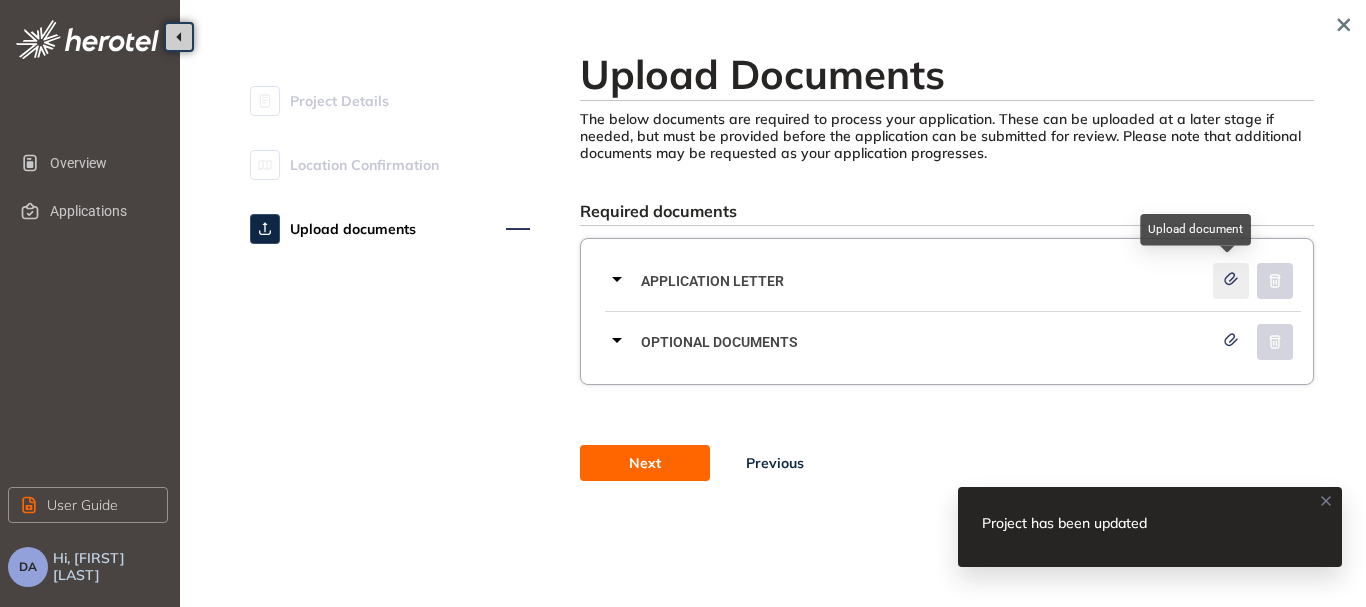click 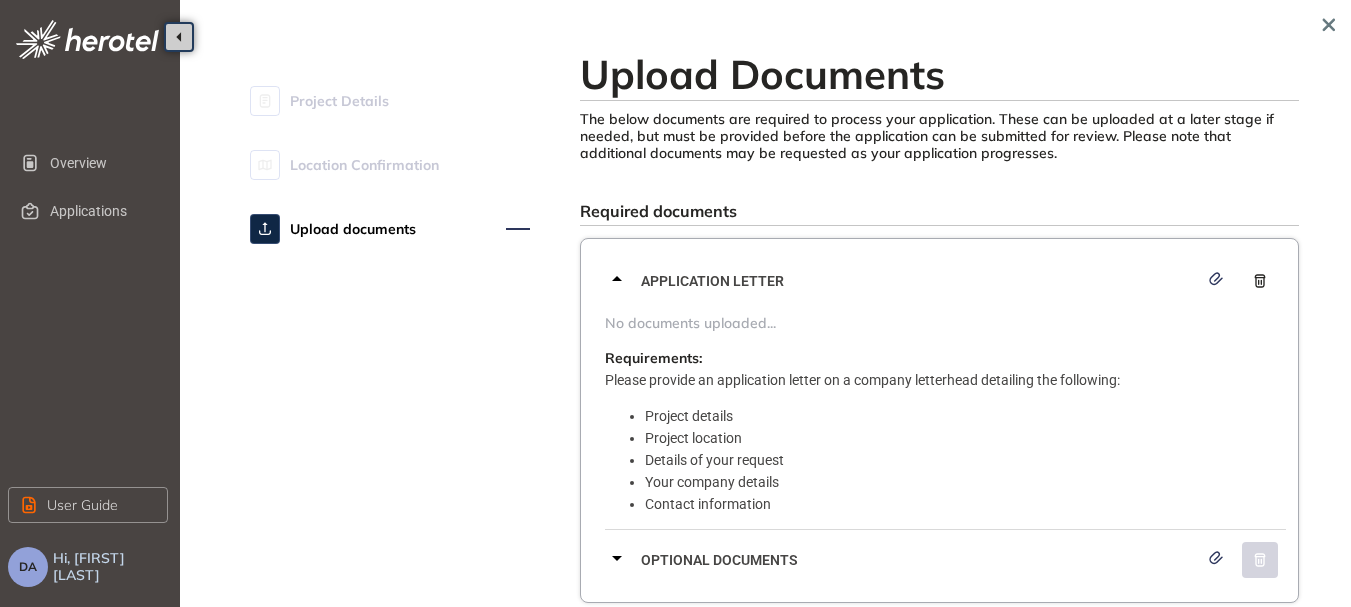 click 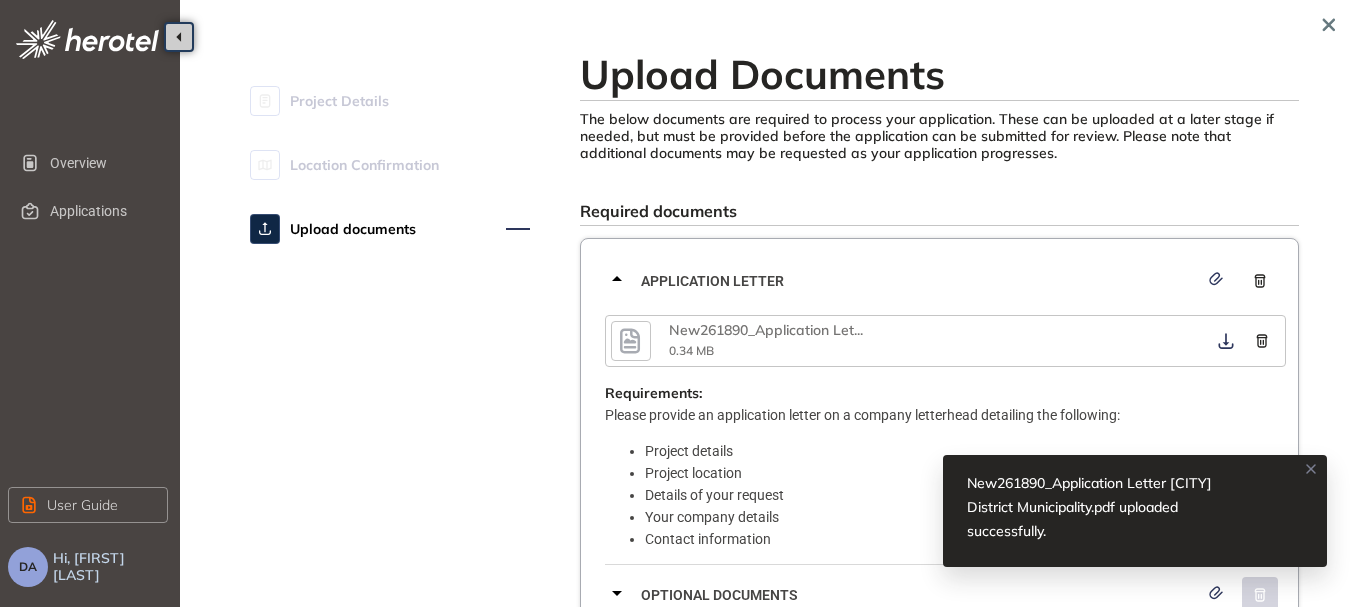click at bounding box center (623, 281) 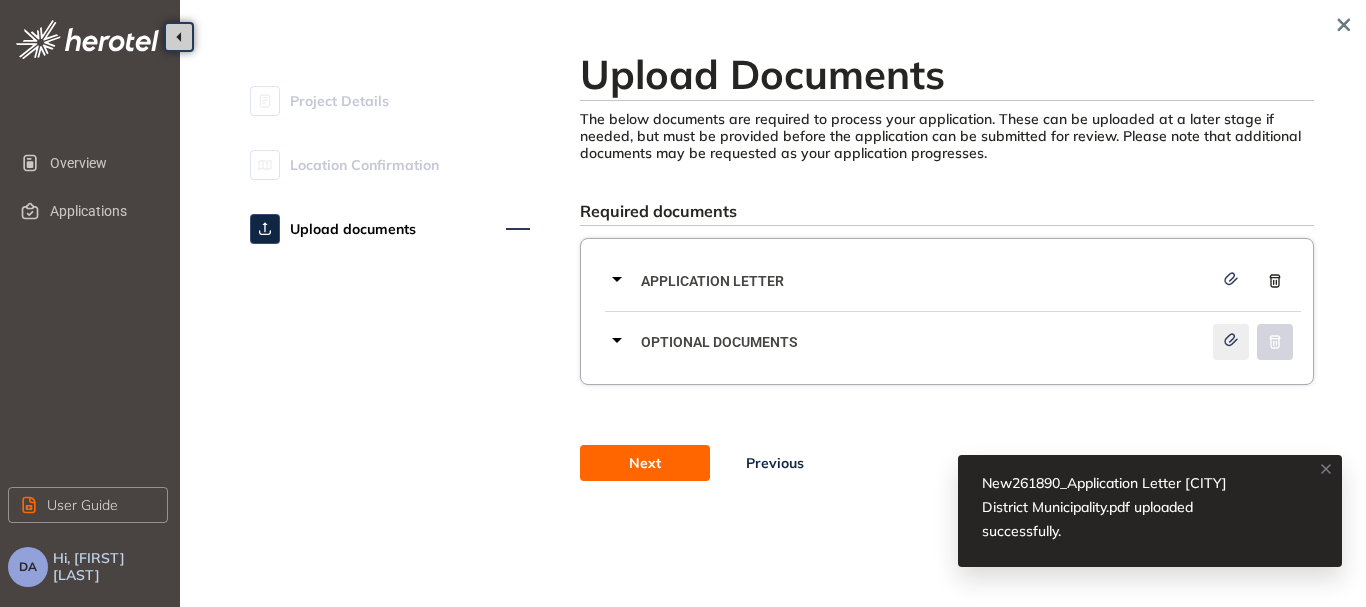 click 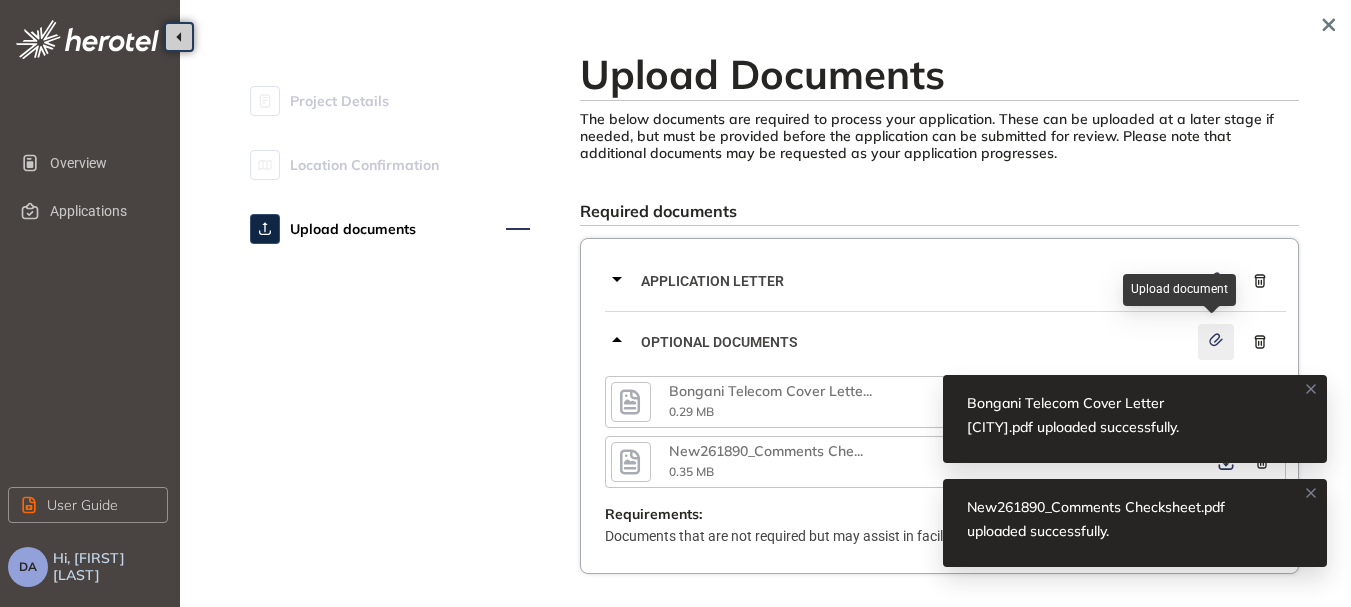 click 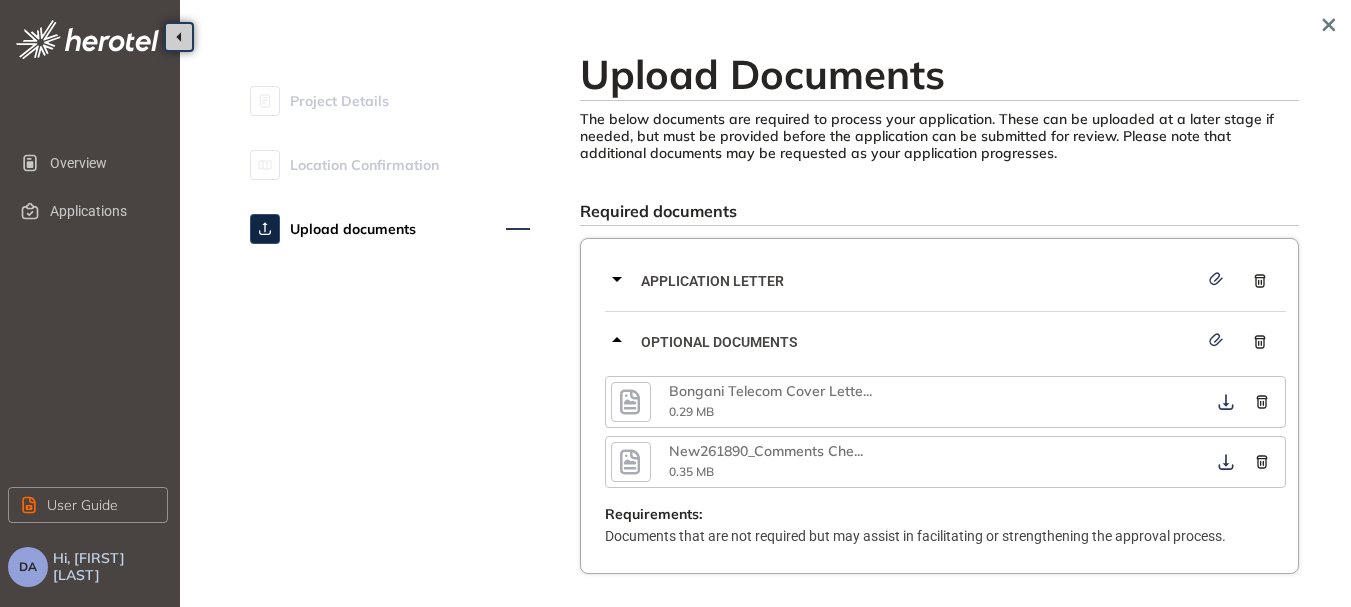 scroll, scrollTop: 153, scrollLeft: 0, axis: vertical 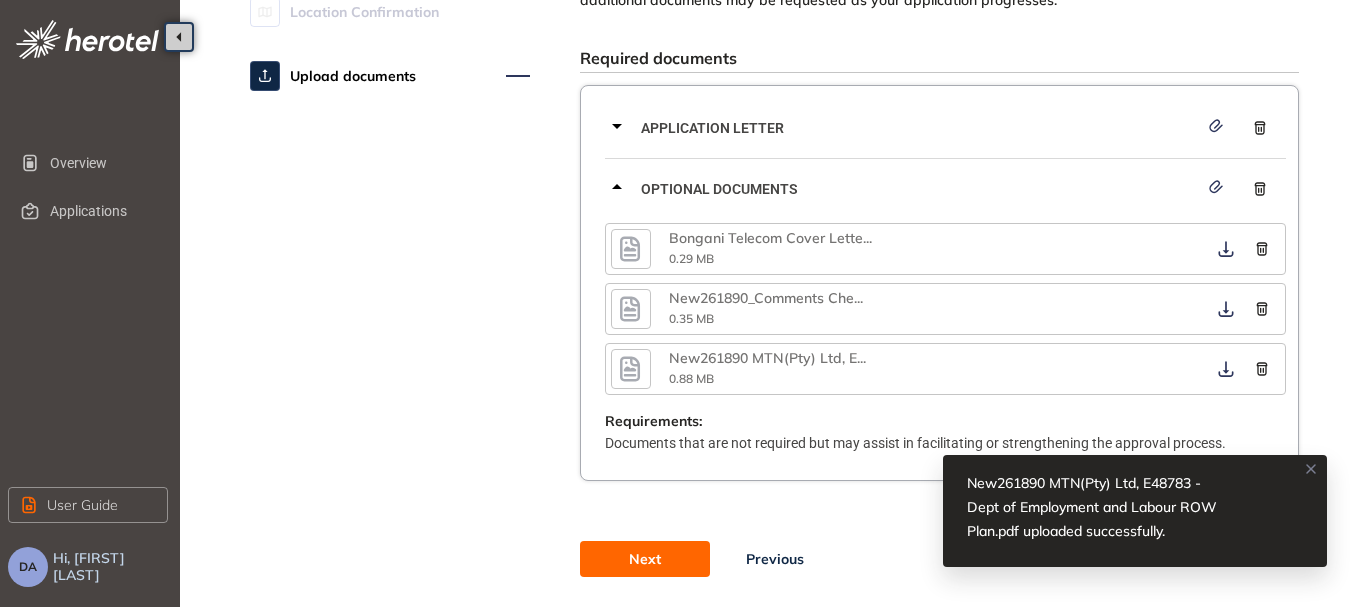 click on "Next" at bounding box center (645, 559) 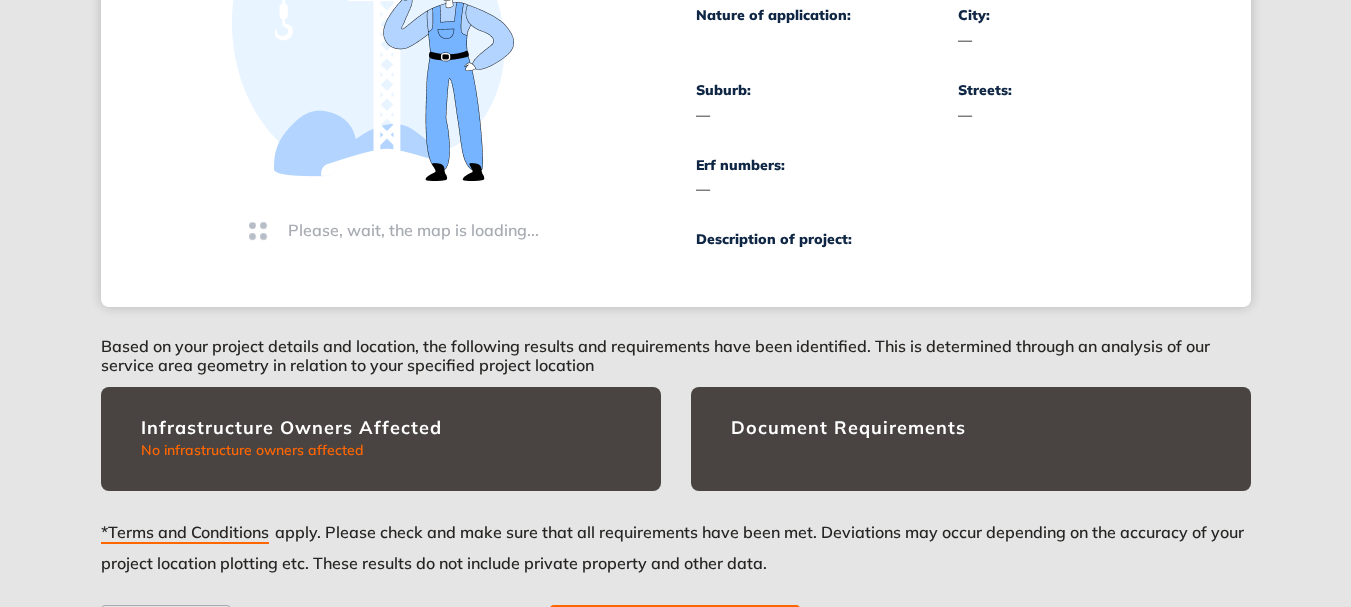 scroll, scrollTop: 553, scrollLeft: 0, axis: vertical 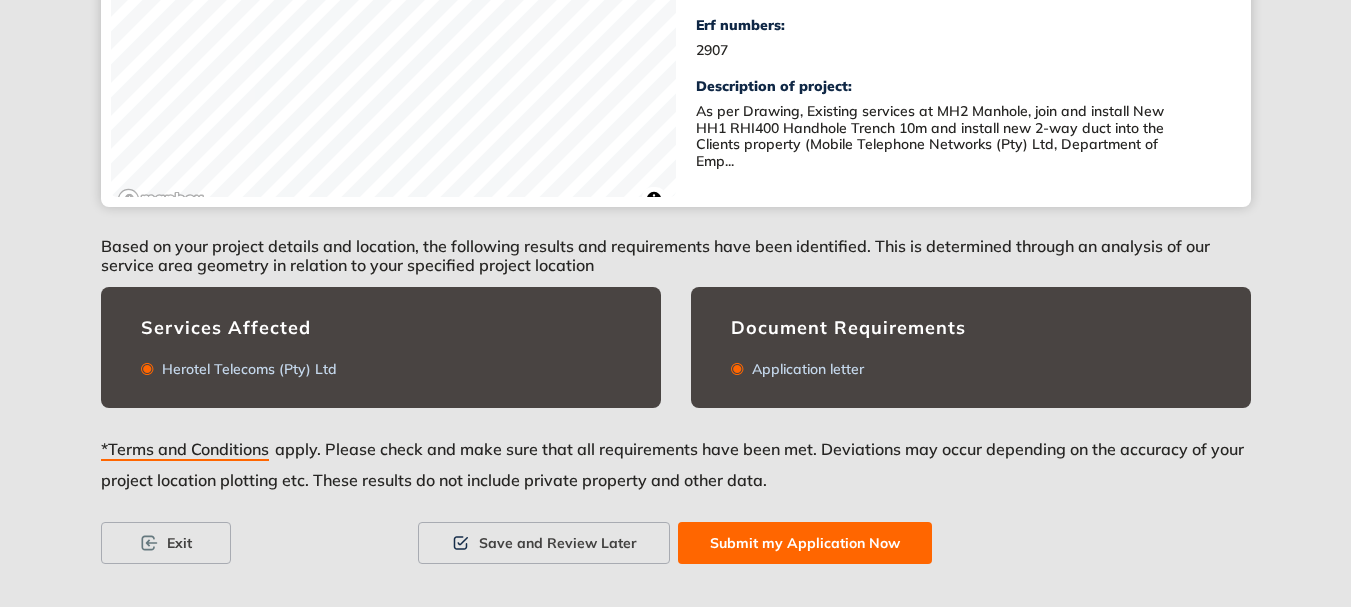 click on "Submit my Application Now" at bounding box center [805, 543] 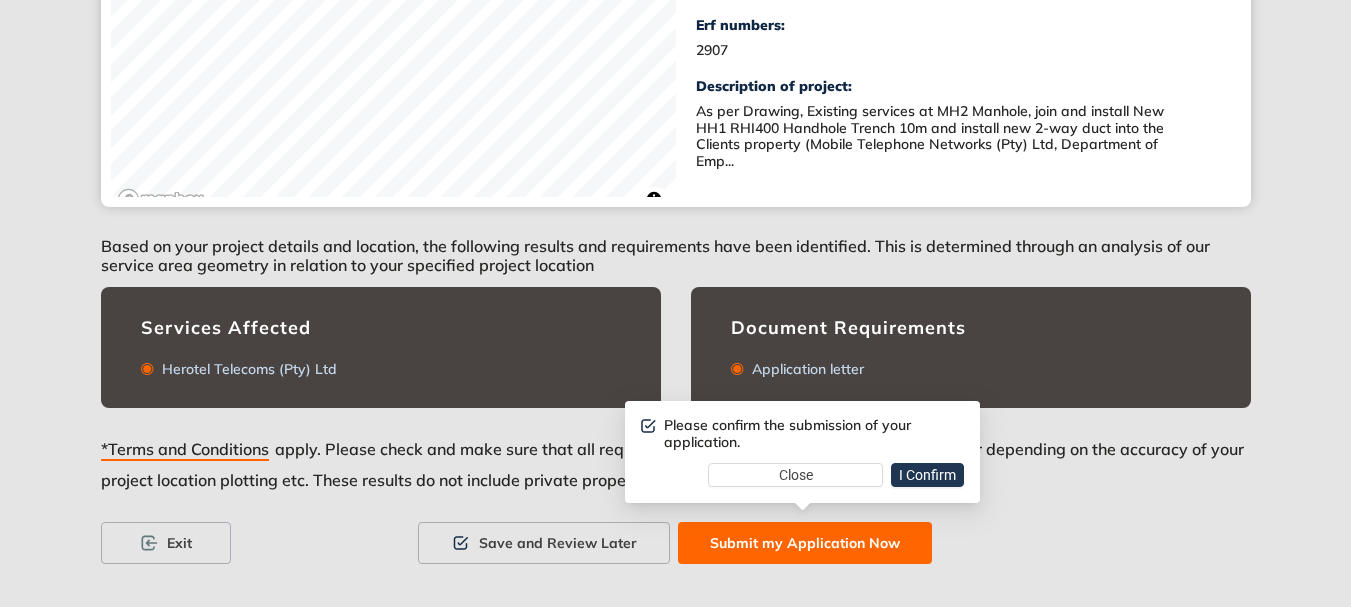 click on "I Confirm" at bounding box center [927, 475] 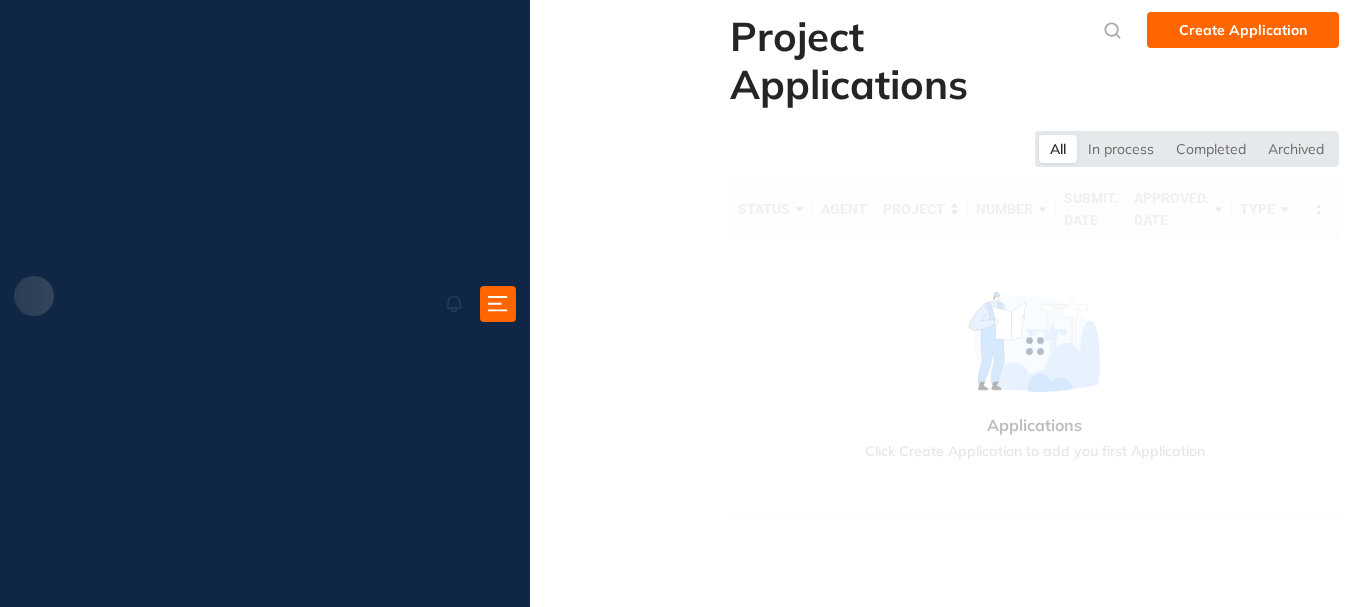 scroll, scrollTop: 0, scrollLeft: 0, axis: both 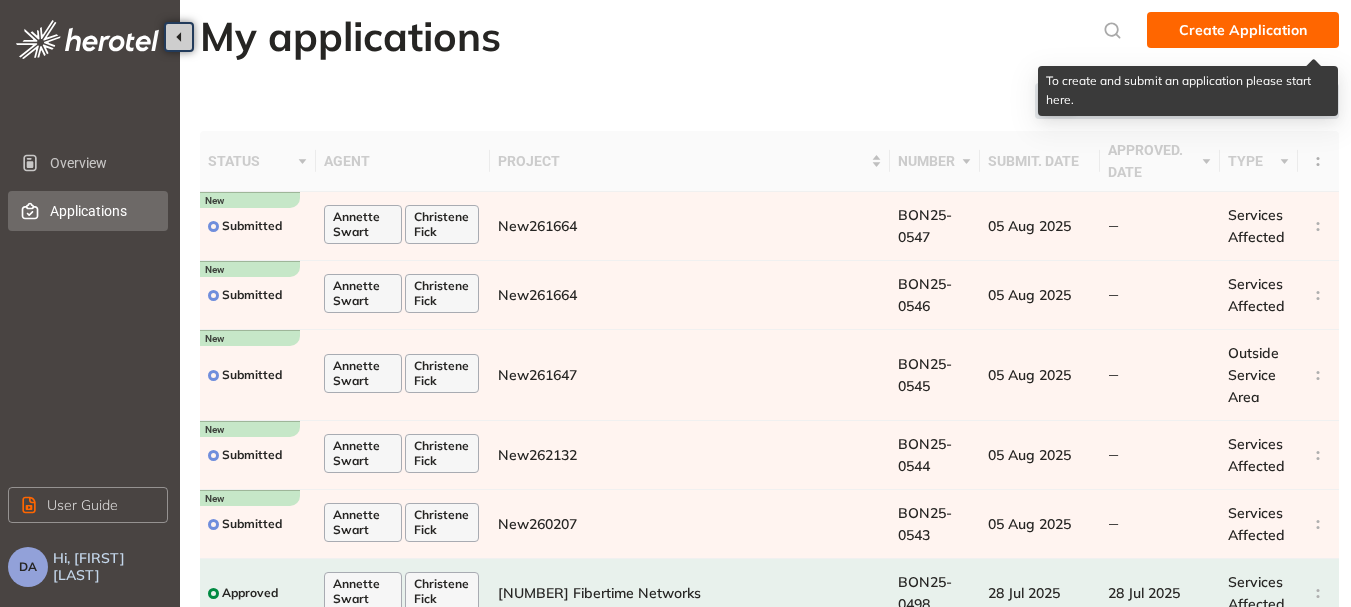 click on "Create Application" at bounding box center (1243, 30) 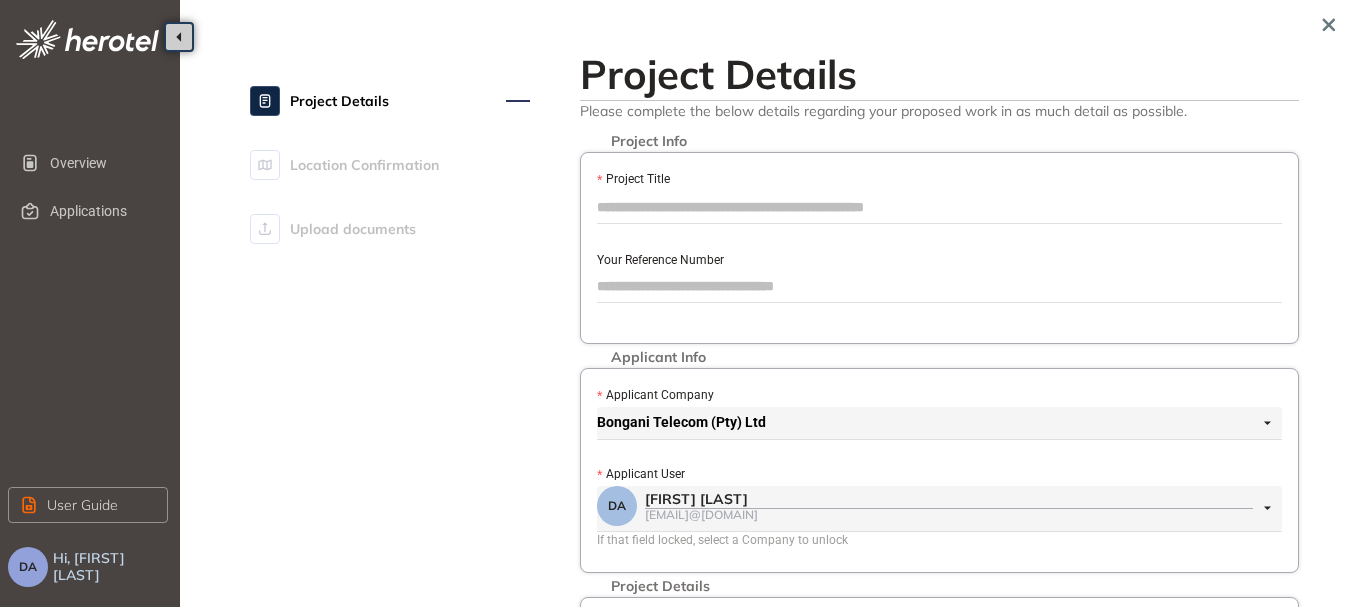 click on "Project Title" at bounding box center [939, 207] 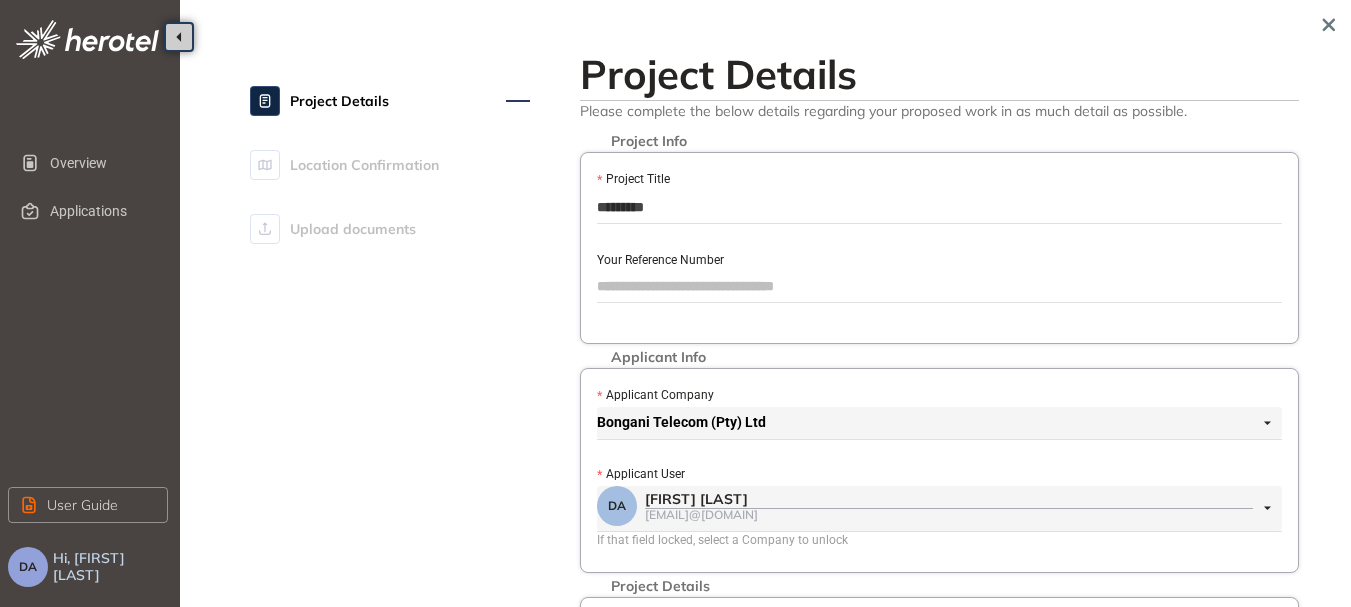 click on "Your Reference Number" at bounding box center [939, 286] 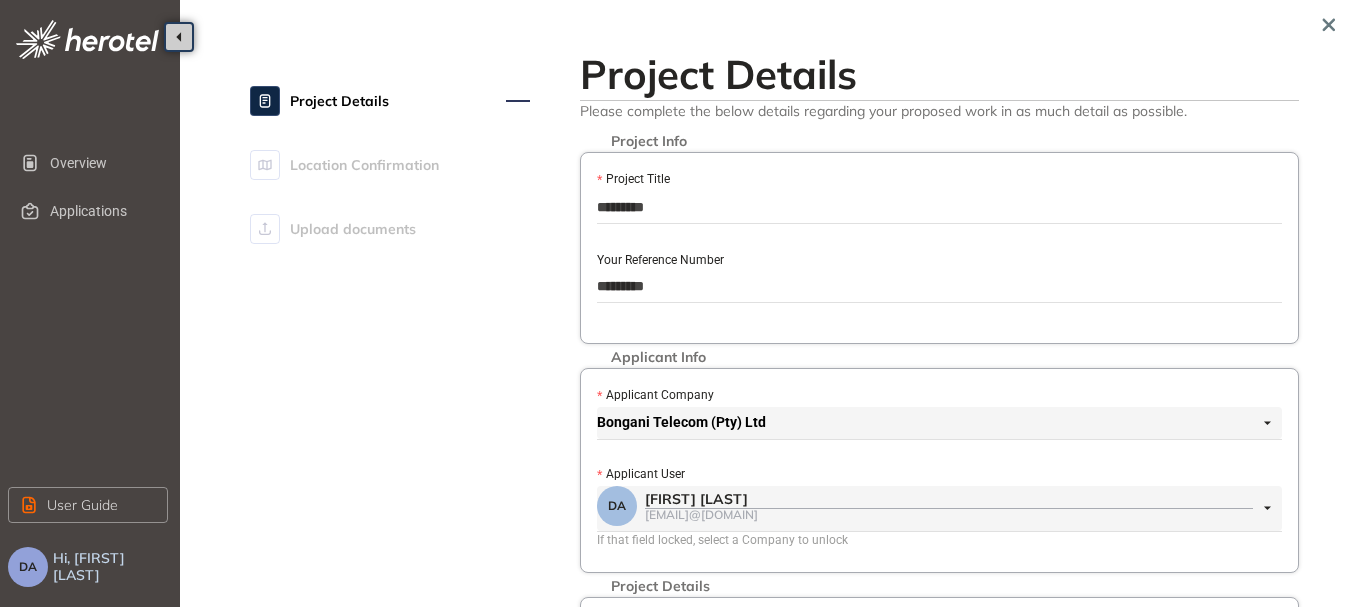 scroll, scrollTop: 200, scrollLeft: 0, axis: vertical 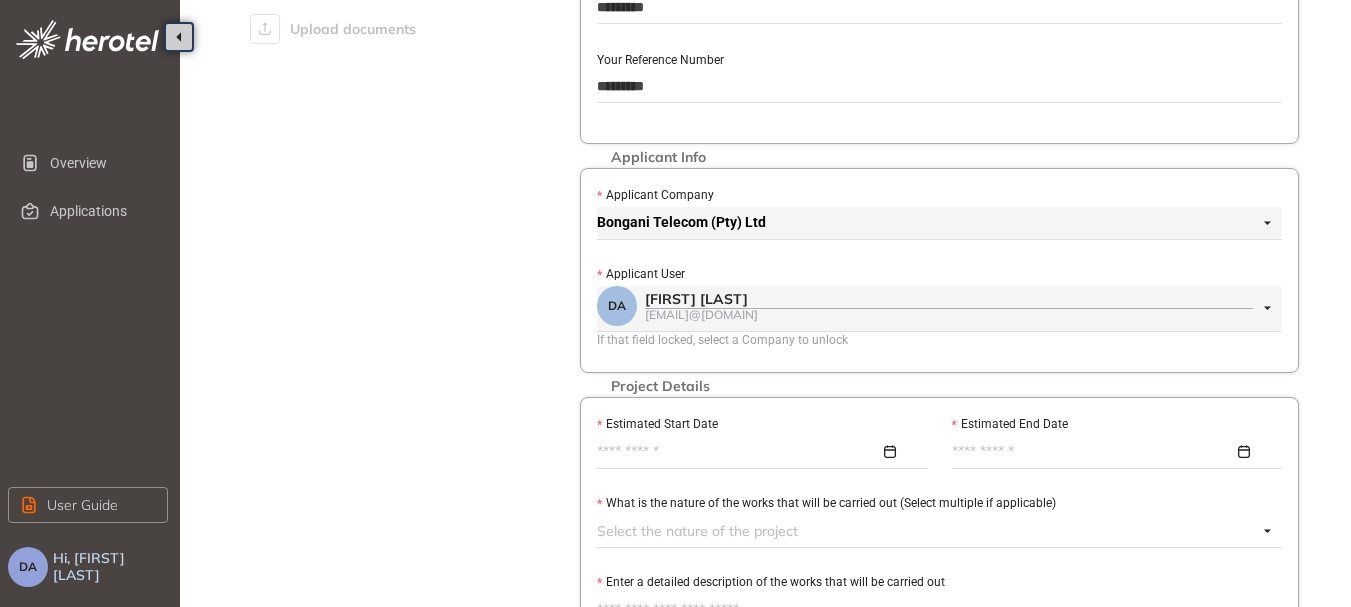 click at bounding box center (757, 452) 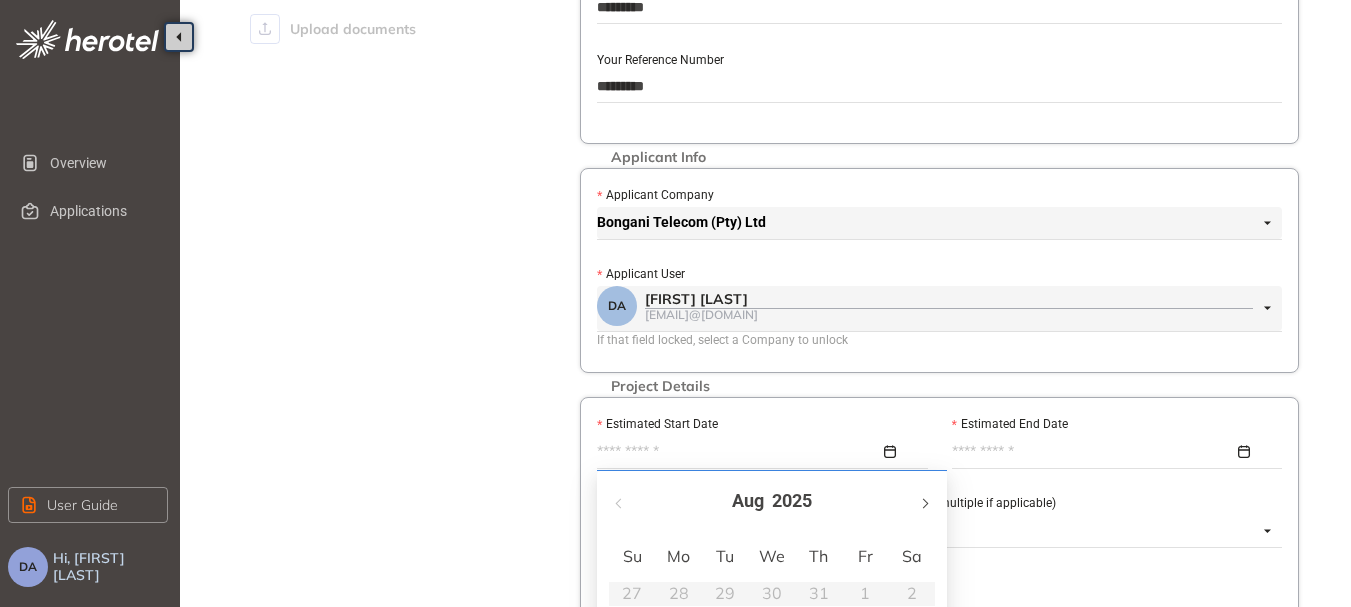 click at bounding box center [924, 501] 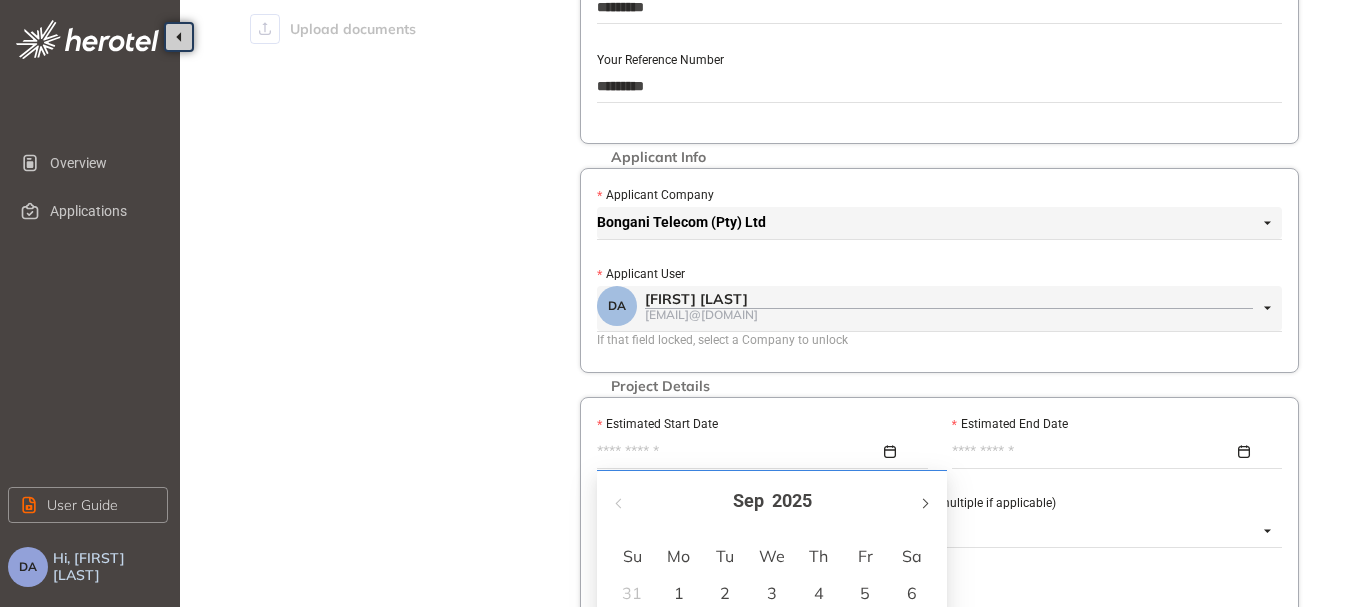click at bounding box center (924, 501) 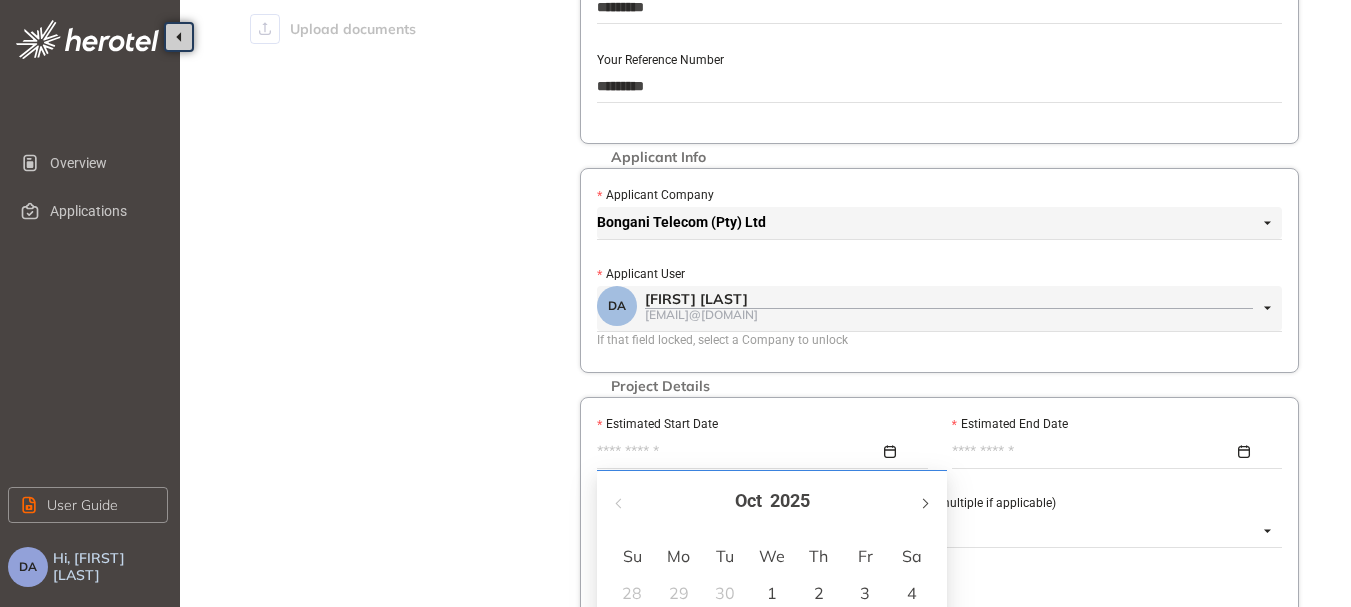 click at bounding box center (924, 501) 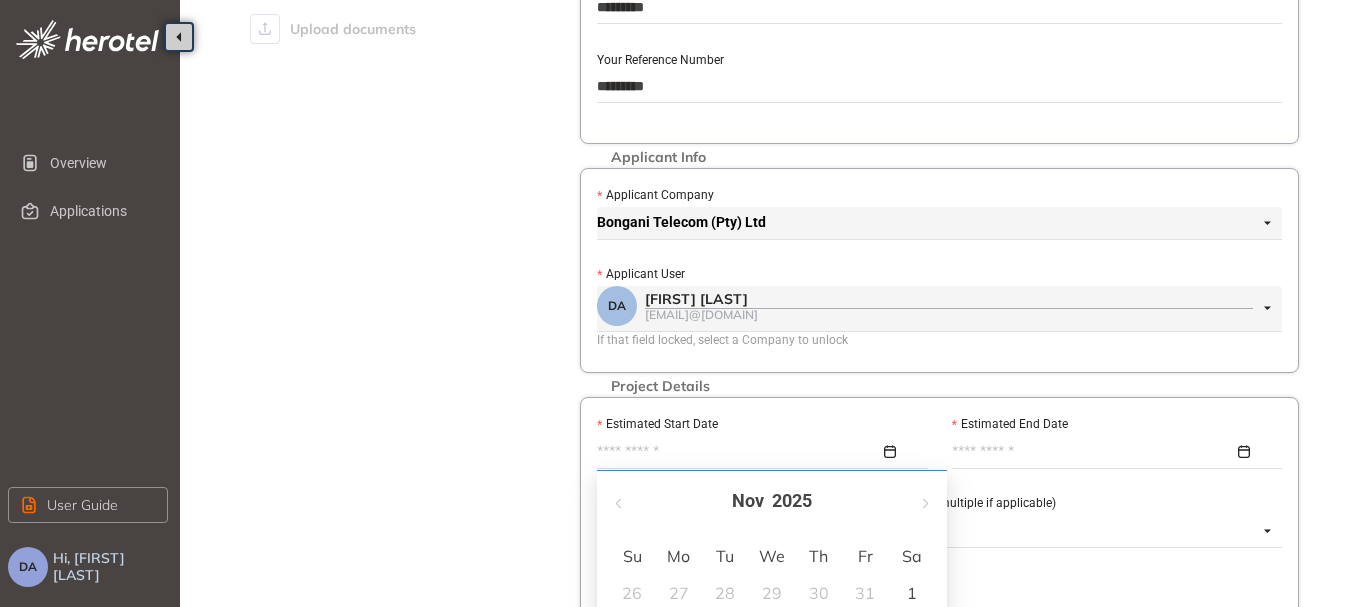 scroll, scrollTop: 400, scrollLeft: 0, axis: vertical 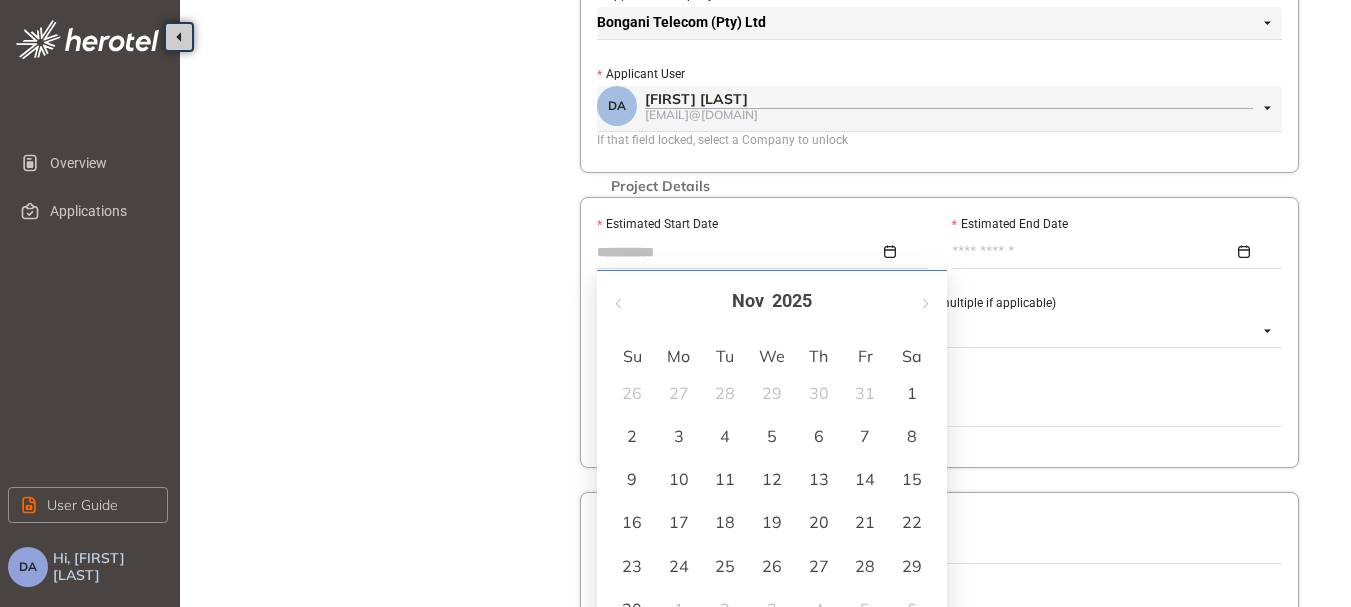 click on "25" at bounding box center (725, 566) 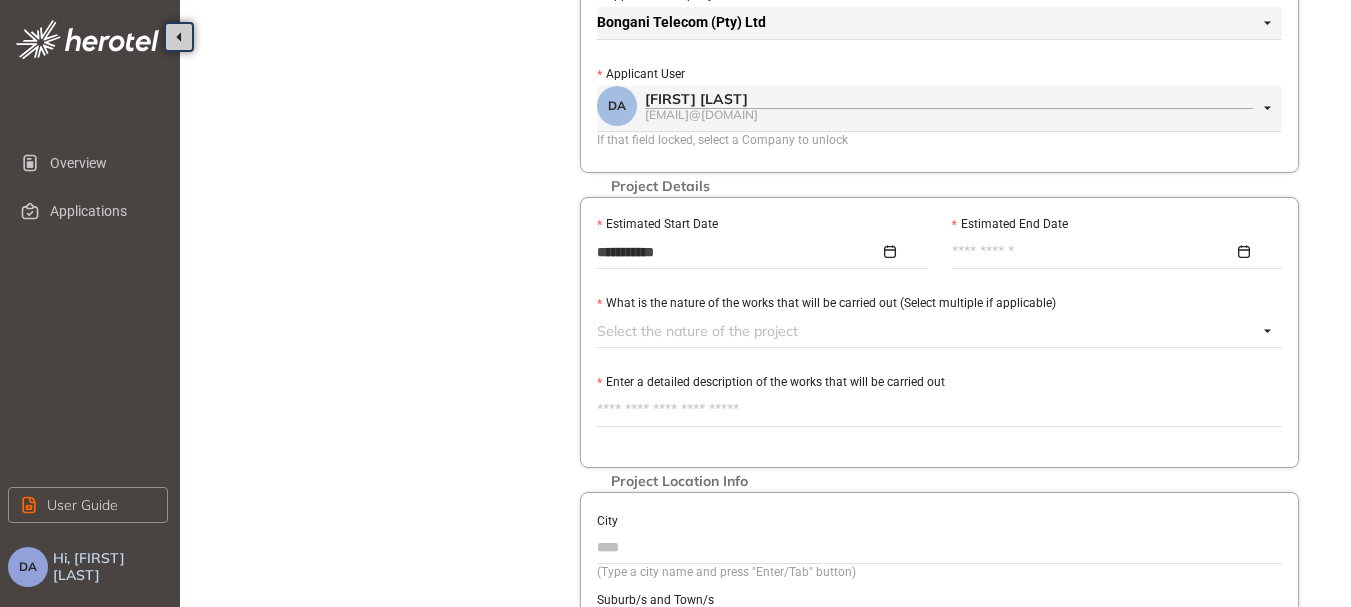 click at bounding box center [1112, 252] 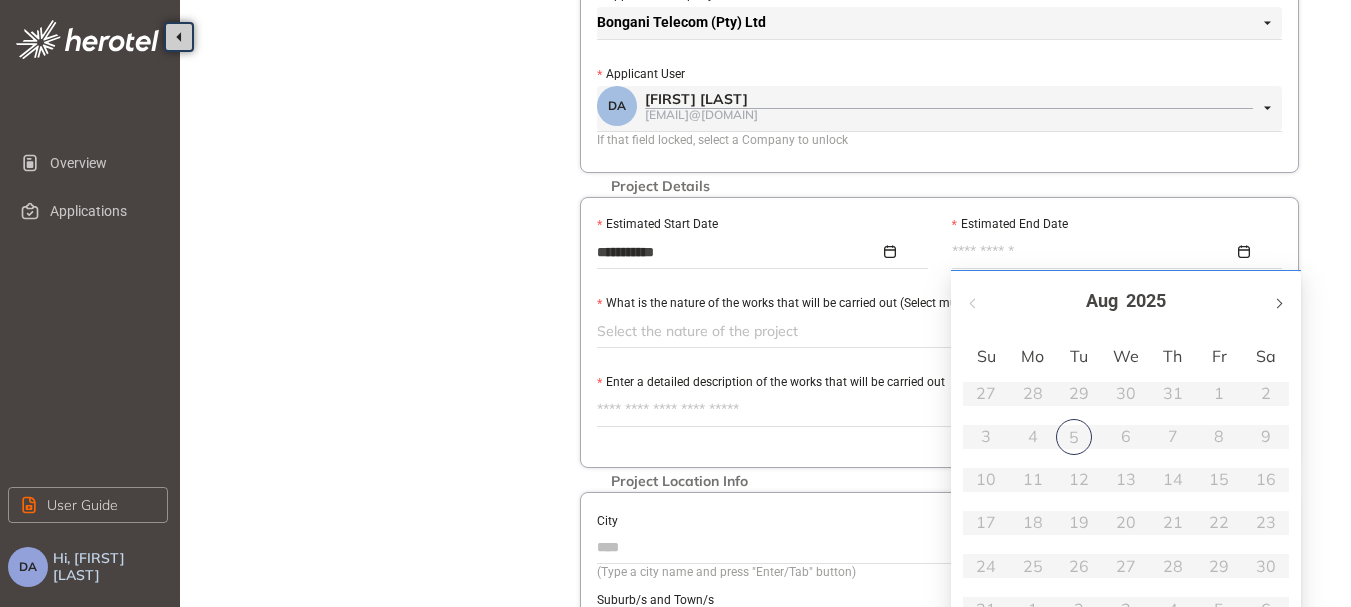 click at bounding box center [1278, 301] 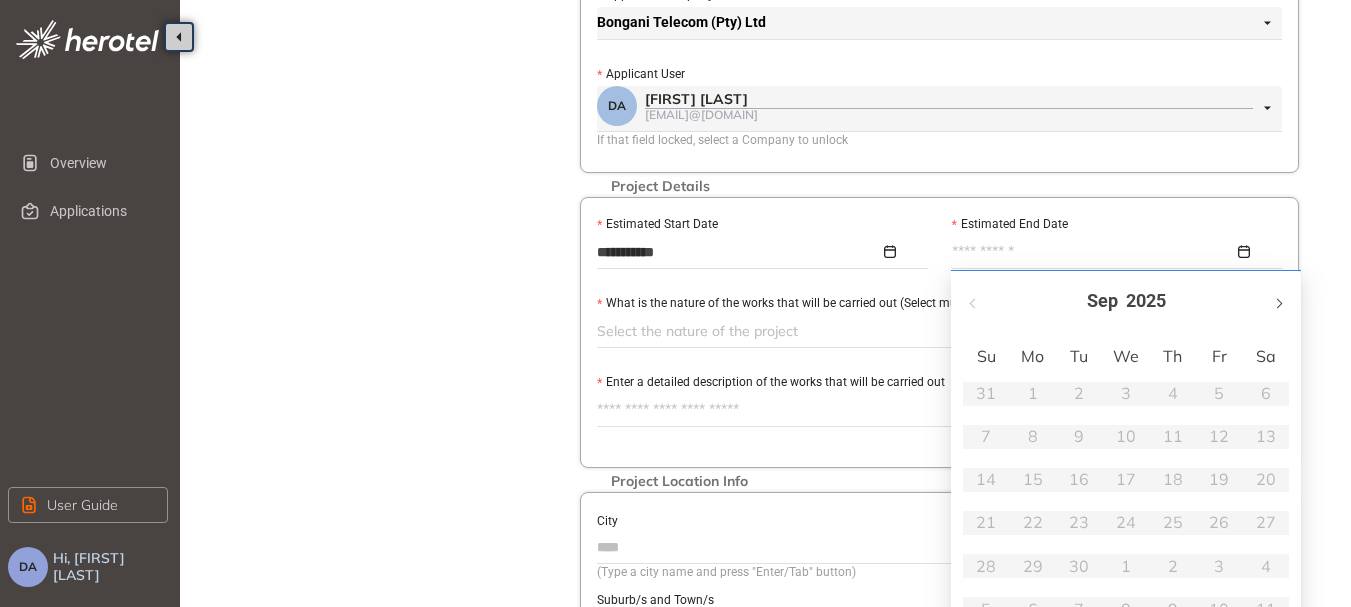 click at bounding box center [1278, 303] 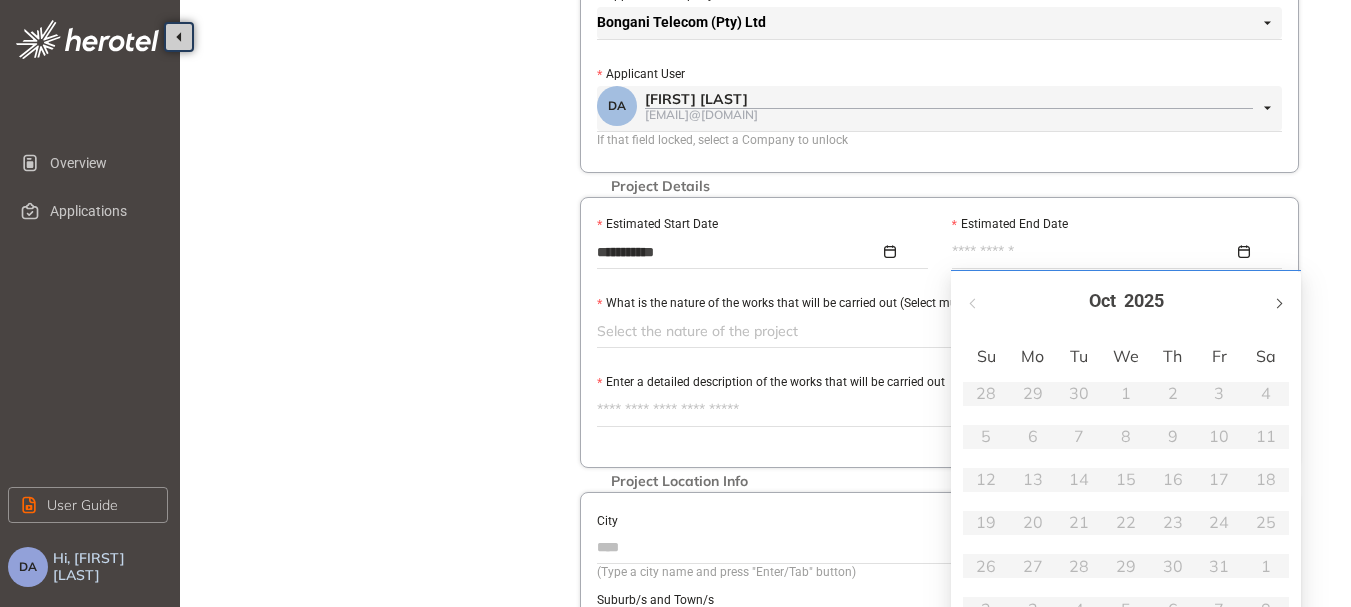 click at bounding box center (1278, 303) 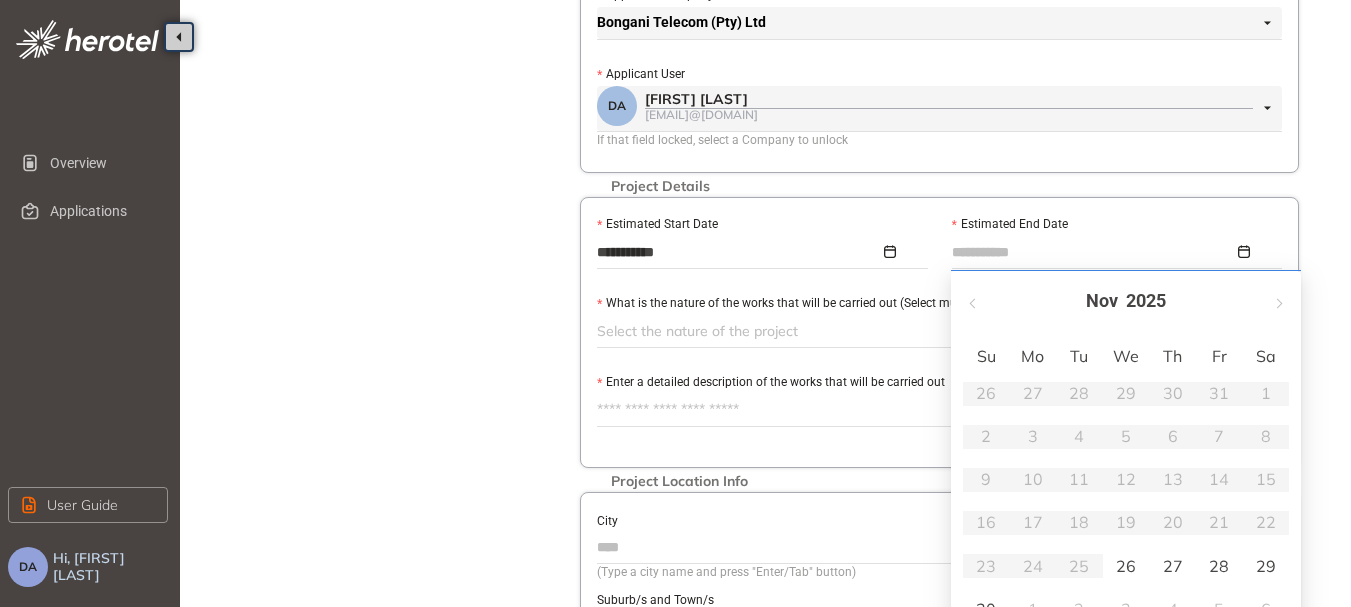 click on "28" at bounding box center [1219, 566] 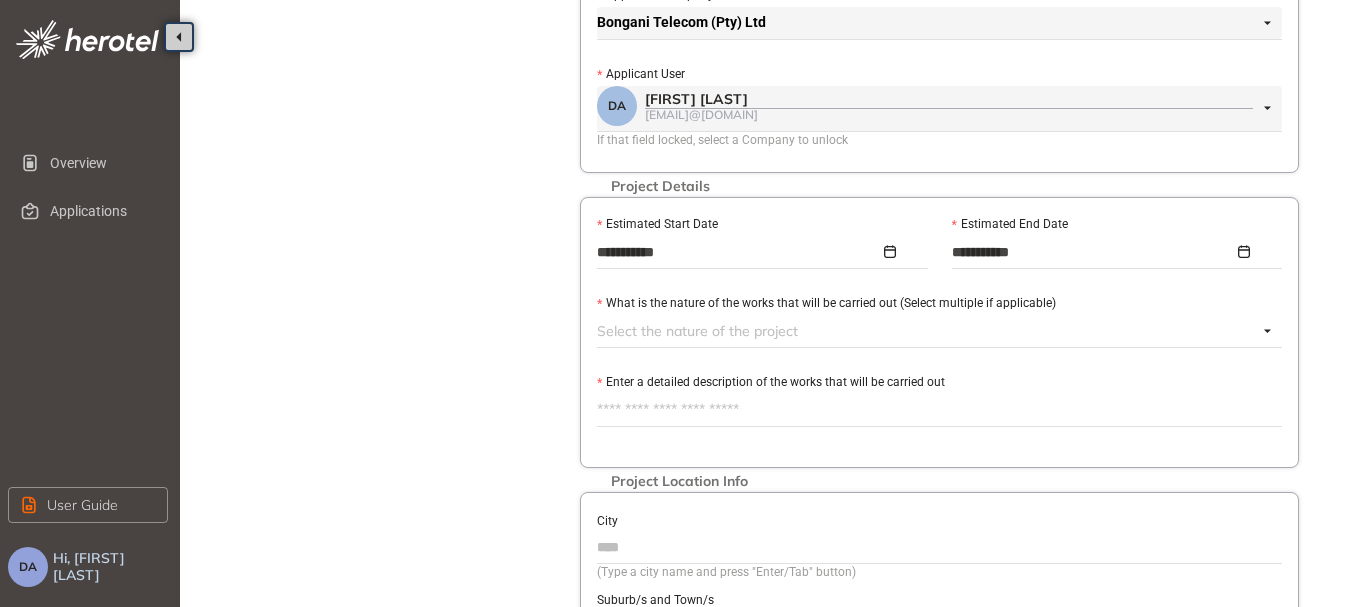 click at bounding box center (927, 331) 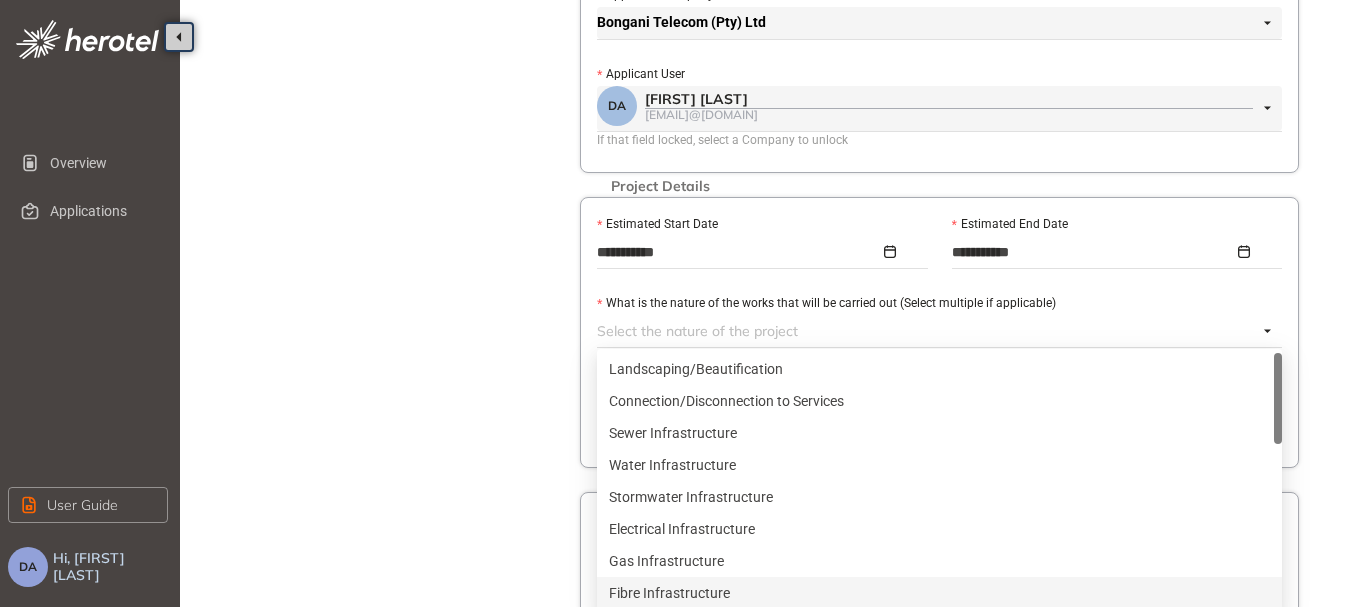 click on "Fibre Infrastructure" at bounding box center (939, 593) 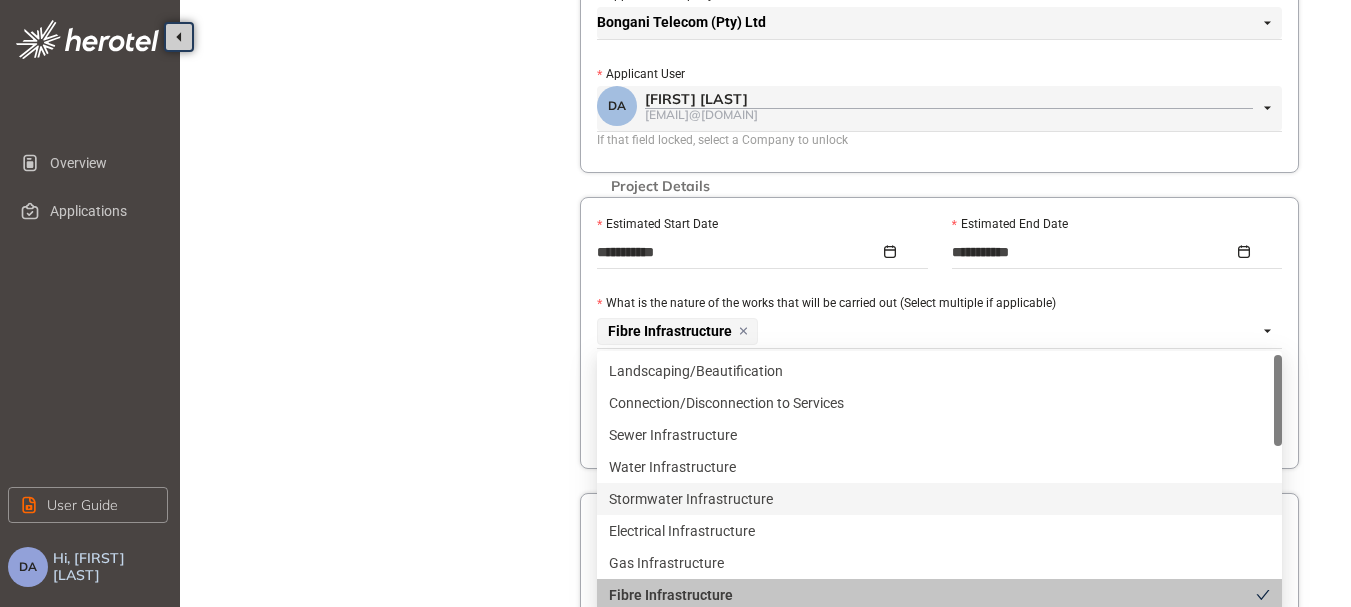 click on "Project Details Location Confirmation Upload documents" at bounding box center [390, 287] 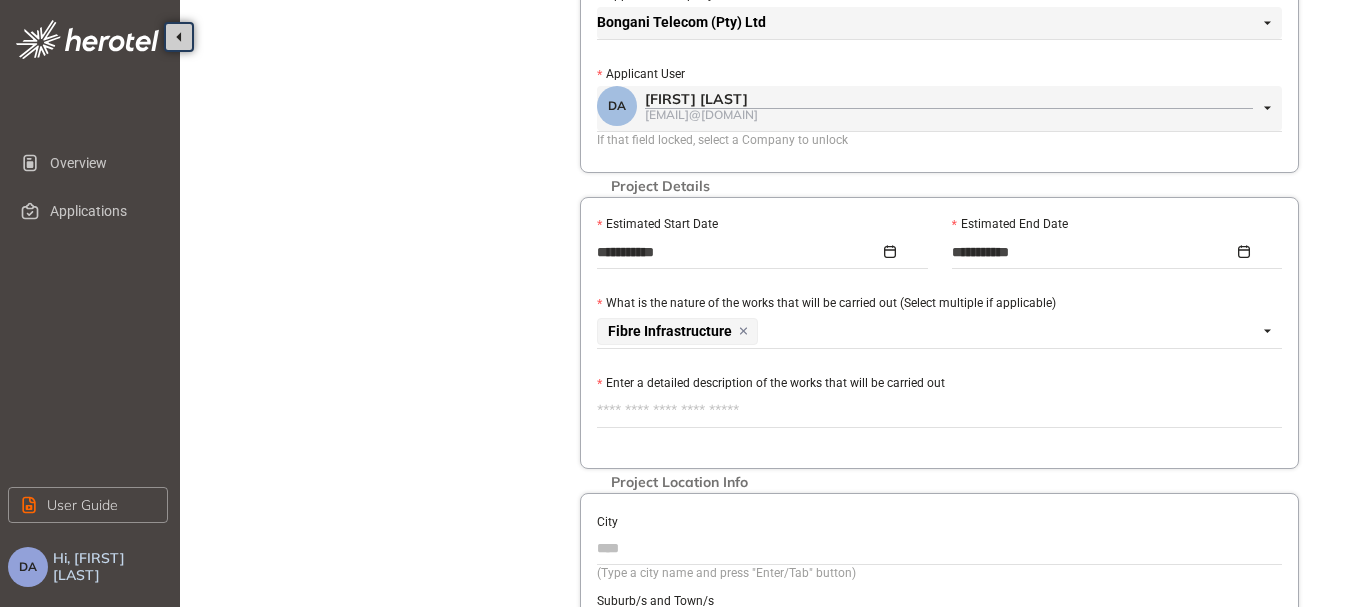 click on "Enter a detailed description of the works that will be carried out" at bounding box center (939, 411) 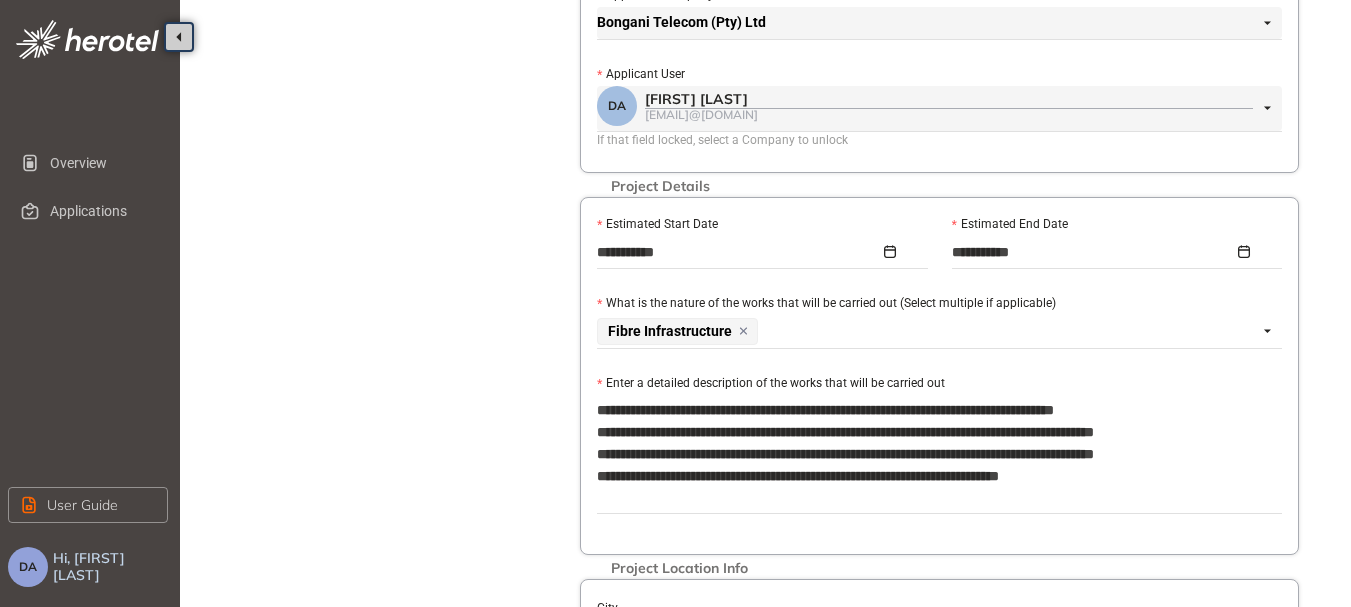 scroll, scrollTop: 0, scrollLeft: 0, axis: both 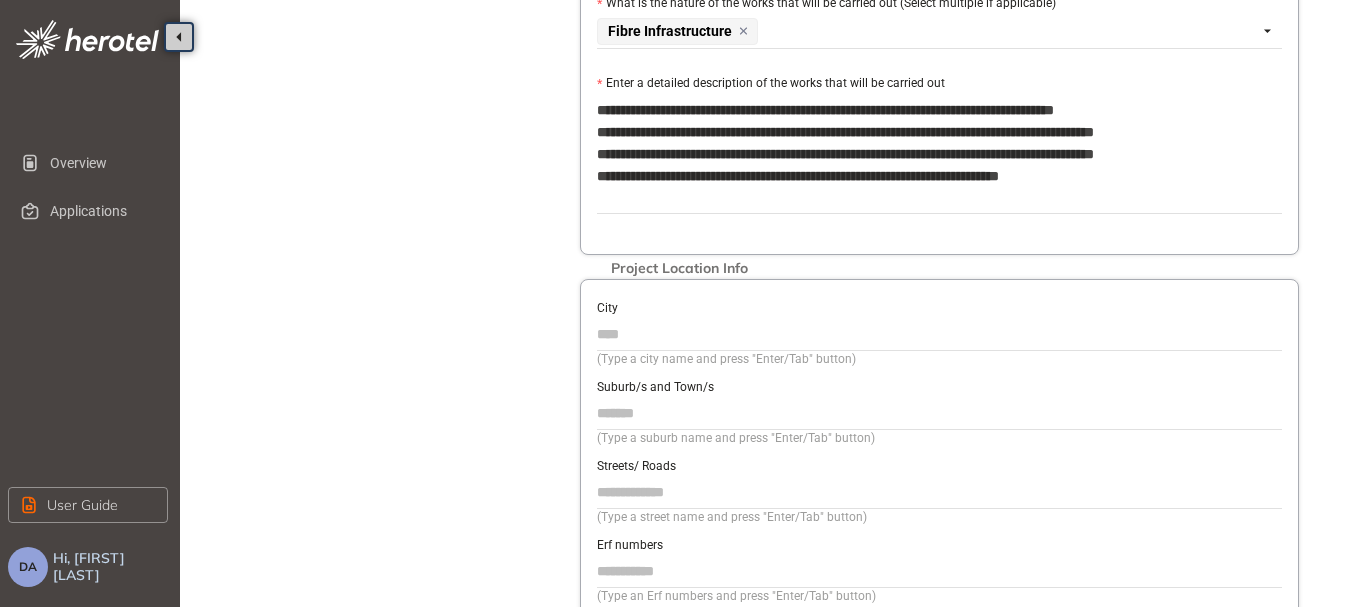 click on "City" at bounding box center [939, 334] 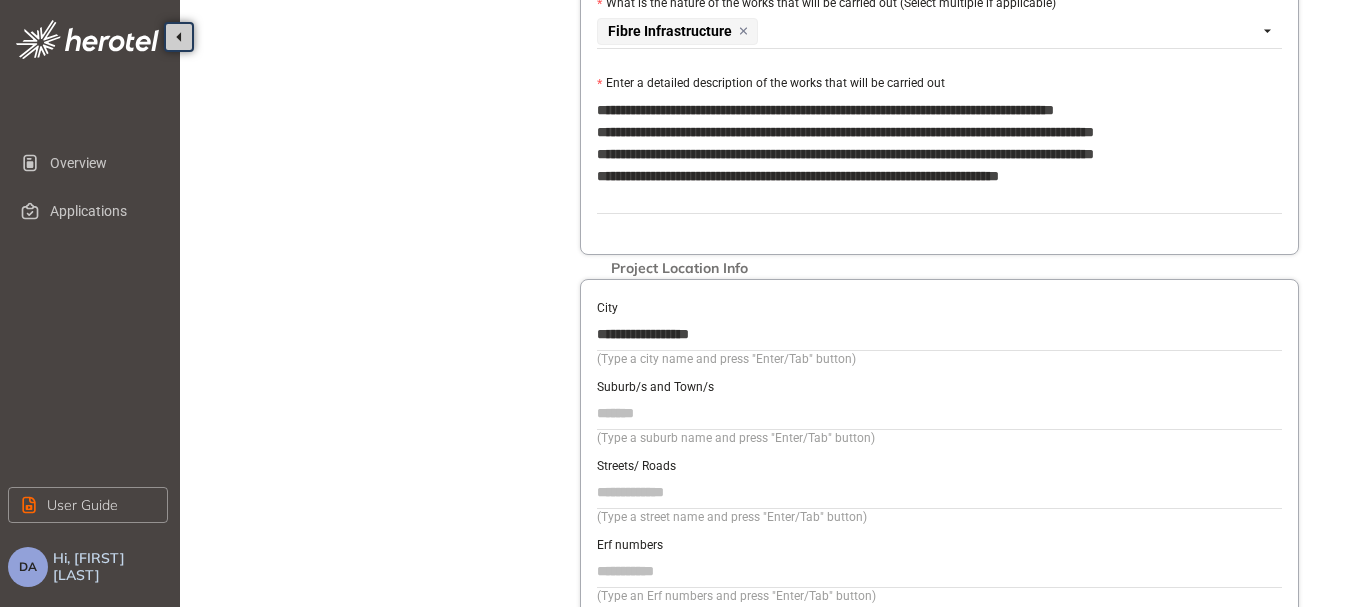 click on "Suburb/s and Town/s" at bounding box center [939, 413] 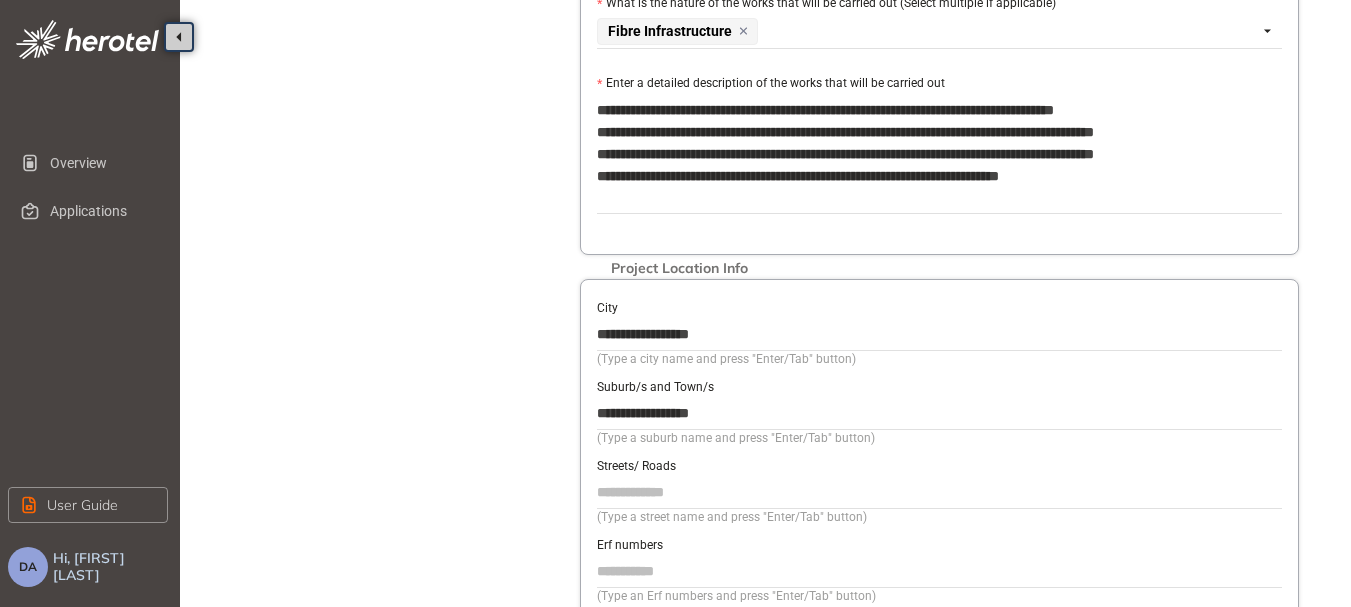 click on "Streets/ Roads" at bounding box center (939, 492) 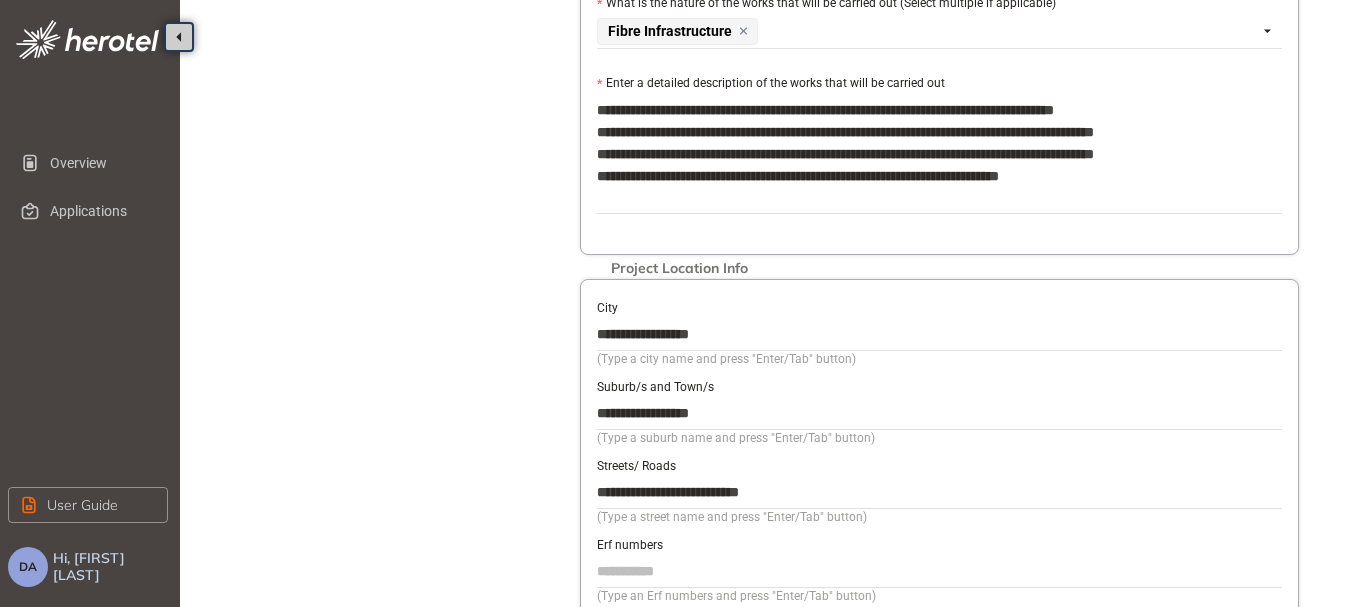 scroll, scrollTop: 862, scrollLeft: 0, axis: vertical 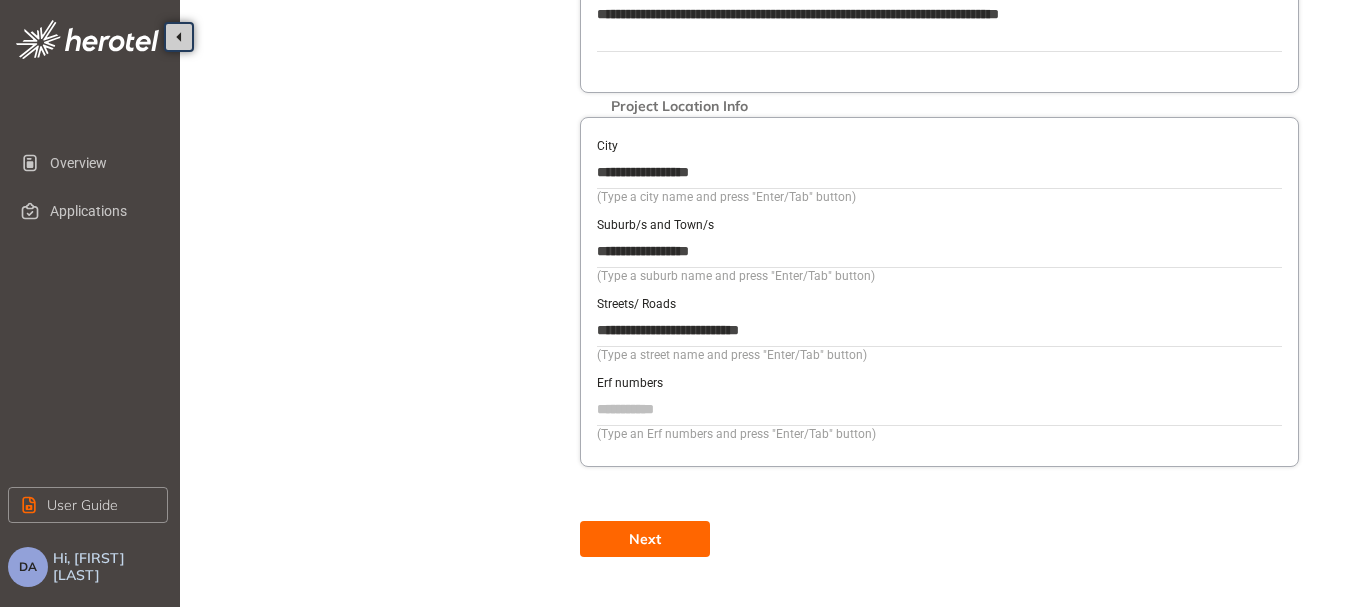 click on "Erf numbers" at bounding box center [939, 409] 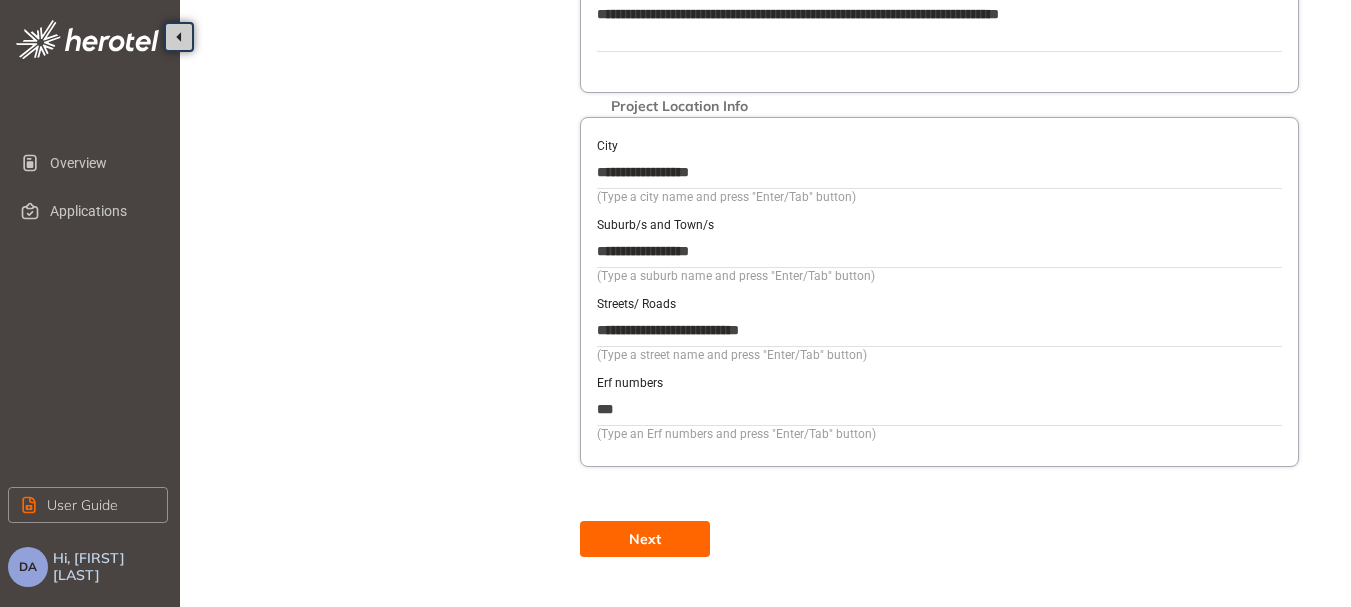 click on "Next" at bounding box center [645, 539] 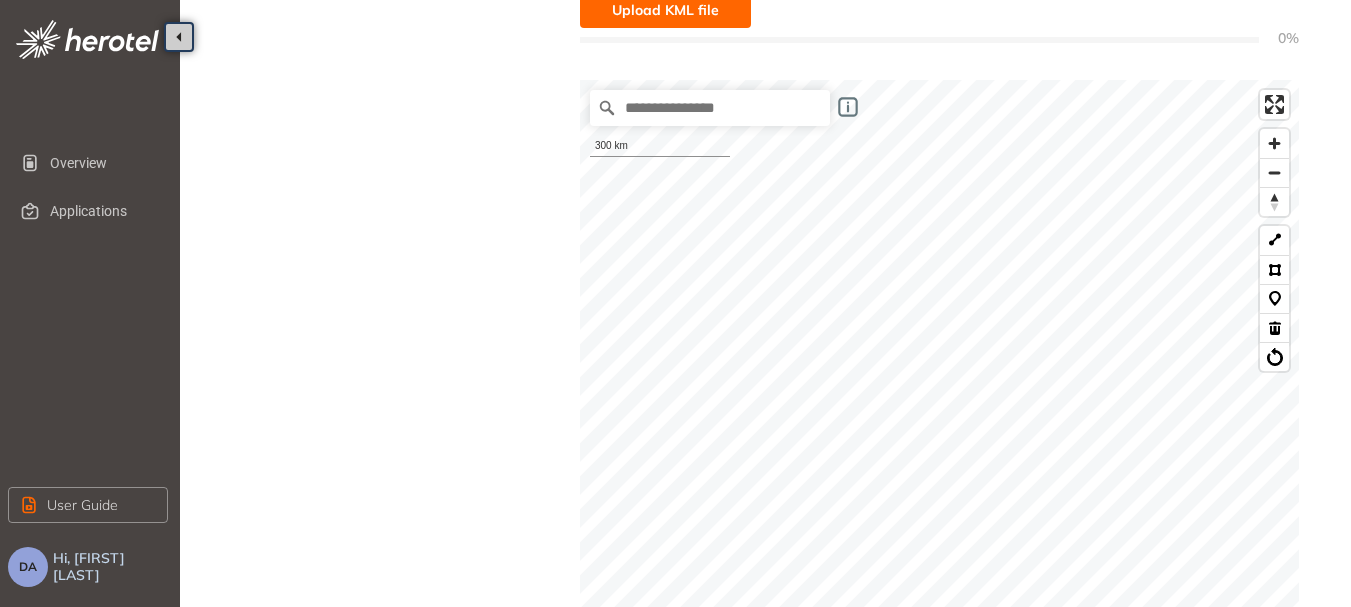 scroll, scrollTop: 211, scrollLeft: 0, axis: vertical 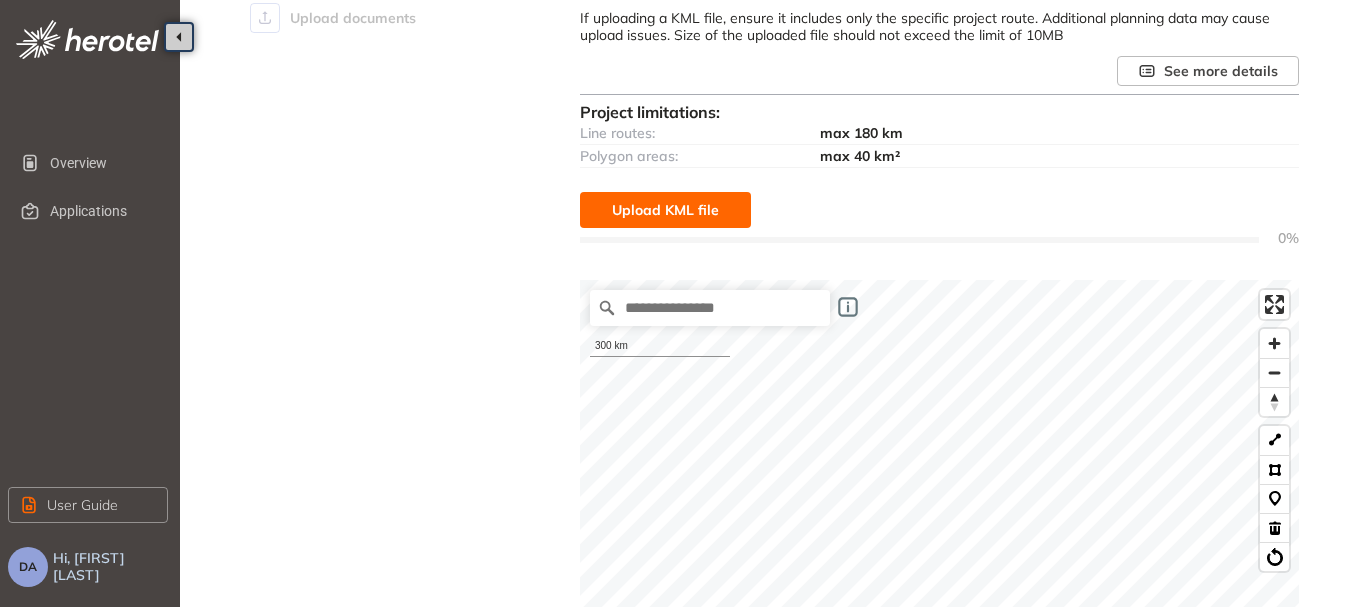 click on "Upload KML file" at bounding box center (665, 210) 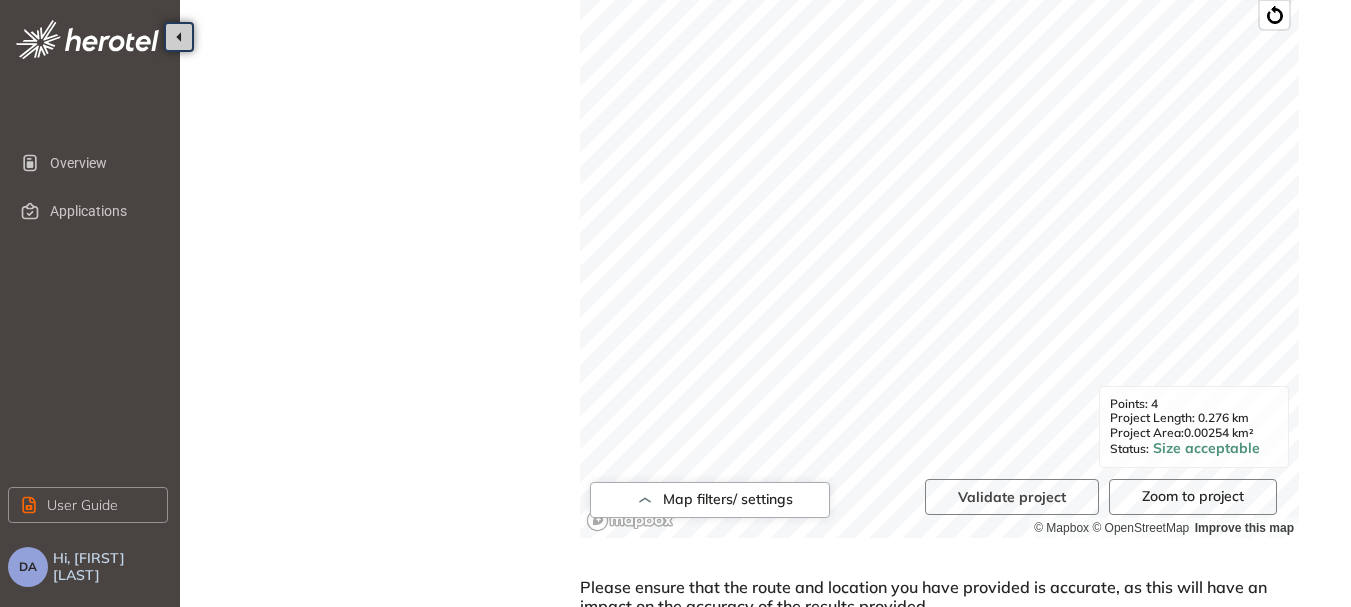 scroll, scrollTop: 930, scrollLeft: 0, axis: vertical 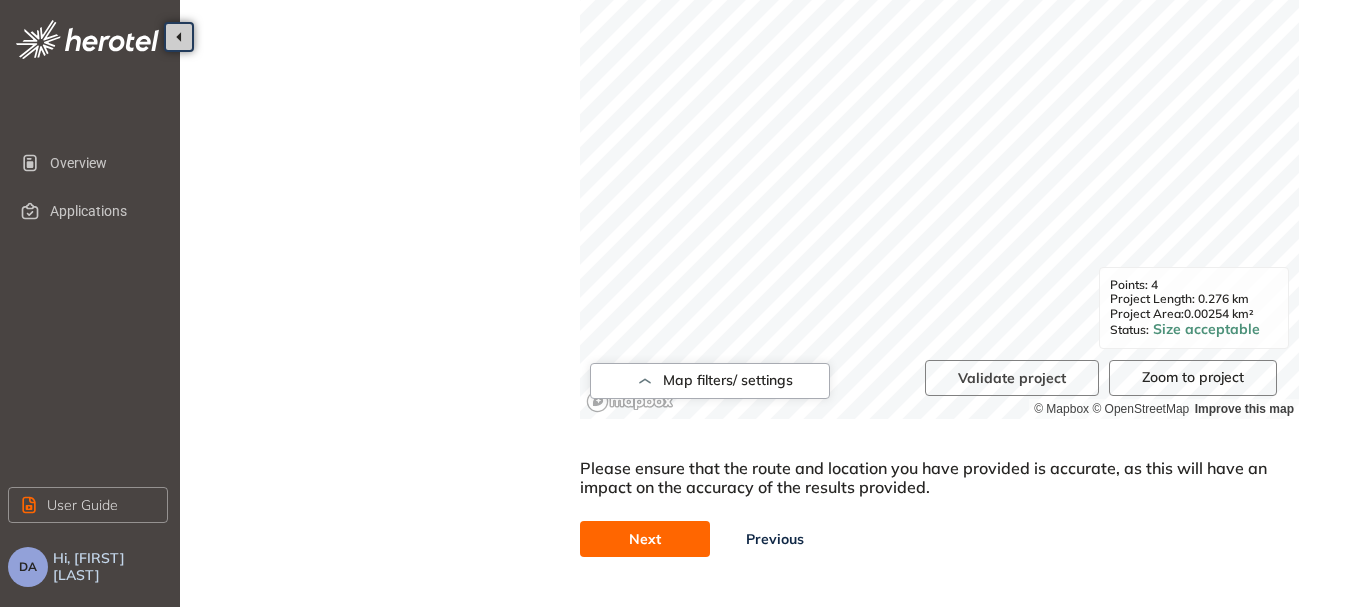 click on "Next" at bounding box center [645, 539] 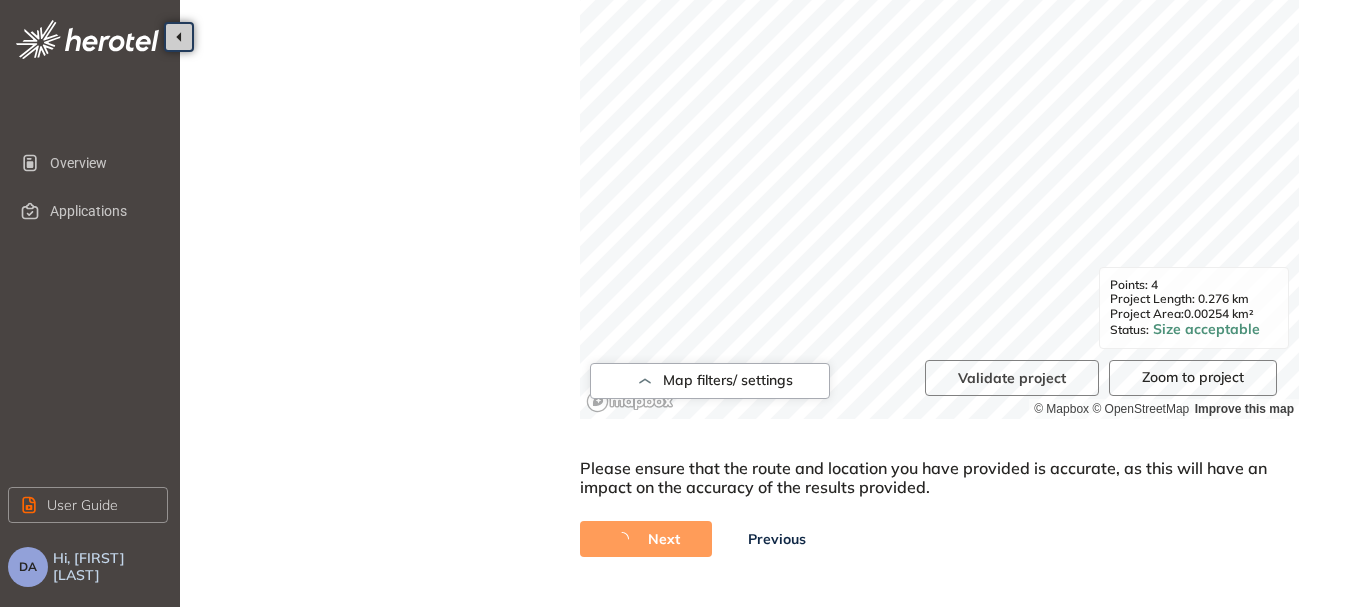 scroll, scrollTop: 0, scrollLeft: 0, axis: both 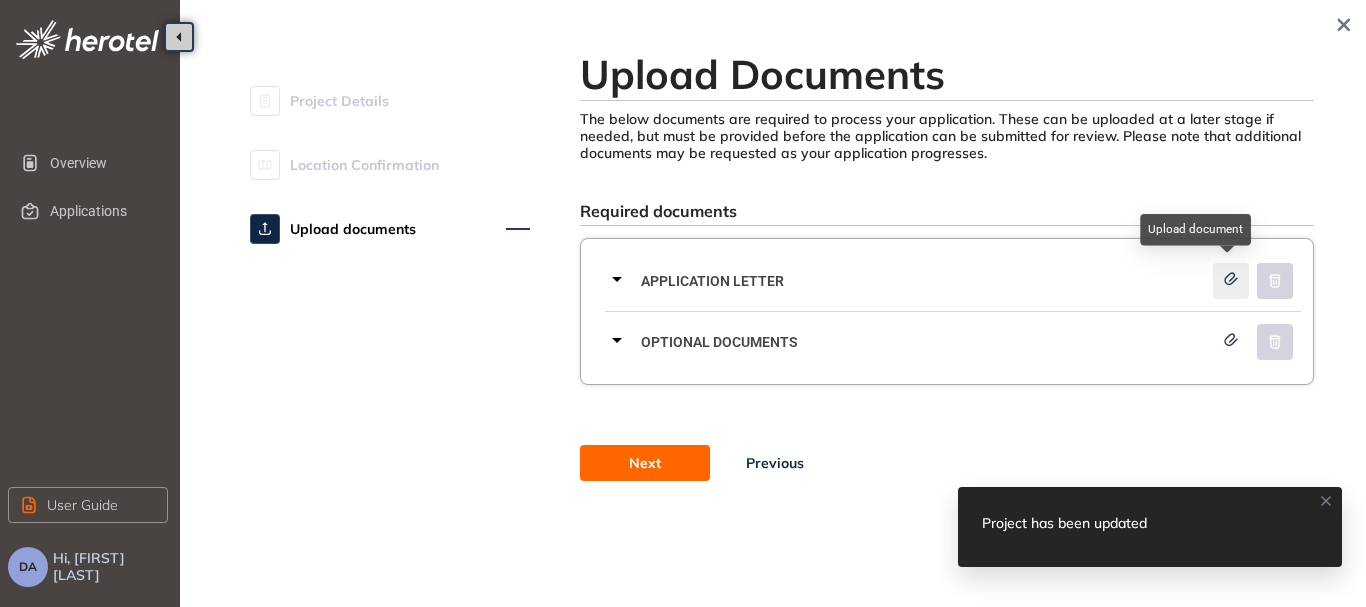 click 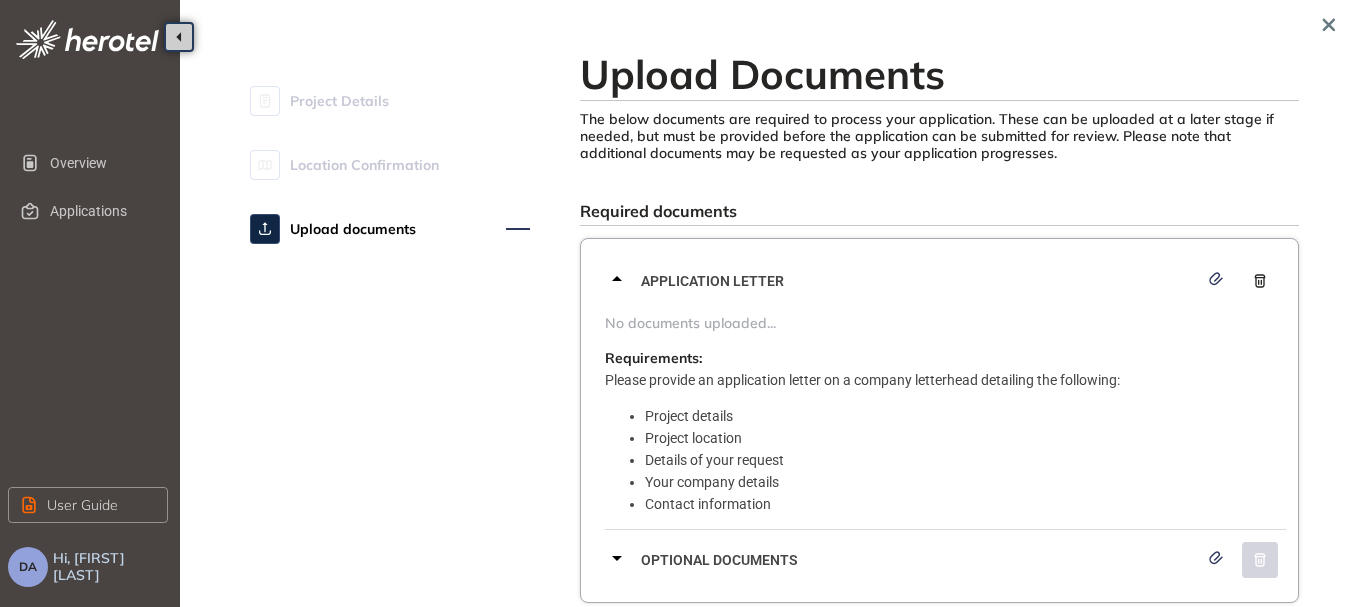 click 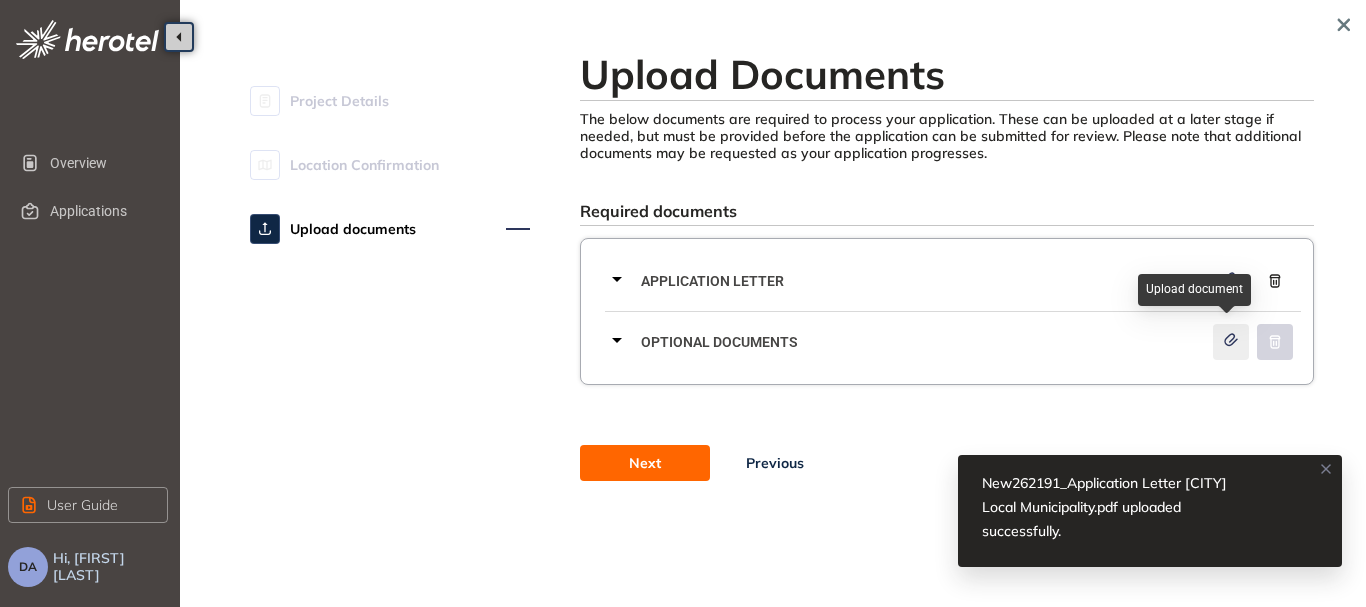 click at bounding box center (1231, 342) 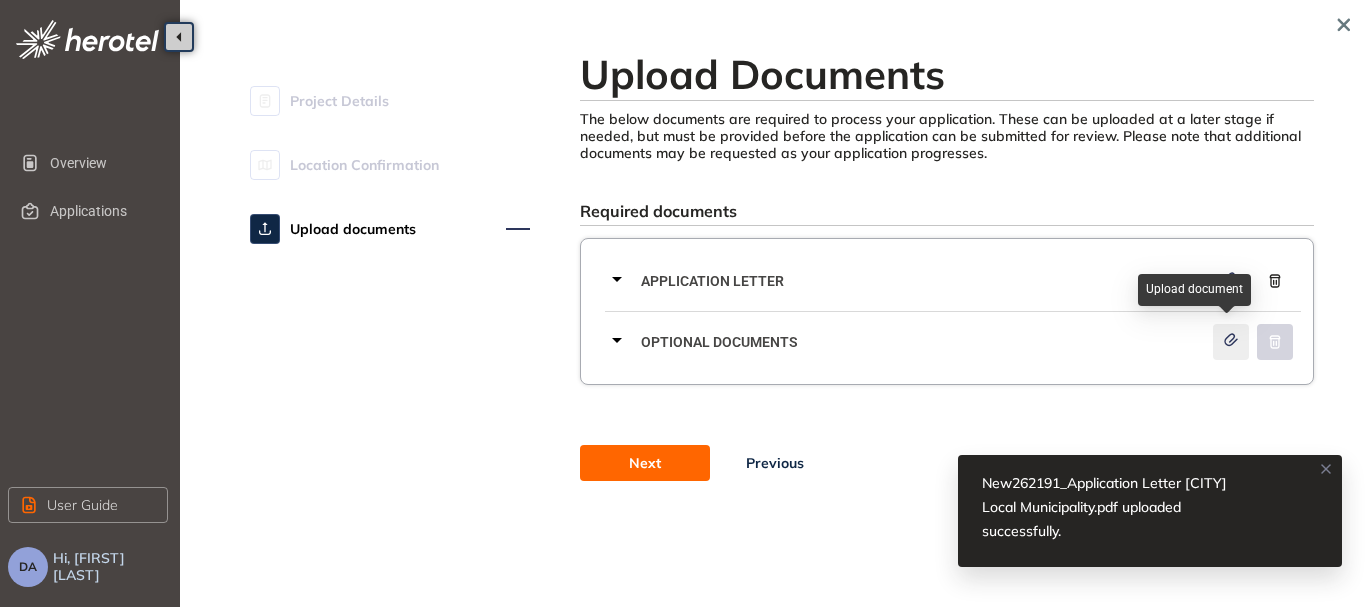 click 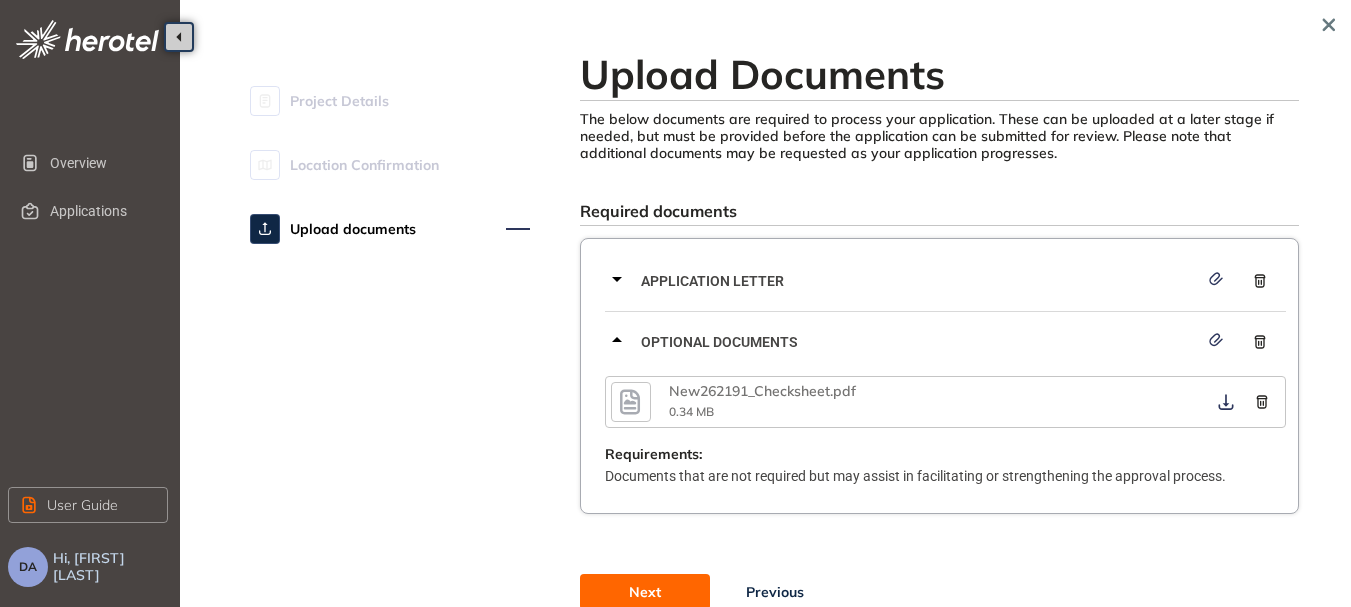 scroll, scrollTop: 93, scrollLeft: 0, axis: vertical 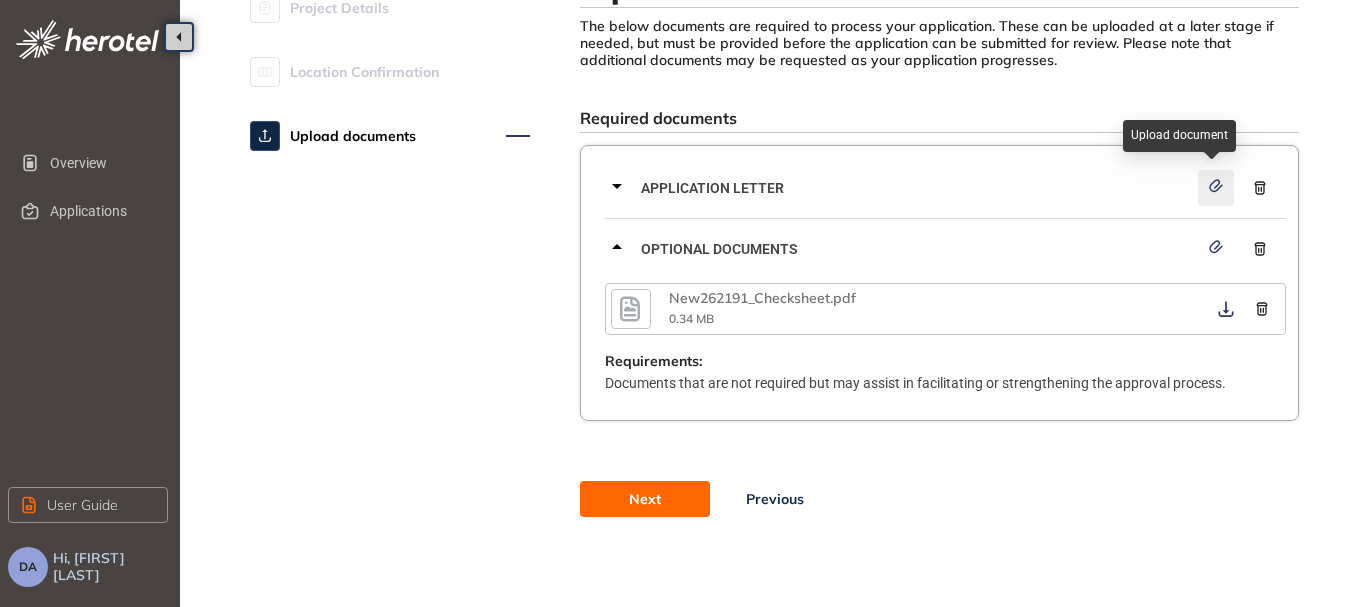 click 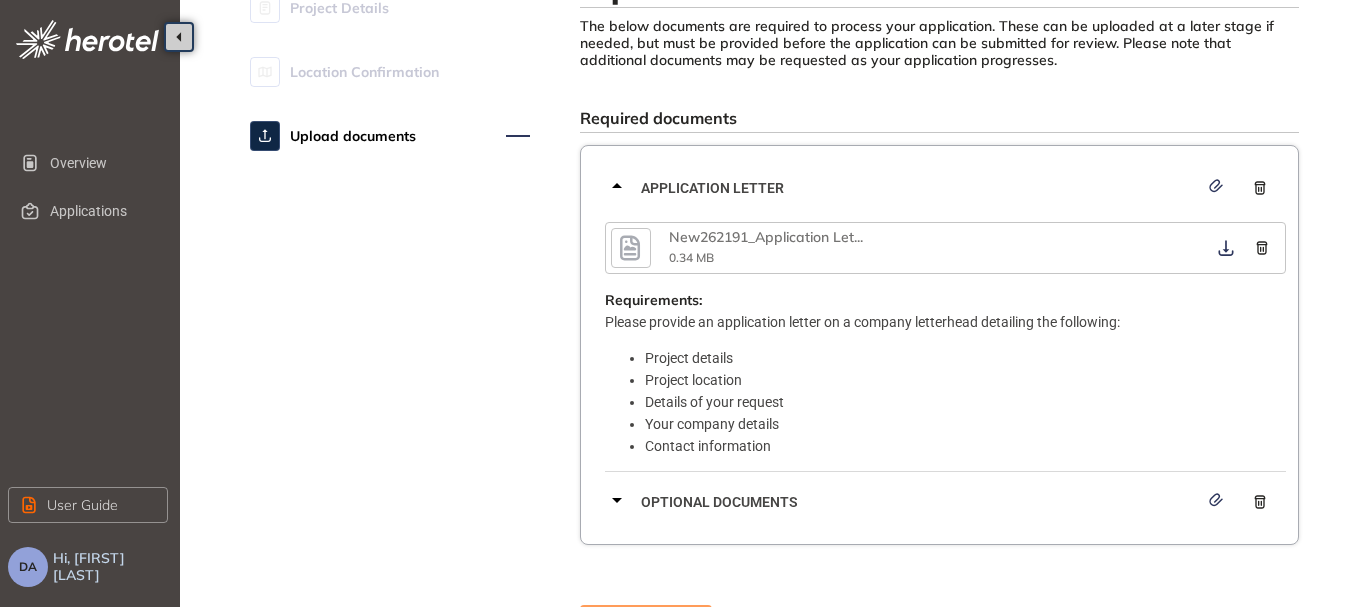 click 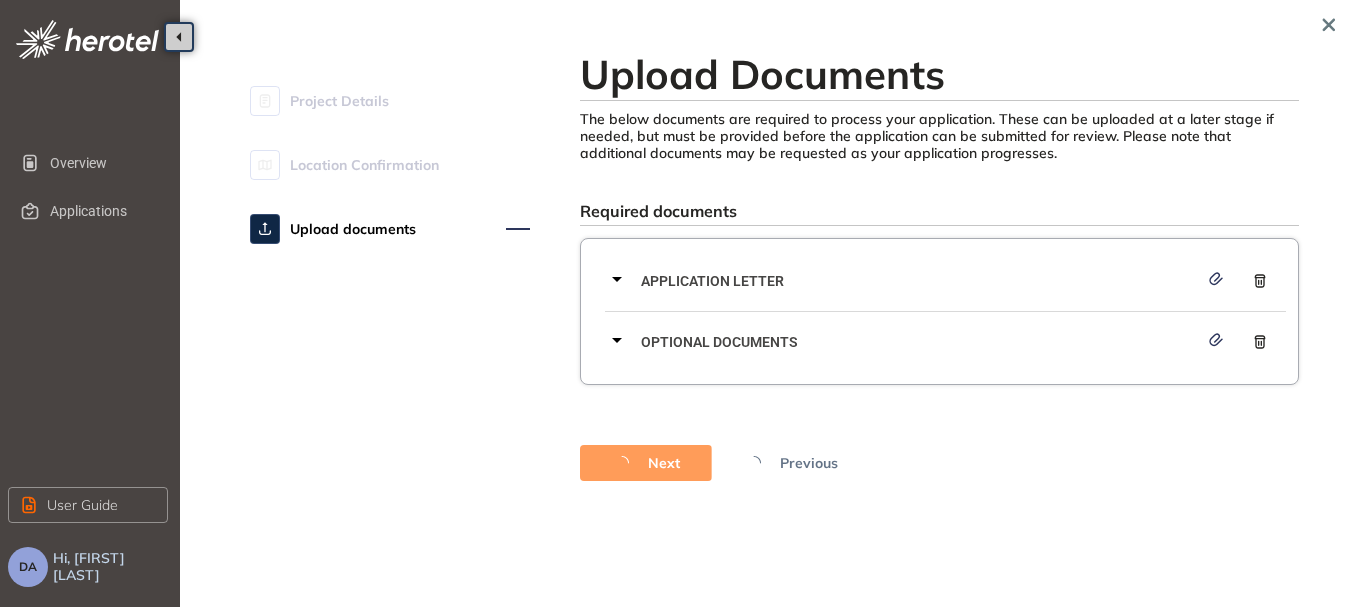 scroll, scrollTop: 0, scrollLeft: 0, axis: both 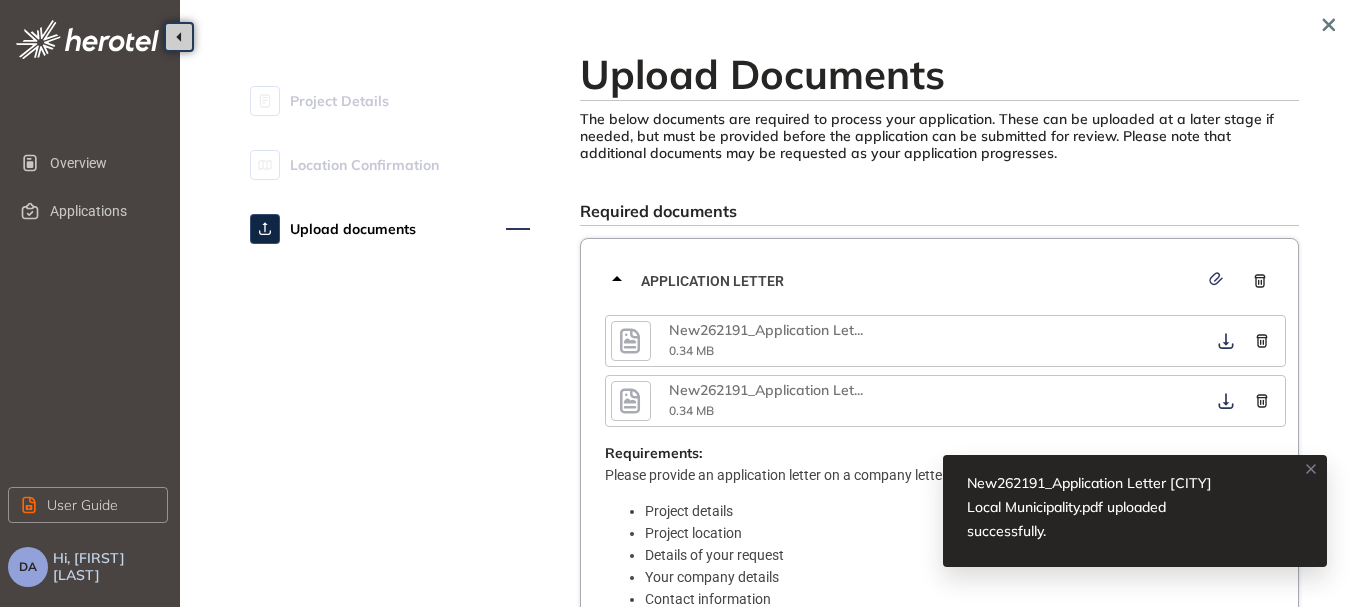 click 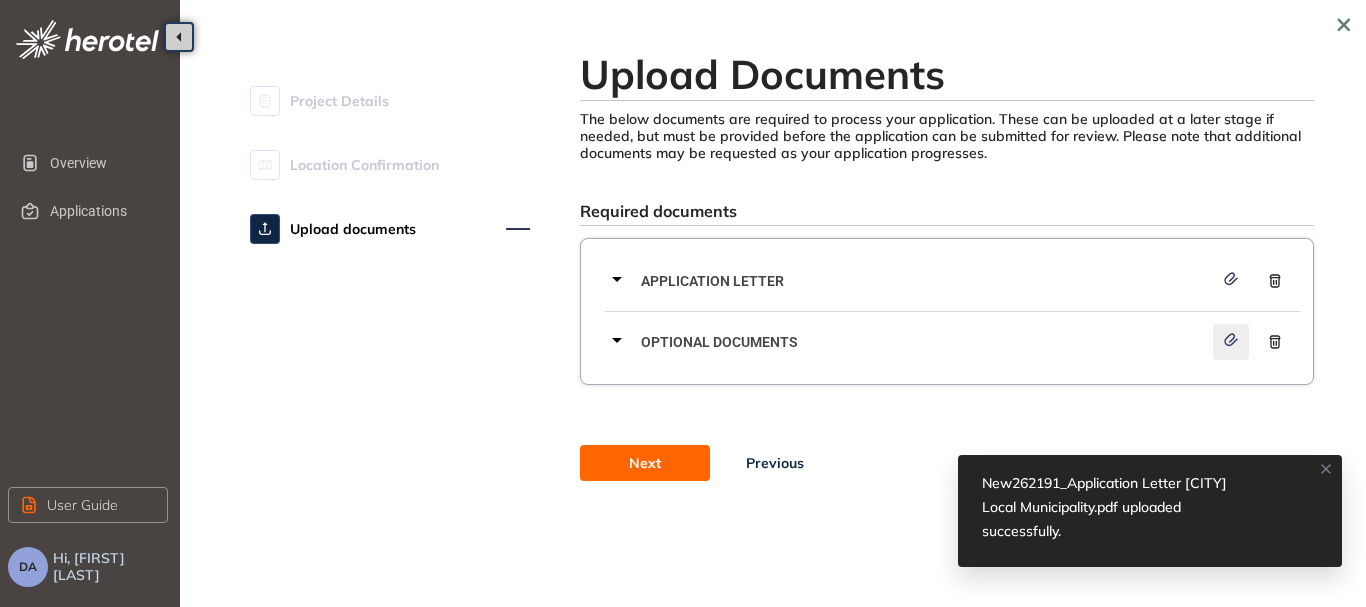 click 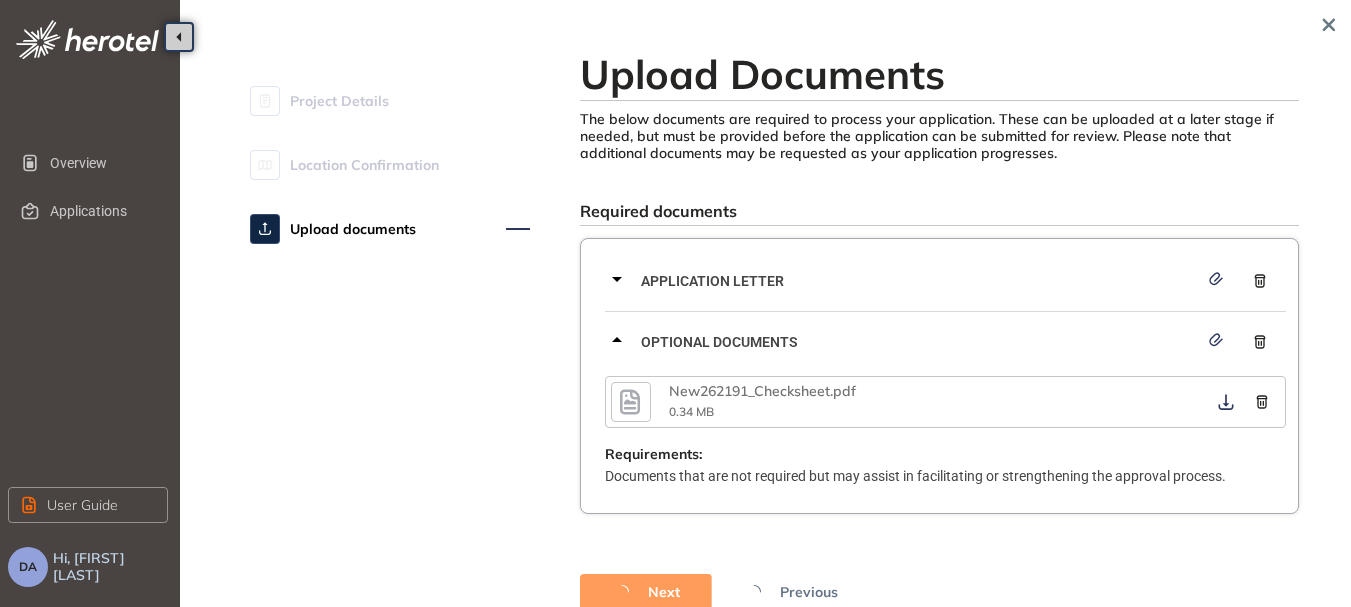scroll, scrollTop: 93, scrollLeft: 0, axis: vertical 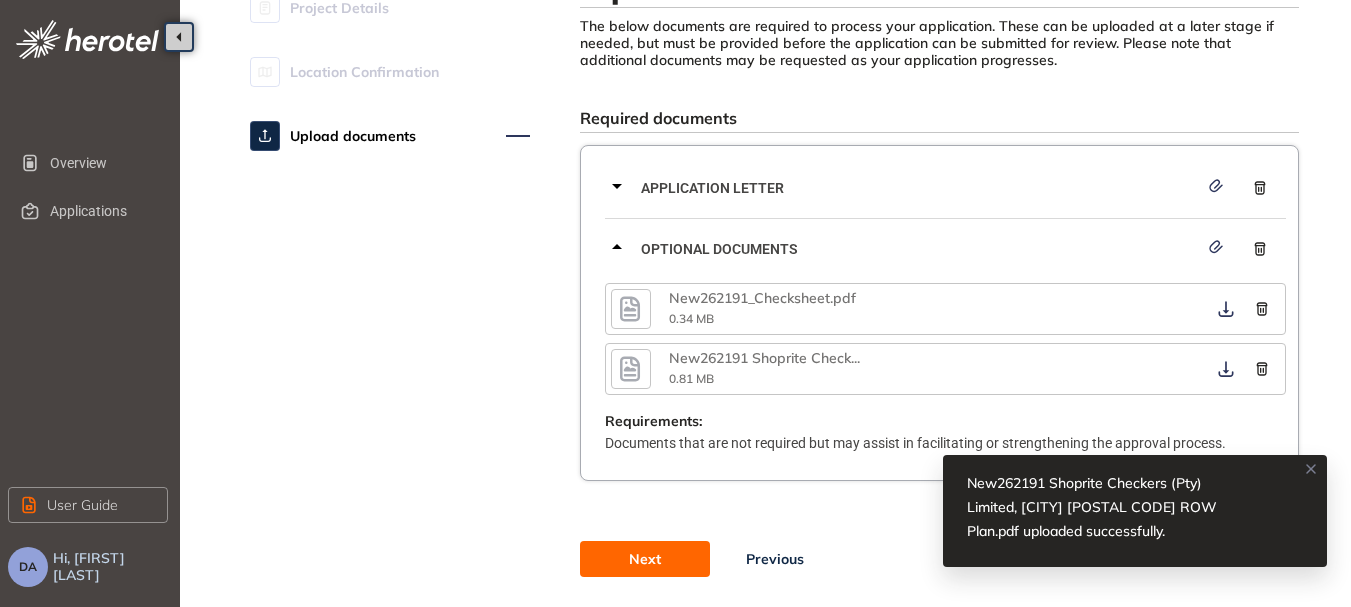 click on "Next" at bounding box center [645, 559] 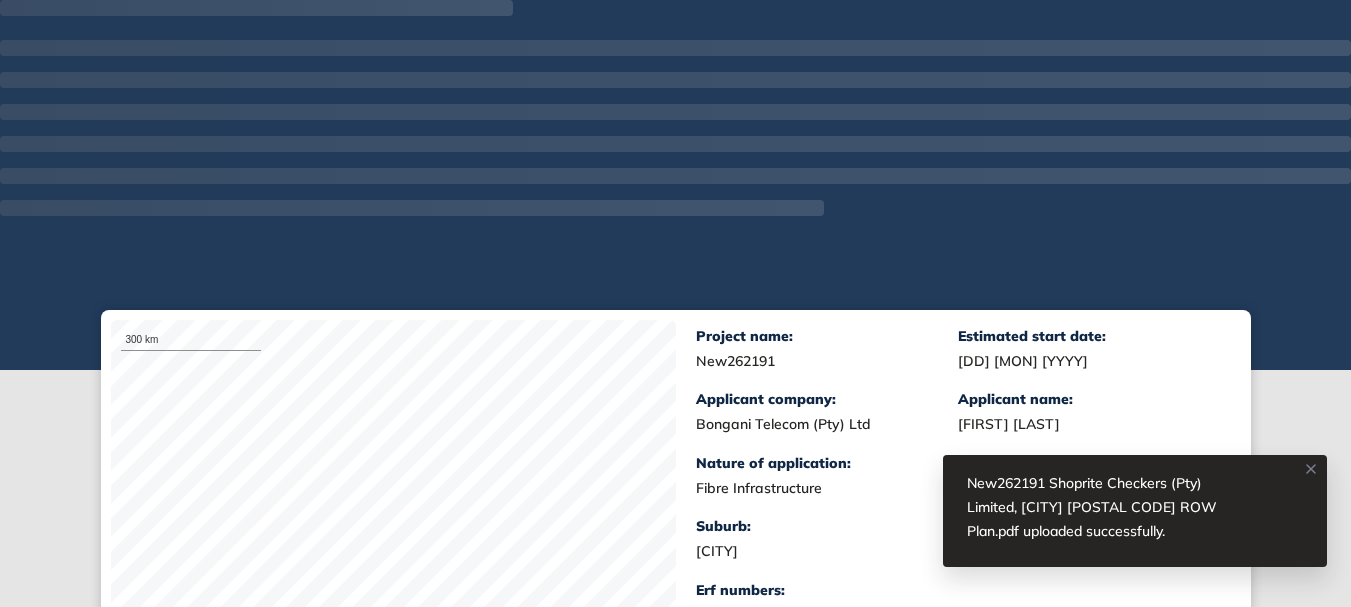scroll, scrollTop: 500, scrollLeft: 0, axis: vertical 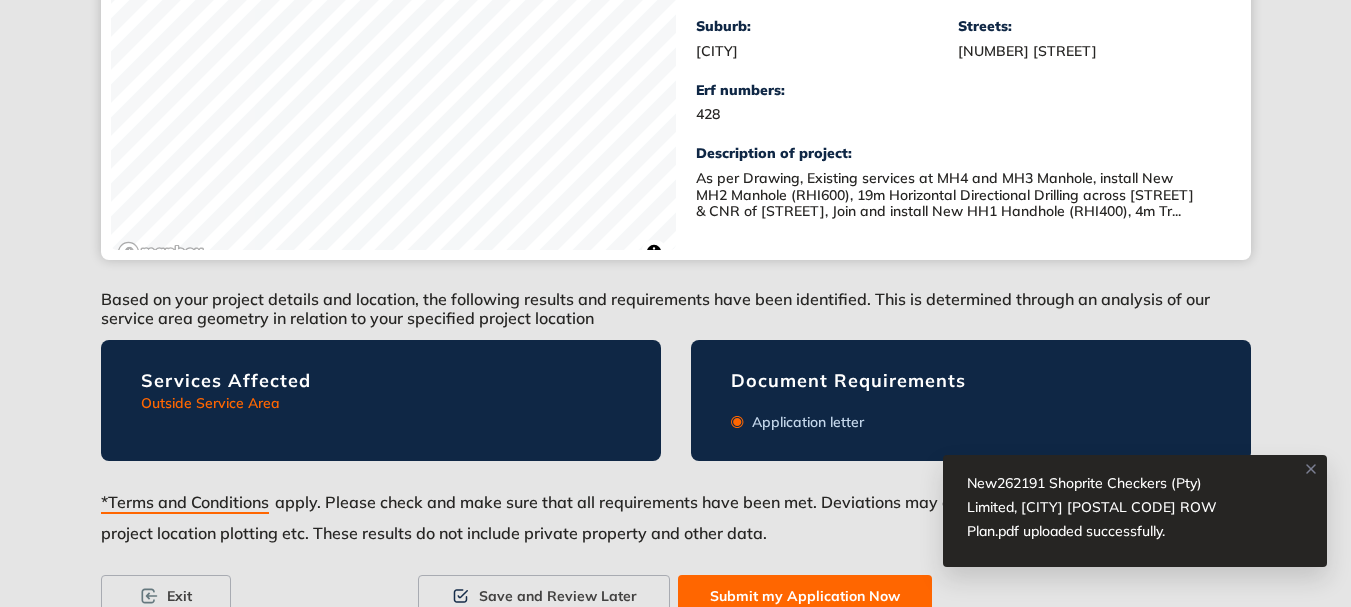 click on "Submit my Application Now" at bounding box center (805, 596) 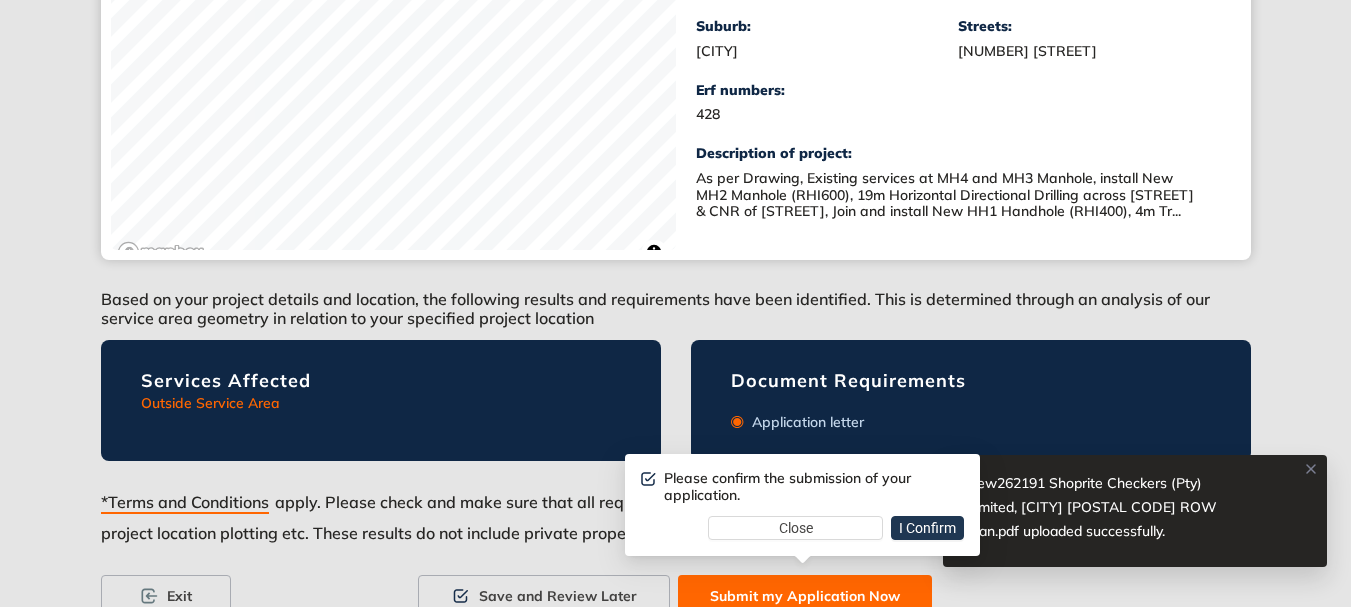 click on "I Confirm" at bounding box center [927, 528] 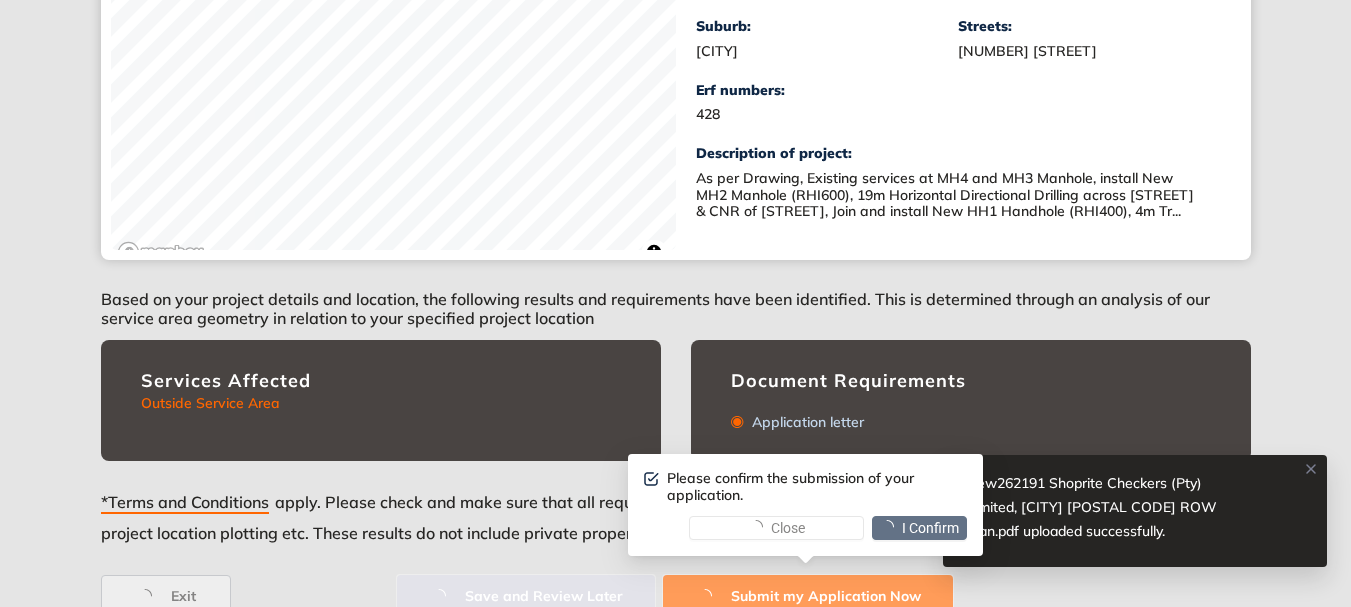 scroll, scrollTop: 0, scrollLeft: 0, axis: both 